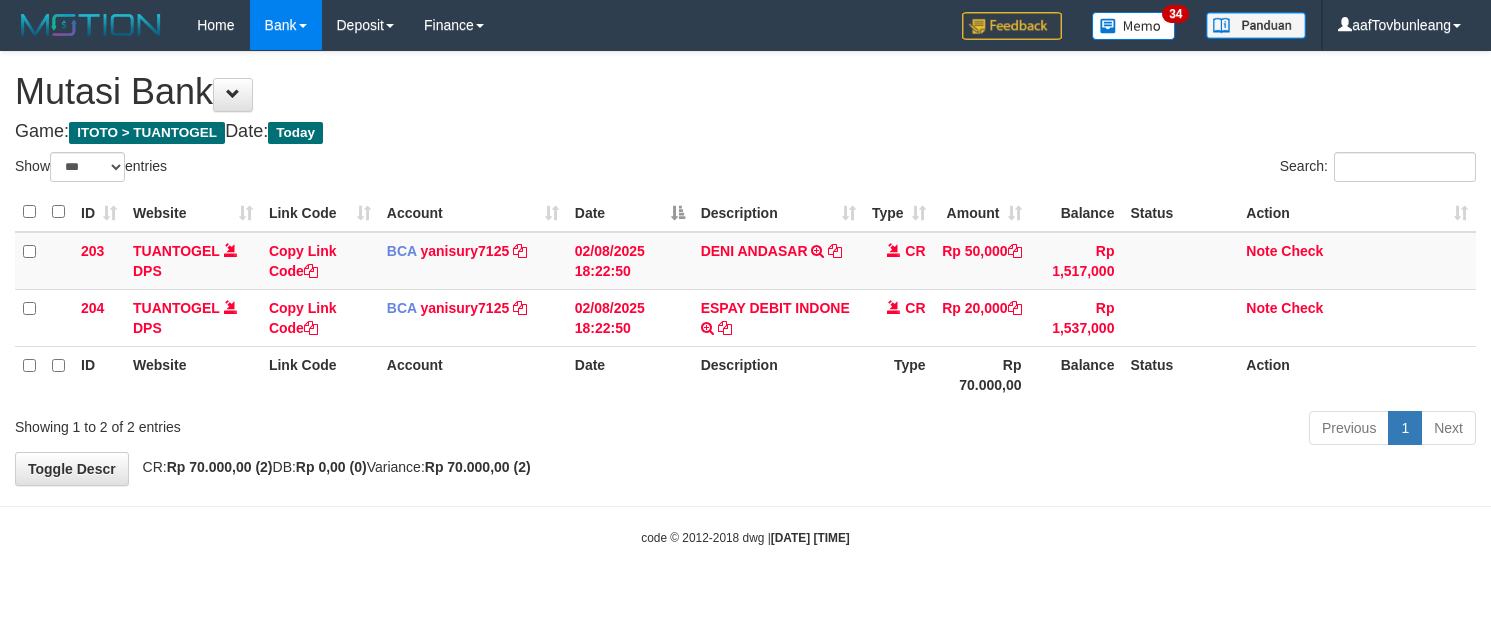 select on "***" 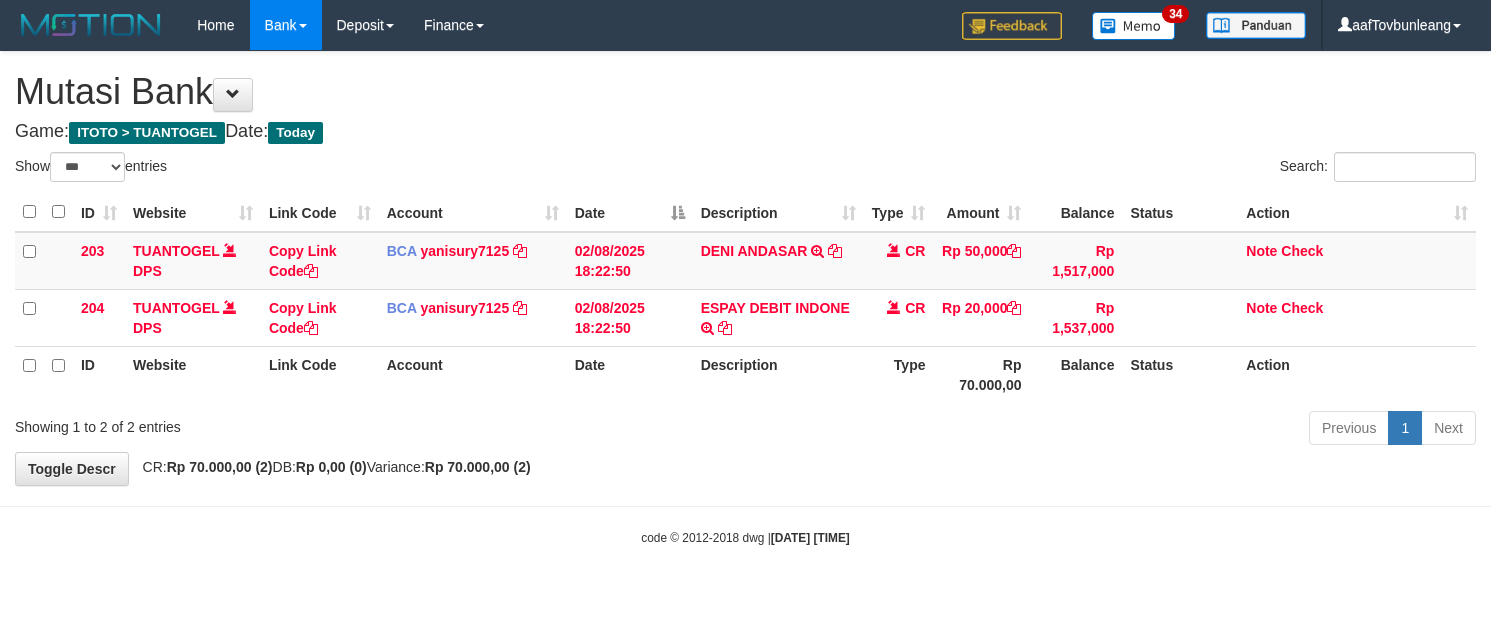 scroll, scrollTop: 0, scrollLeft: 0, axis: both 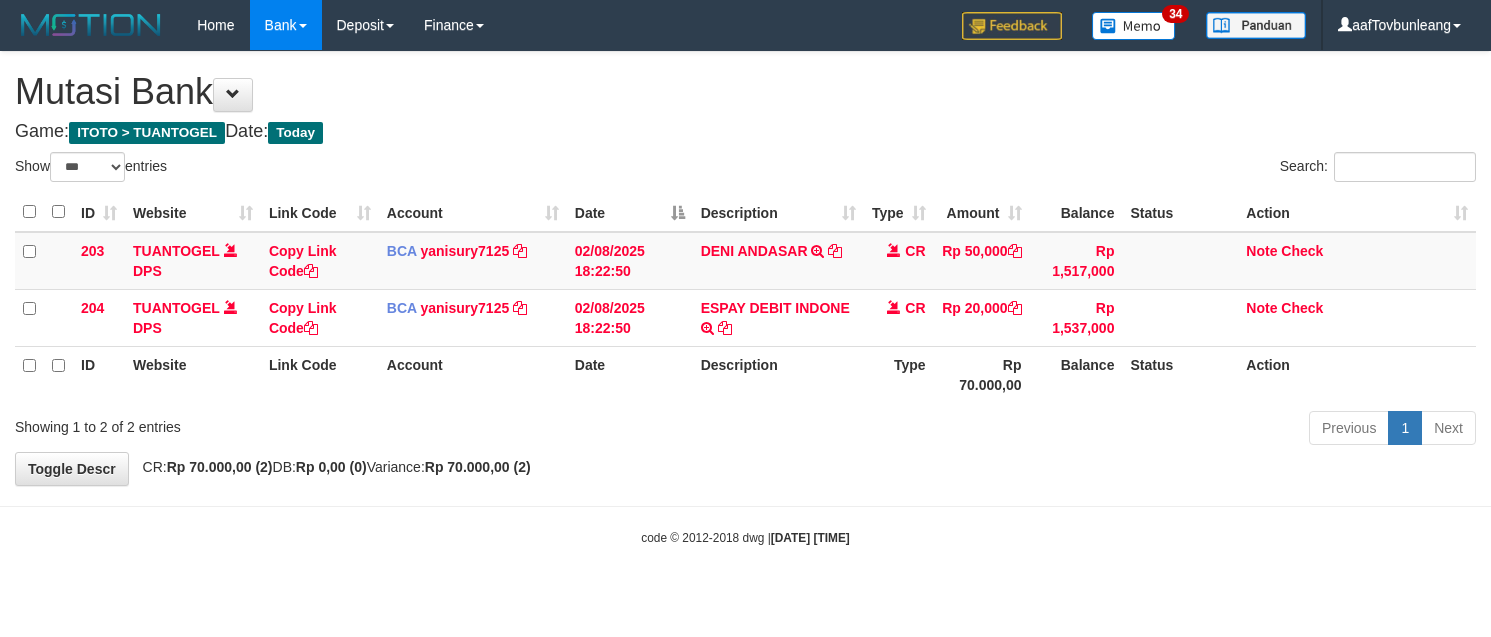 select on "***" 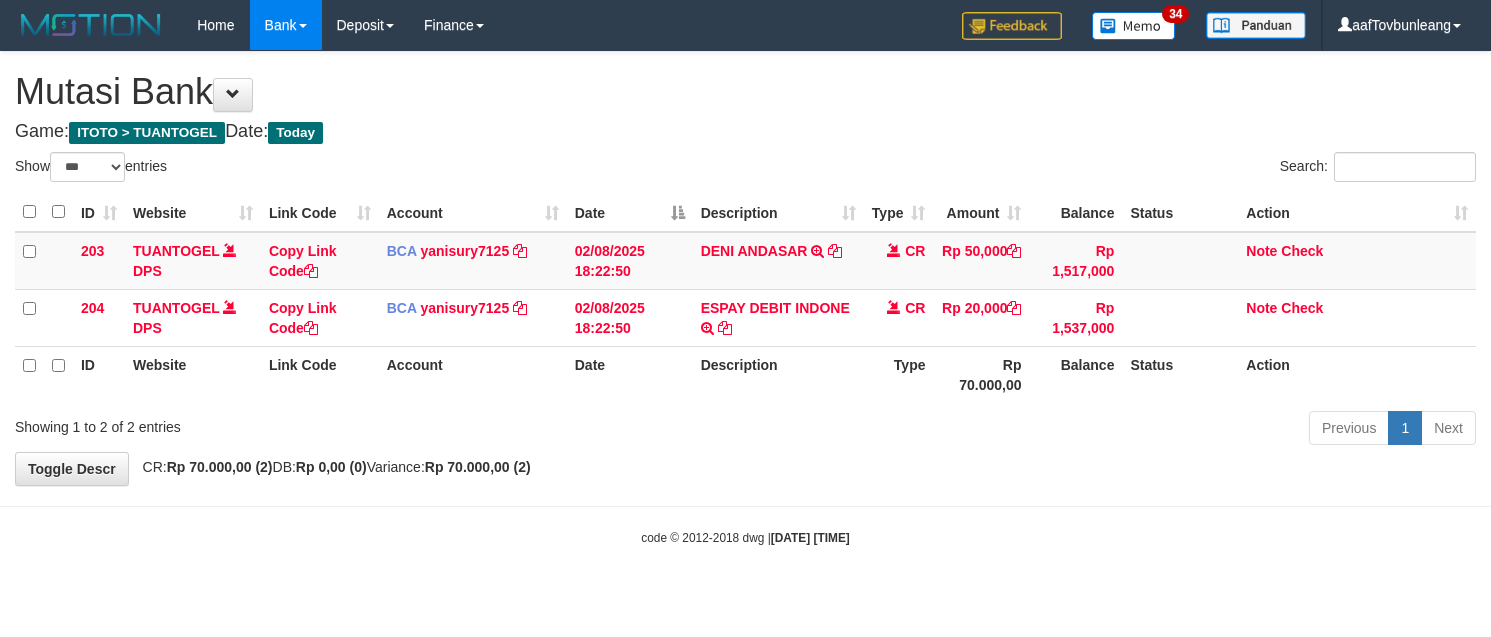 scroll, scrollTop: 0, scrollLeft: 0, axis: both 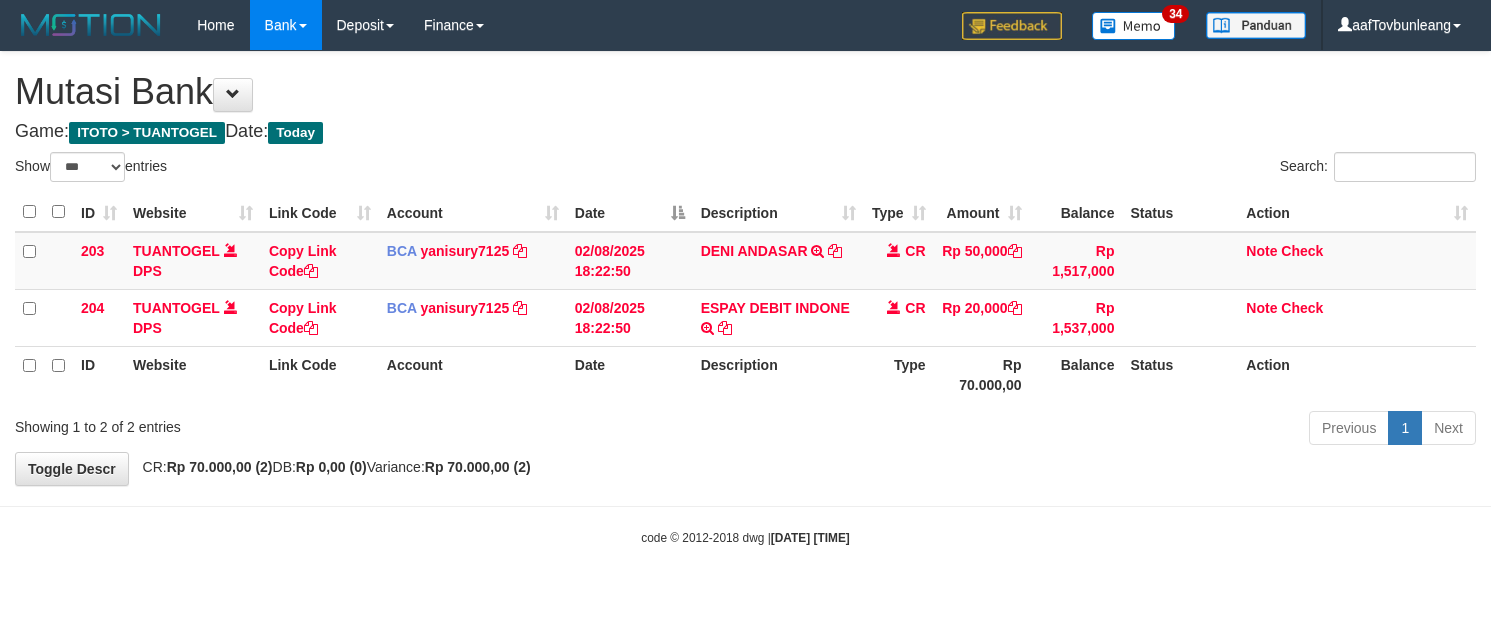 select on "***" 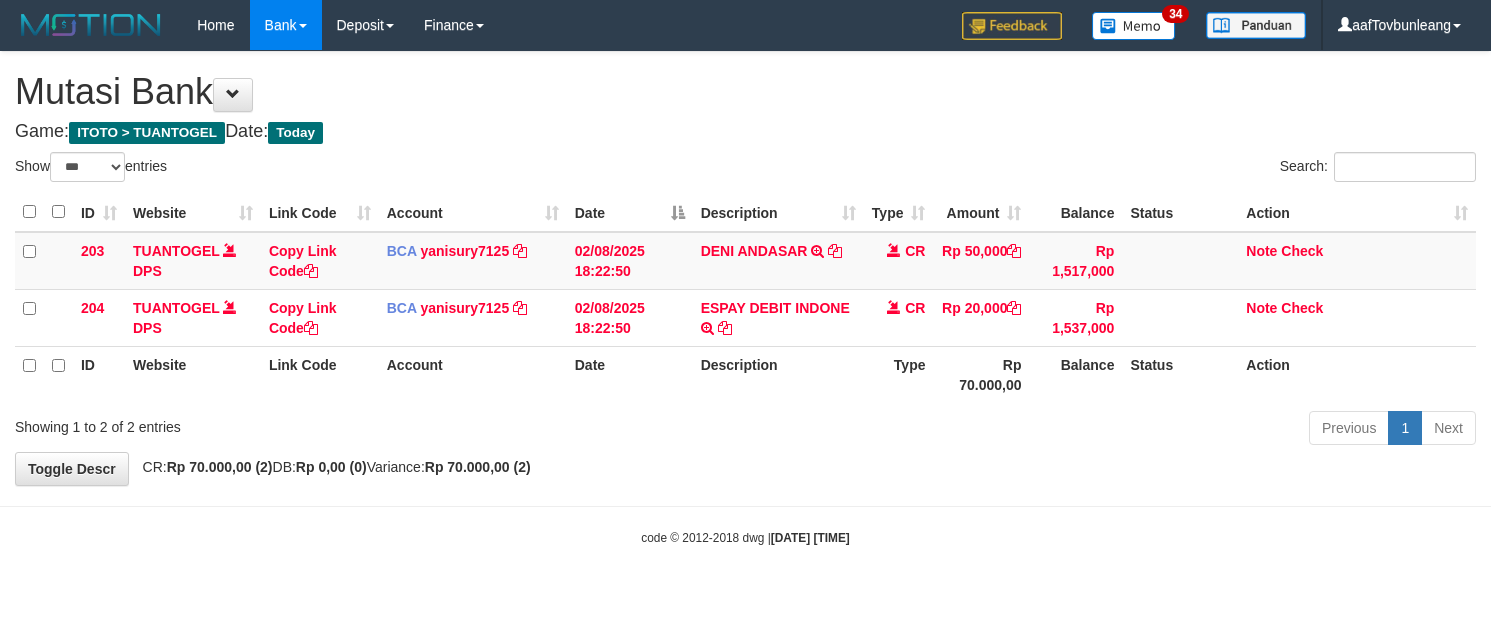 scroll, scrollTop: 0, scrollLeft: 0, axis: both 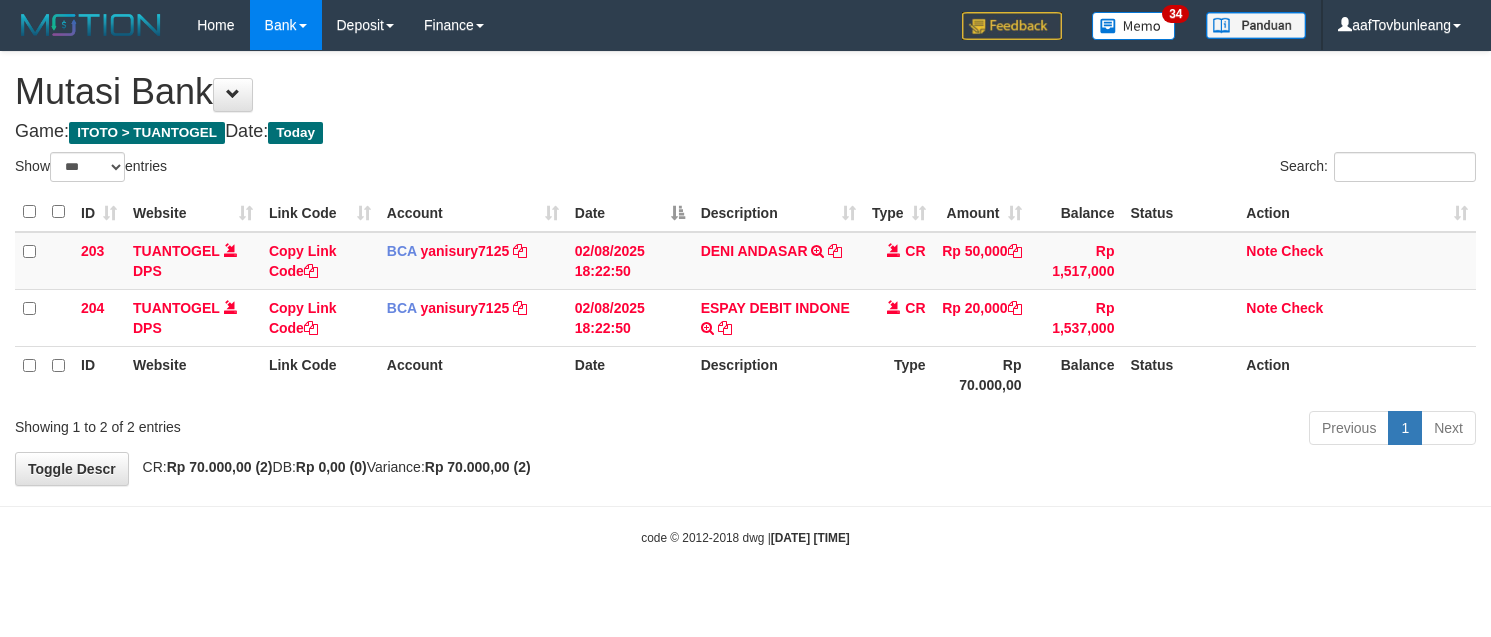 select on "***" 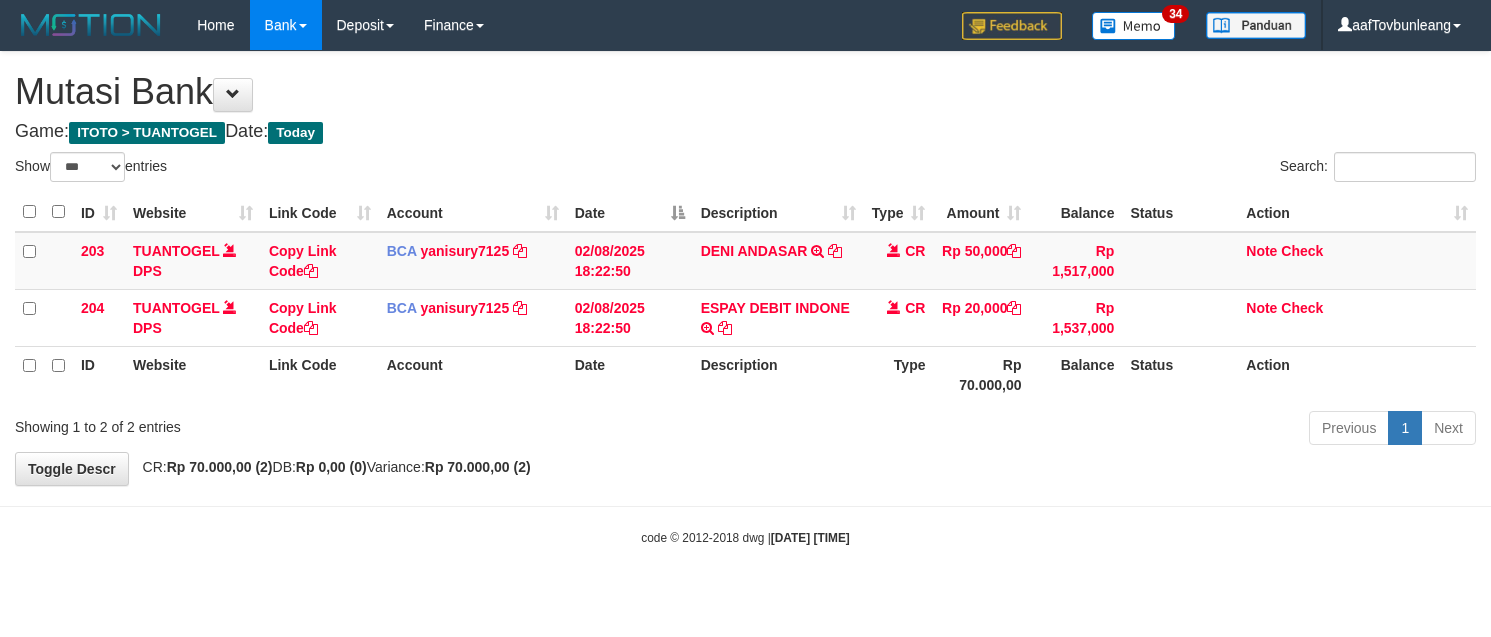scroll, scrollTop: 0, scrollLeft: 0, axis: both 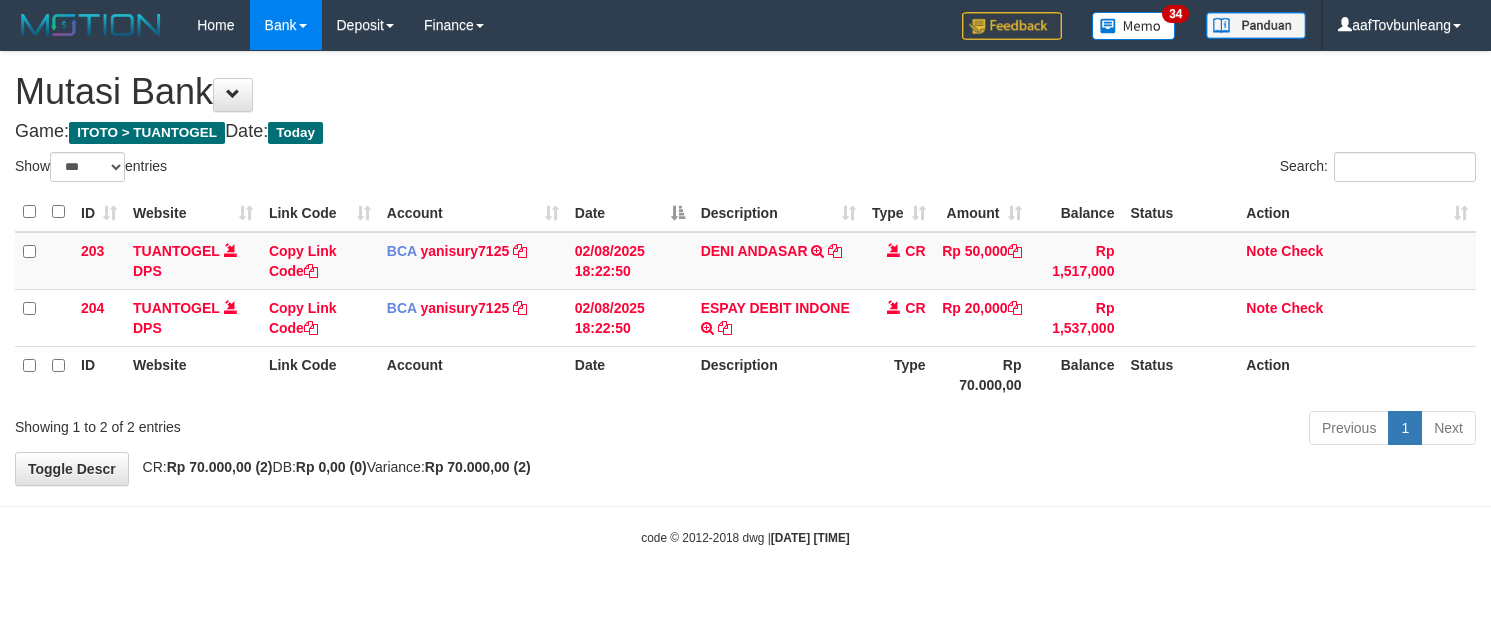 select on "***" 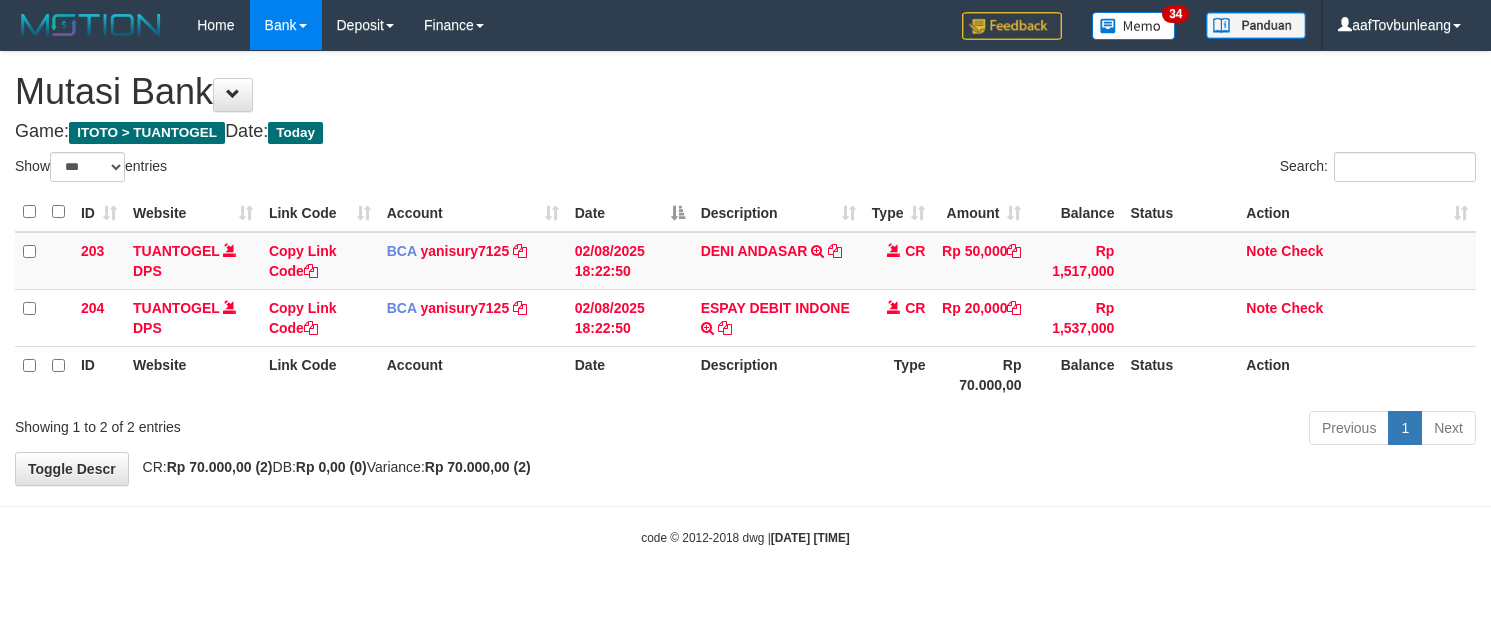 scroll, scrollTop: 0, scrollLeft: 0, axis: both 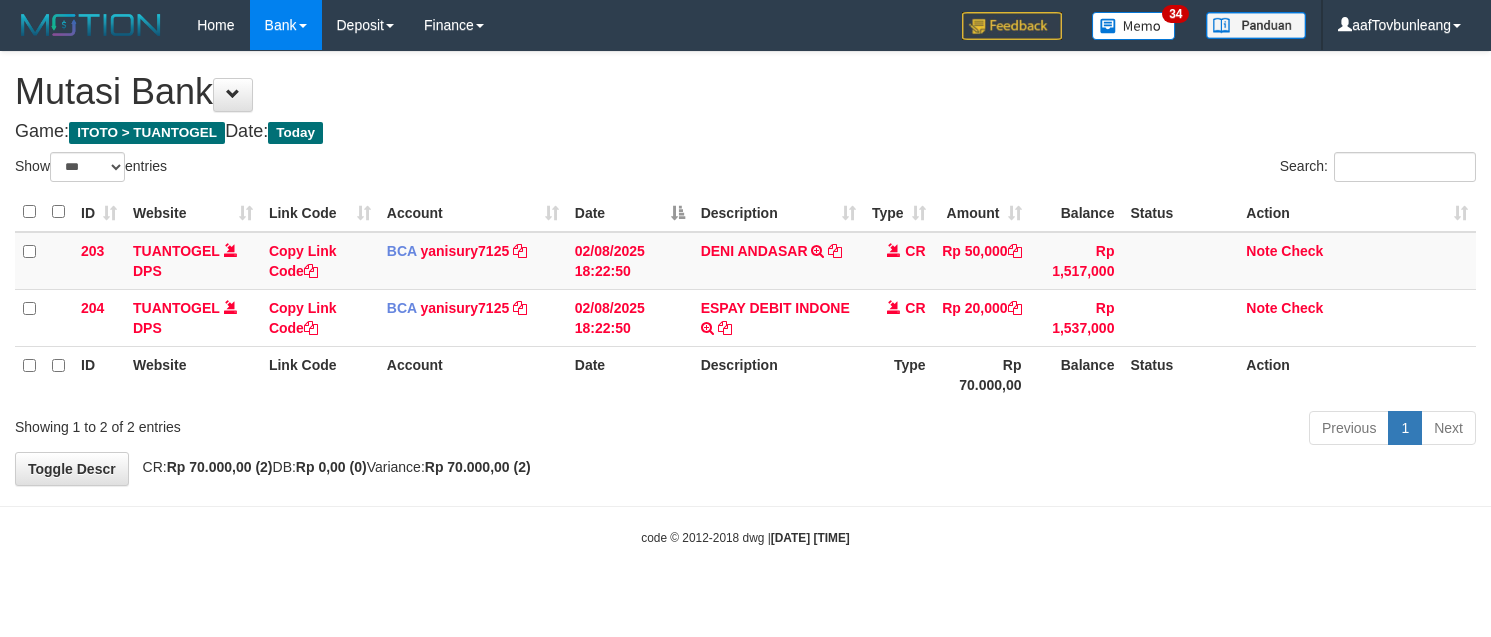 select on "***" 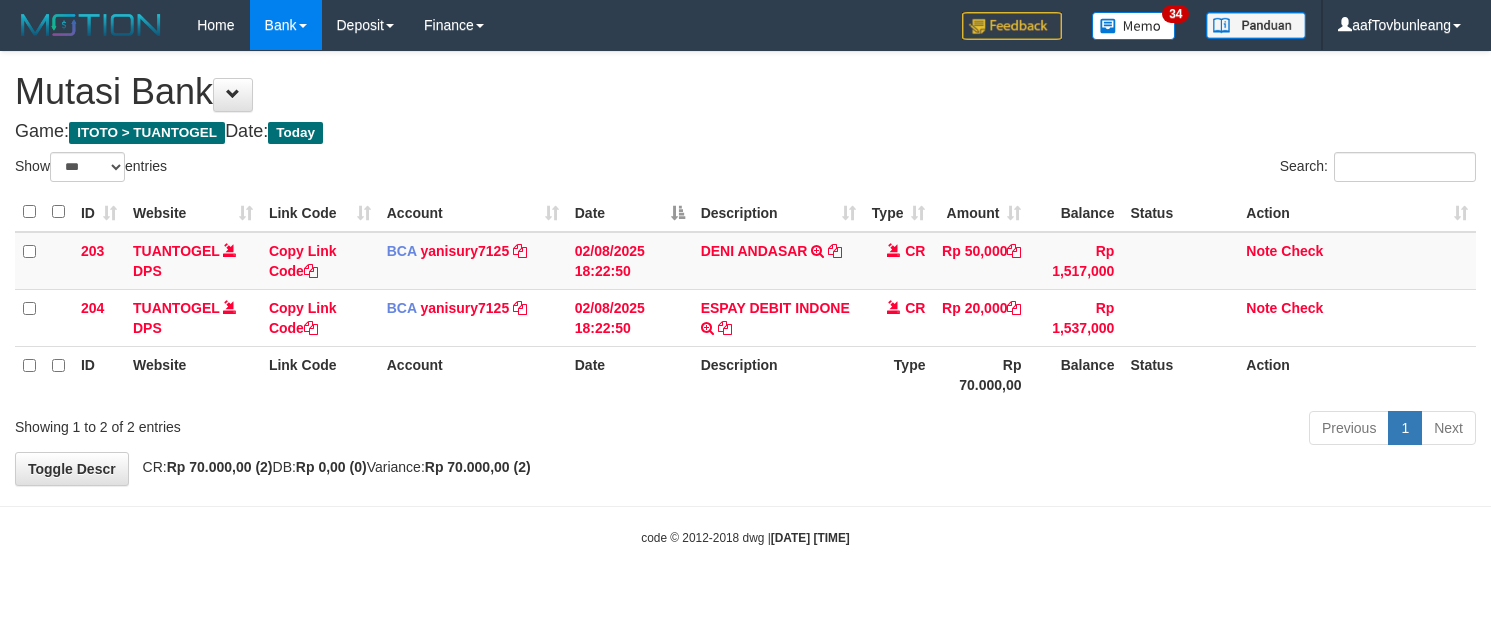 scroll, scrollTop: 0, scrollLeft: 0, axis: both 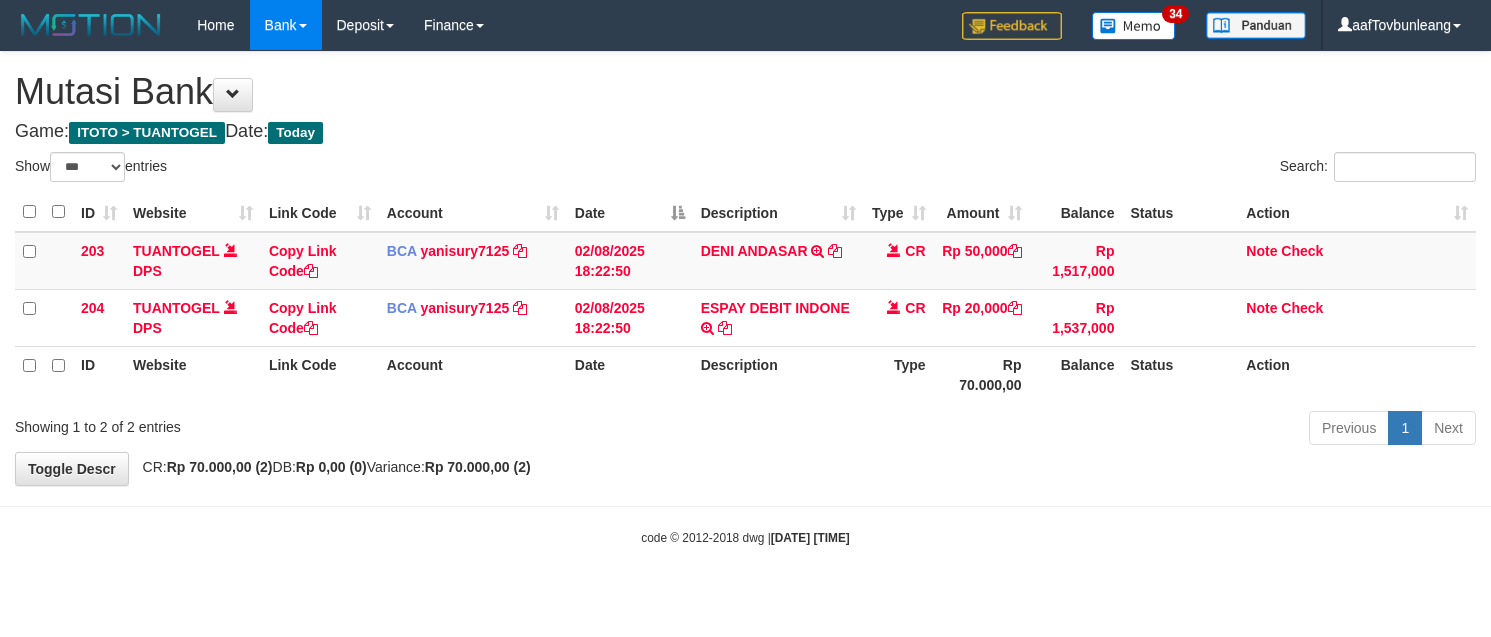 select on "***" 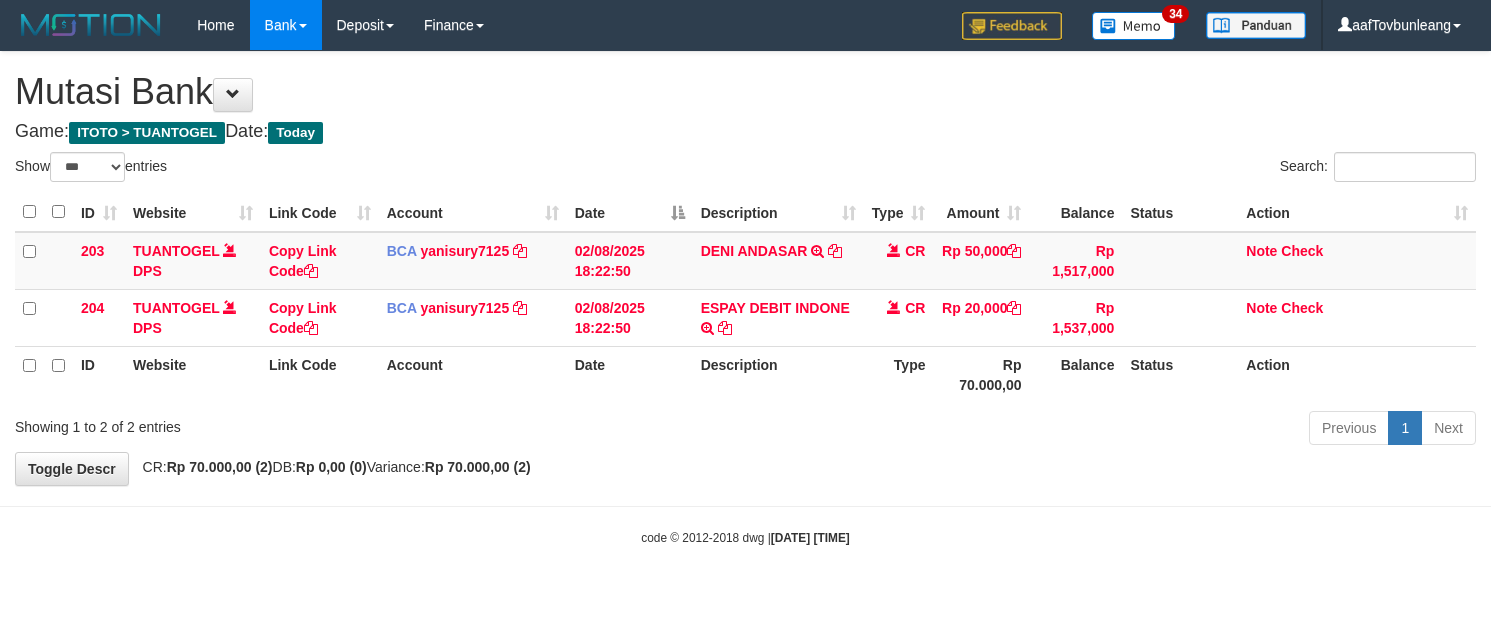 scroll, scrollTop: 0, scrollLeft: 0, axis: both 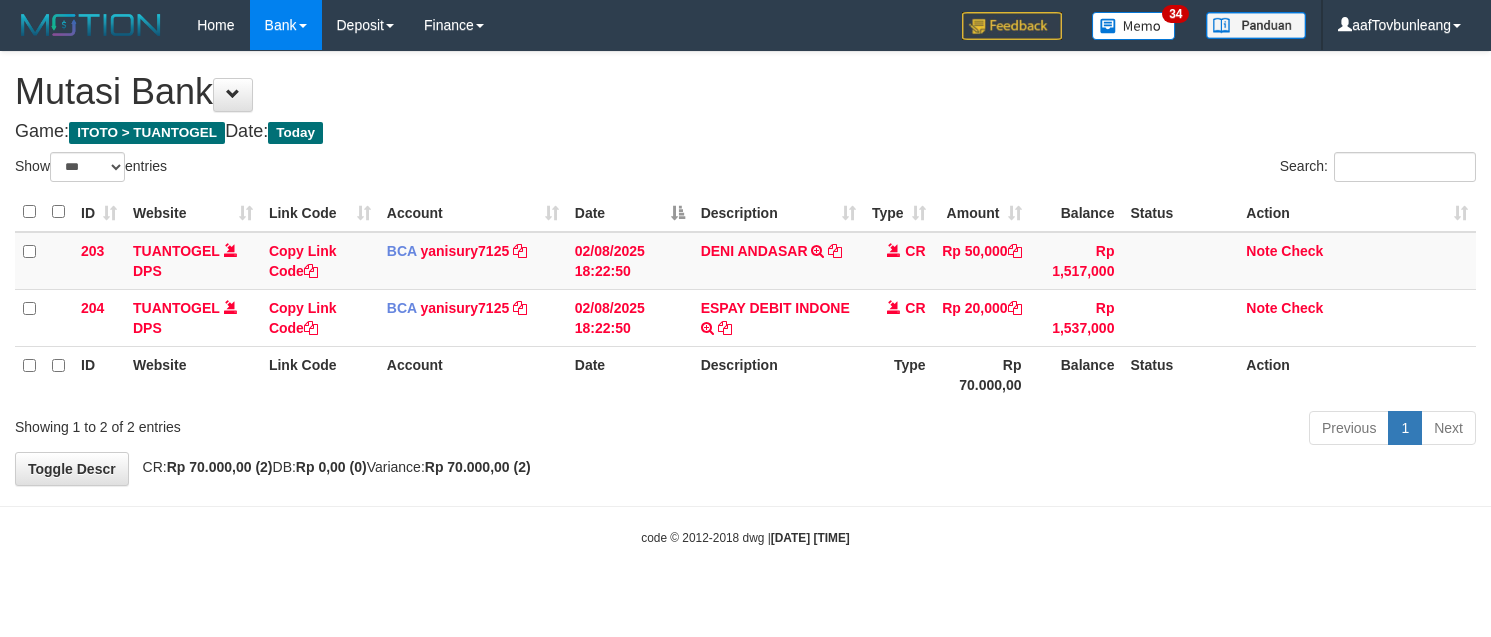select on "***" 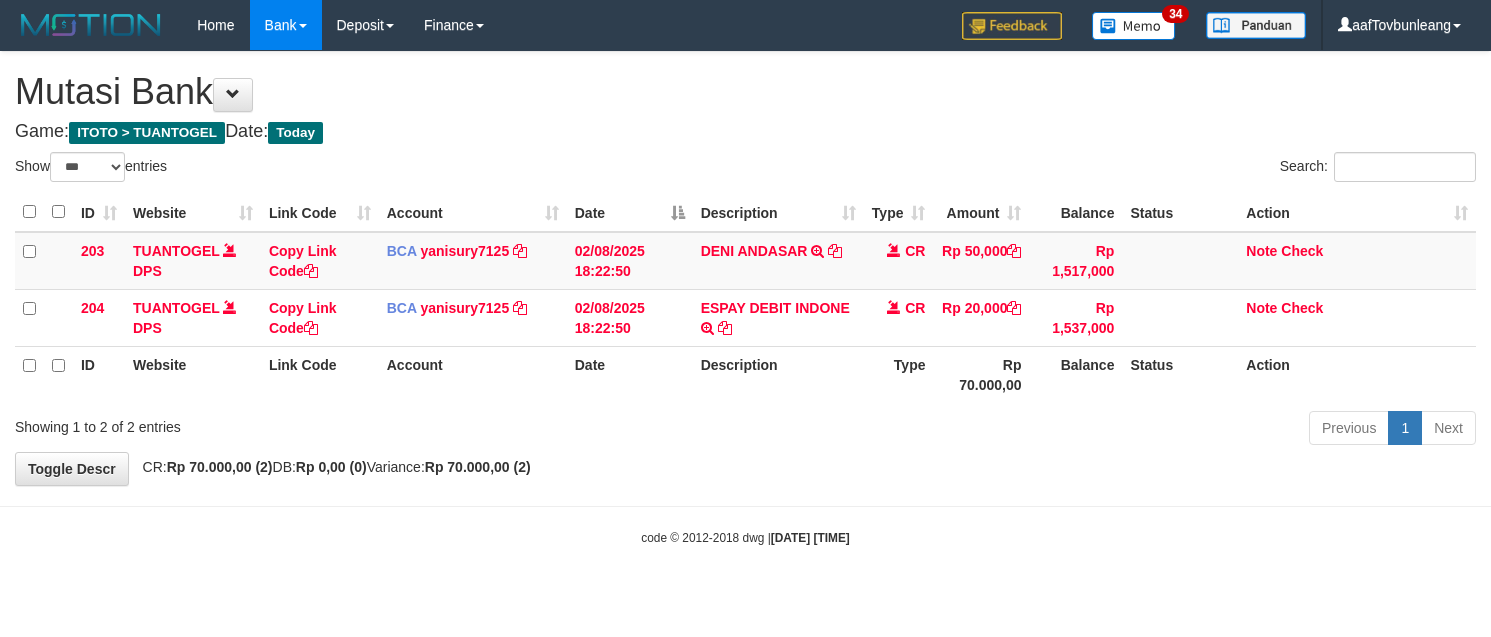 scroll, scrollTop: 0, scrollLeft: 0, axis: both 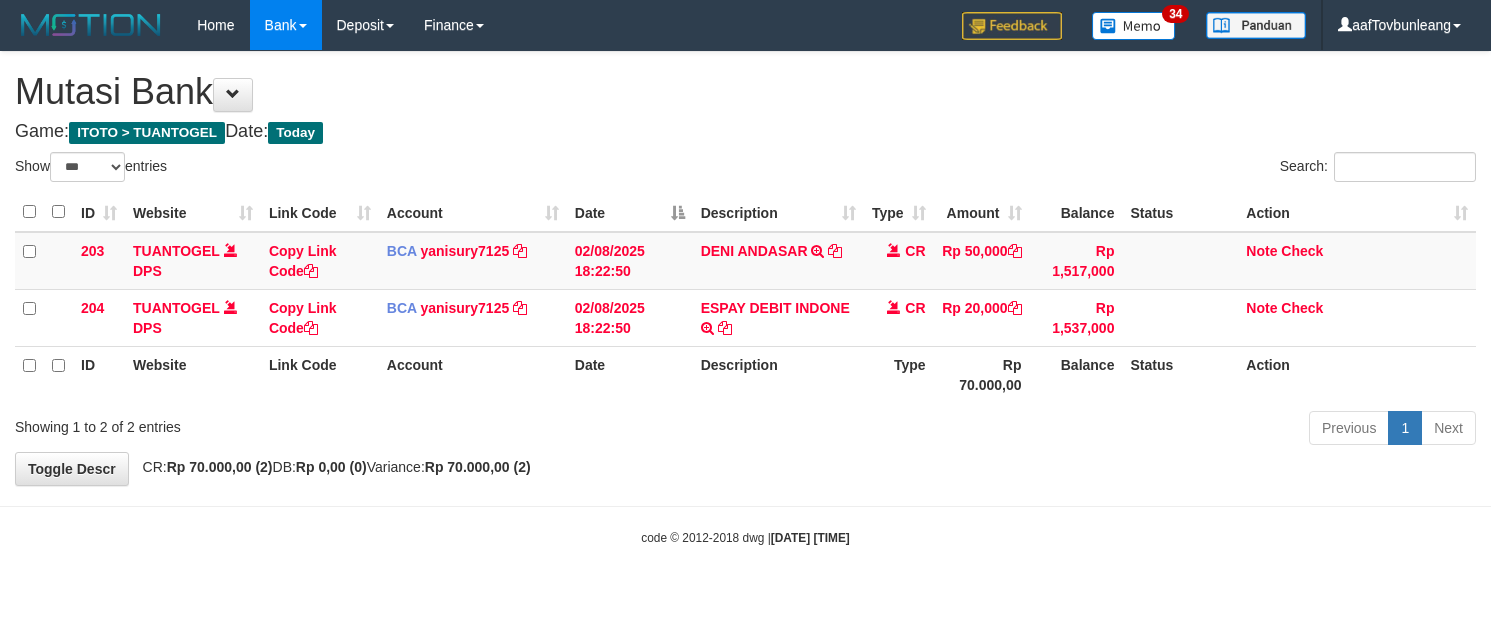 select on "***" 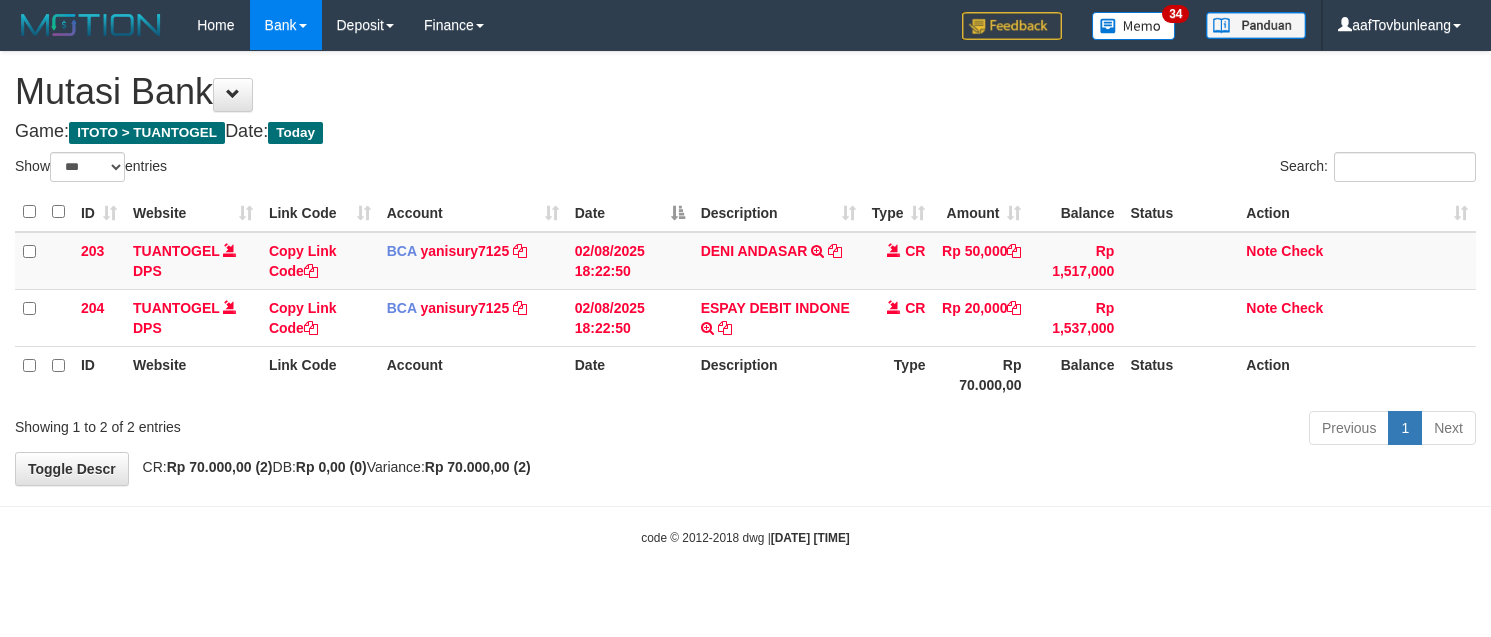 scroll, scrollTop: 0, scrollLeft: 0, axis: both 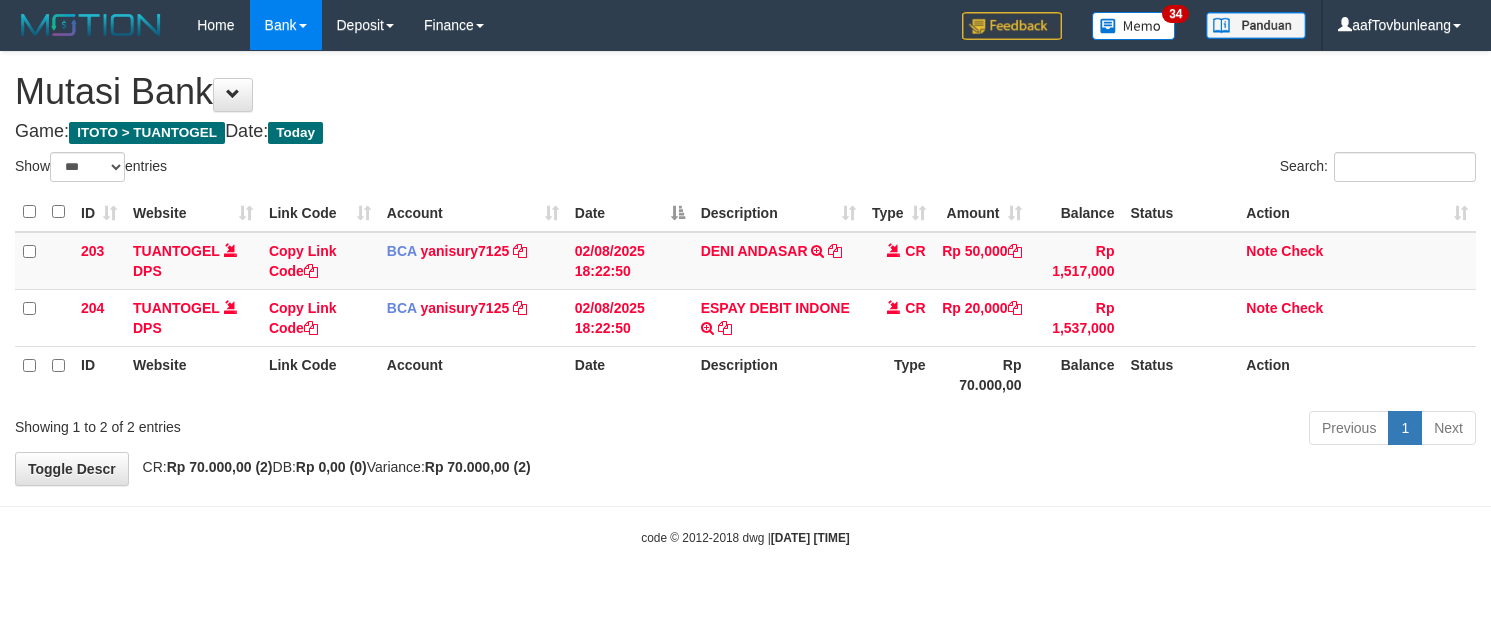 select on "***" 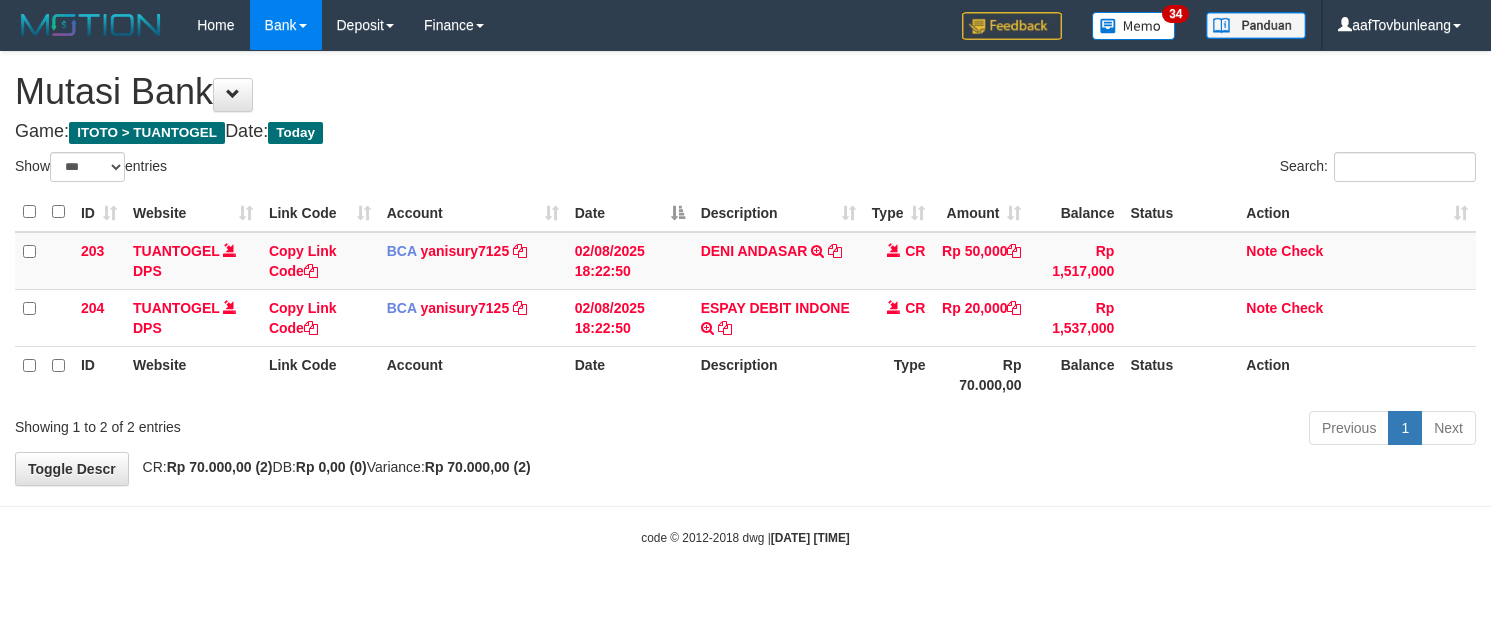 scroll, scrollTop: 0, scrollLeft: 0, axis: both 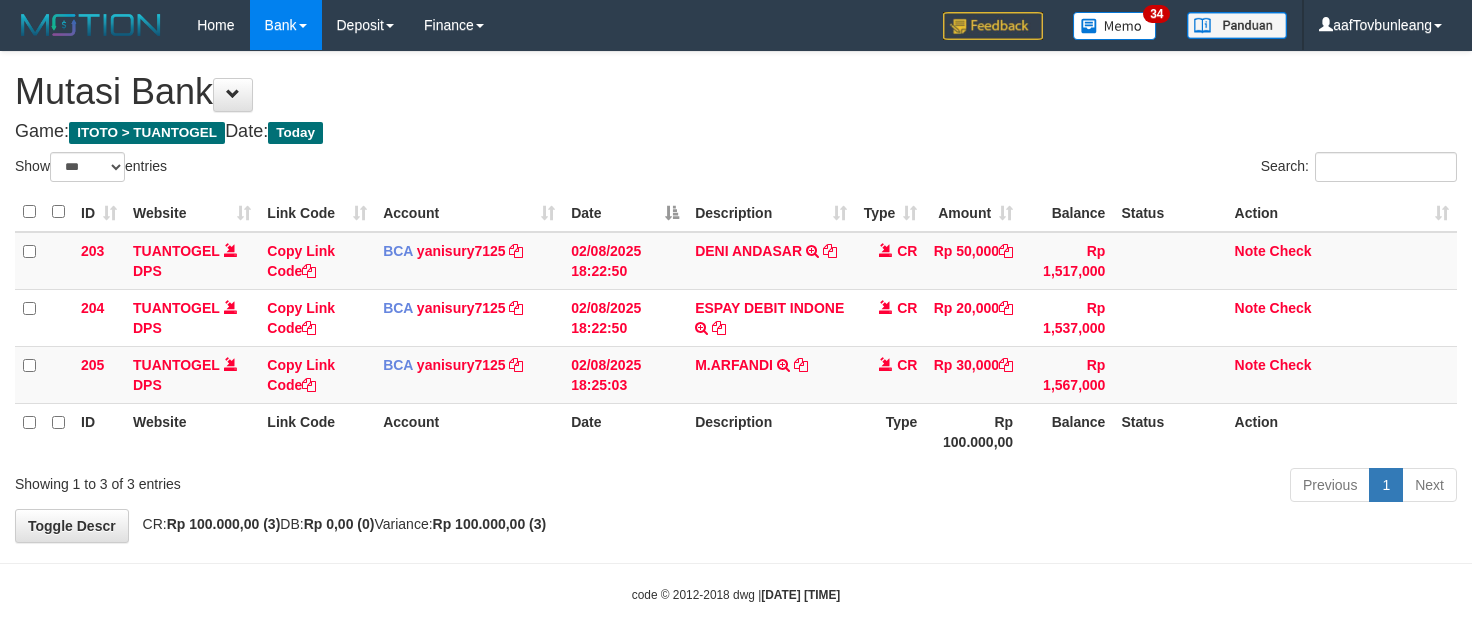 select on "***" 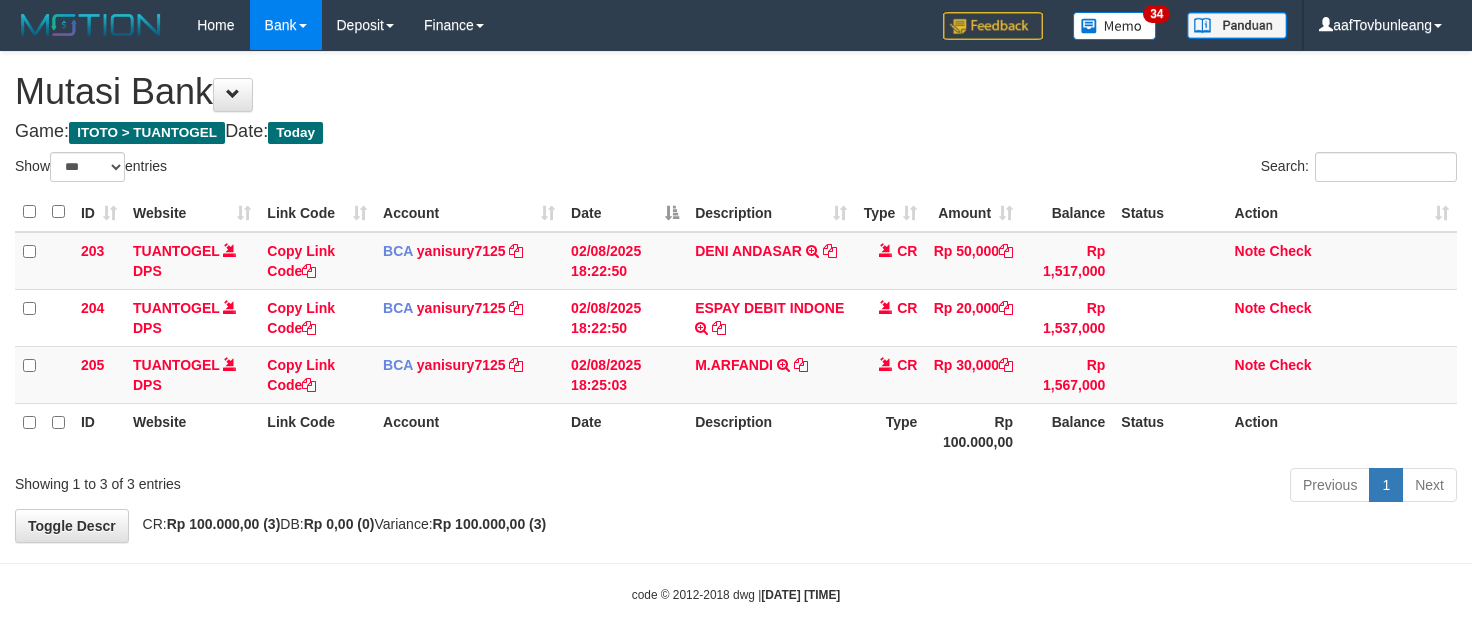 scroll, scrollTop: 0, scrollLeft: 0, axis: both 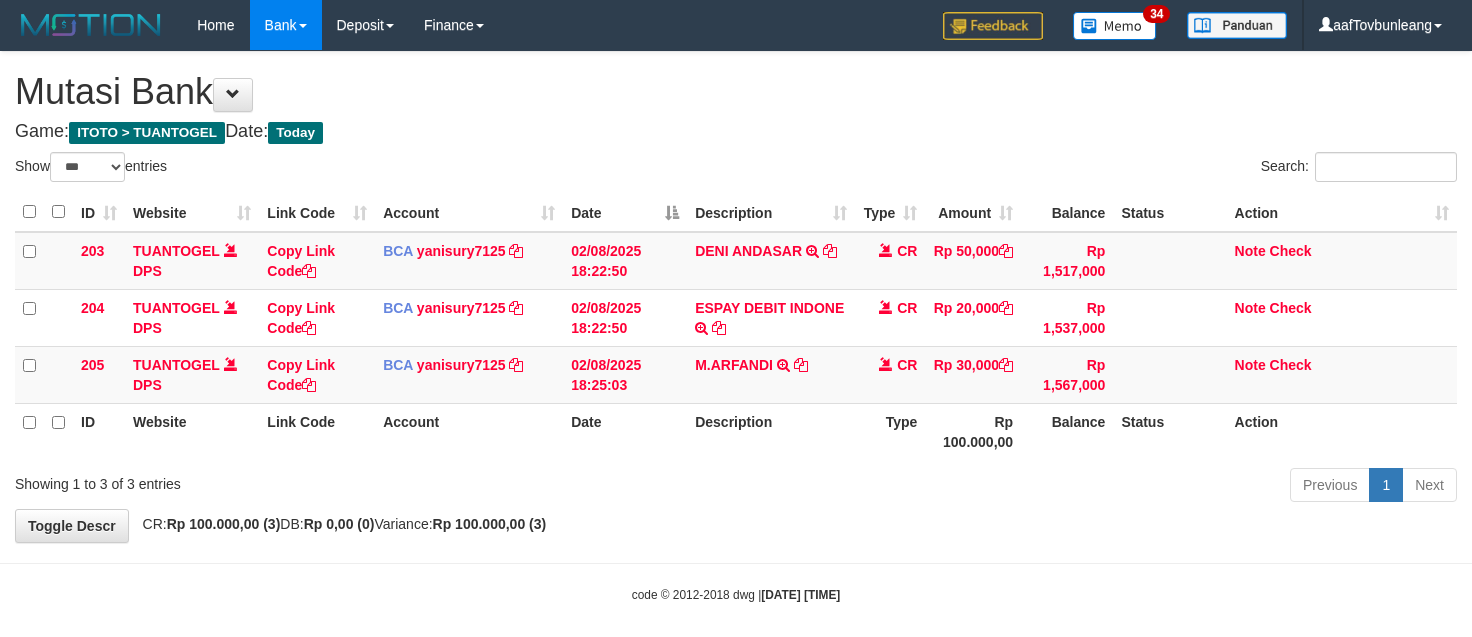 select on "***" 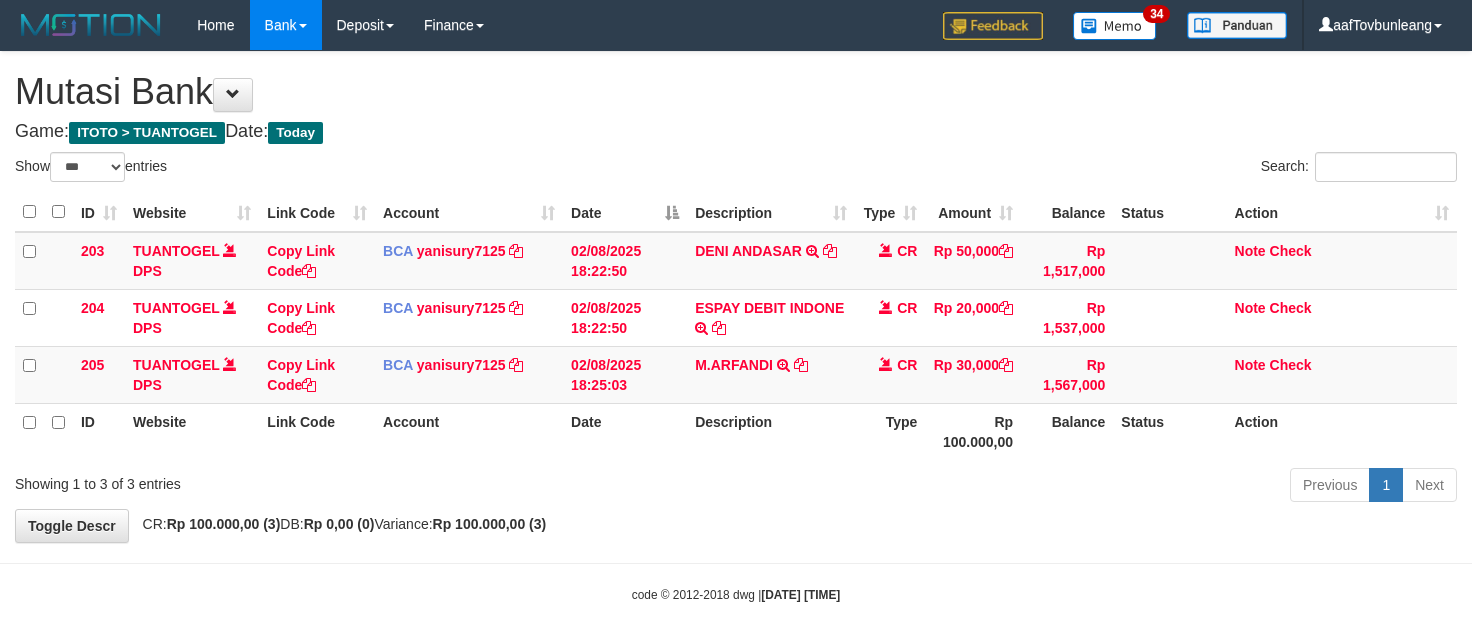 scroll, scrollTop: 0, scrollLeft: 0, axis: both 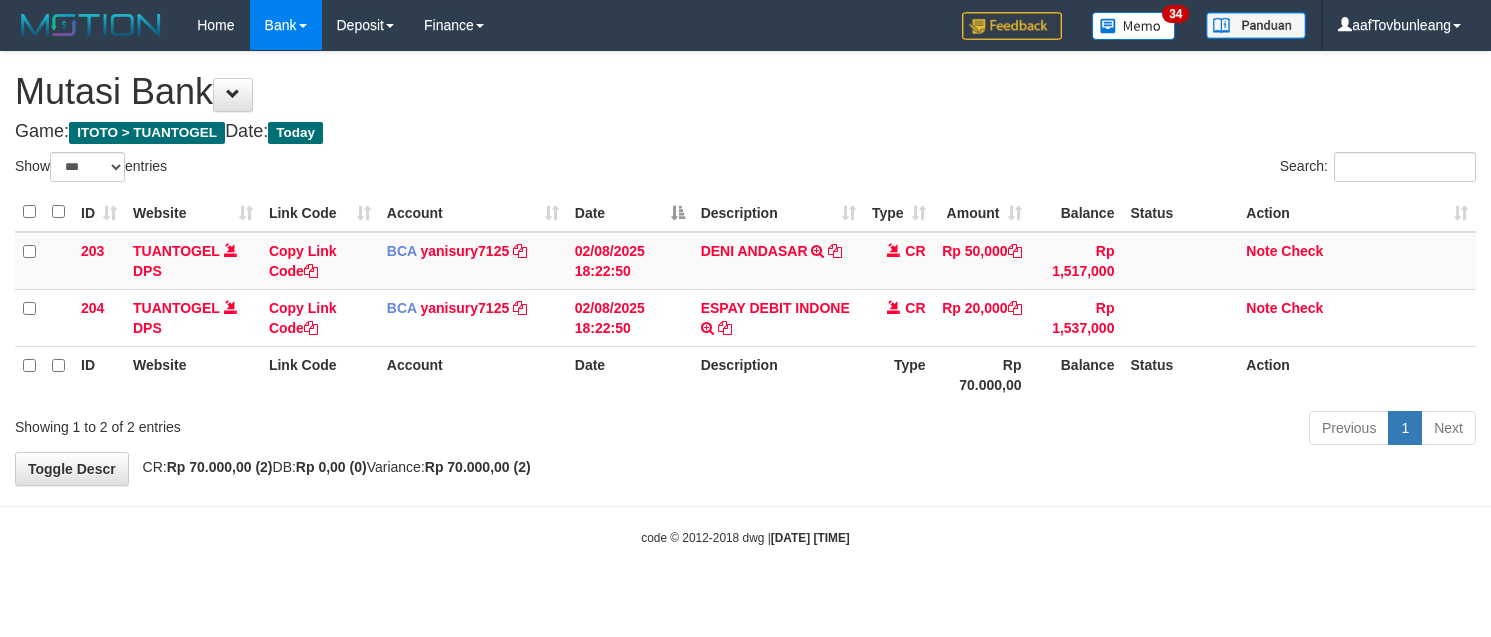 select on "***" 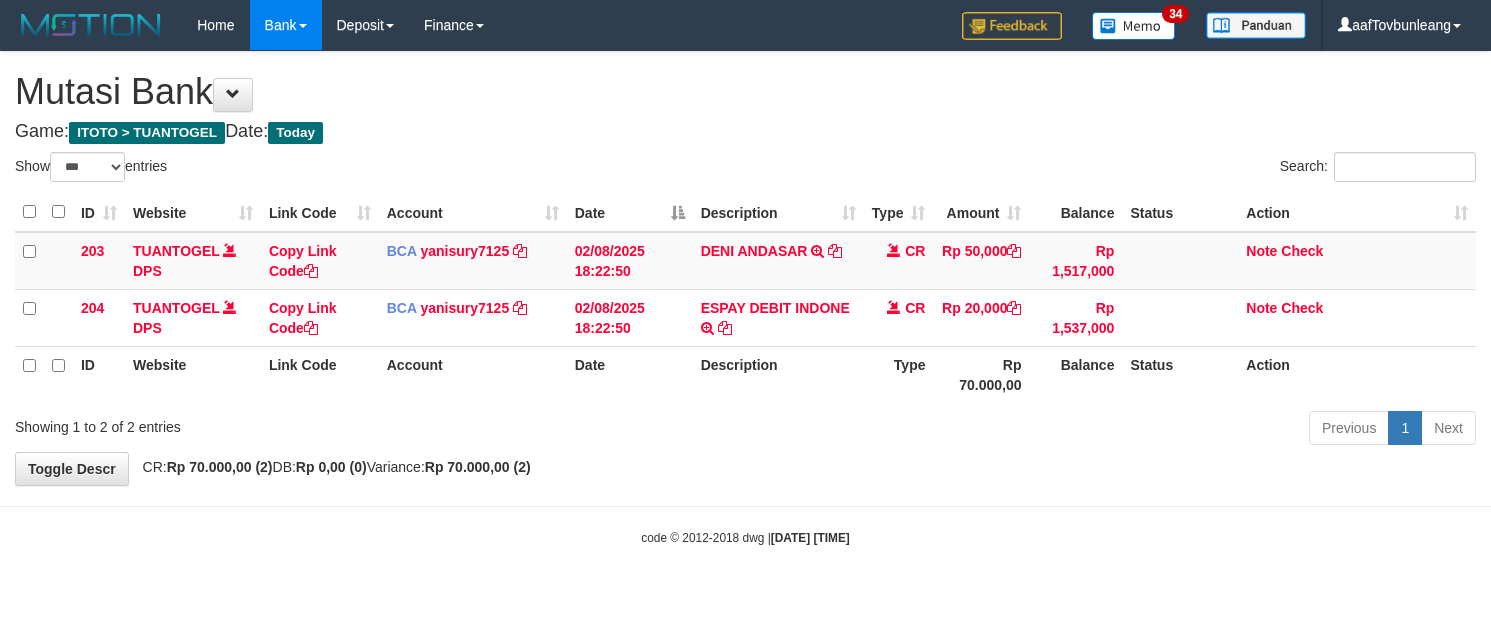 scroll, scrollTop: 0, scrollLeft: 0, axis: both 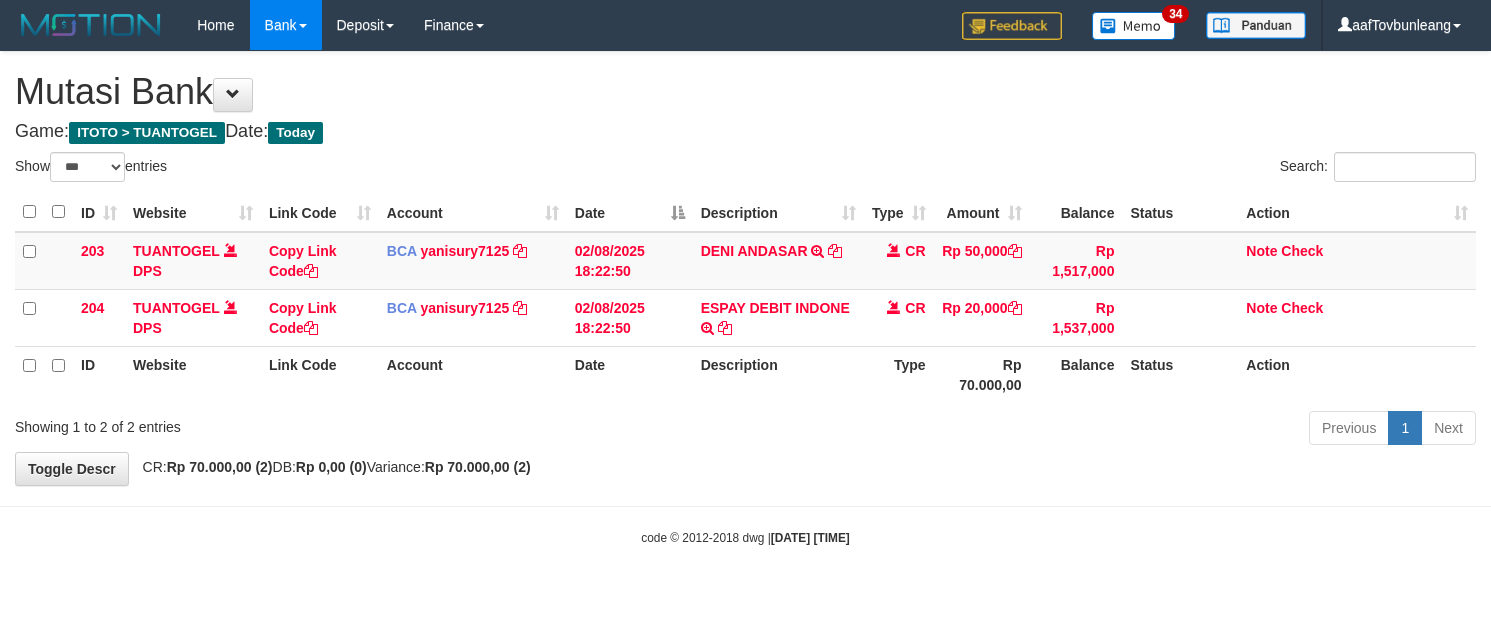 select on "***" 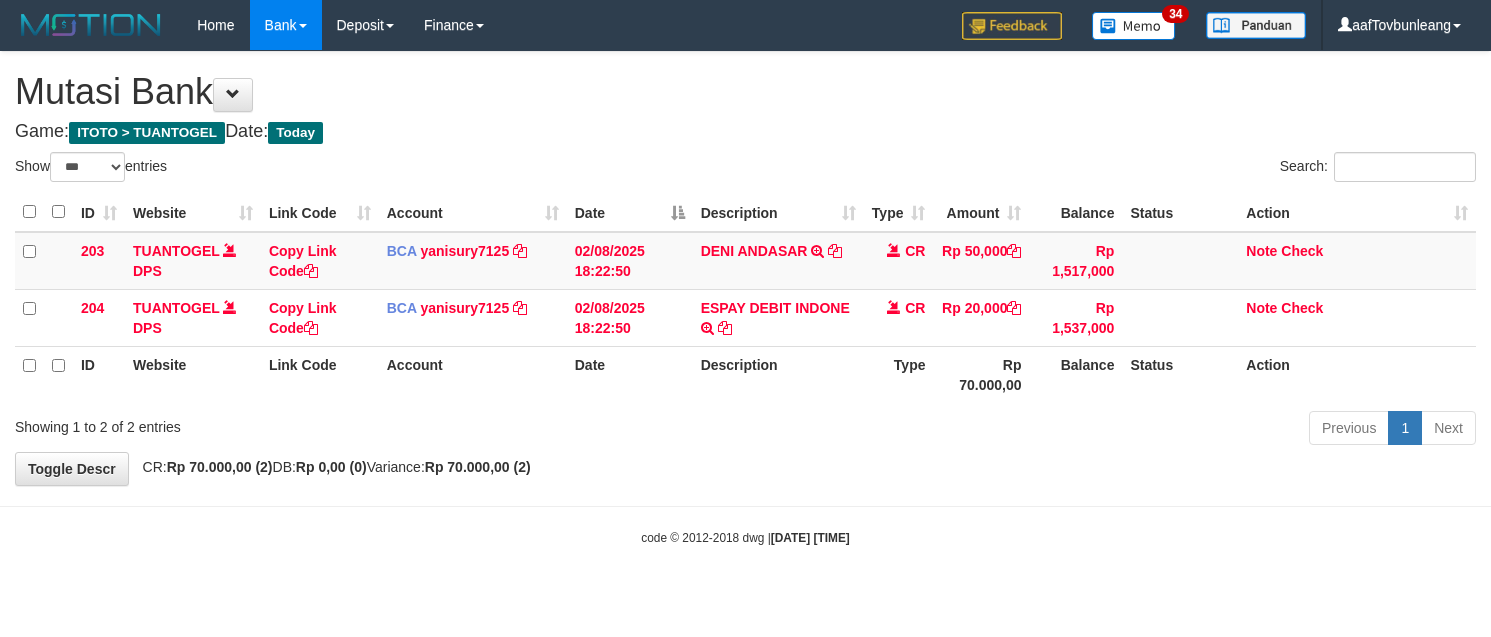 scroll, scrollTop: 0, scrollLeft: 0, axis: both 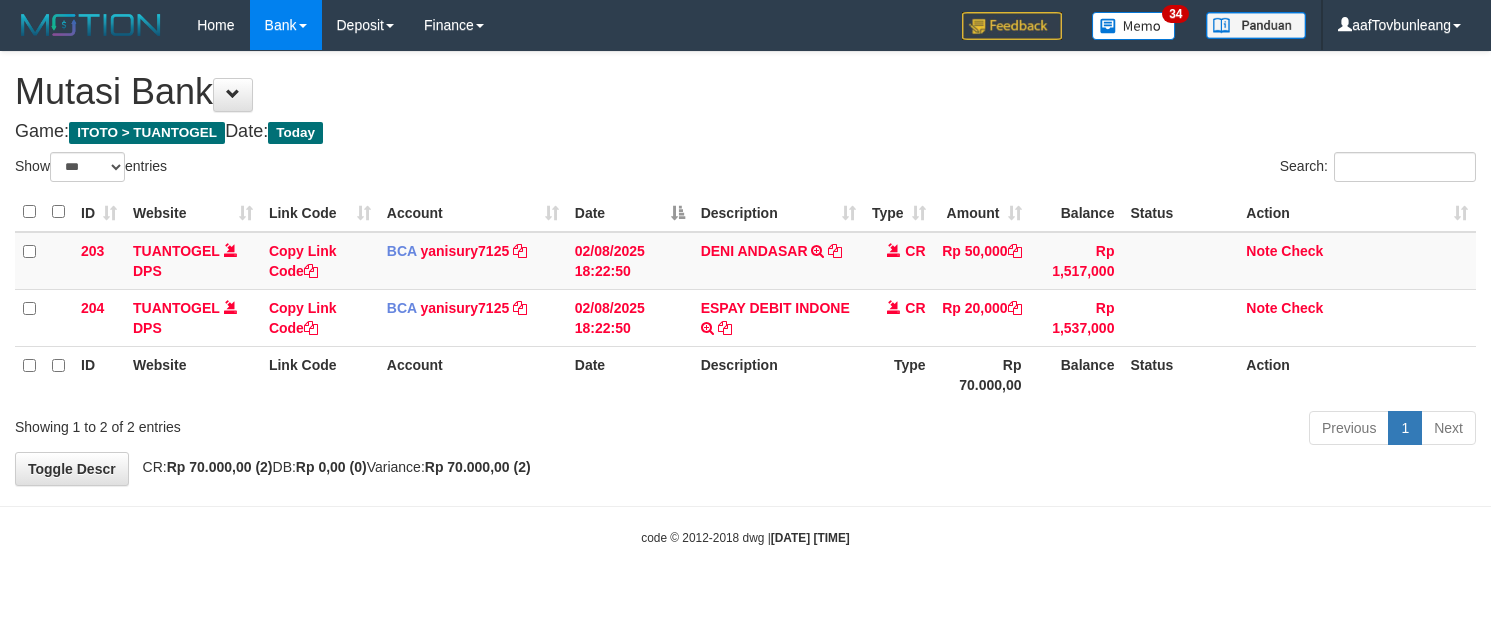 select on "***" 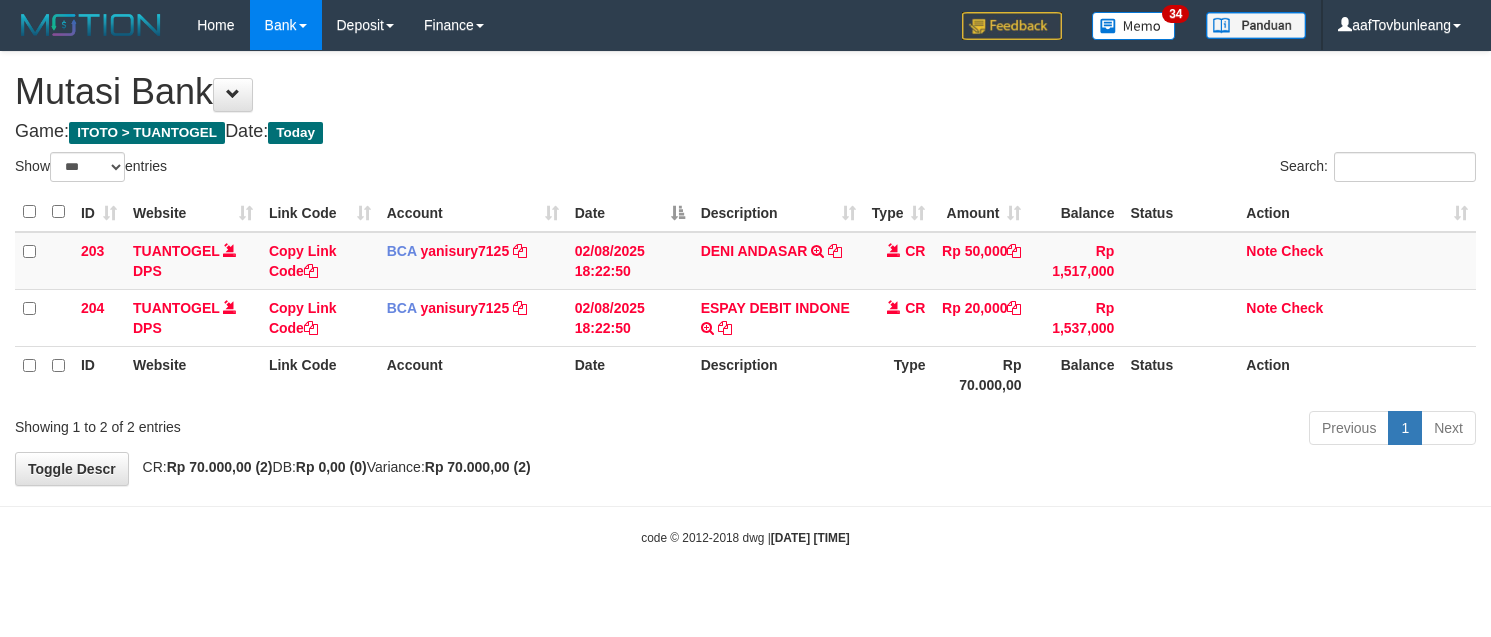 scroll, scrollTop: 0, scrollLeft: 0, axis: both 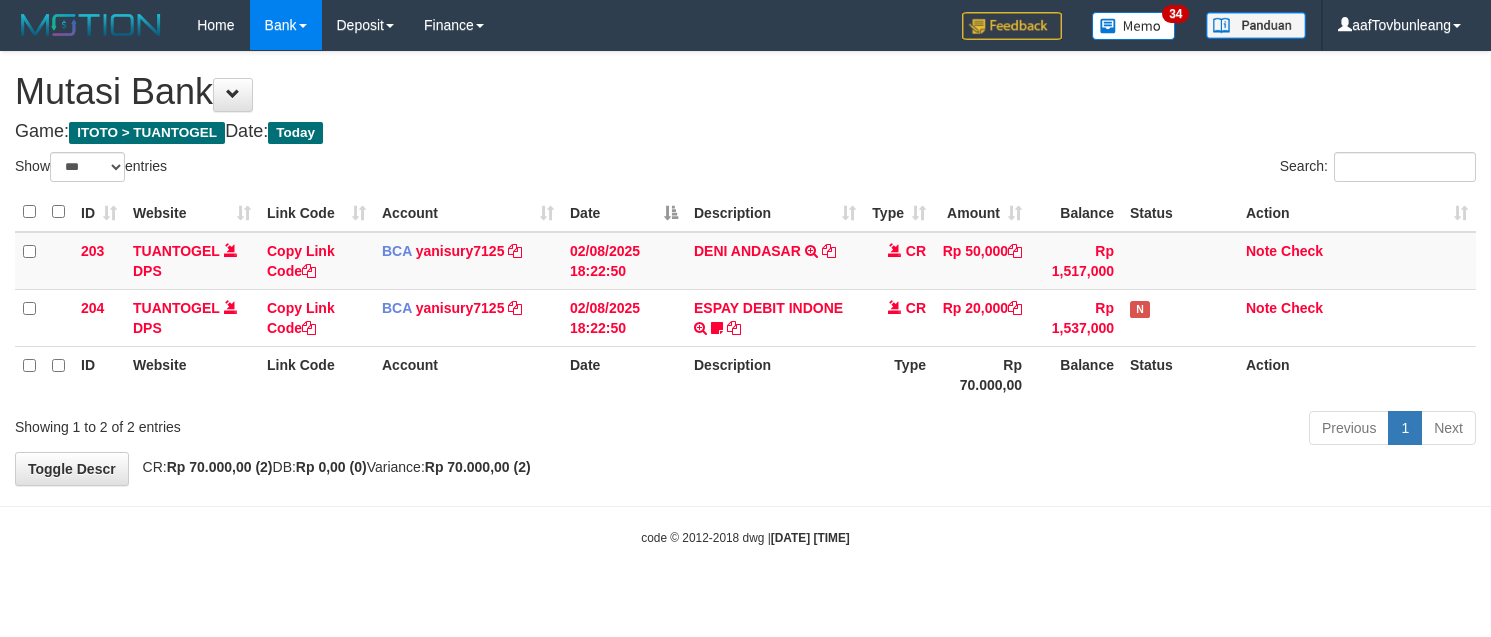 select on "***" 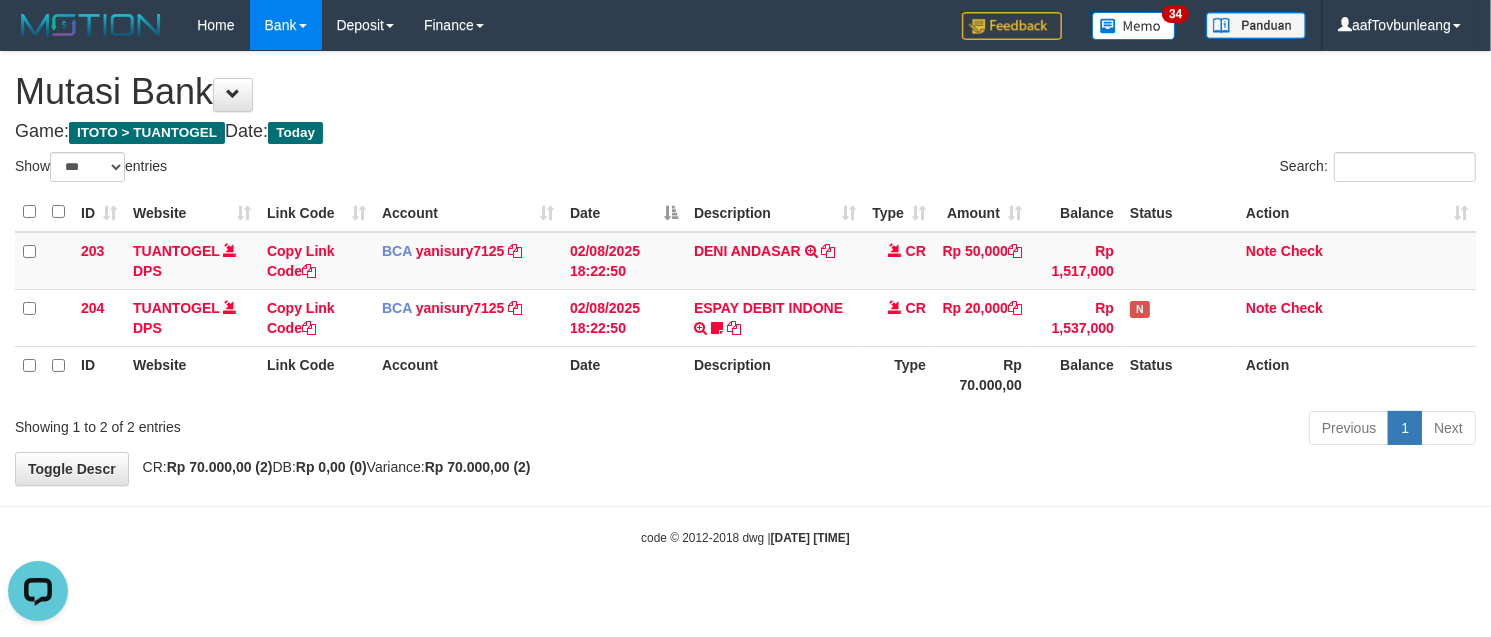 scroll, scrollTop: 0, scrollLeft: 0, axis: both 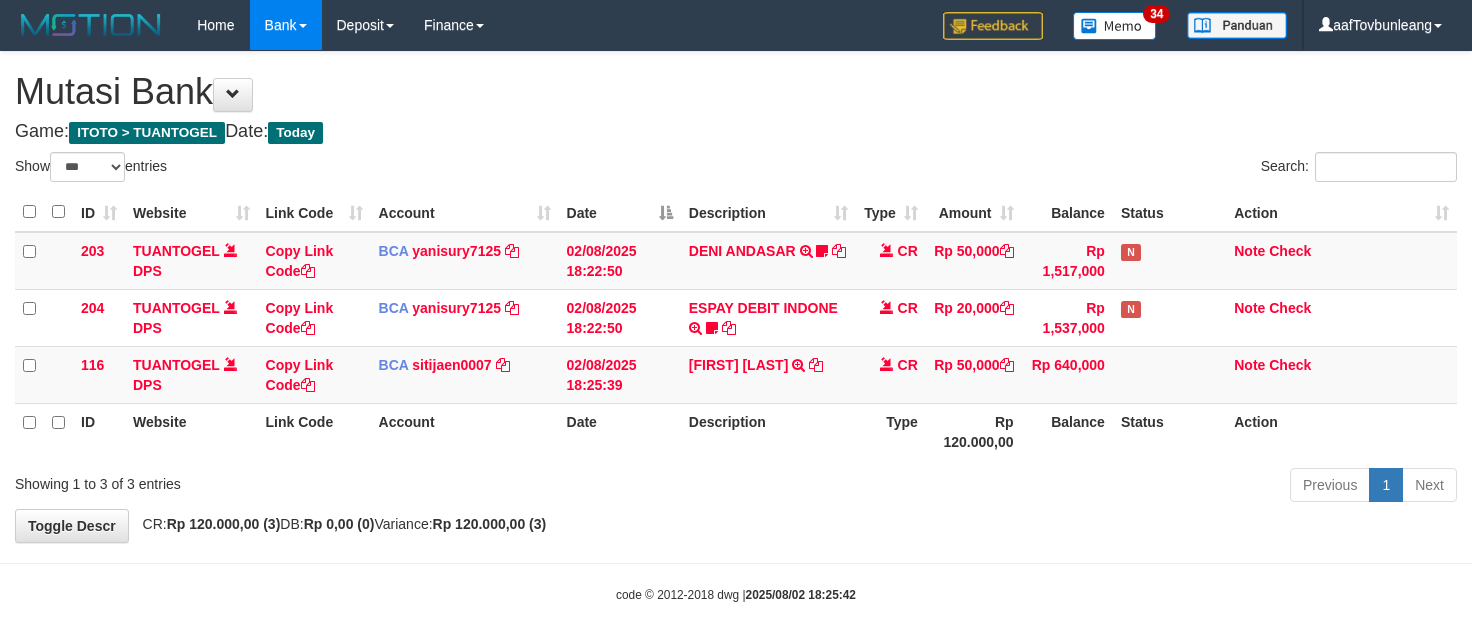 select on "***" 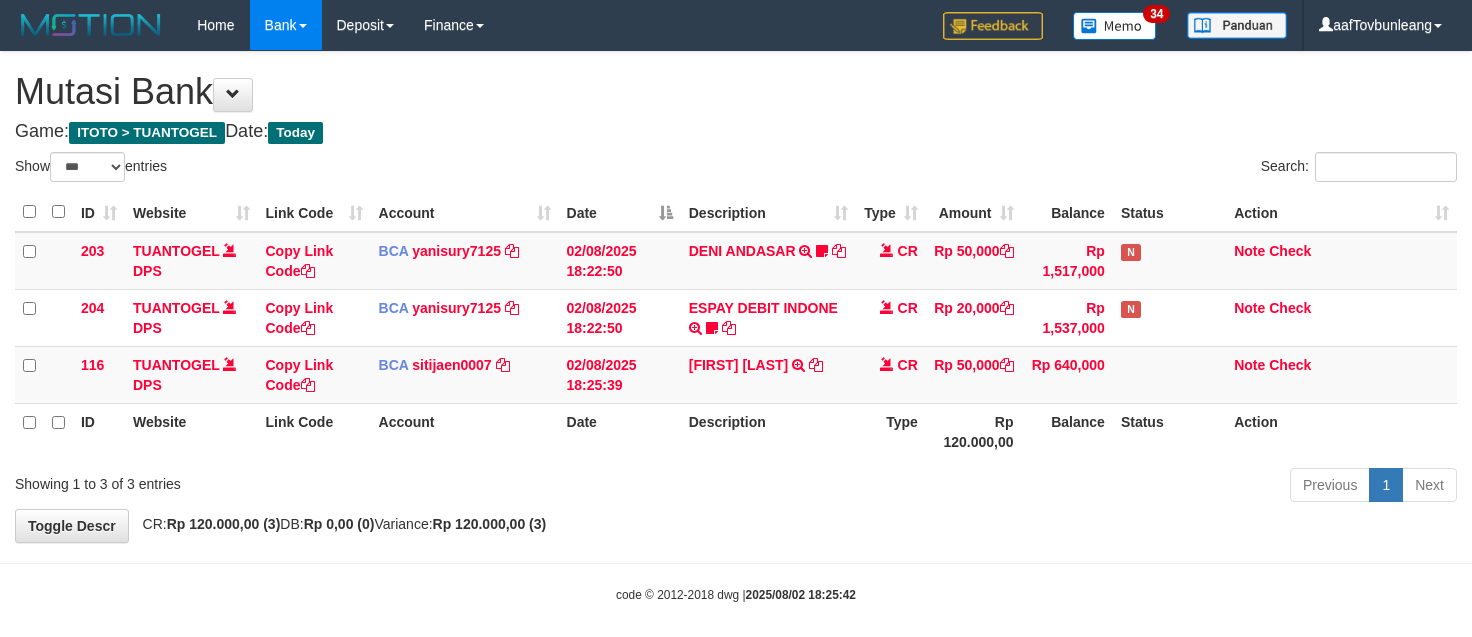 scroll, scrollTop: 0, scrollLeft: 0, axis: both 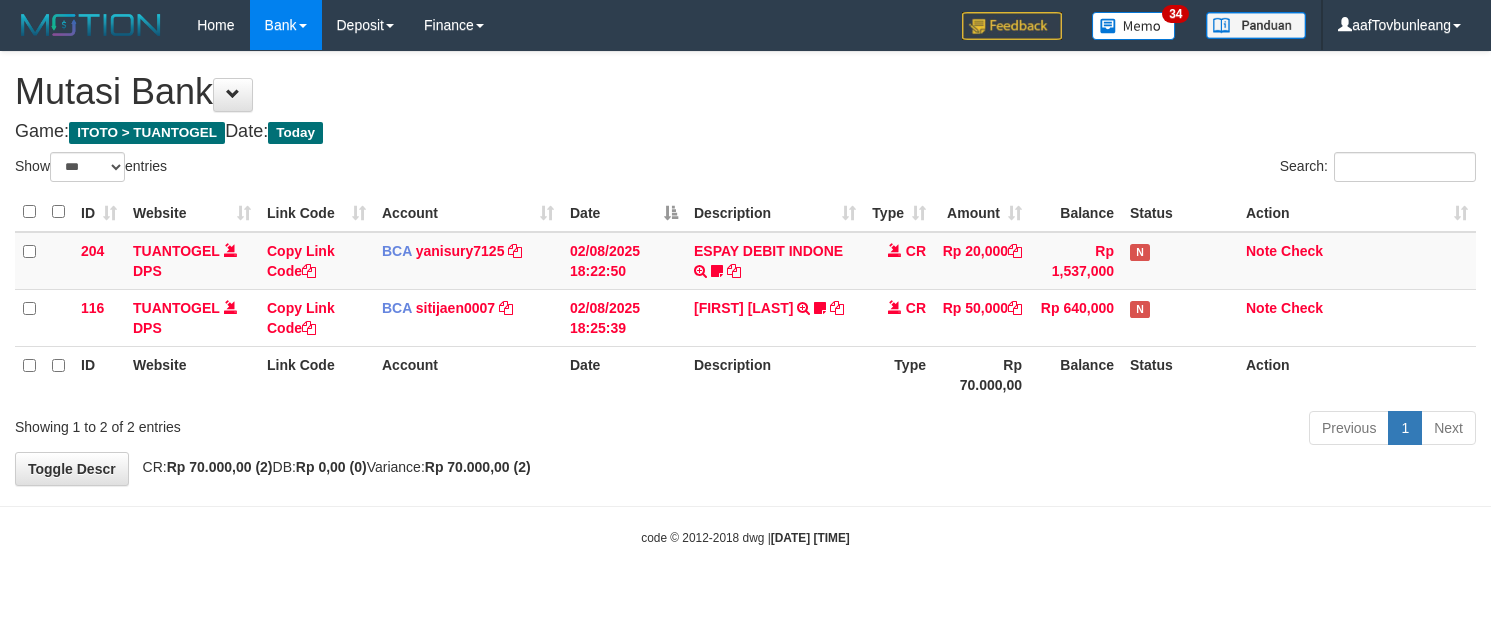 select on "***" 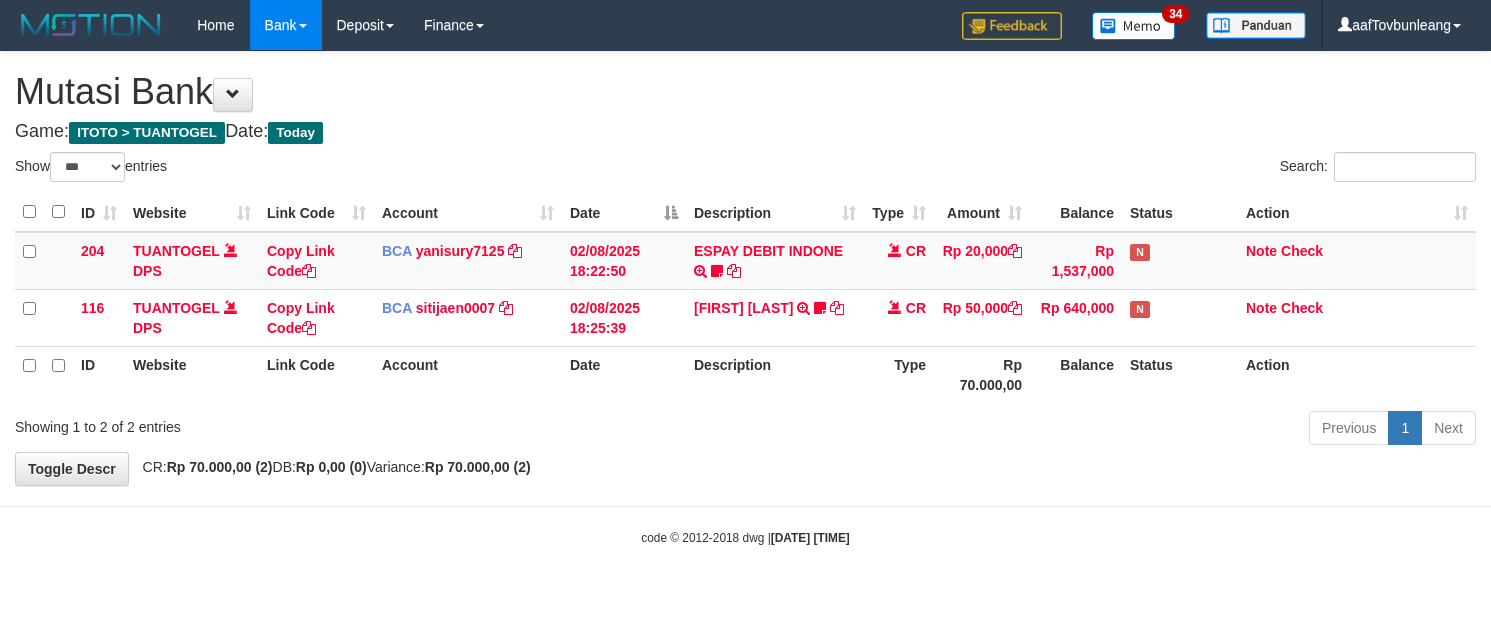 scroll, scrollTop: 0, scrollLeft: 0, axis: both 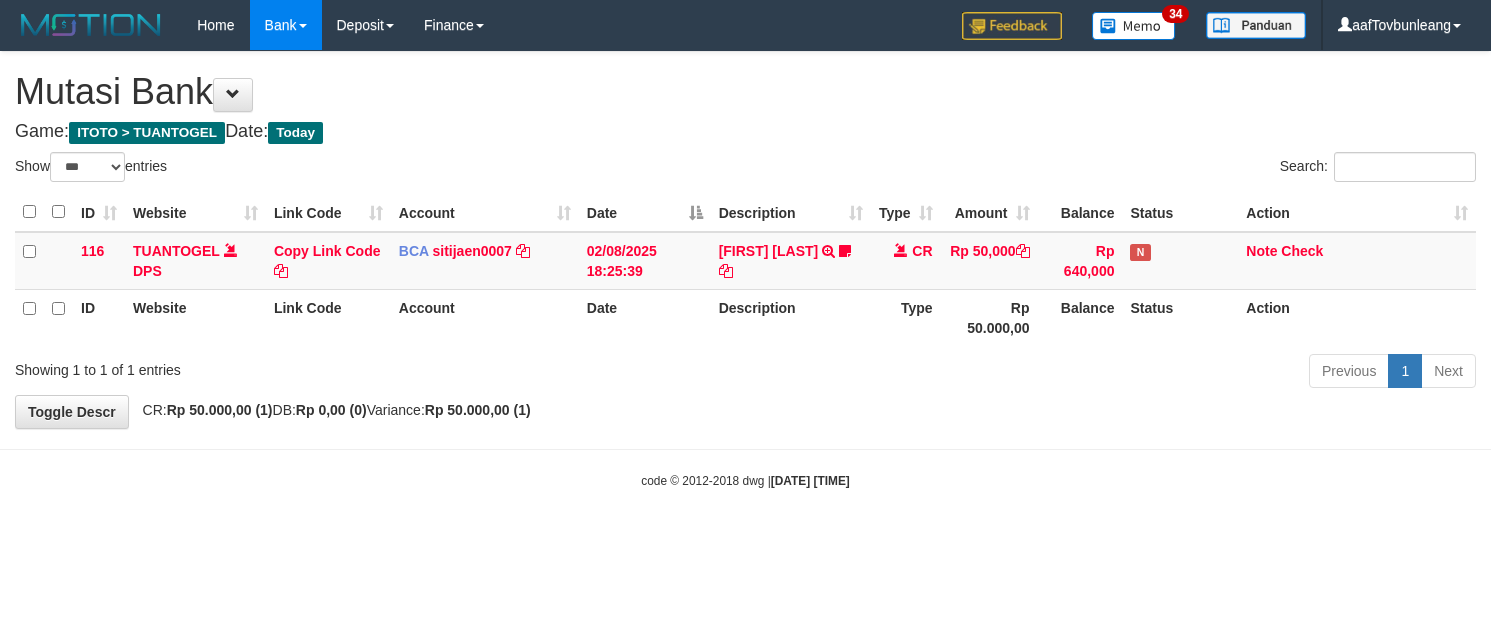 select on "***" 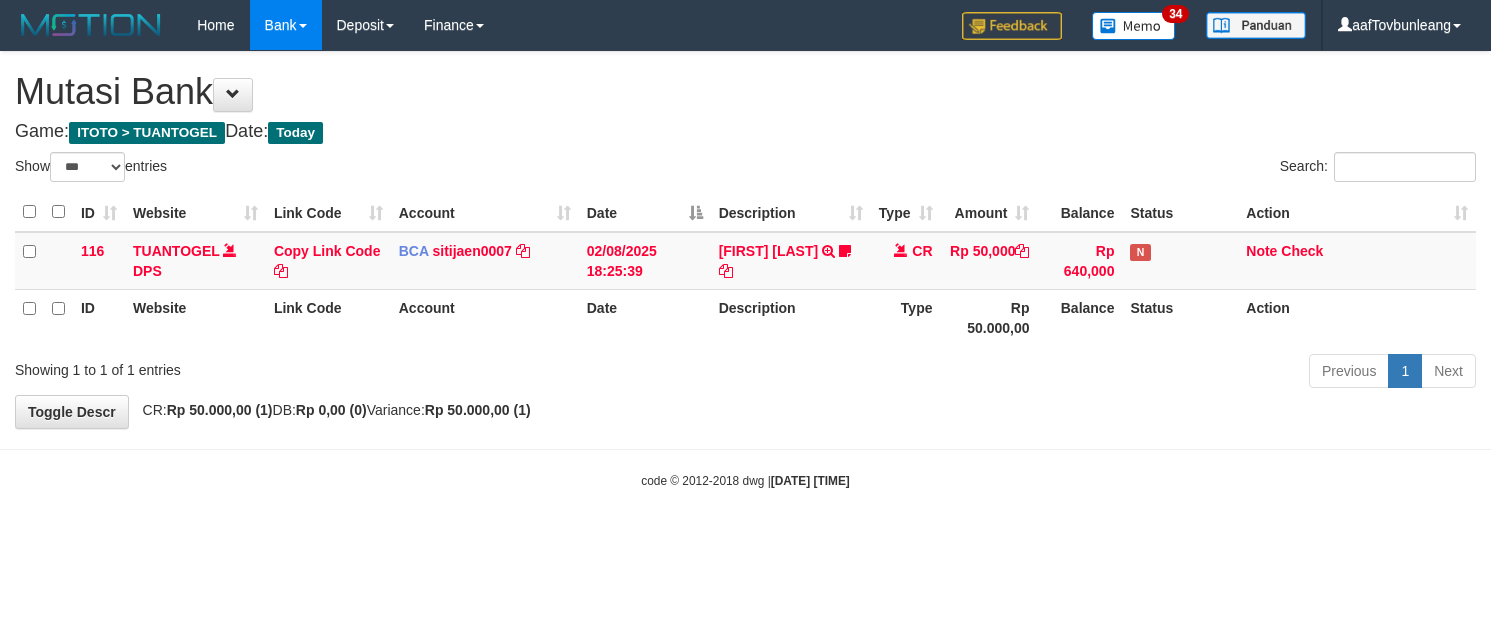 scroll, scrollTop: 0, scrollLeft: 0, axis: both 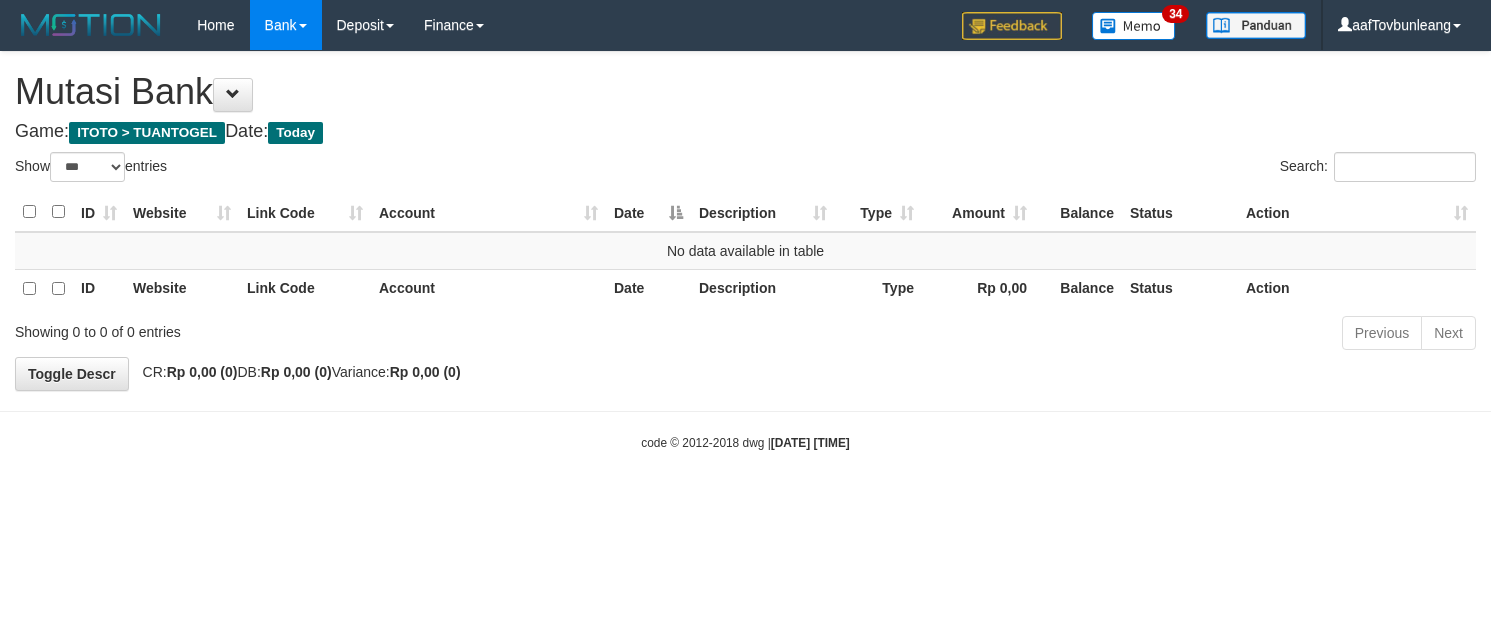select on "***" 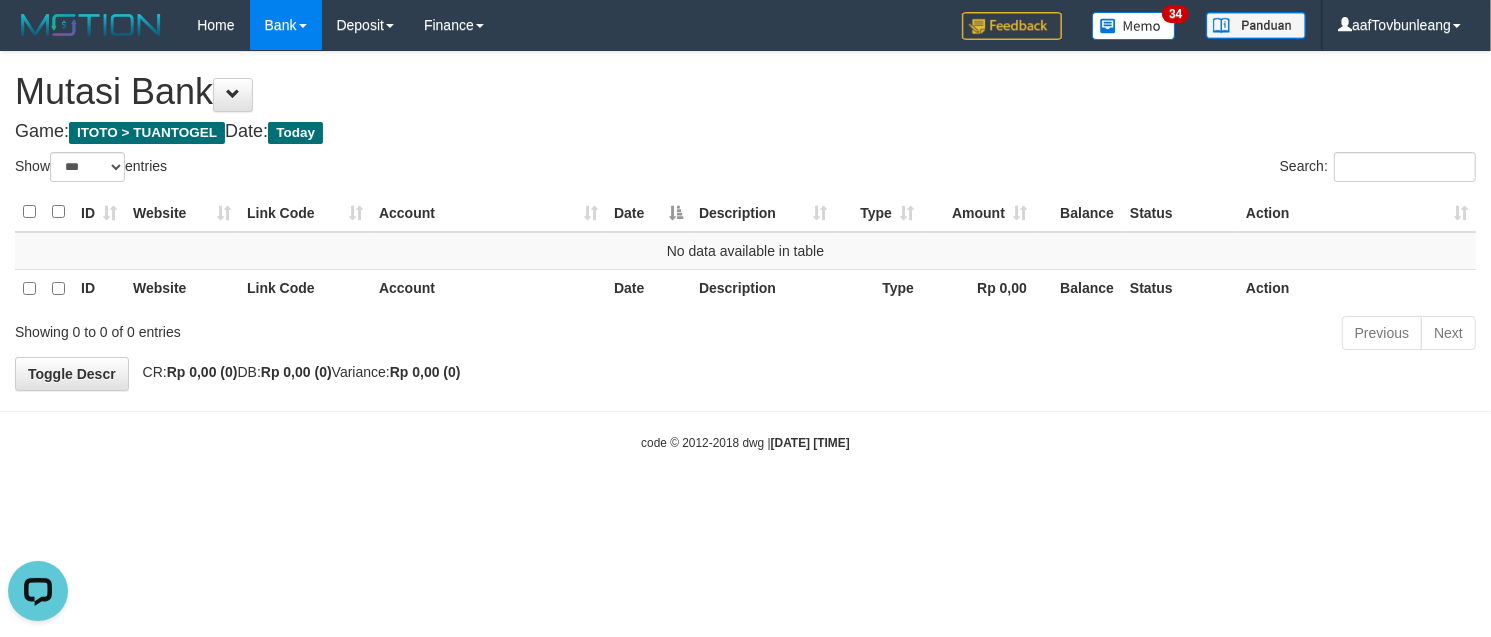 scroll, scrollTop: 0, scrollLeft: 0, axis: both 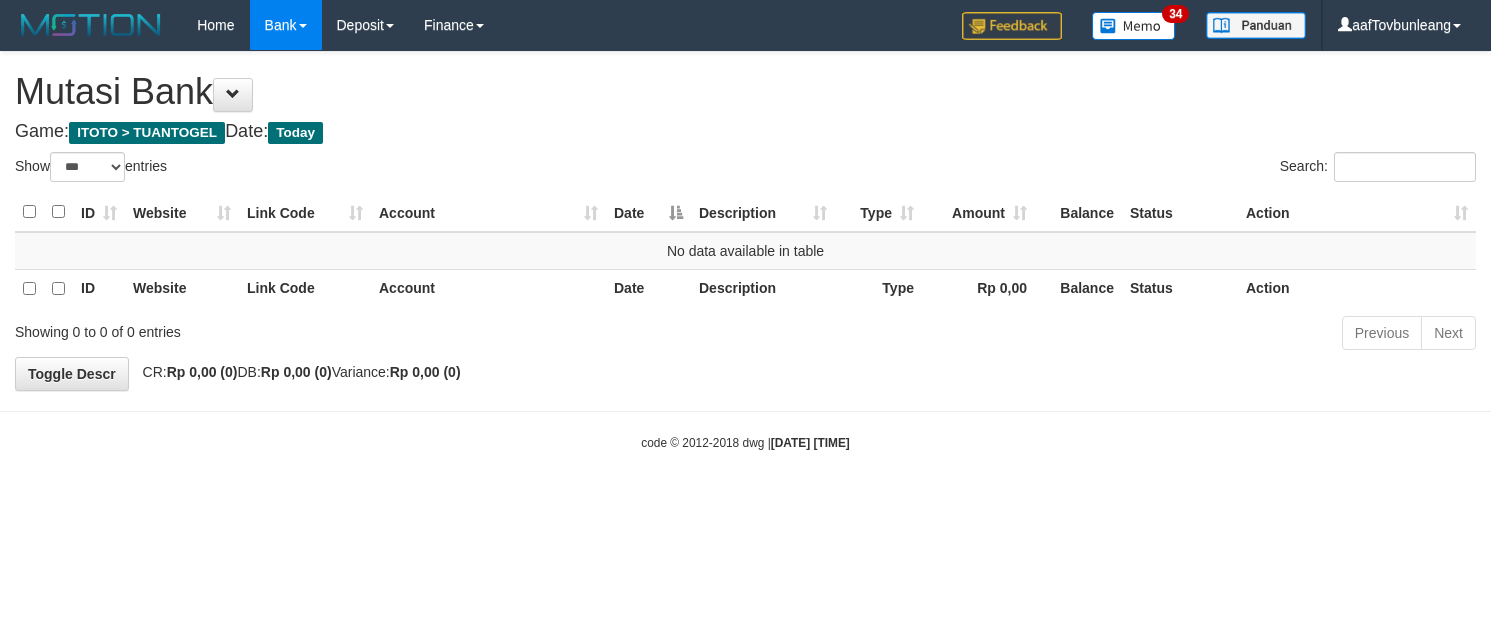 select on "***" 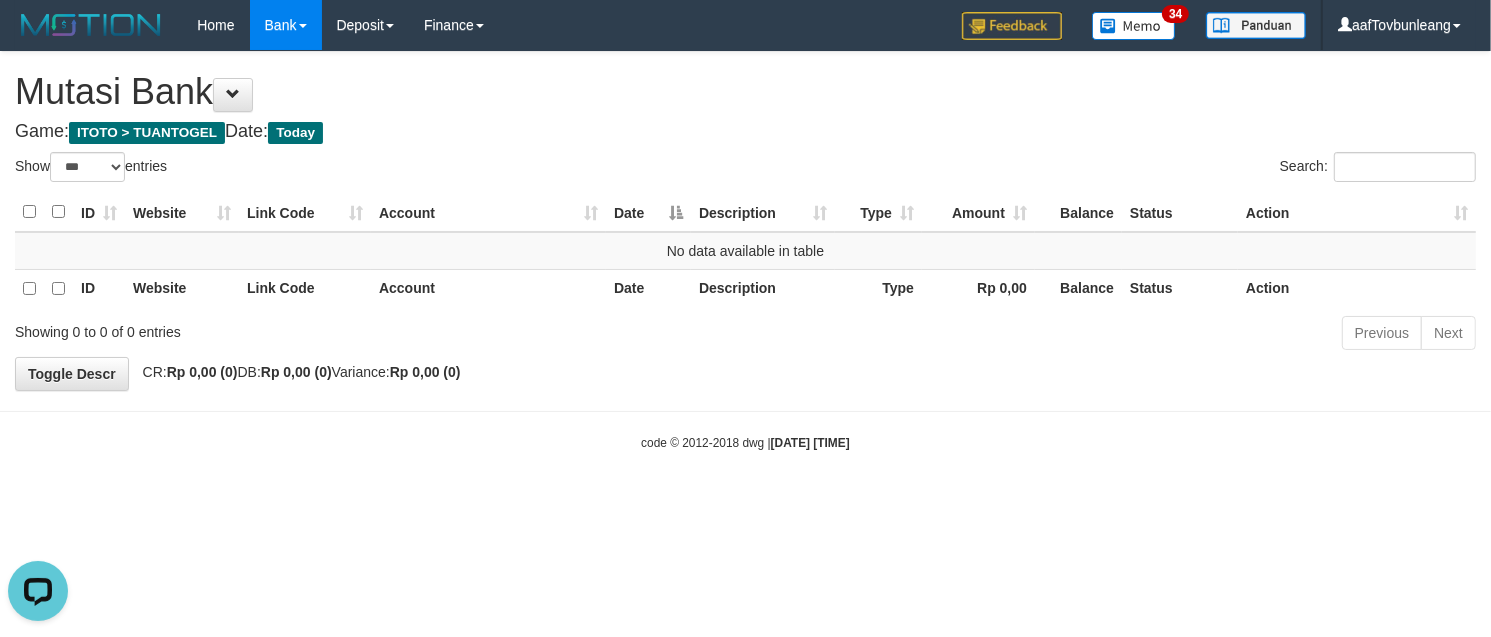 scroll, scrollTop: 0, scrollLeft: 0, axis: both 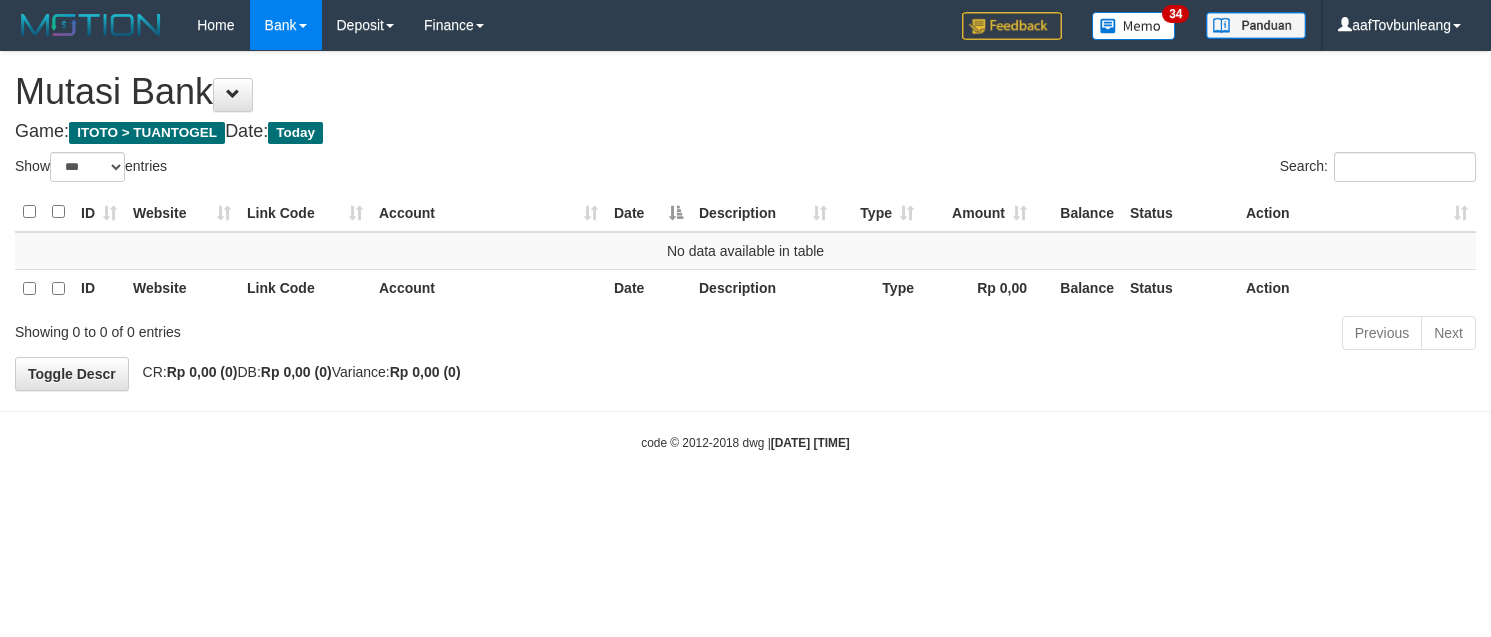 select on "***" 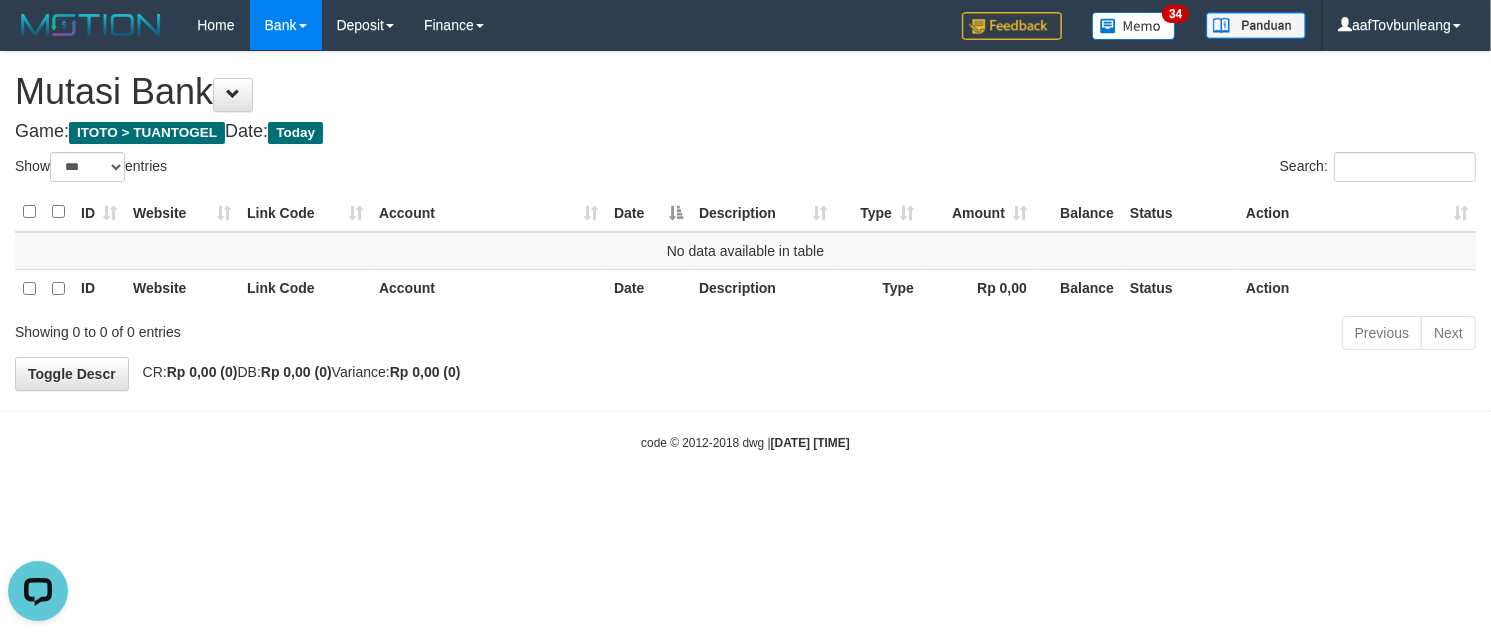 scroll, scrollTop: 0, scrollLeft: 0, axis: both 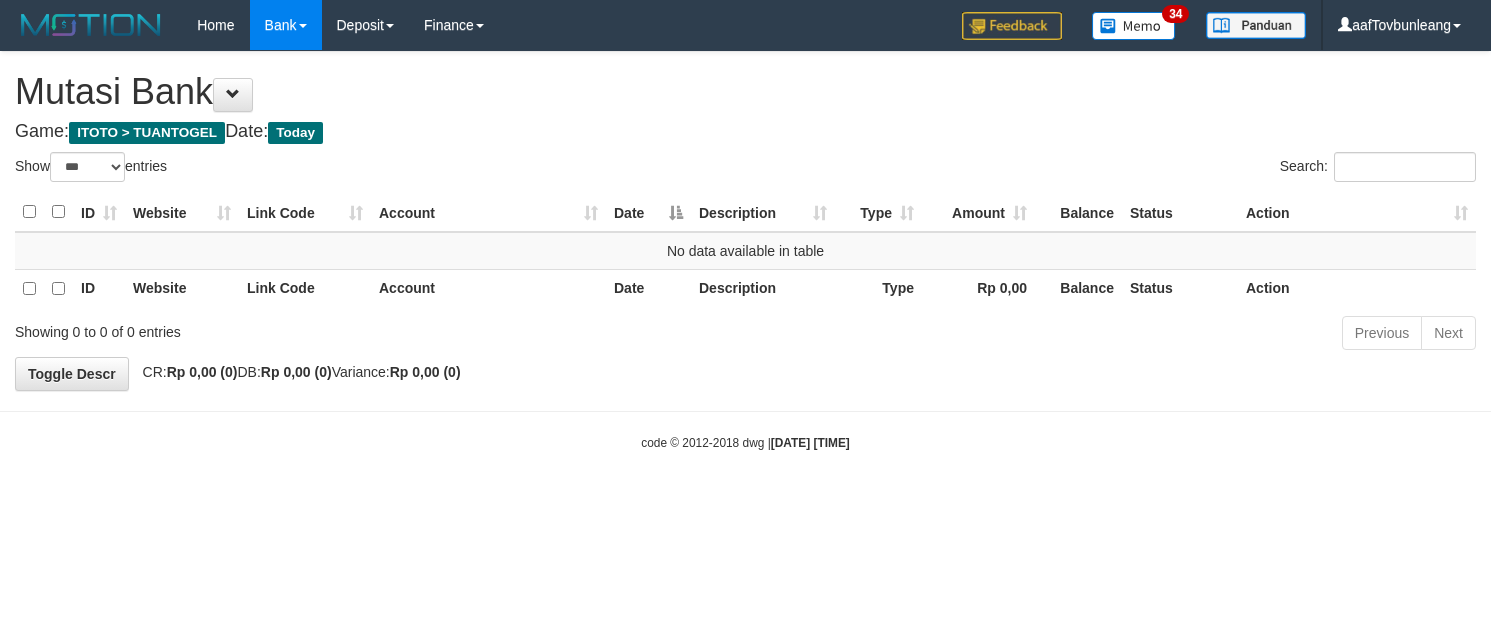 select on "***" 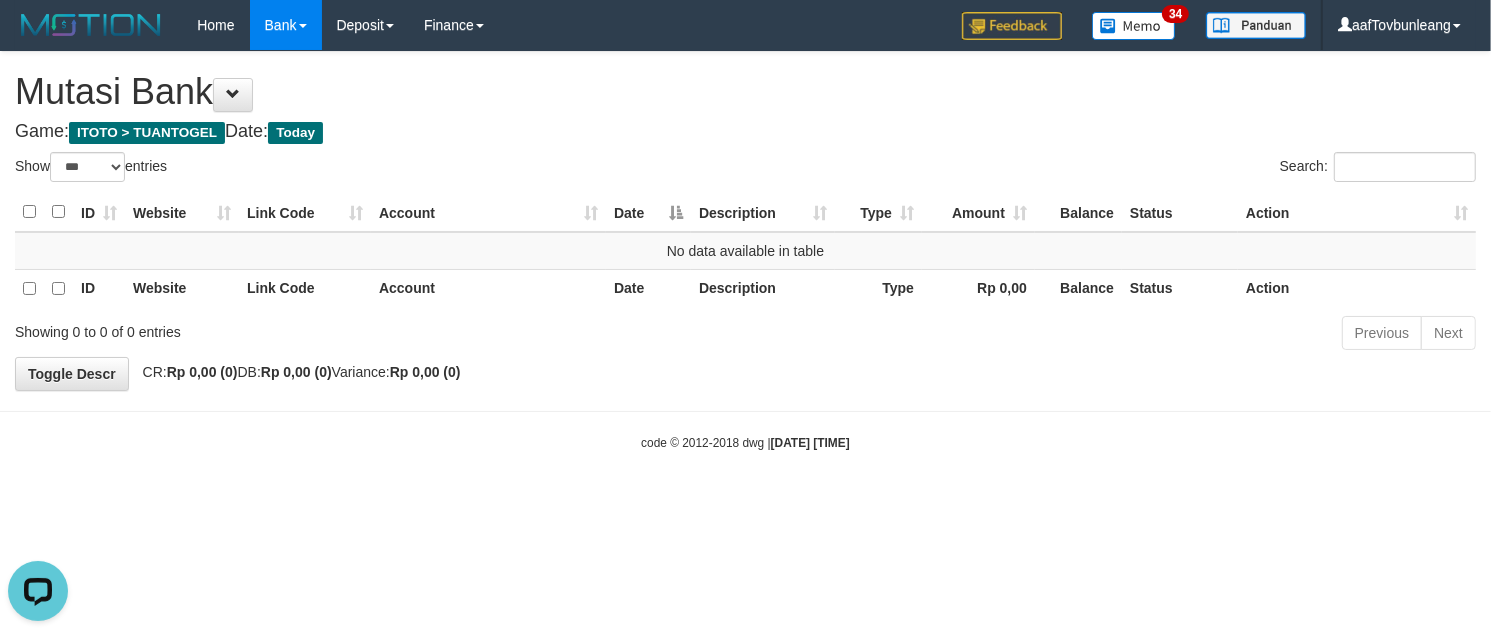 scroll, scrollTop: 0, scrollLeft: 0, axis: both 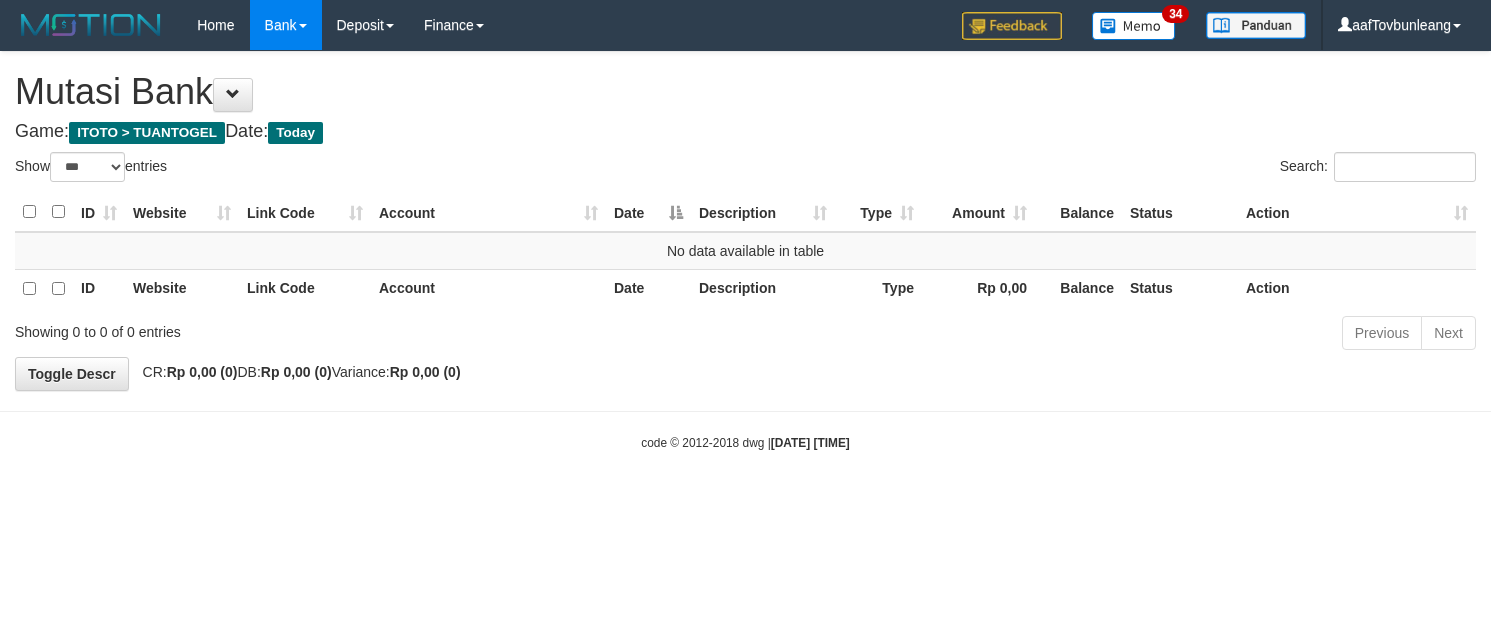 select on "***" 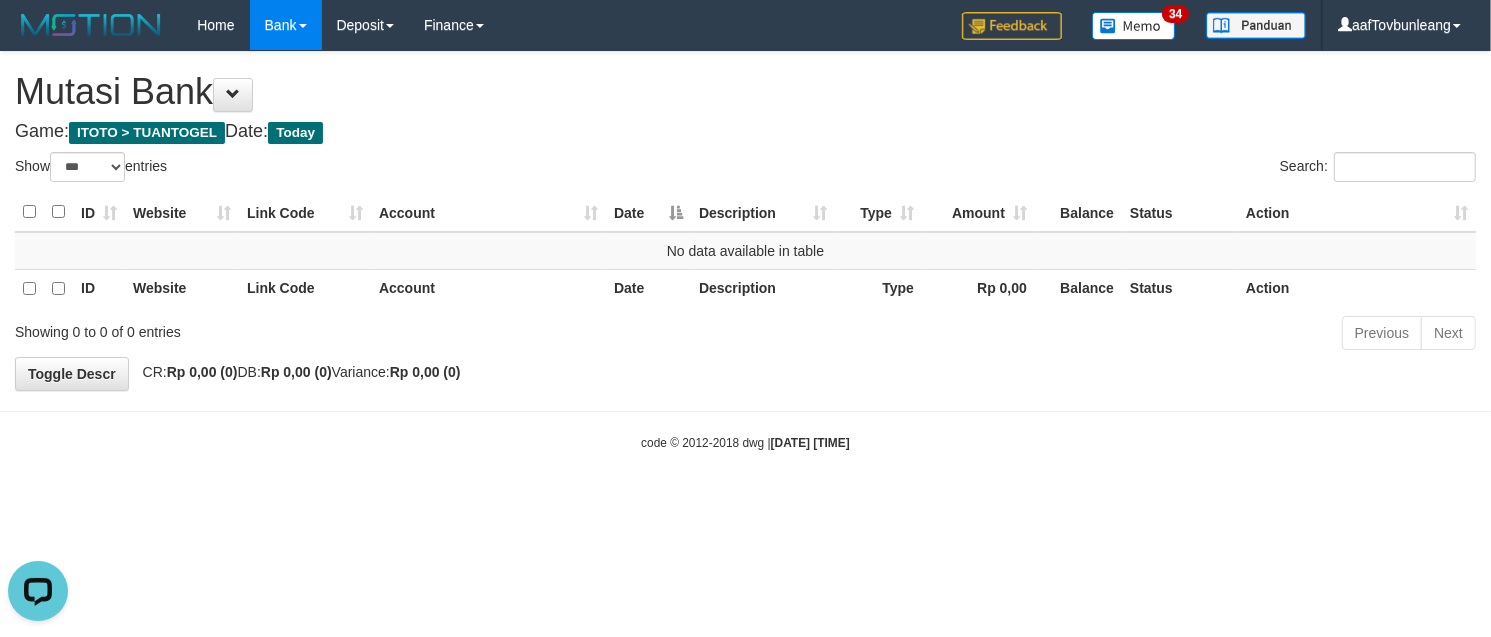 scroll, scrollTop: 0, scrollLeft: 0, axis: both 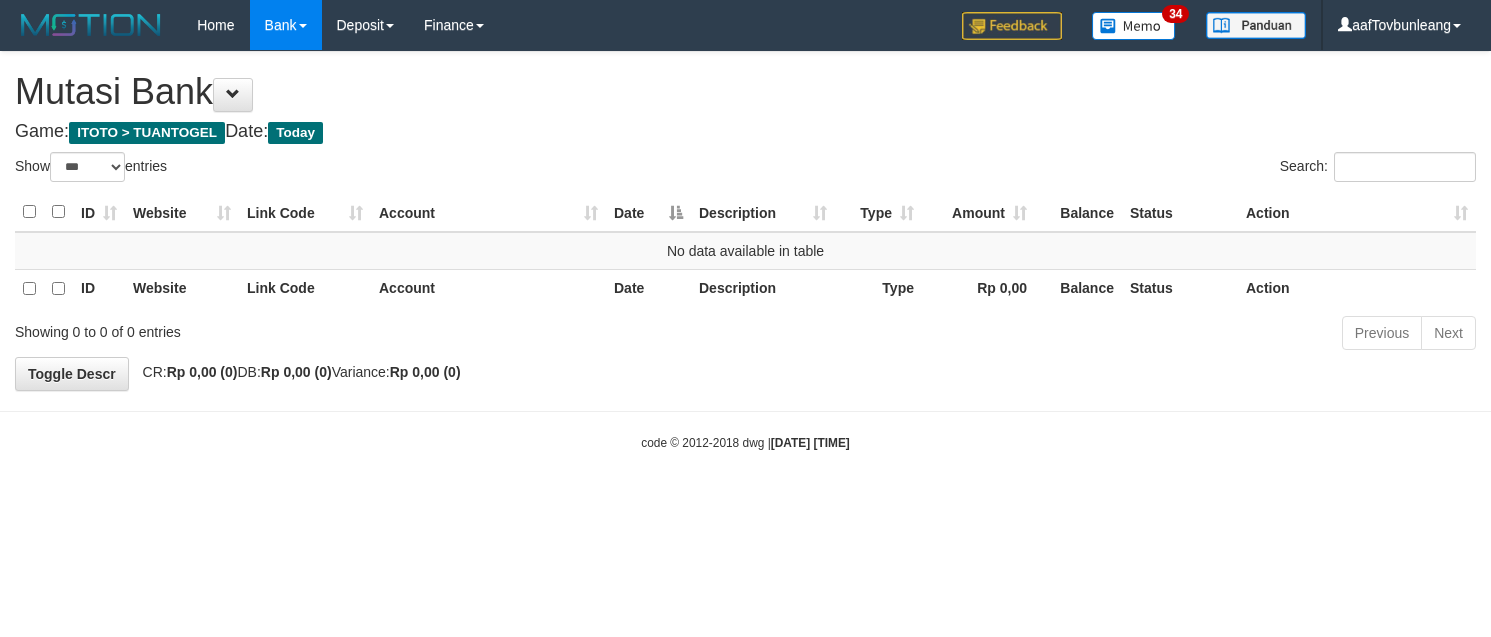 select on "***" 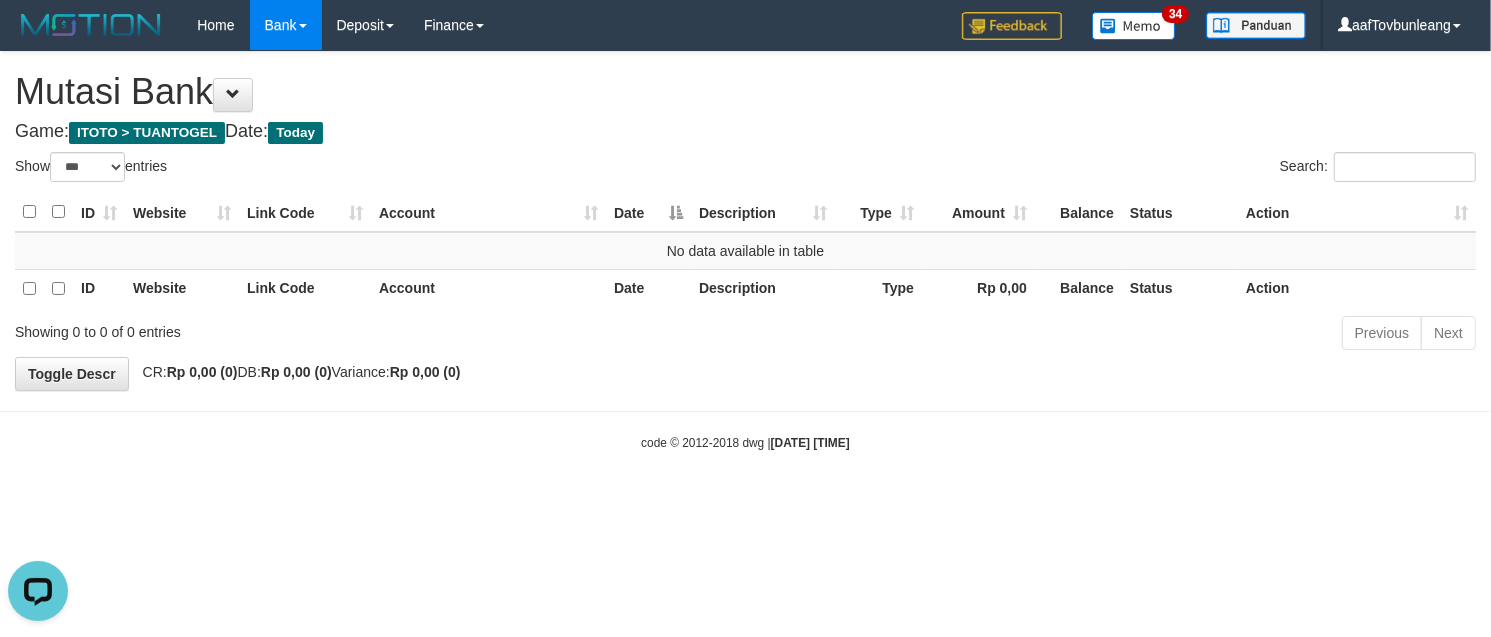 scroll, scrollTop: 0, scrollLeft: 0, axis: both 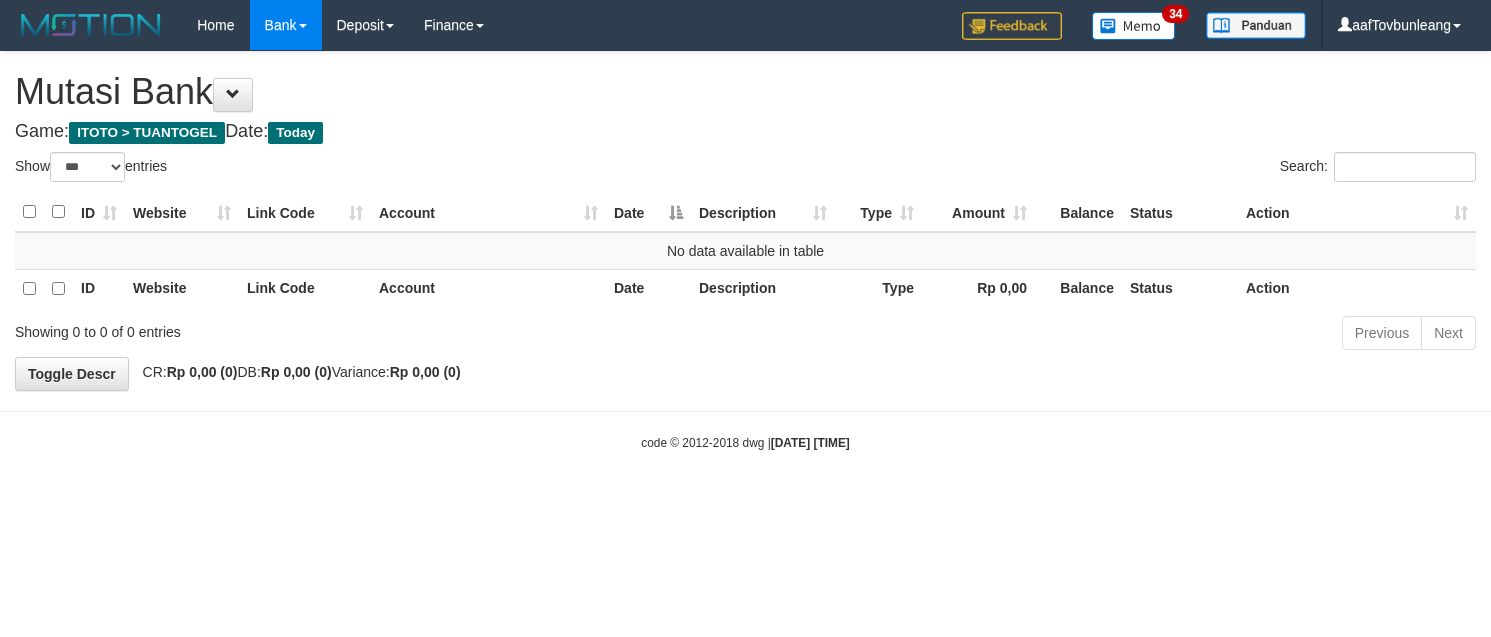select on "***" 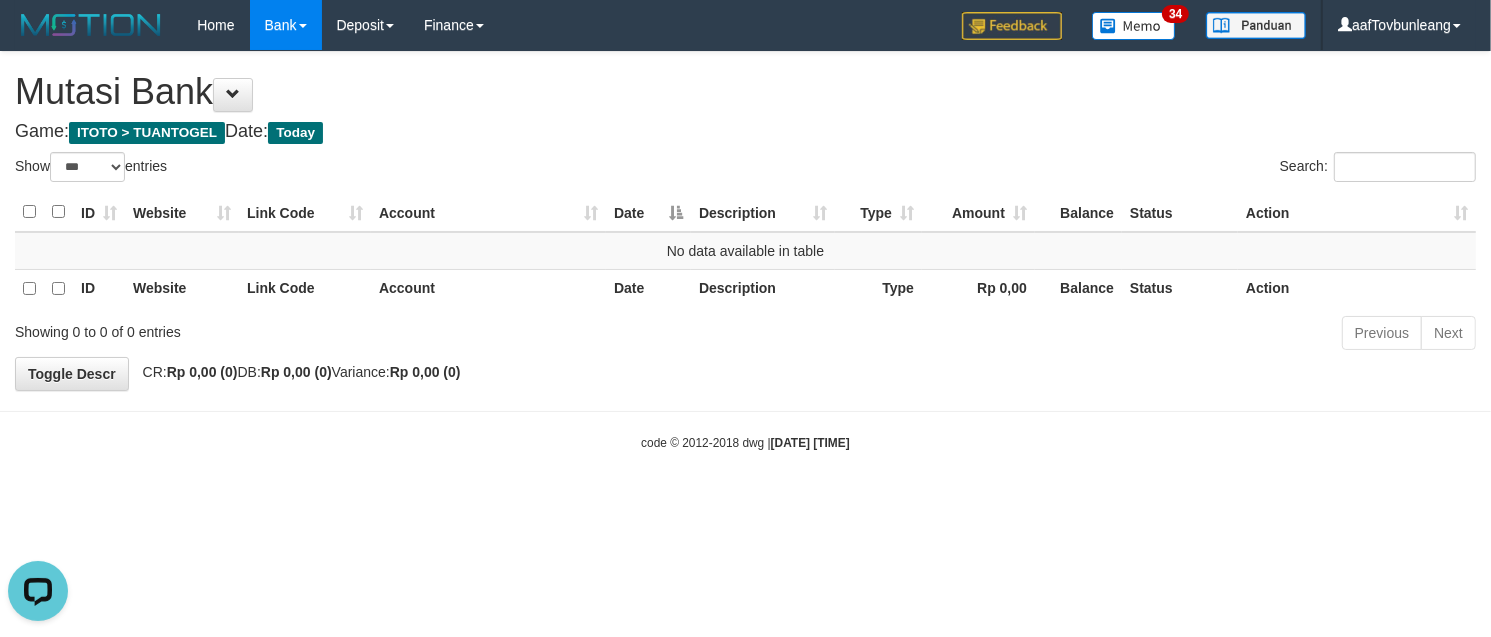 scroll, scrollTop: 0, scrollLeft: 0, axis: both 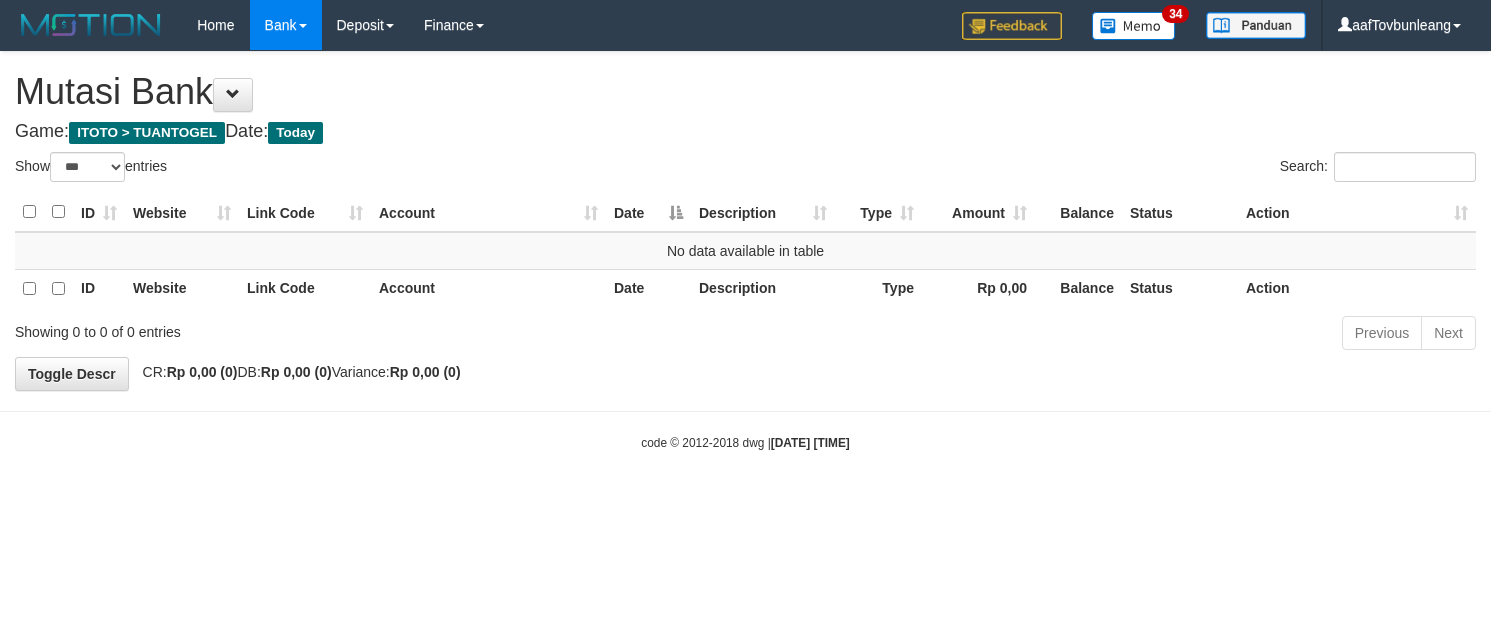 select on "***" 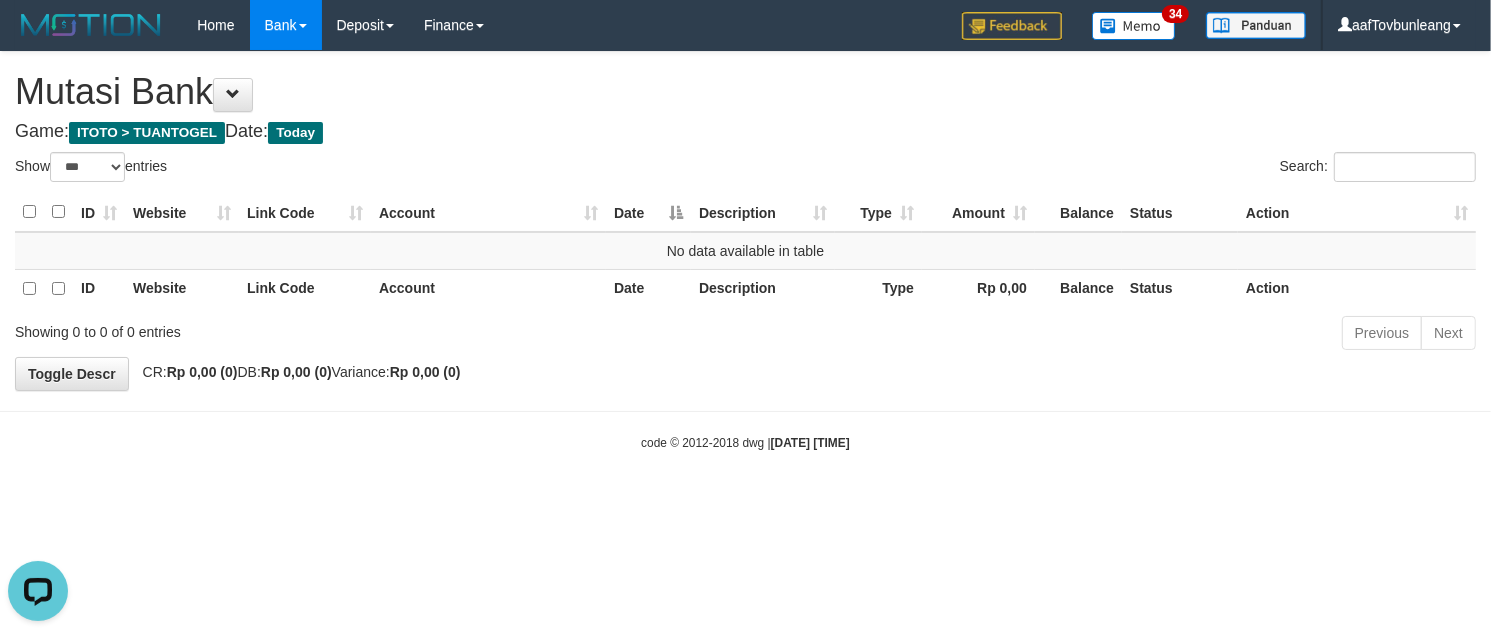 scroll, scrollTop: 0, scrollLeft: 0, axis: both 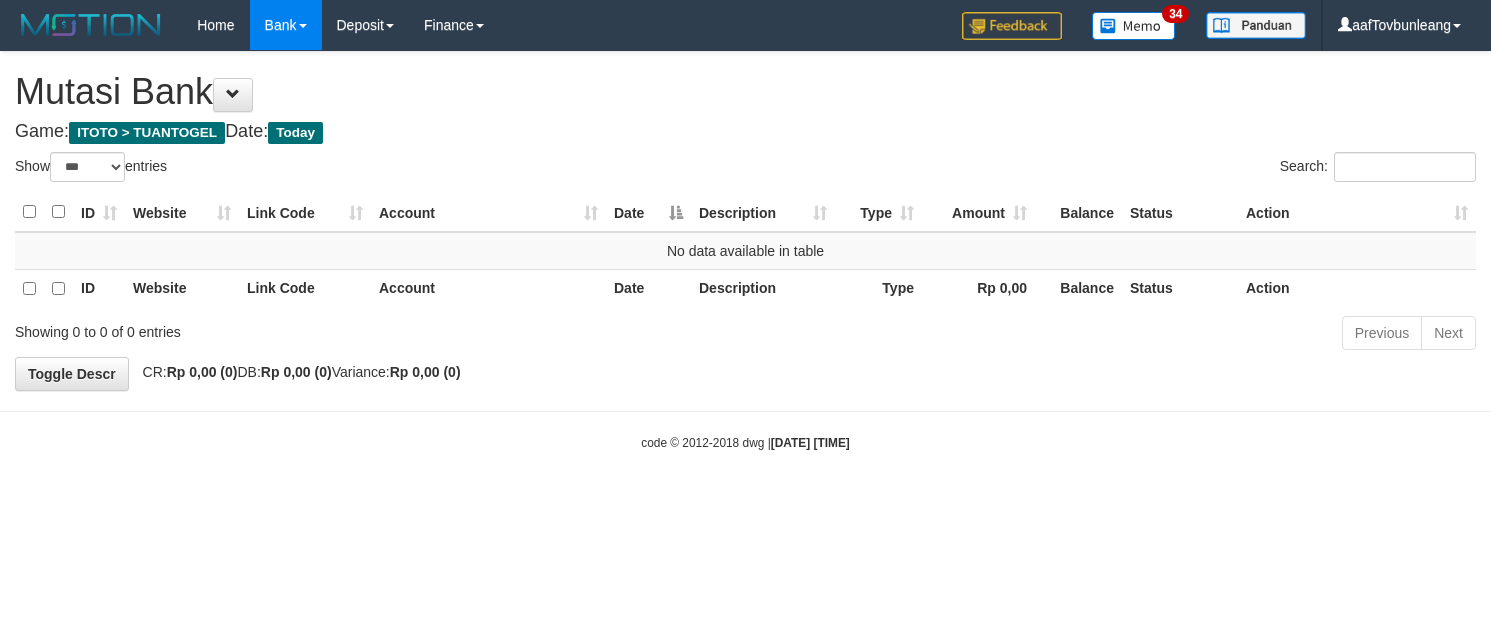 select on "***" 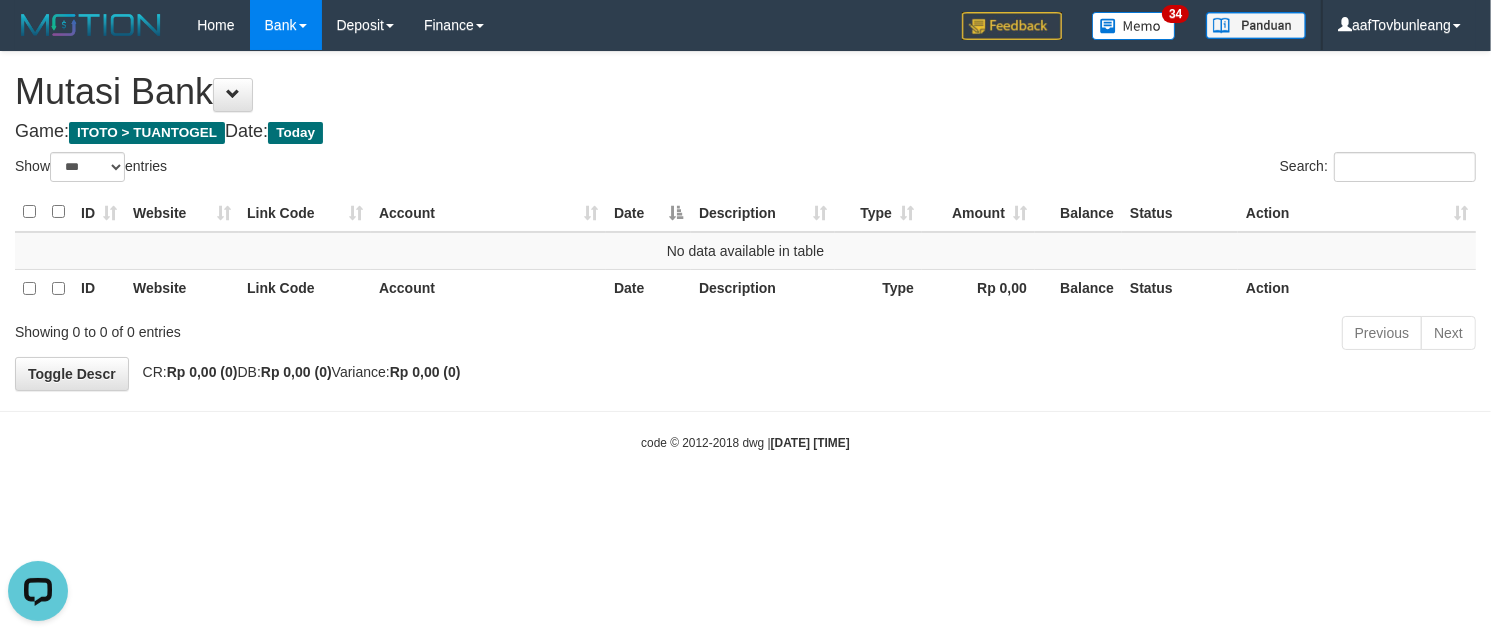scroll, scrollTop: 0, scrollLeft: 0, axis: both 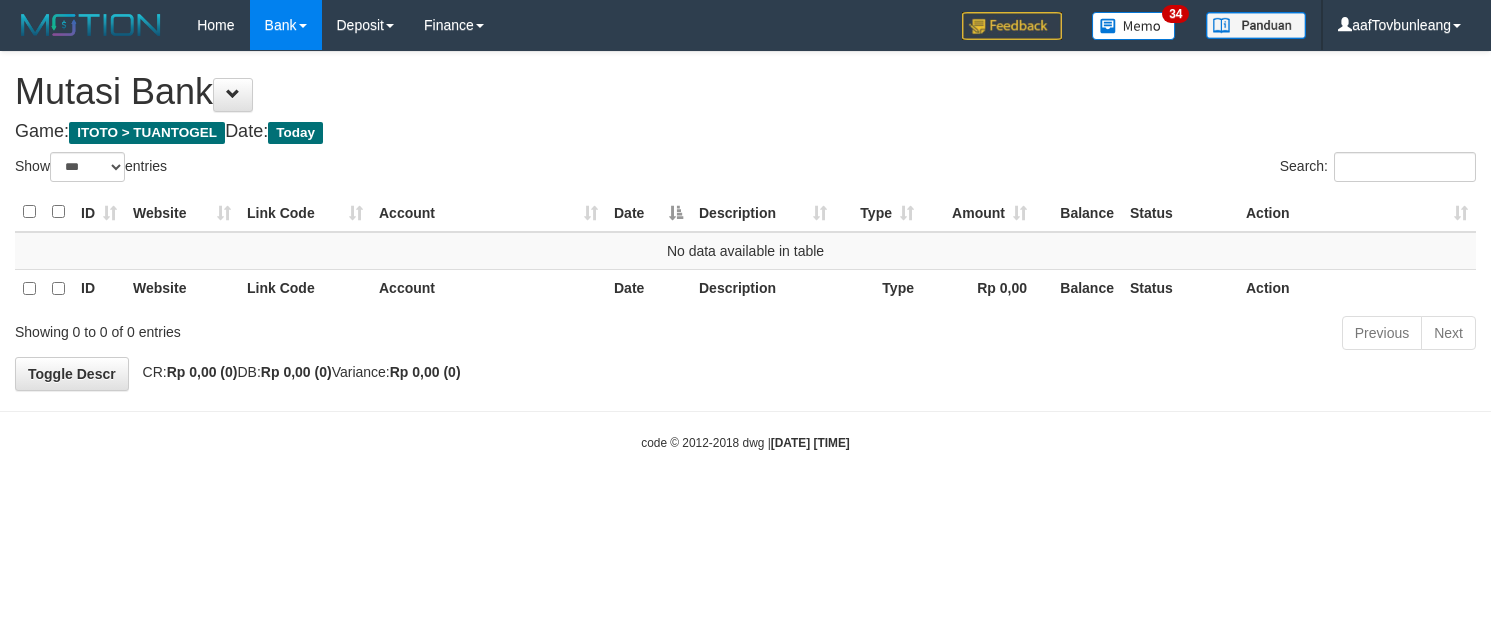 select on "***" 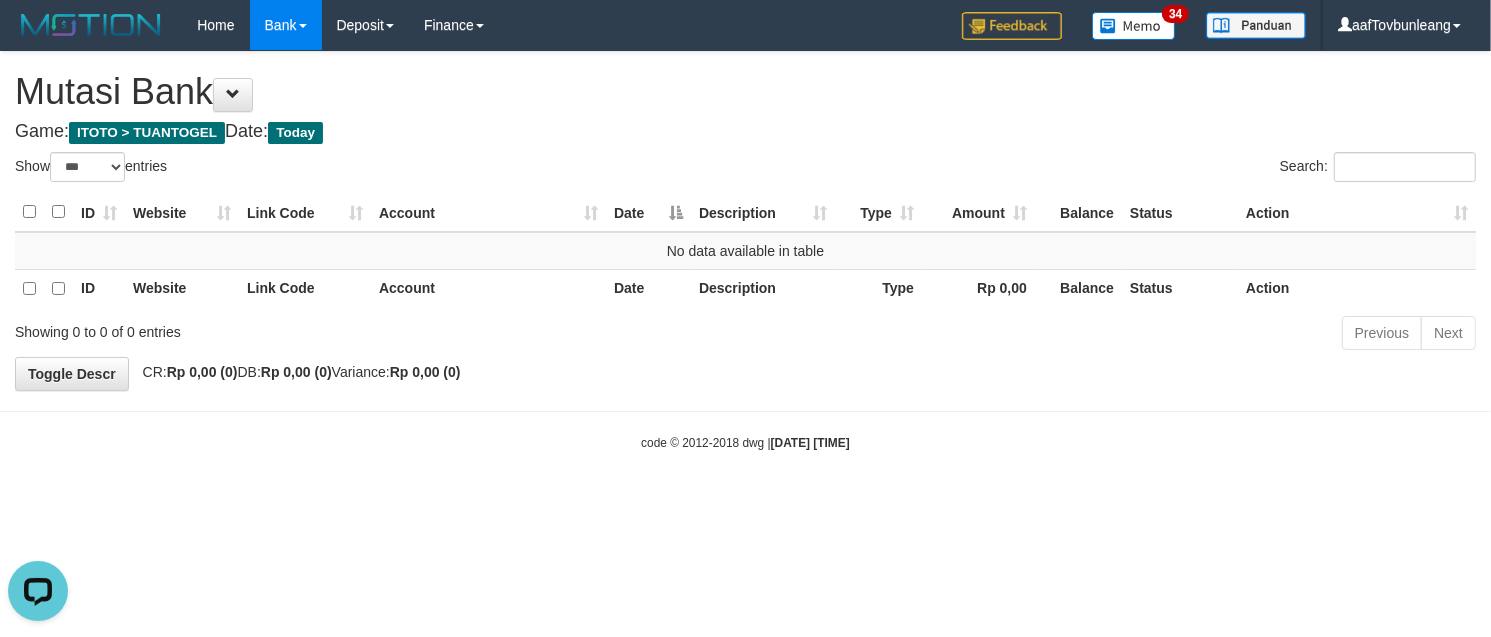 scroll, scrollTop: 0, scrollLeft: 0, axis: both 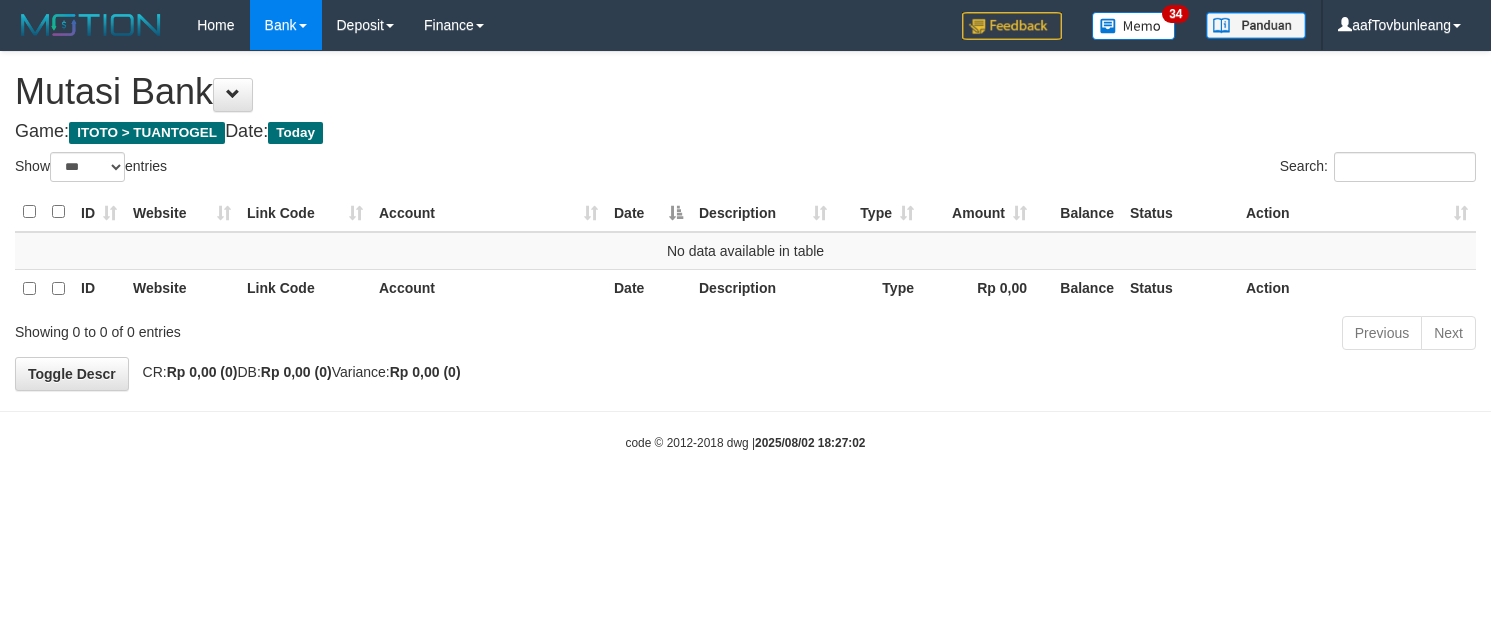 select on "***" 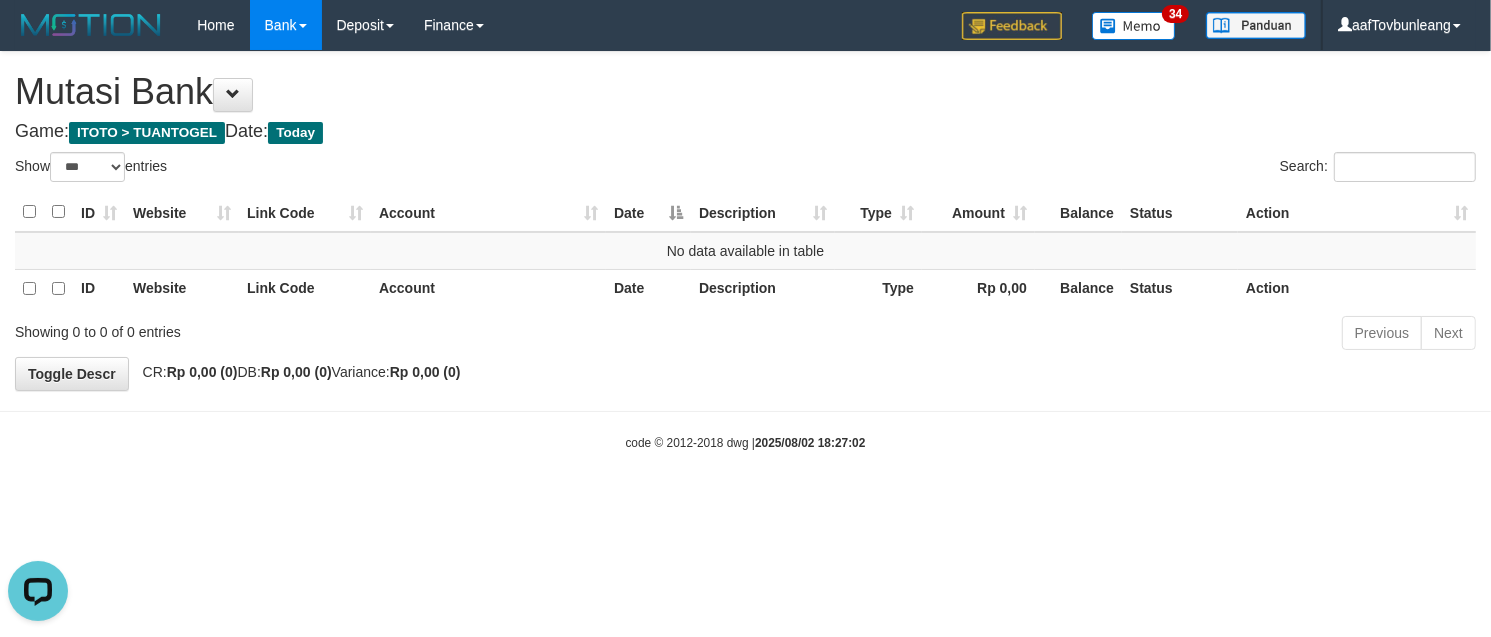 scroll, scrollTop: 0, scrollLeft: 0, axis: both 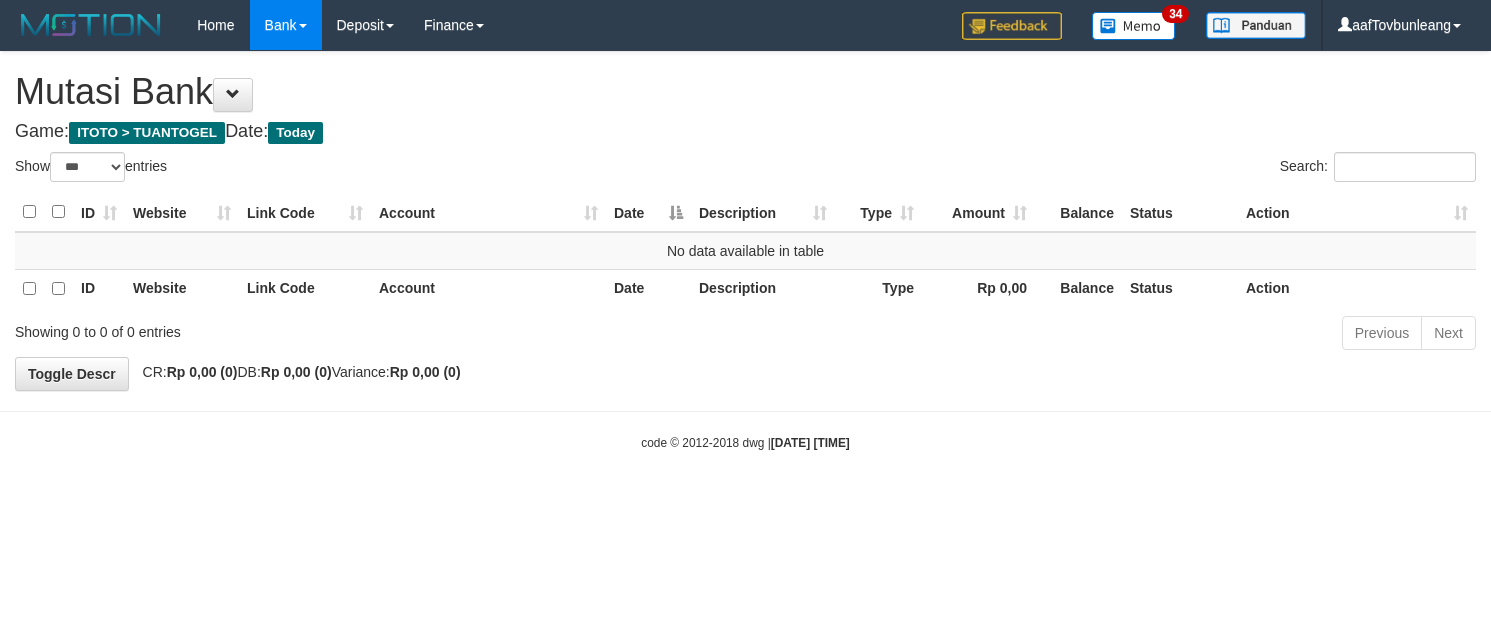 select on "***" 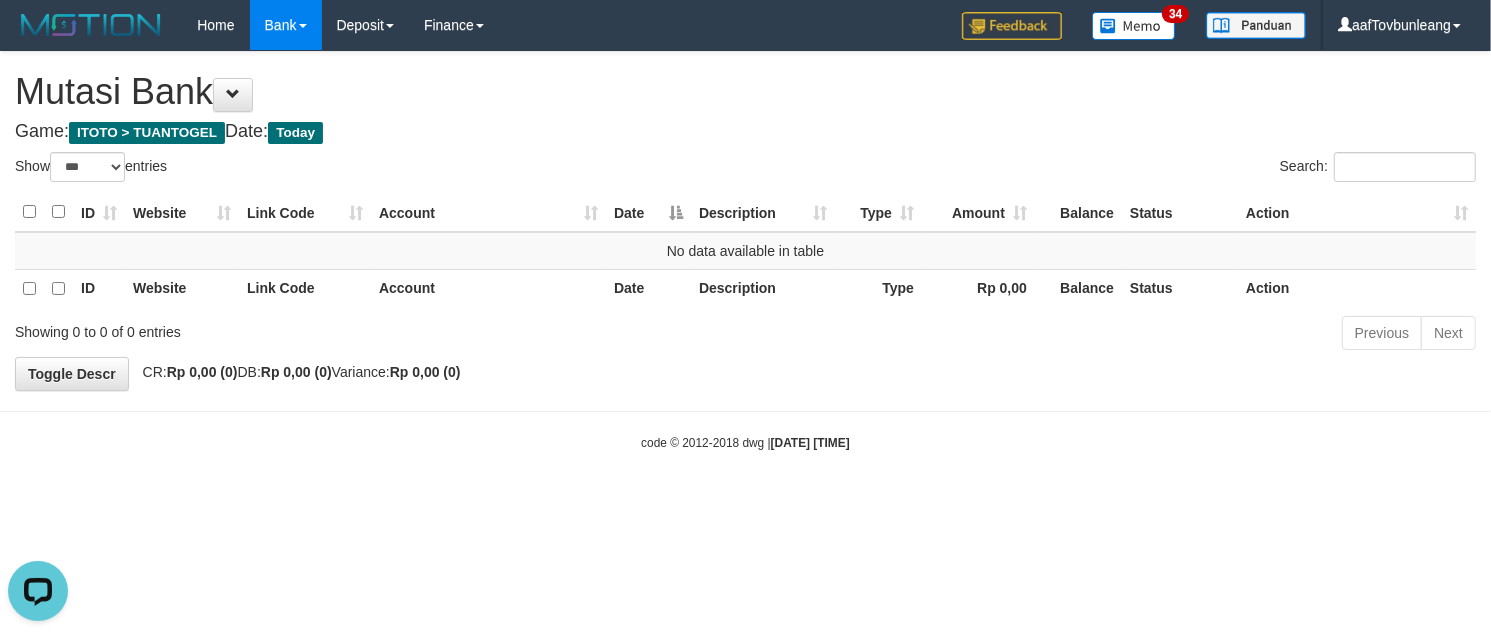 scroll, scrollTop: 0, scrollLeft: 0, axis: both 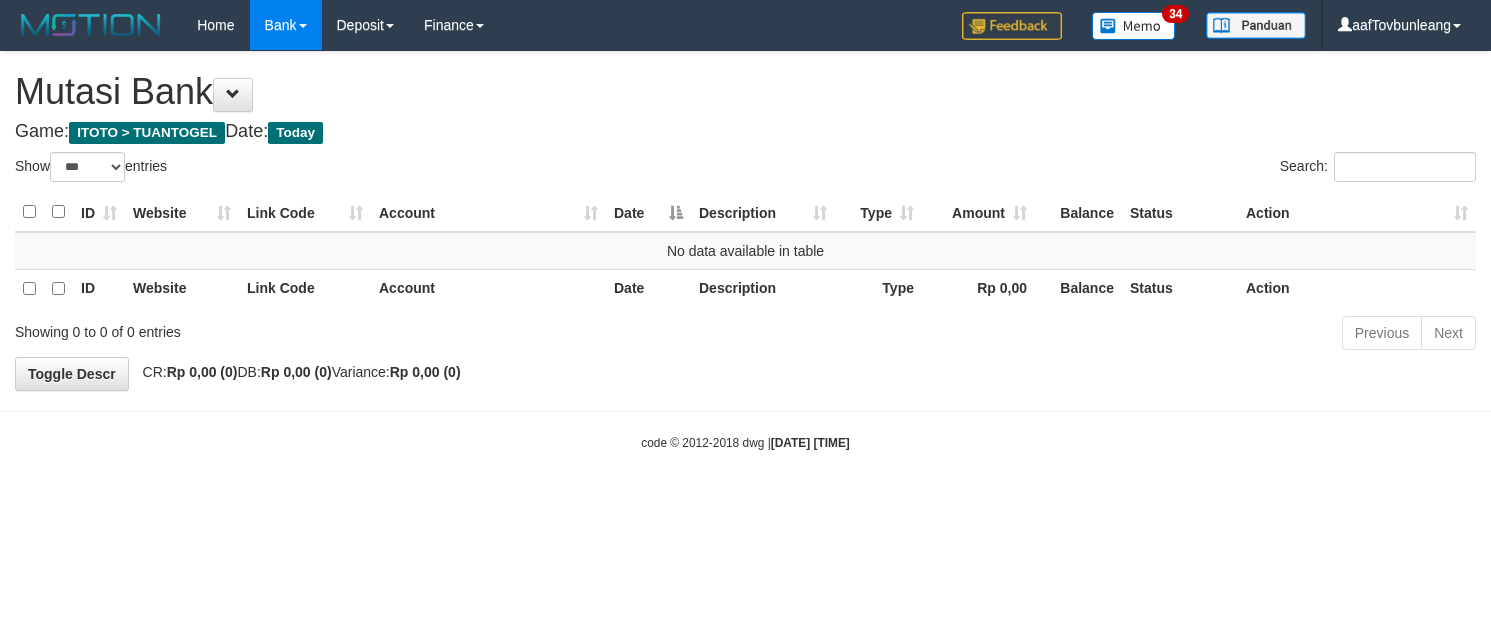 select on "***" 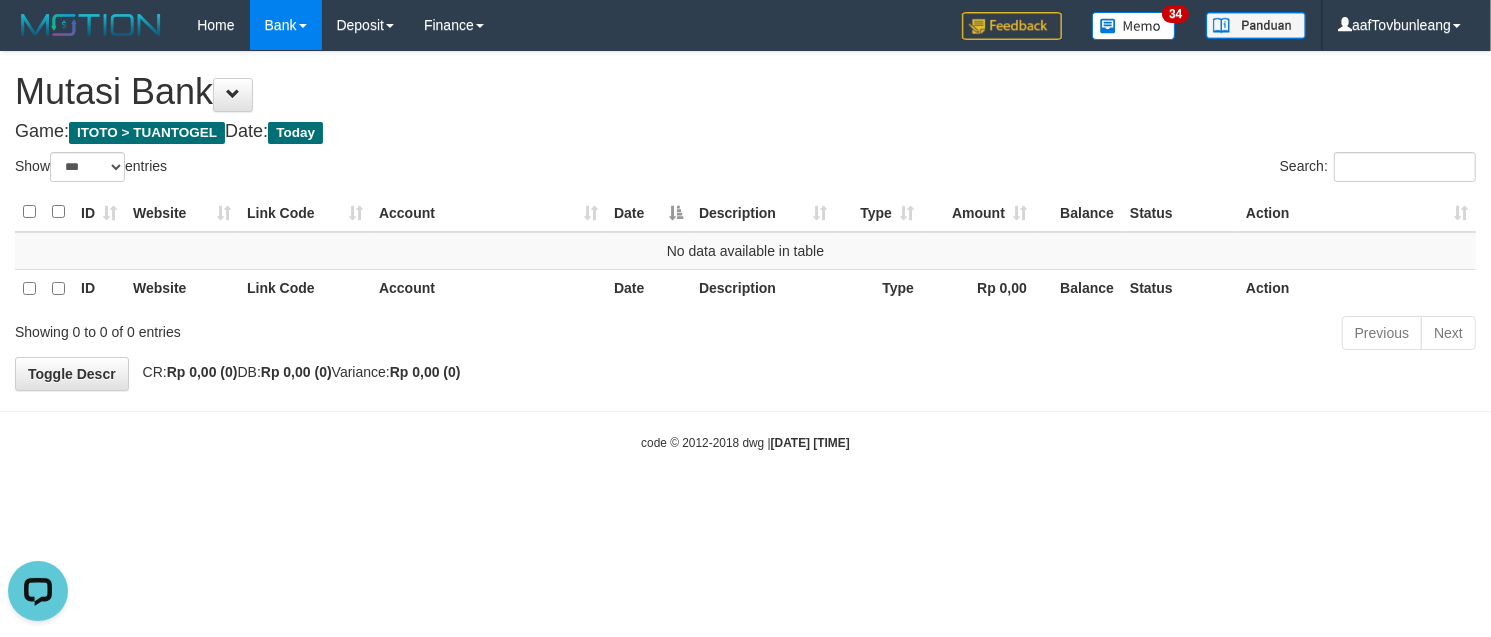 scroll, scrollTop: 0, scrollLeft: 0, axis: both 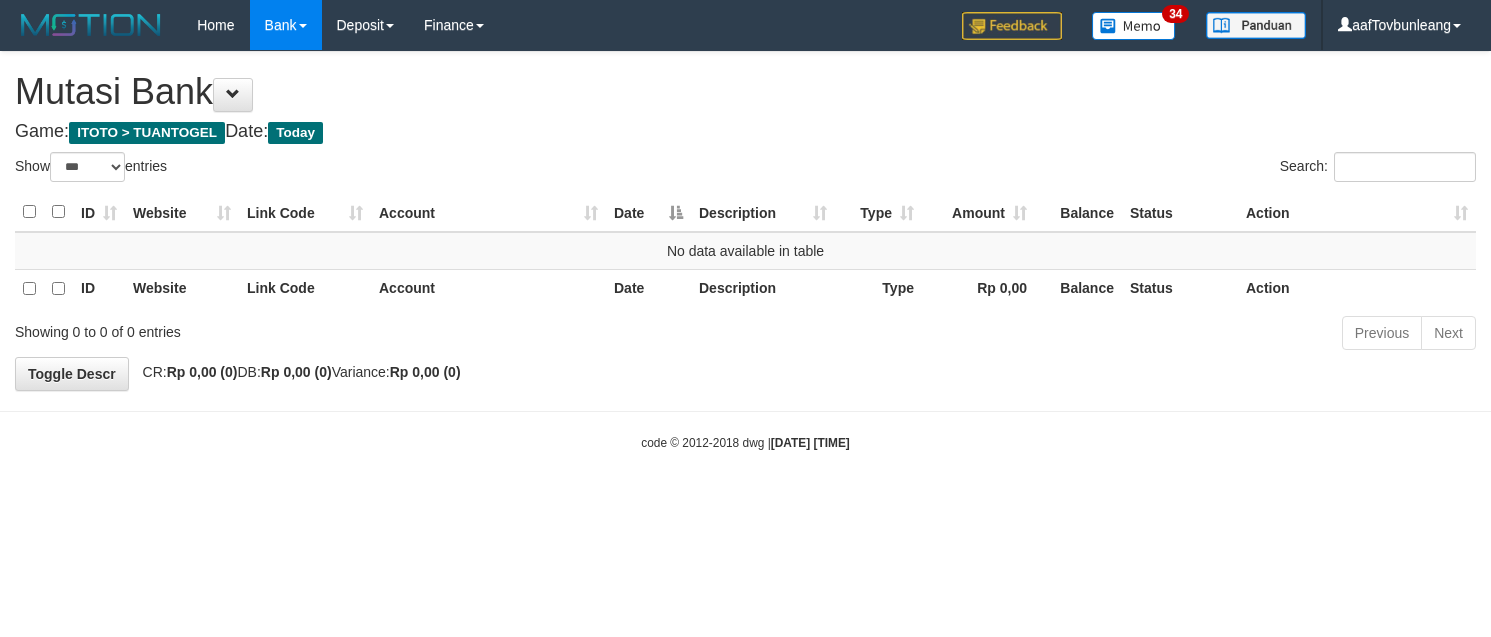 select on "***" 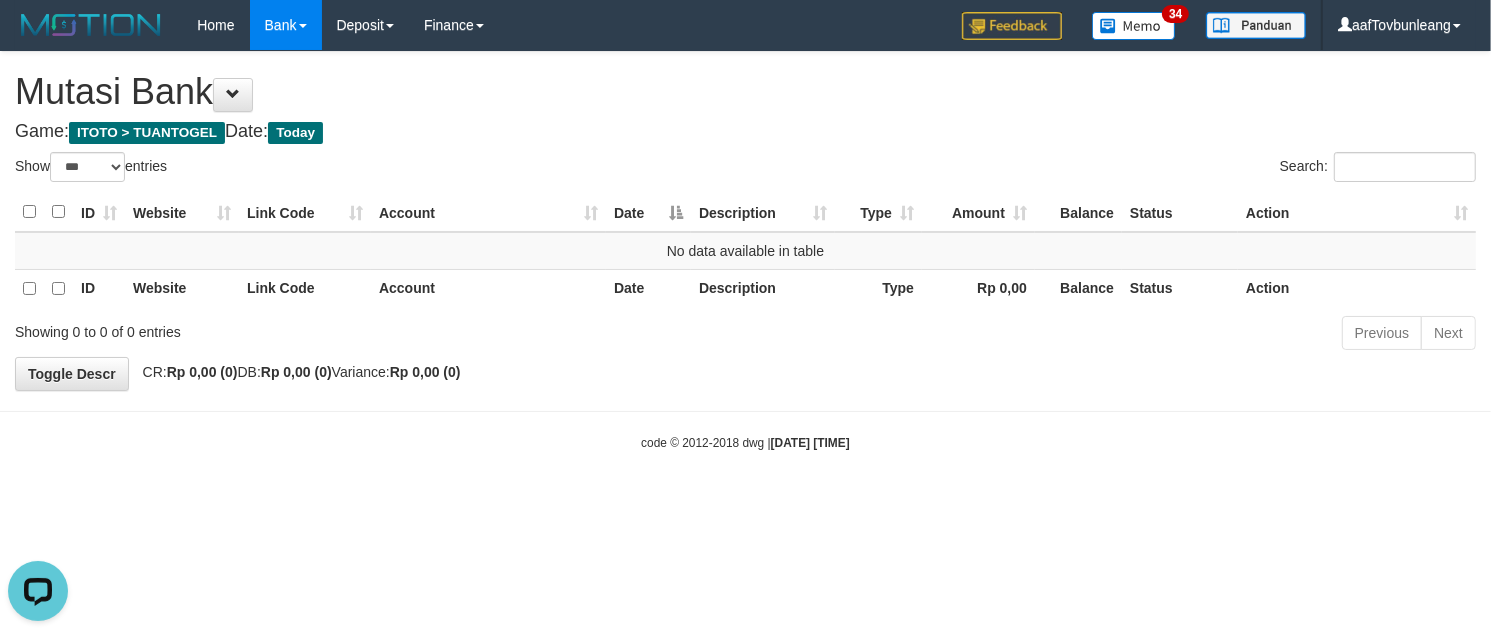 scroll, scrollTop: 0, scrollLeft: 0, axis: both 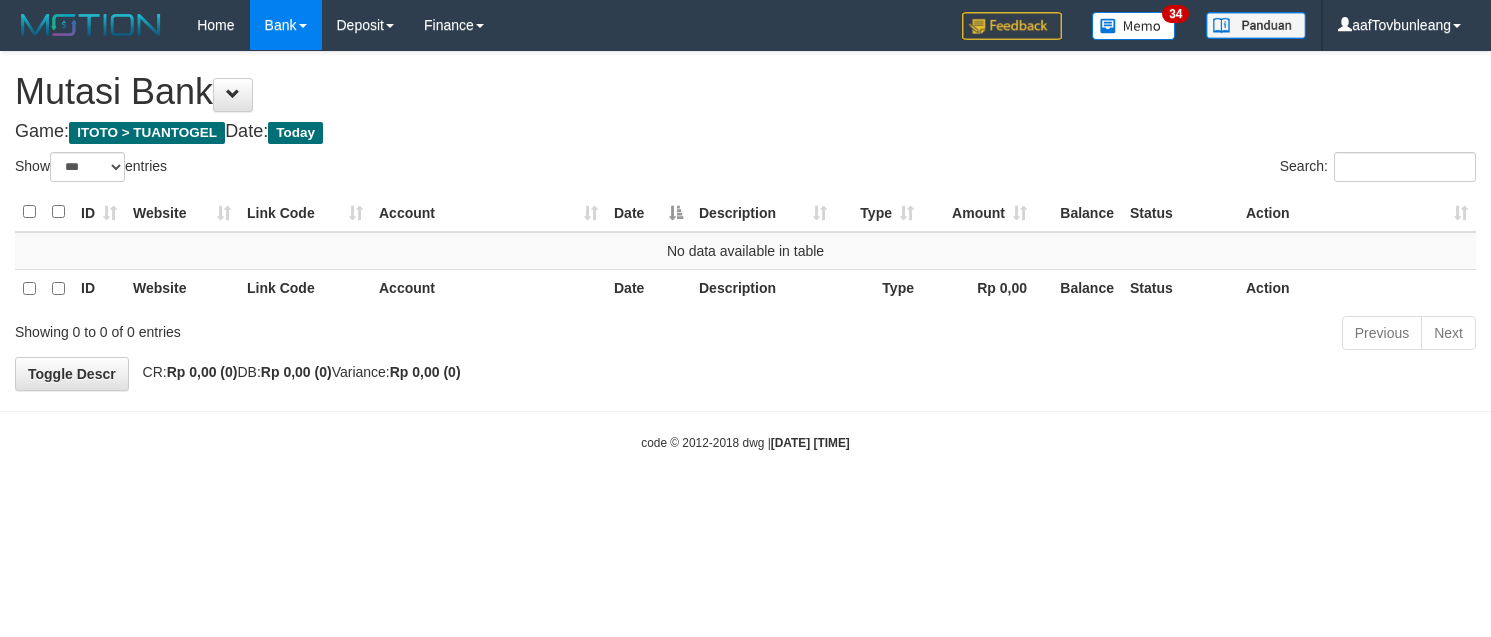 select on "***" 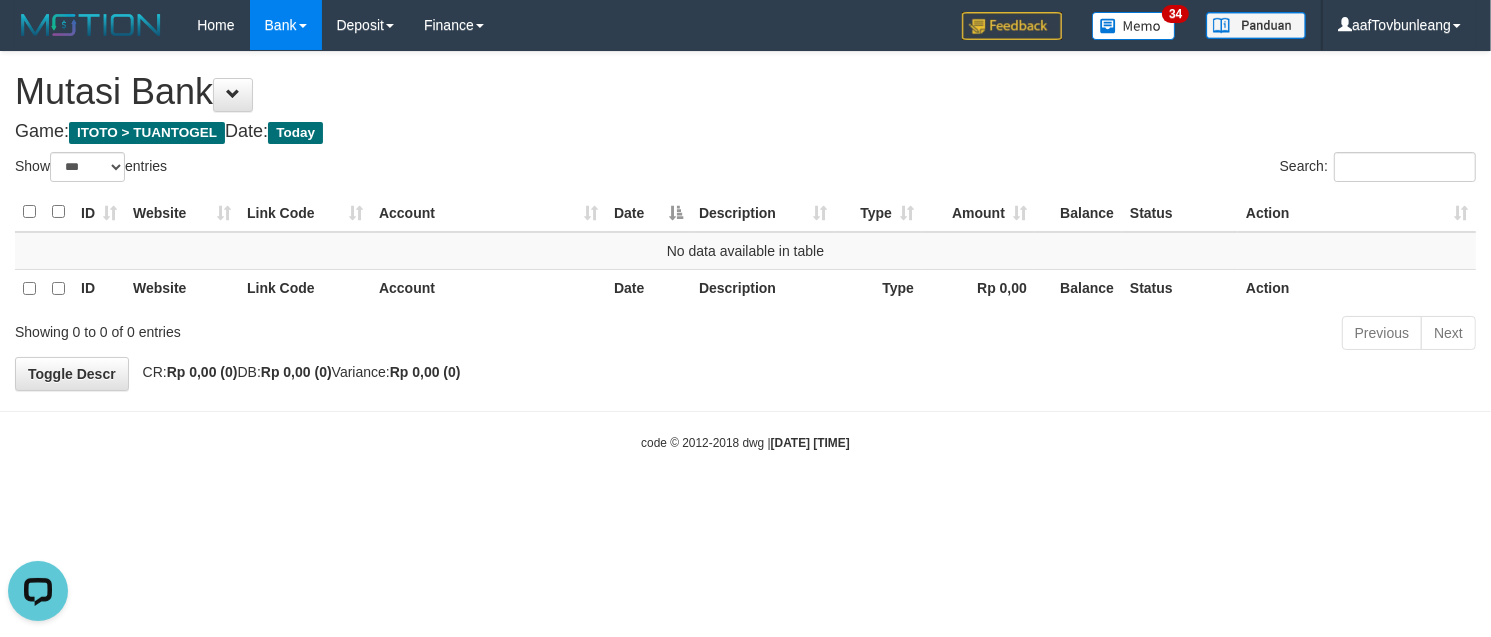 scroll, scrollTop: 0, scrollLeft: 0, axis: both 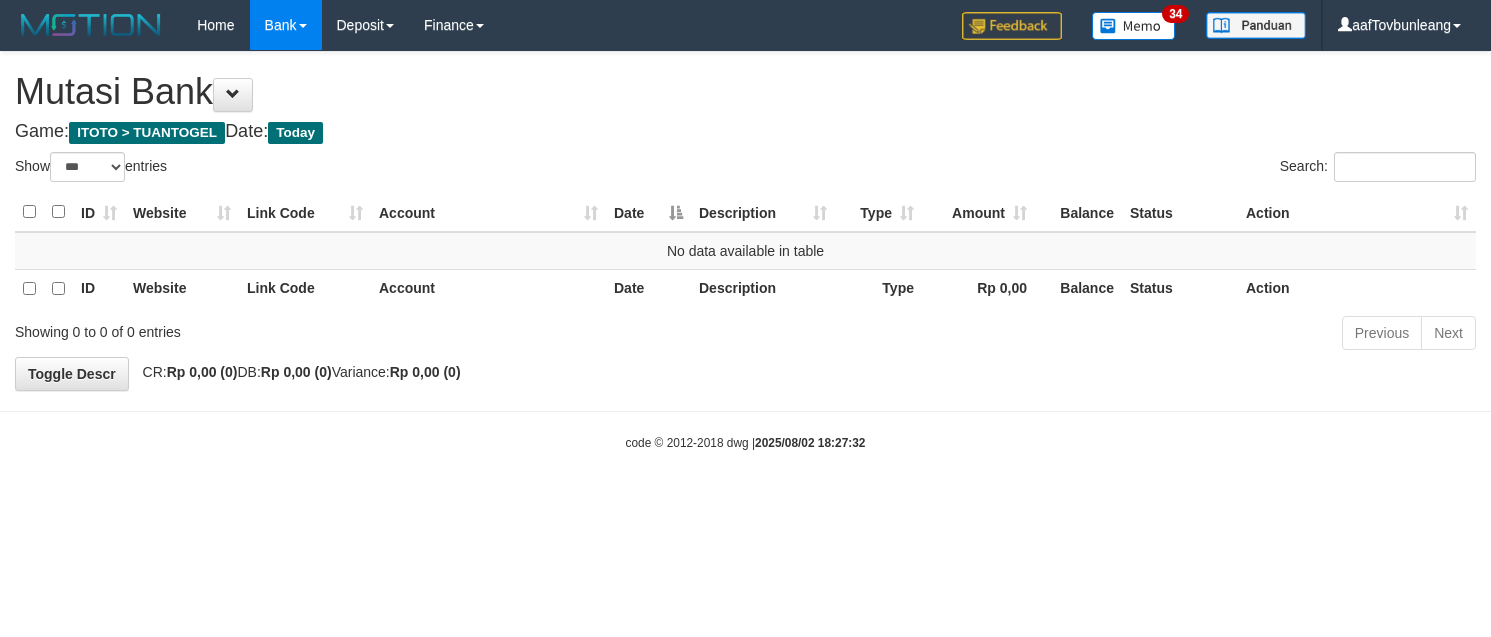 select on "***" 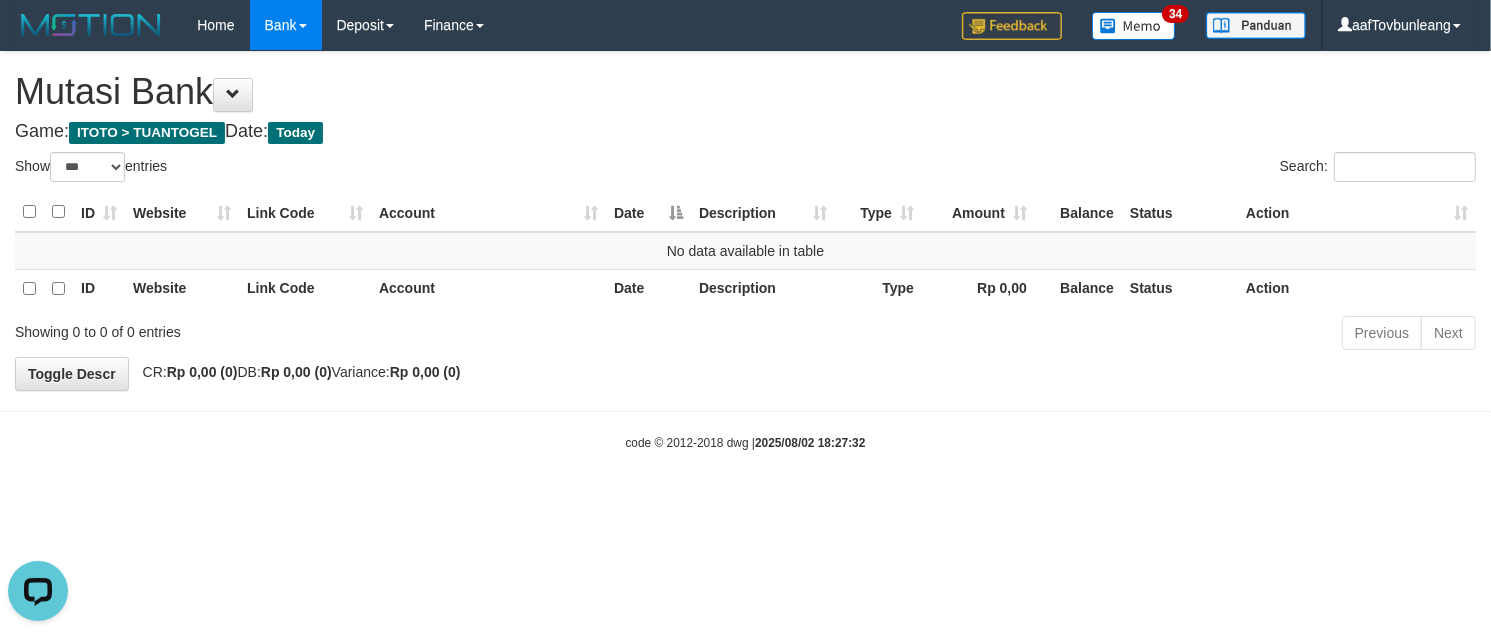 scroll, scrollTop: 0, scrollLeft: 0, axis: both 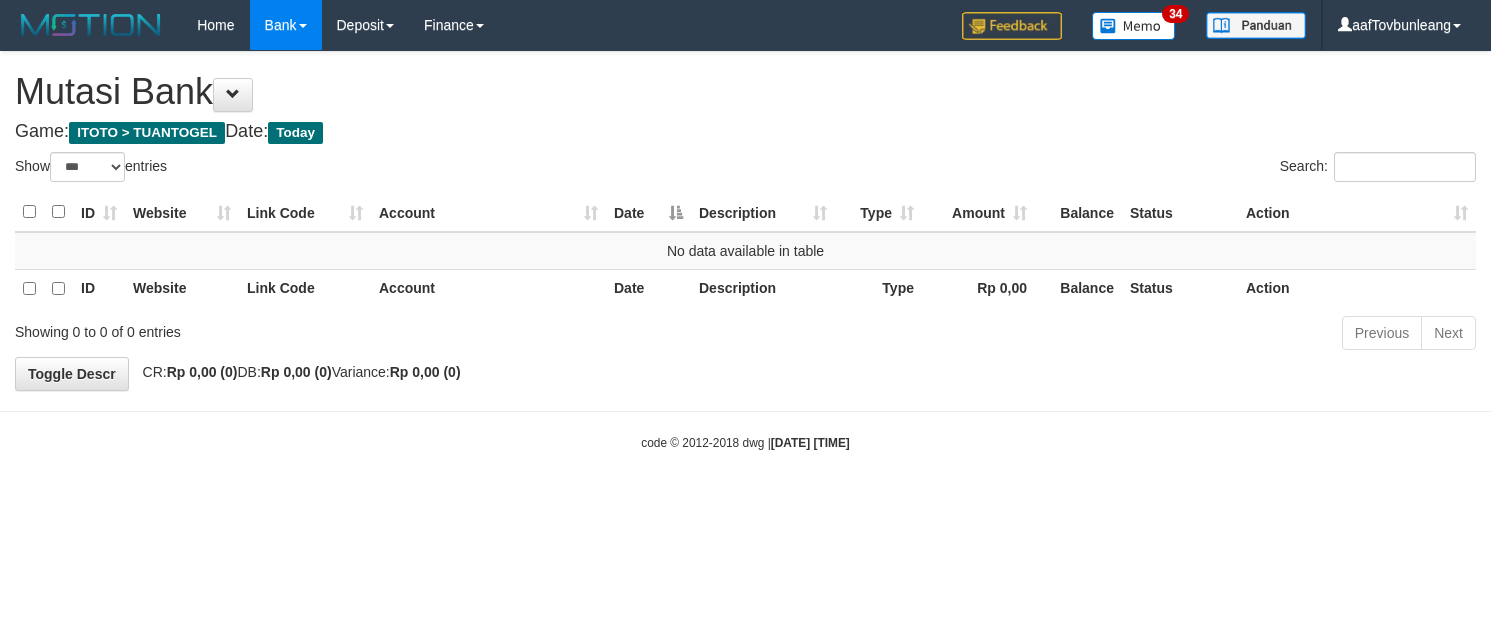 select on "***" 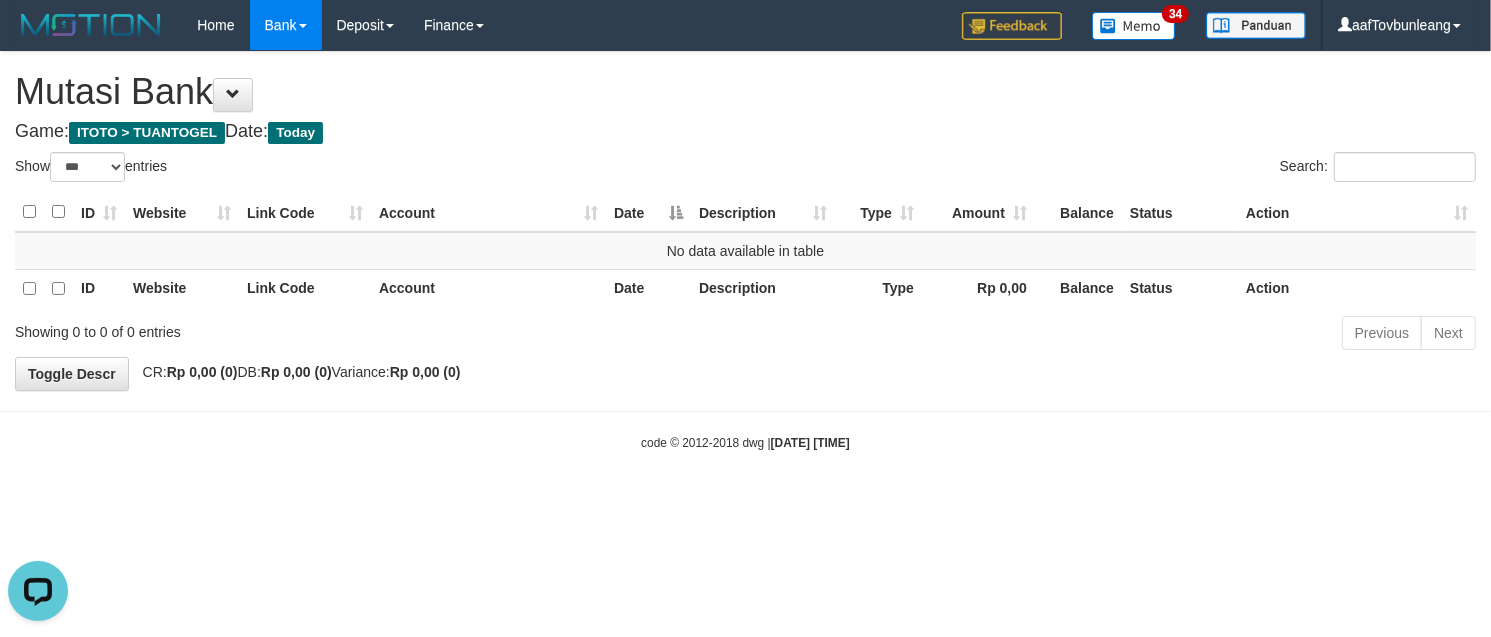 scroll, scrollTop: 0, scrollLeft: 0, axis: both 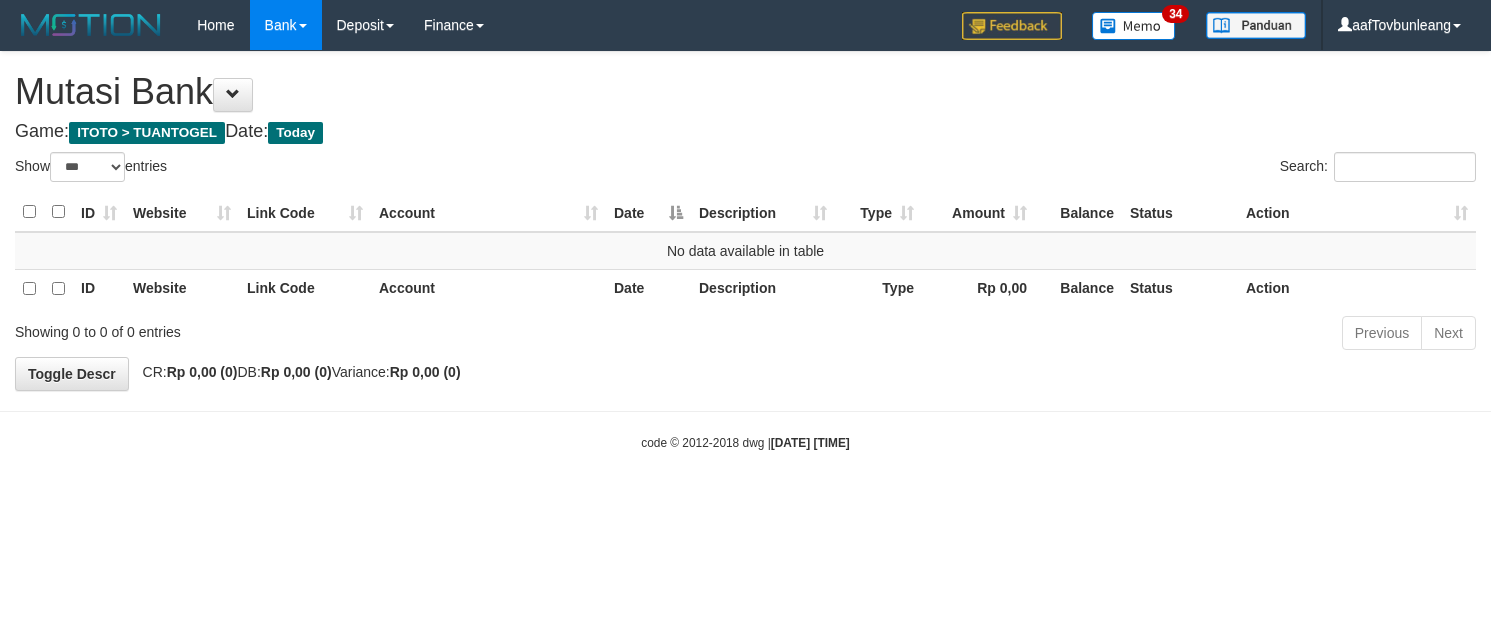 select on "***" 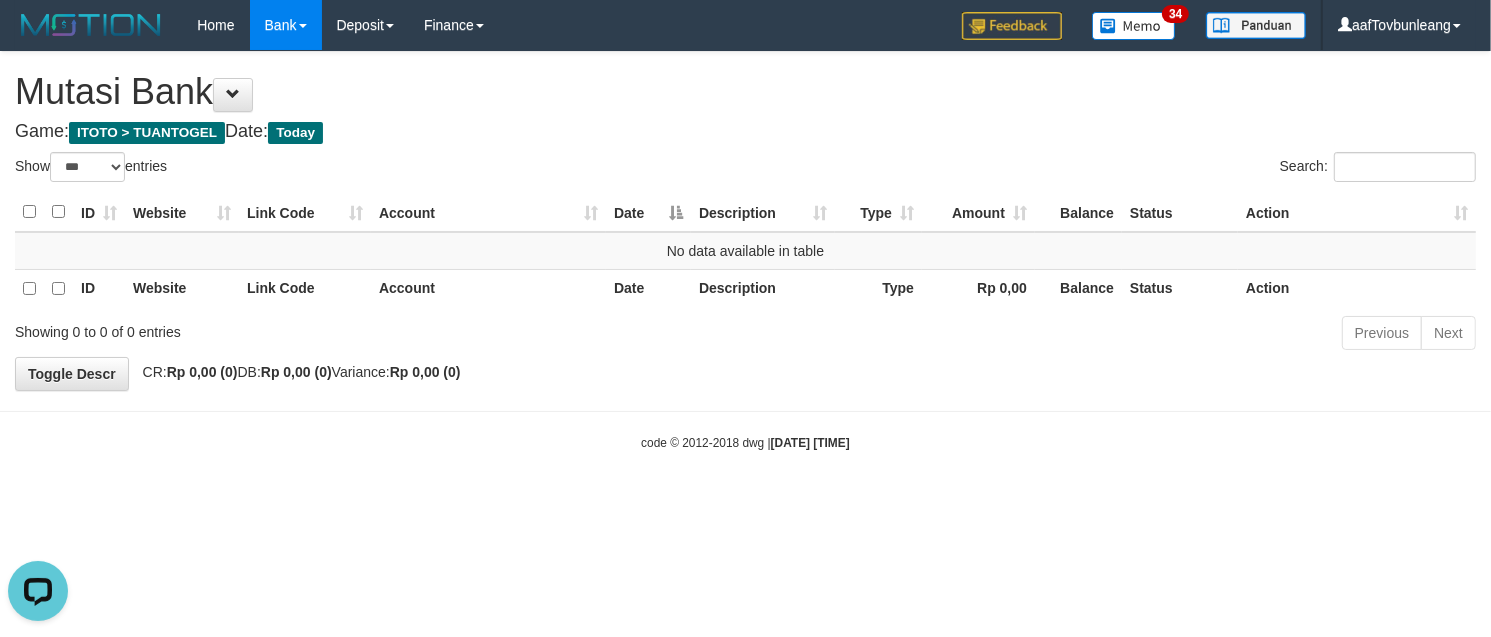 scroll, scrollTop: 0, scrollLeft: 0, axis: both 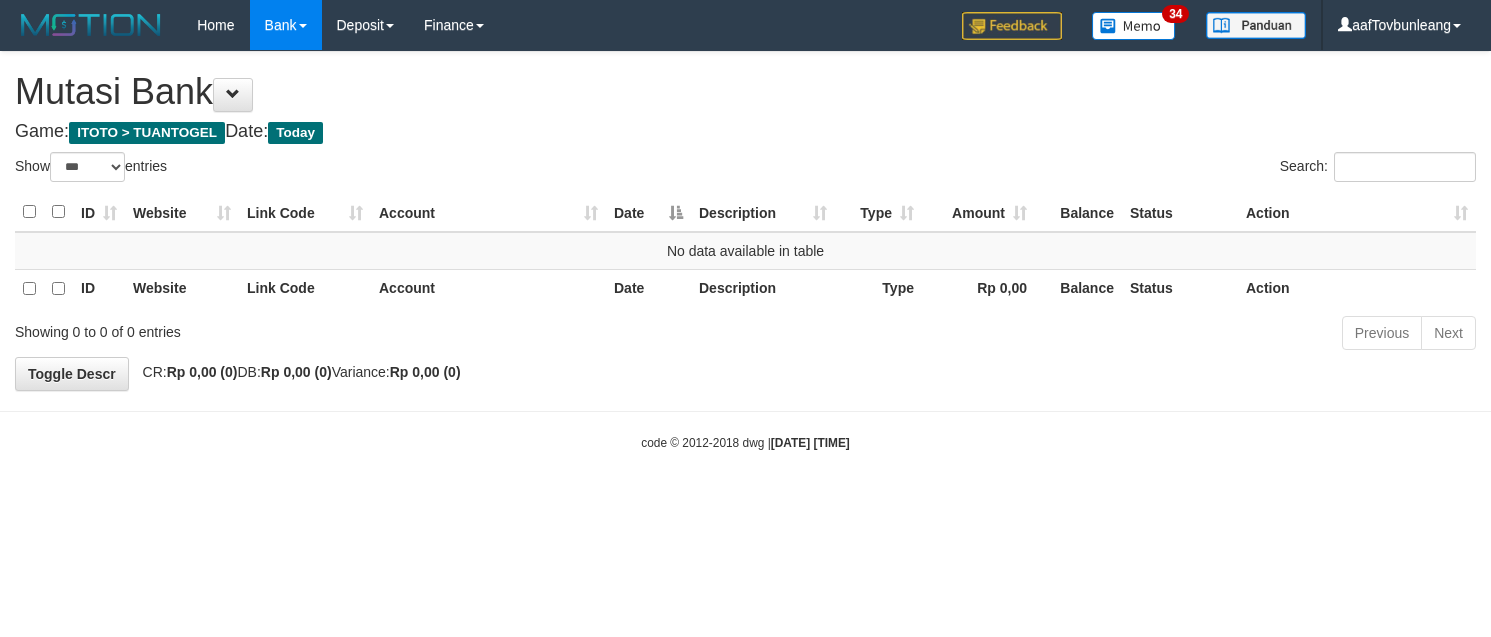 select on "***" 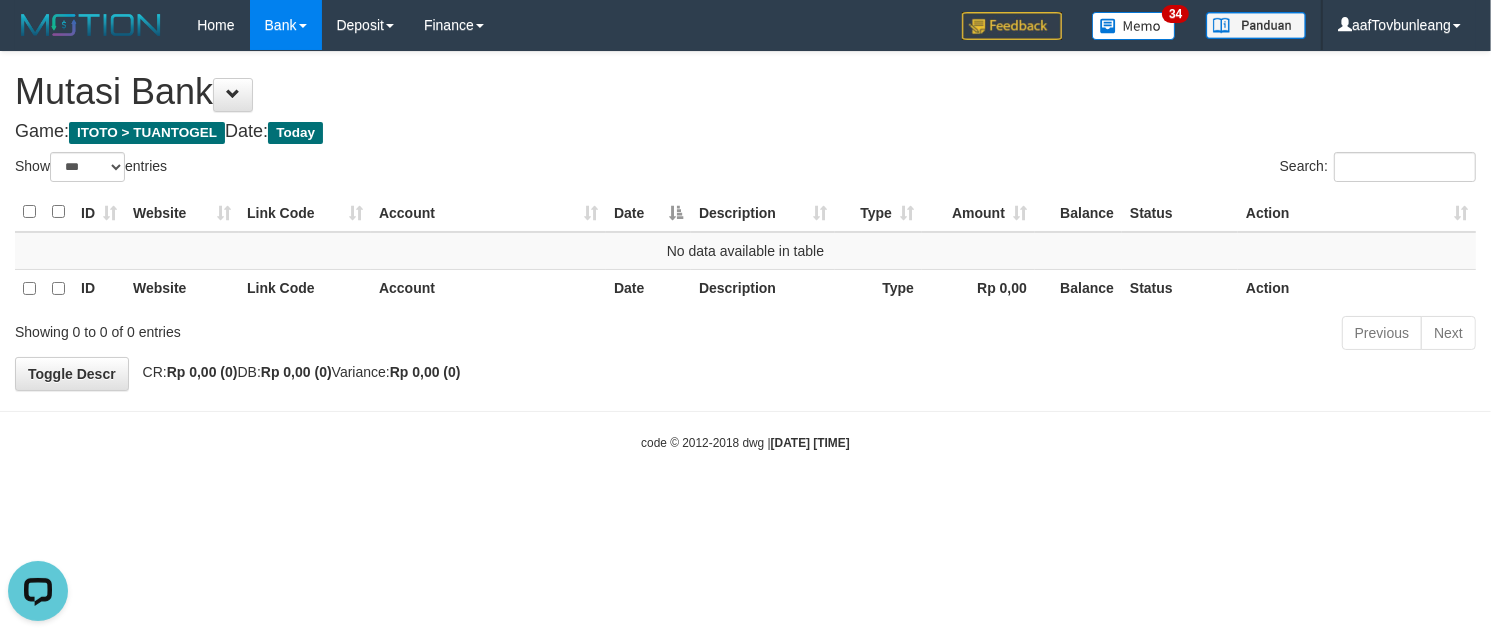 scroll, scrollTop: 0, scrollLeft: 0, axis: both 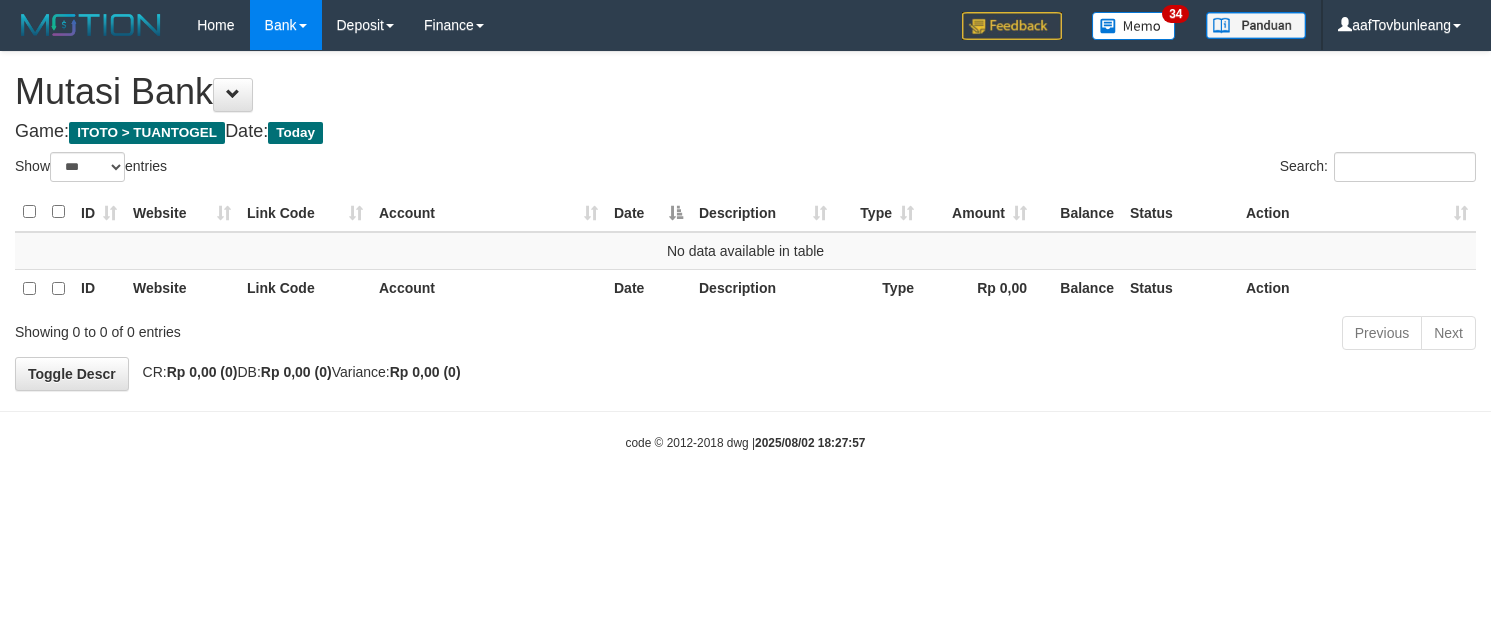 select on "***" 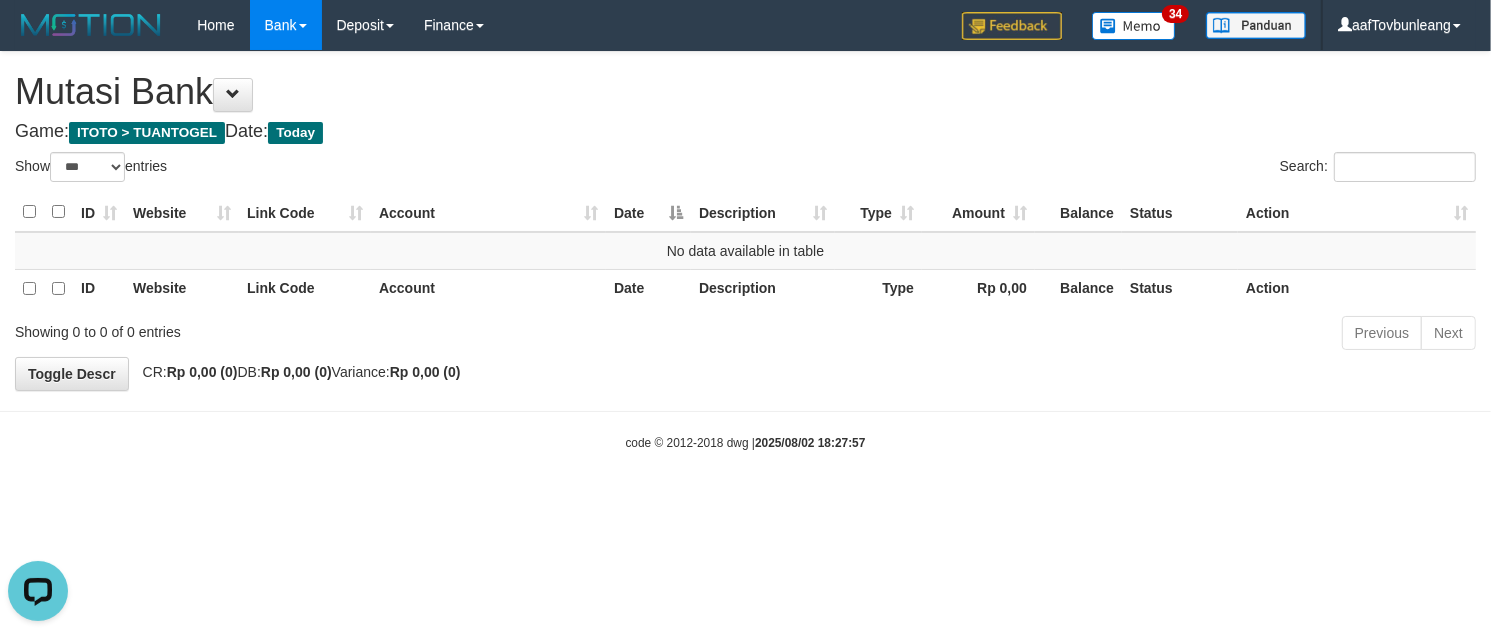 scroll, scrollTop: 0, scrollLeft: 0, axis: both 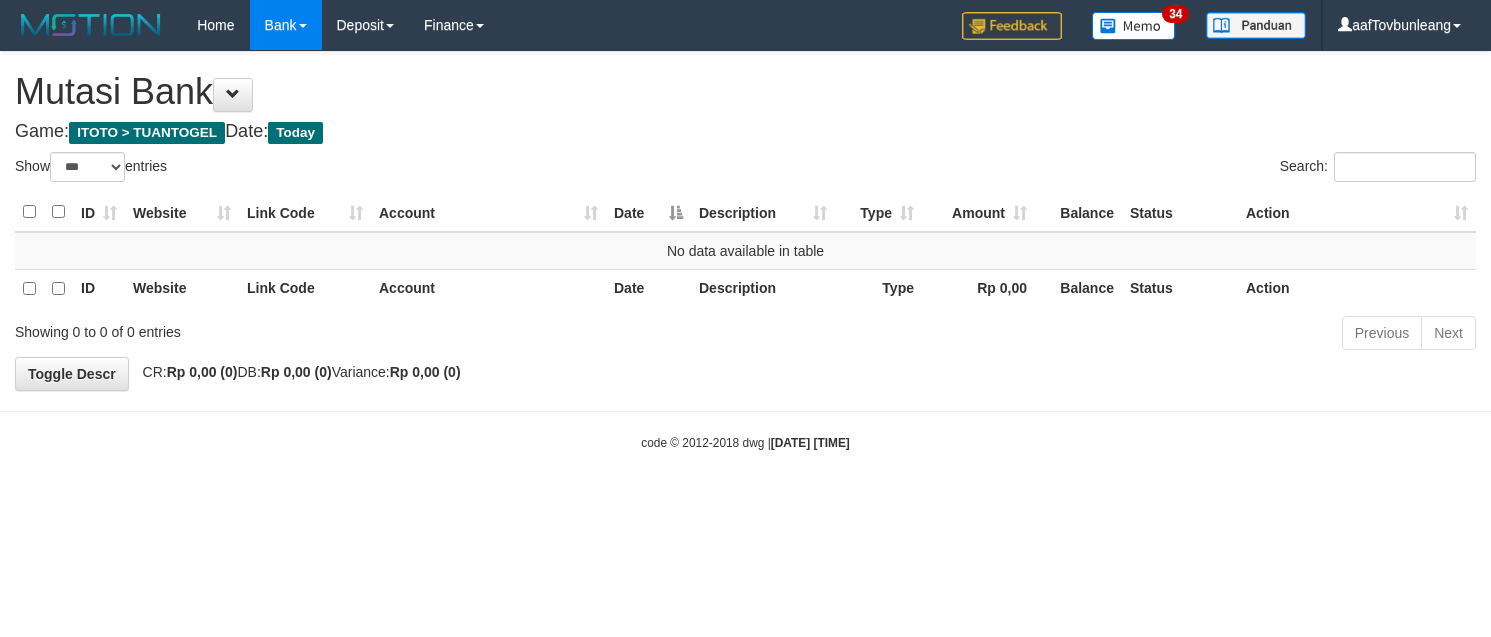 select on "***" 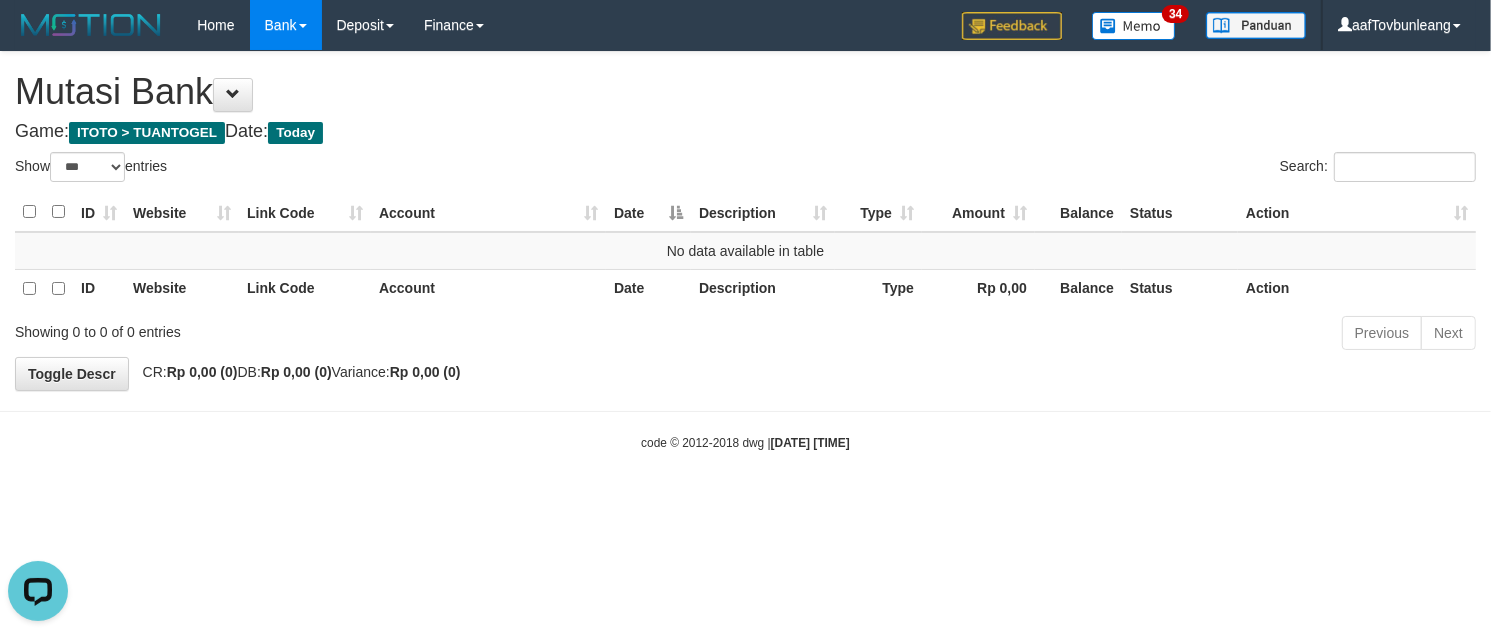 scroll, scrollTop: 0, scrollLeft: 0, axis: both 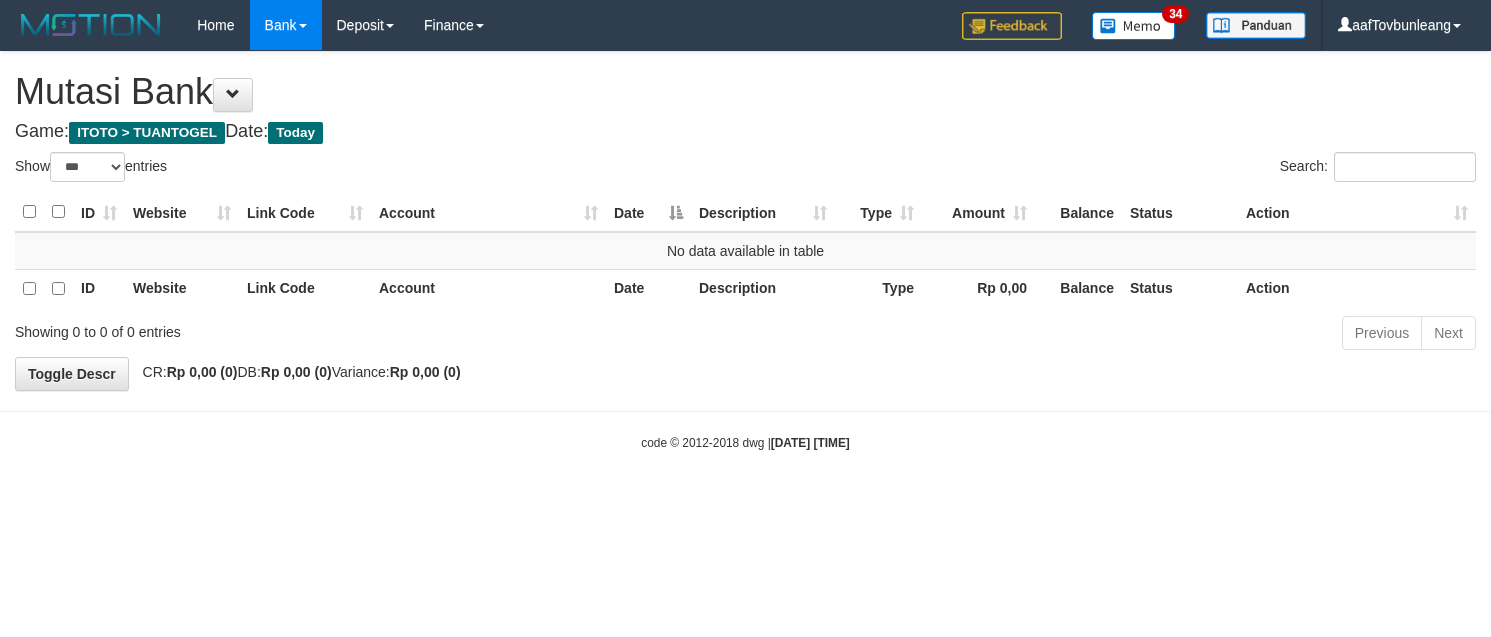 select on "***" 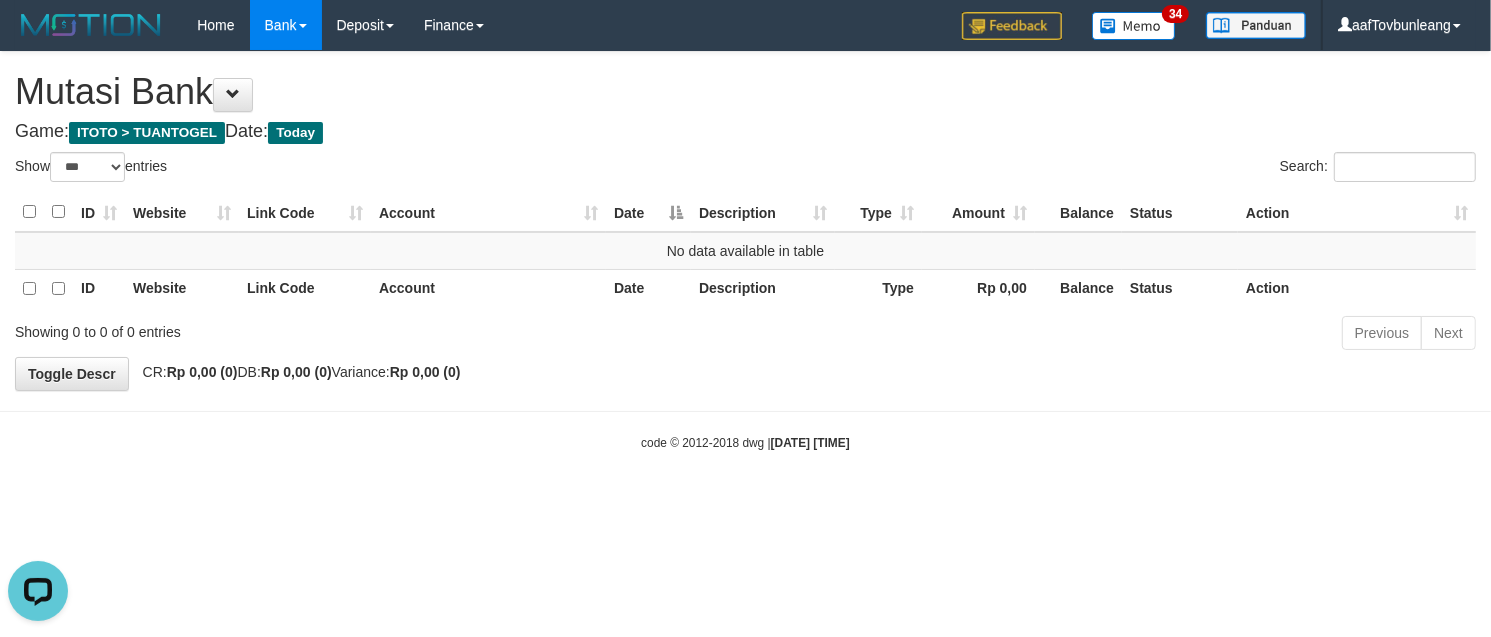 scroll, scrollTop: 0, scrollLeft: 0, axis: both 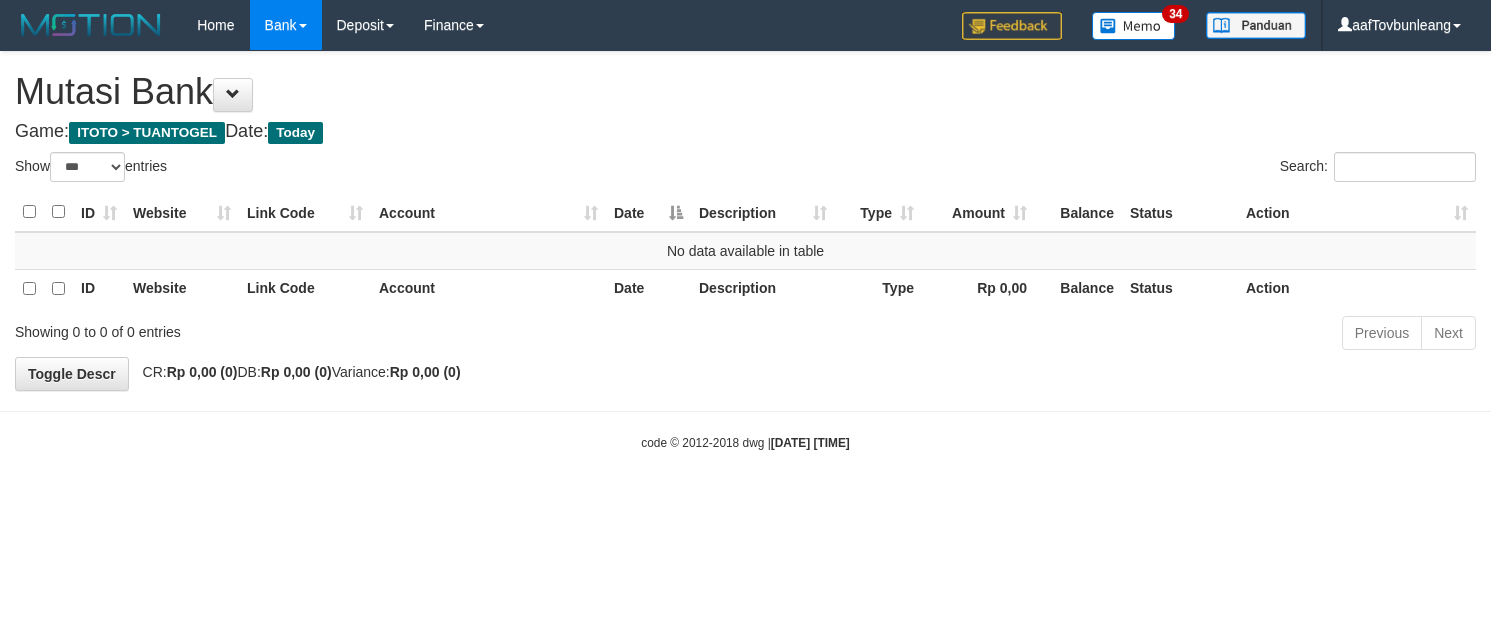 select on "***" 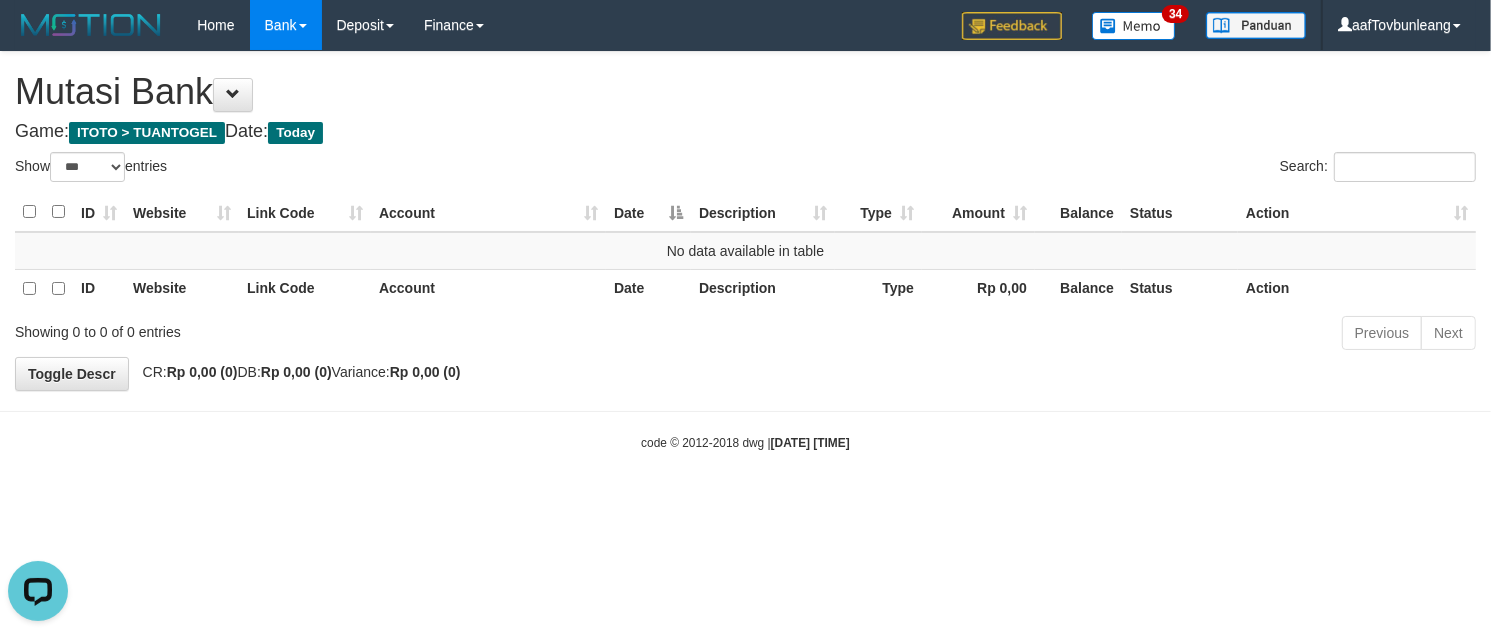 scroll, scrollTop: 0, scrollLeft: 0, axis: both 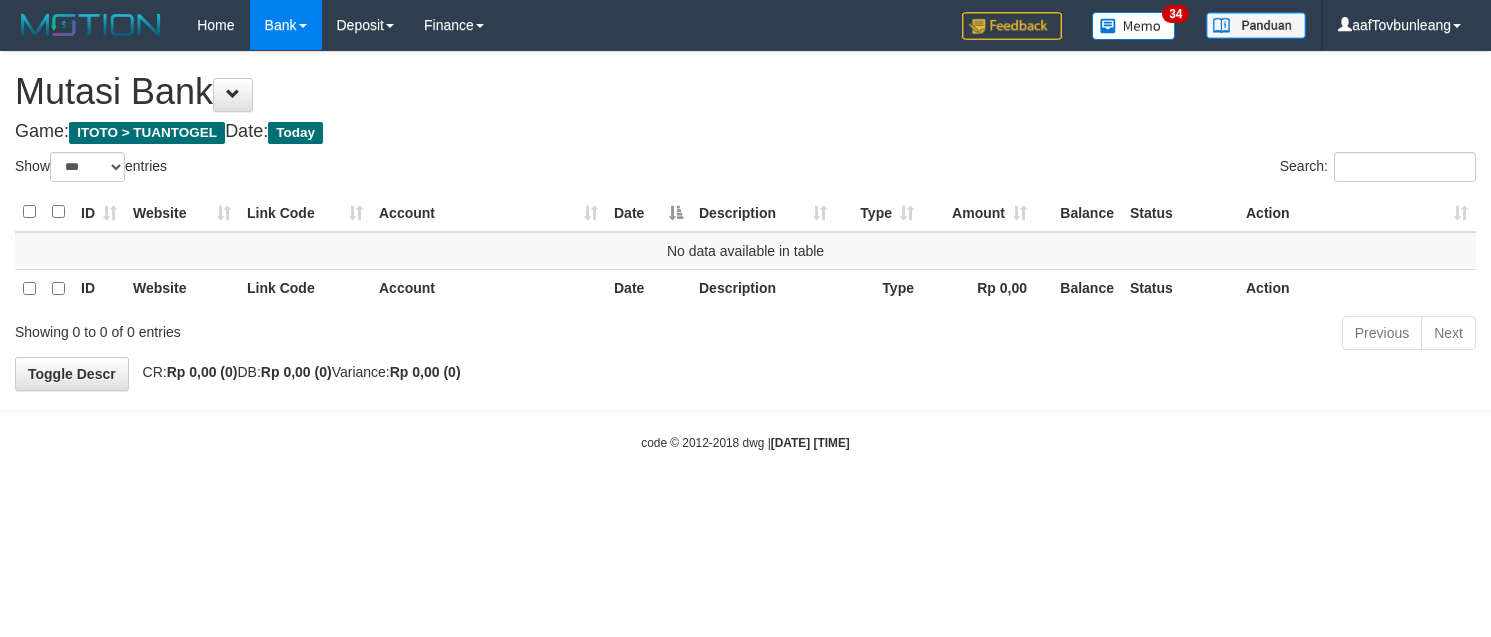 select on "***" 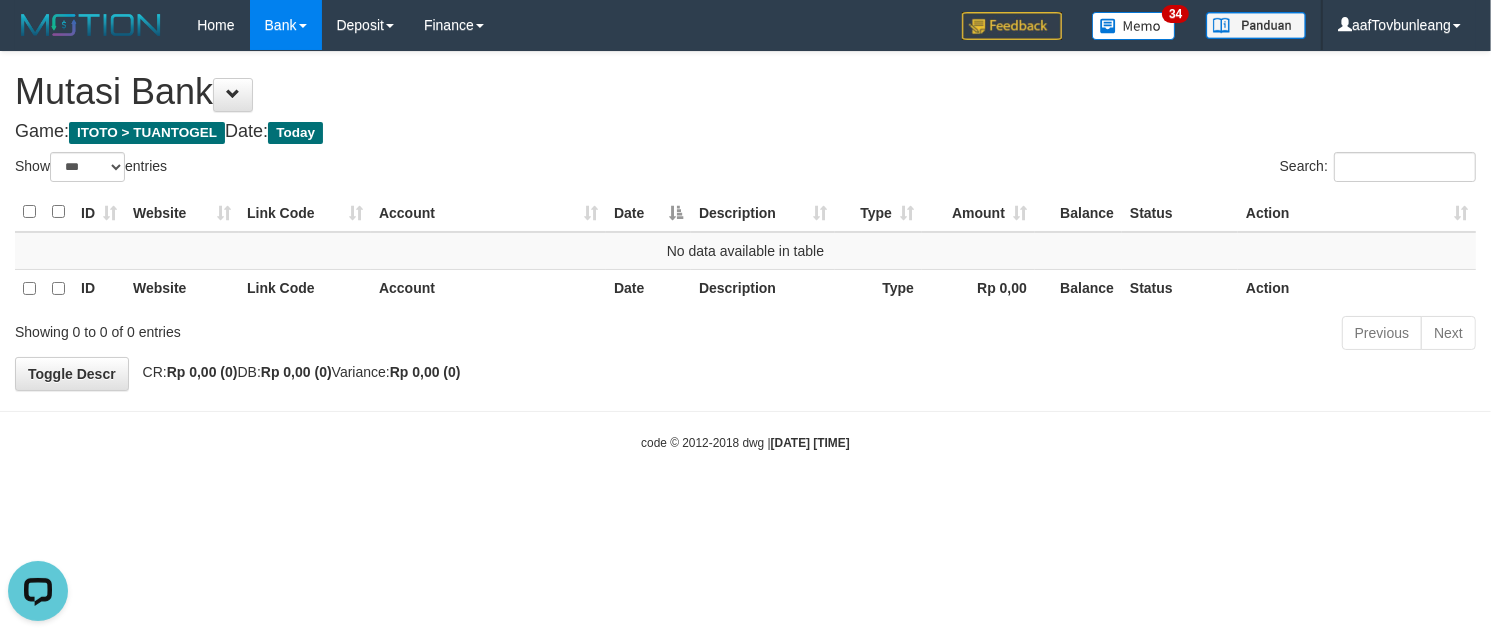 scroll, scrollTop: 0, scrollLeft: 0, axis: both 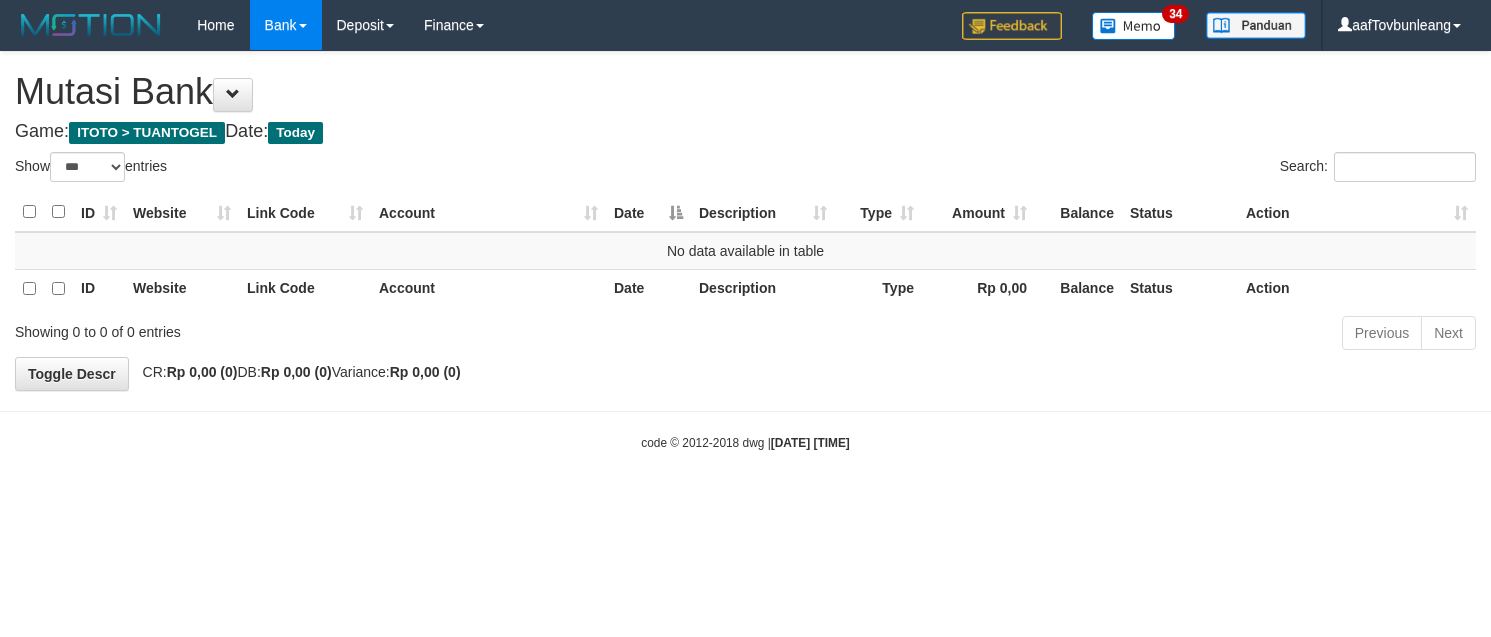 select on "***" 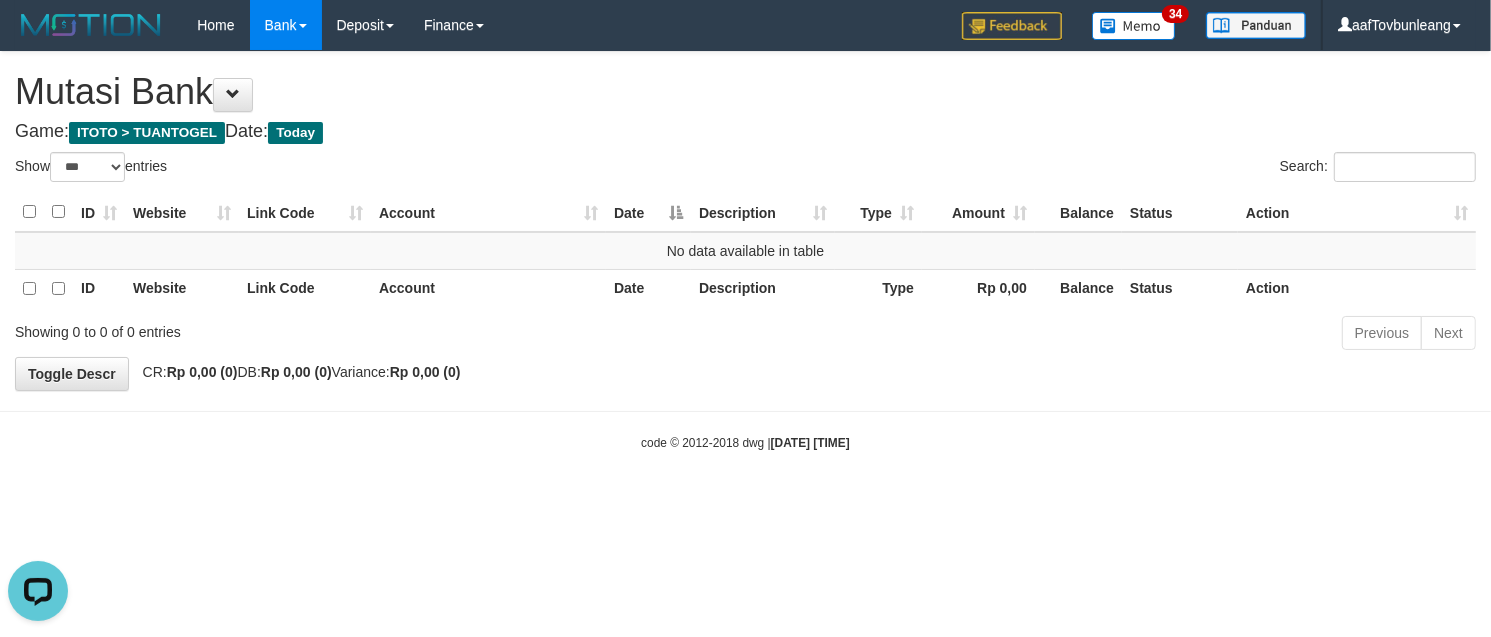 scroll, scrollTop: 0, scrollLeft: 0, axis: both 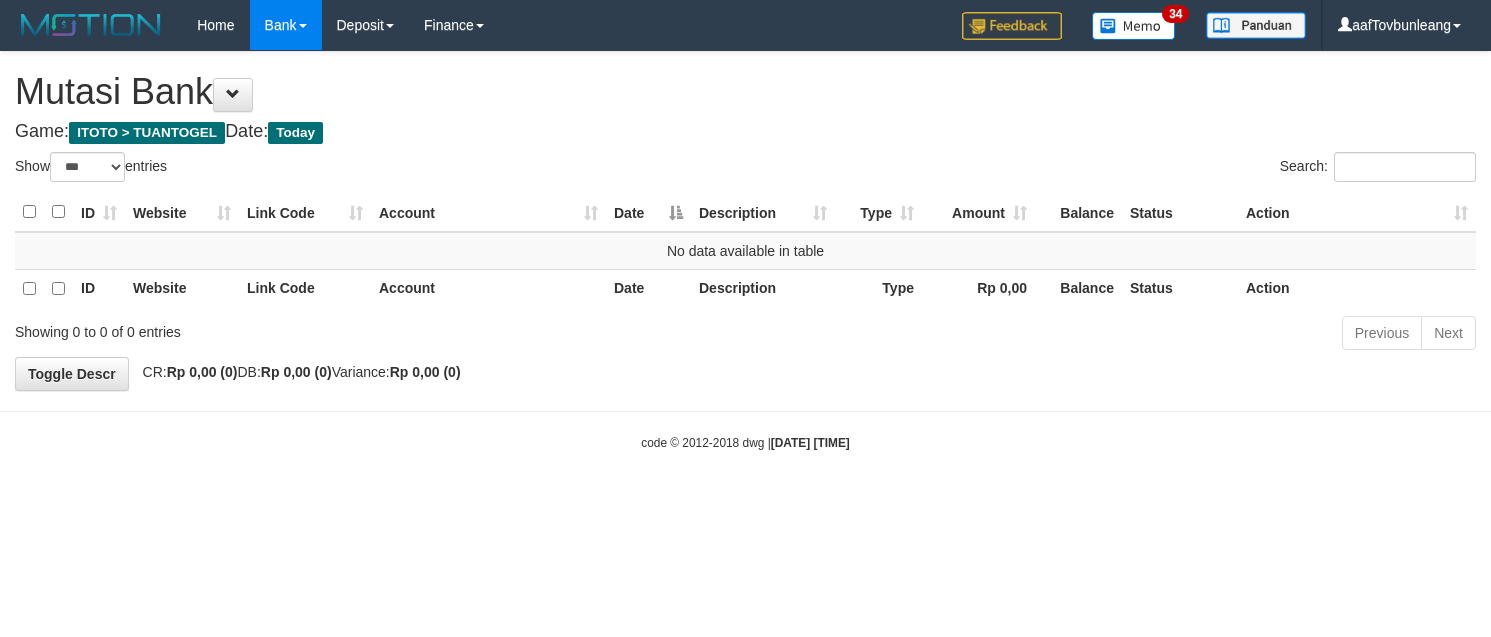 select on "***" 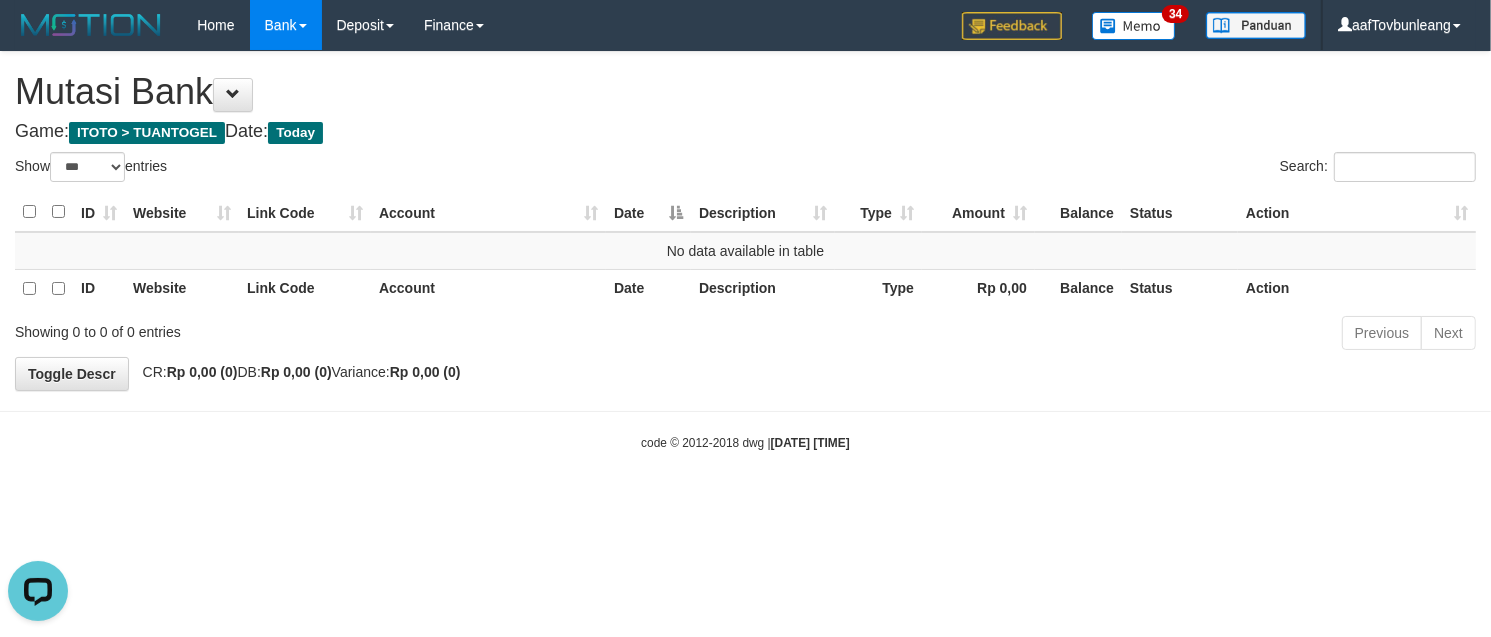 scroll, scrollTop: 0, scrollLeft: 0, axis: both 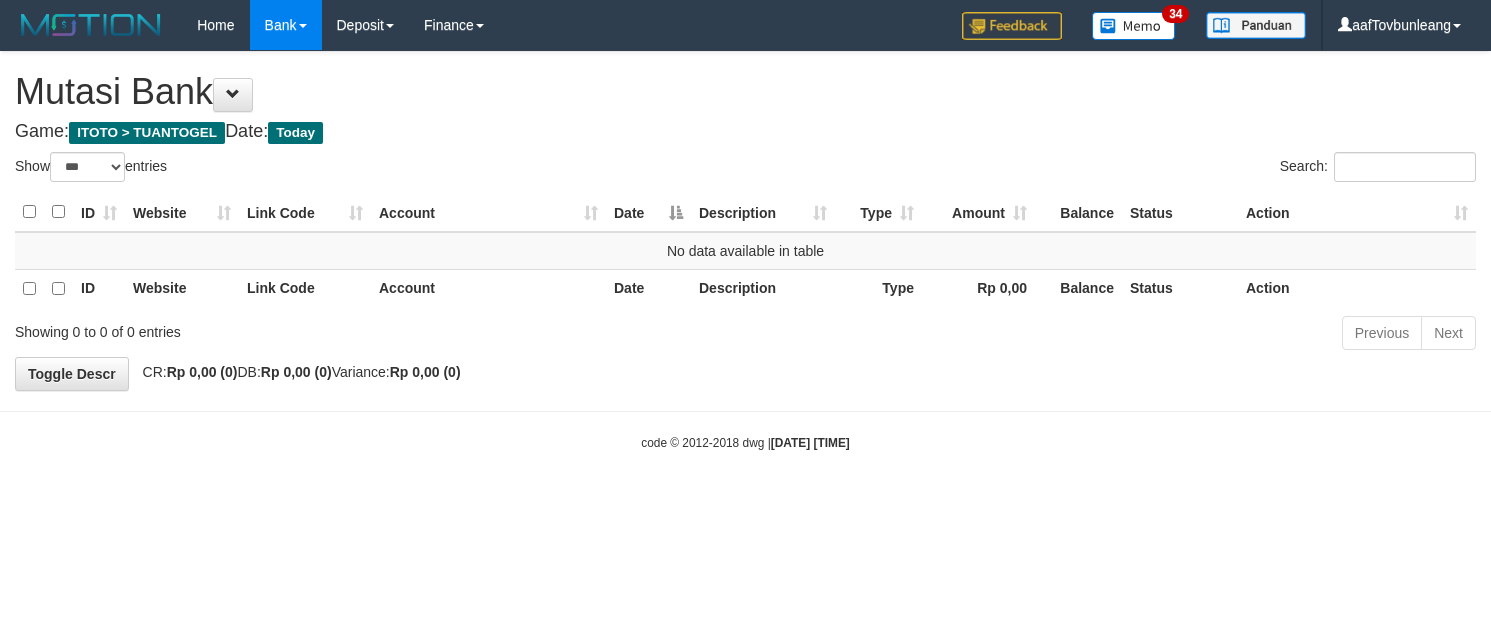 select on "***" 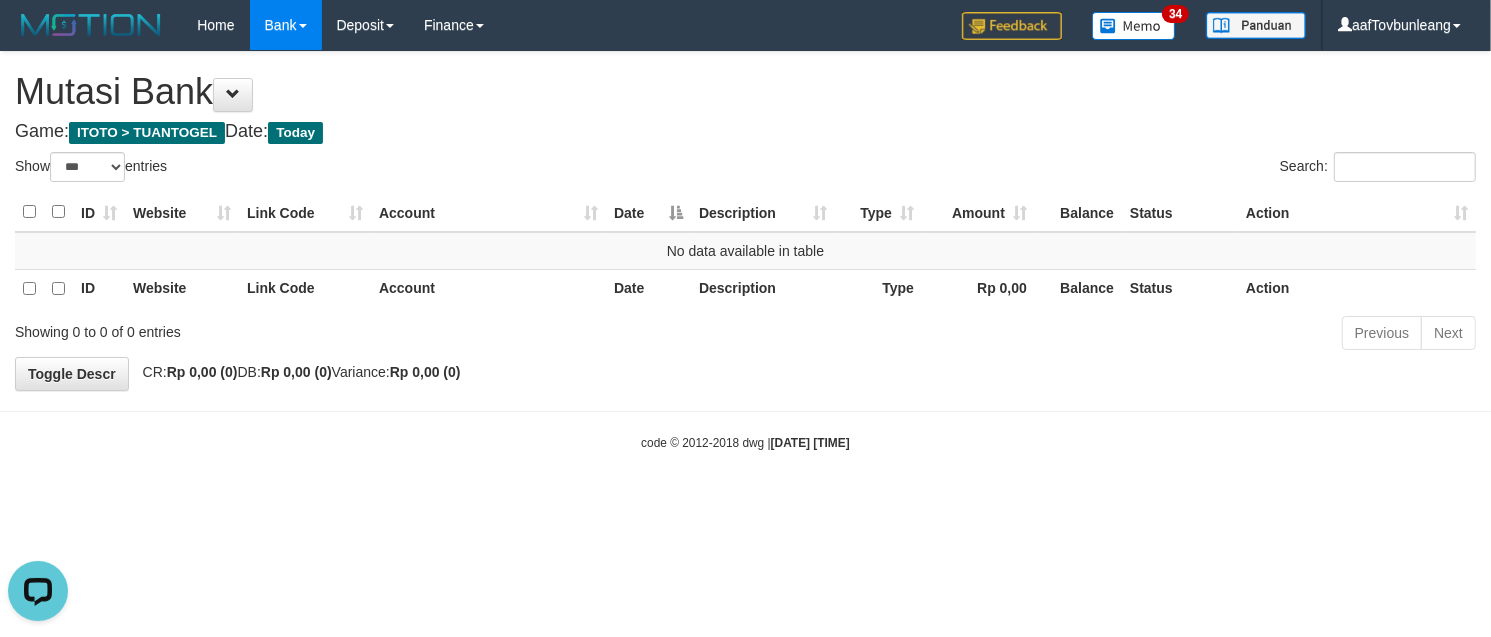 scroll, scrollTop: 0, scrollLeft: 0, axis: both 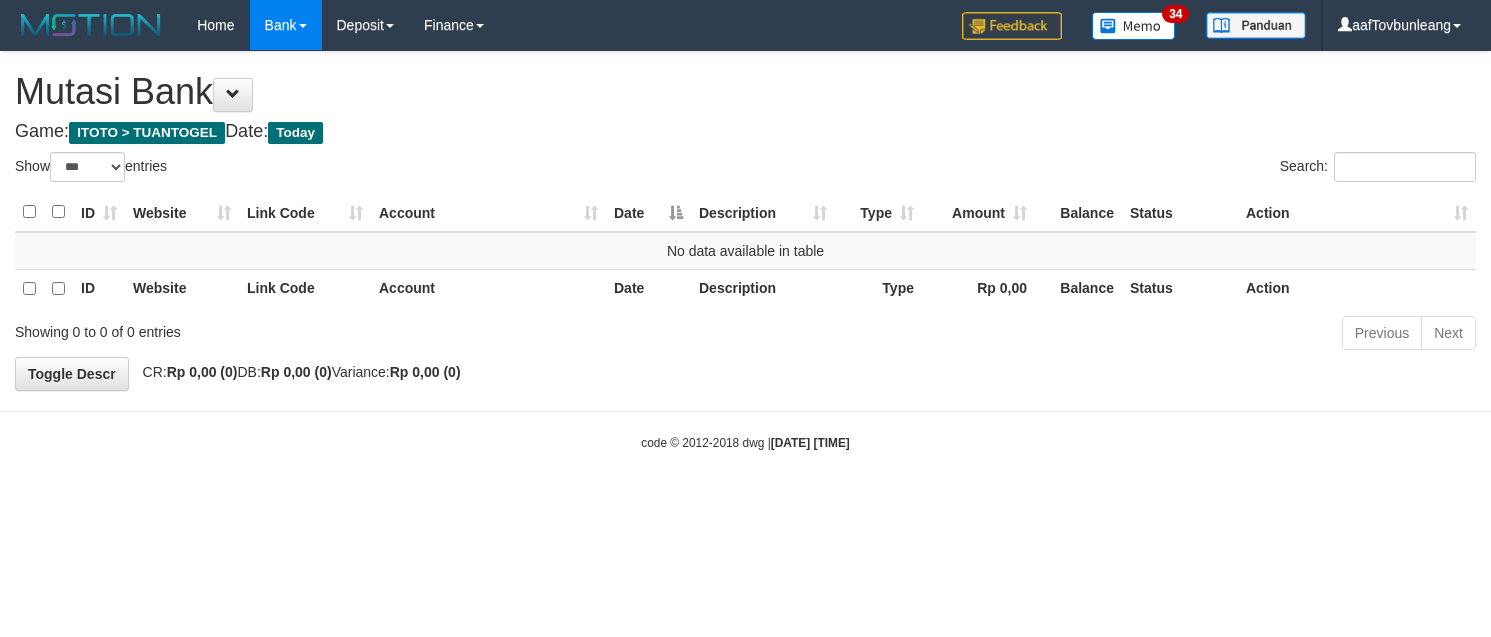 select on "***" 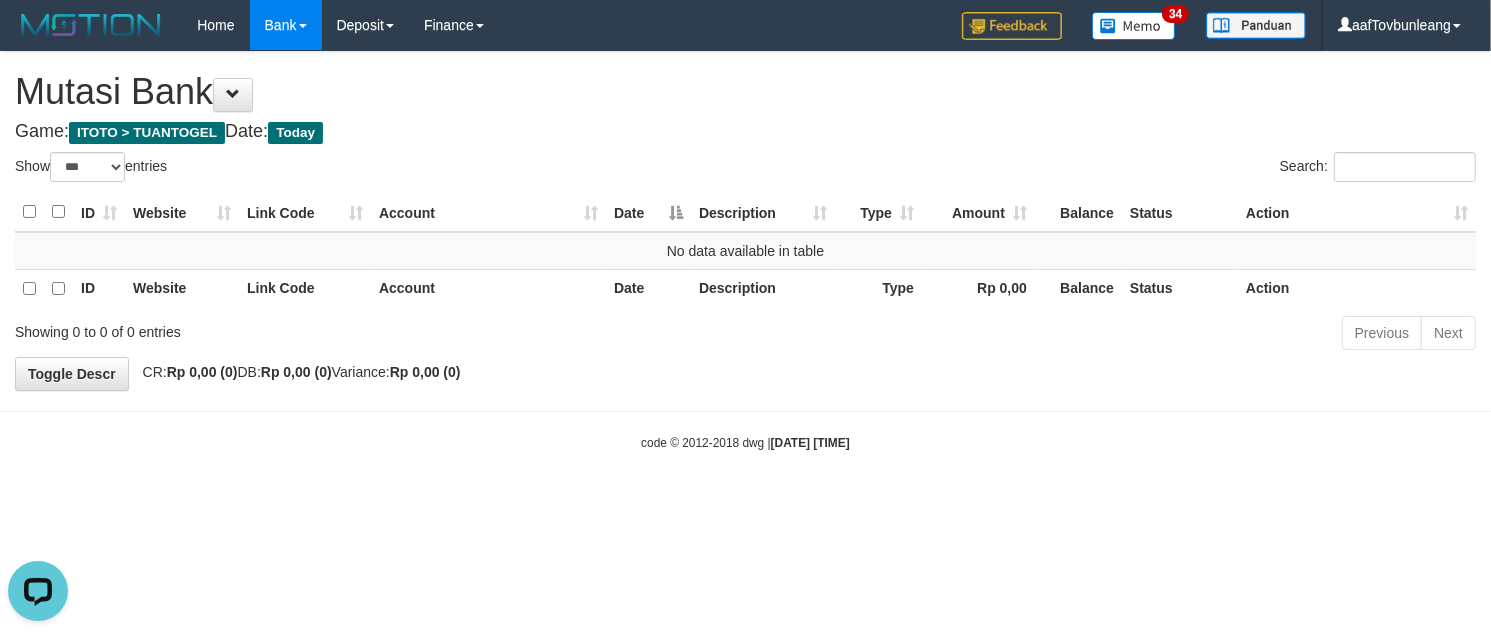 scroll, scrollTop: 0, scrollLeft: 0, axis: both 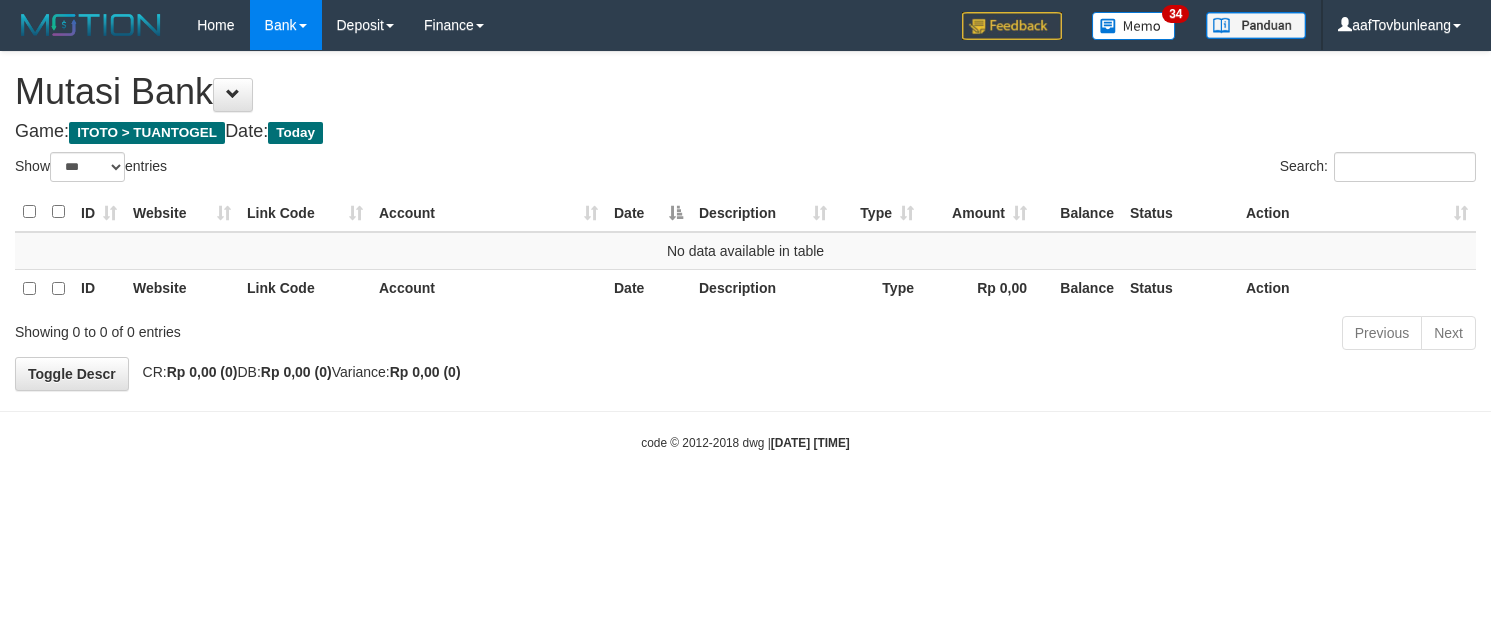 select on "***" 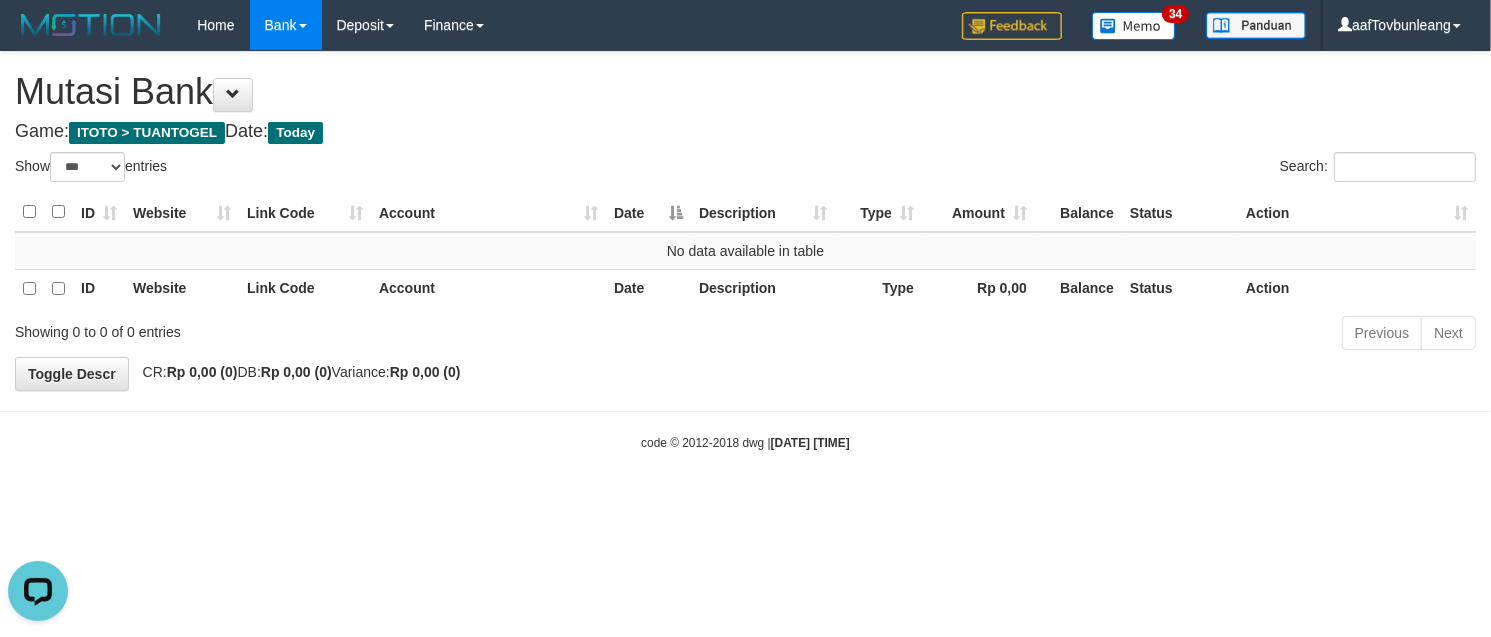 scroll, scrollTop: 0, scrollLeft: 0, axis: both 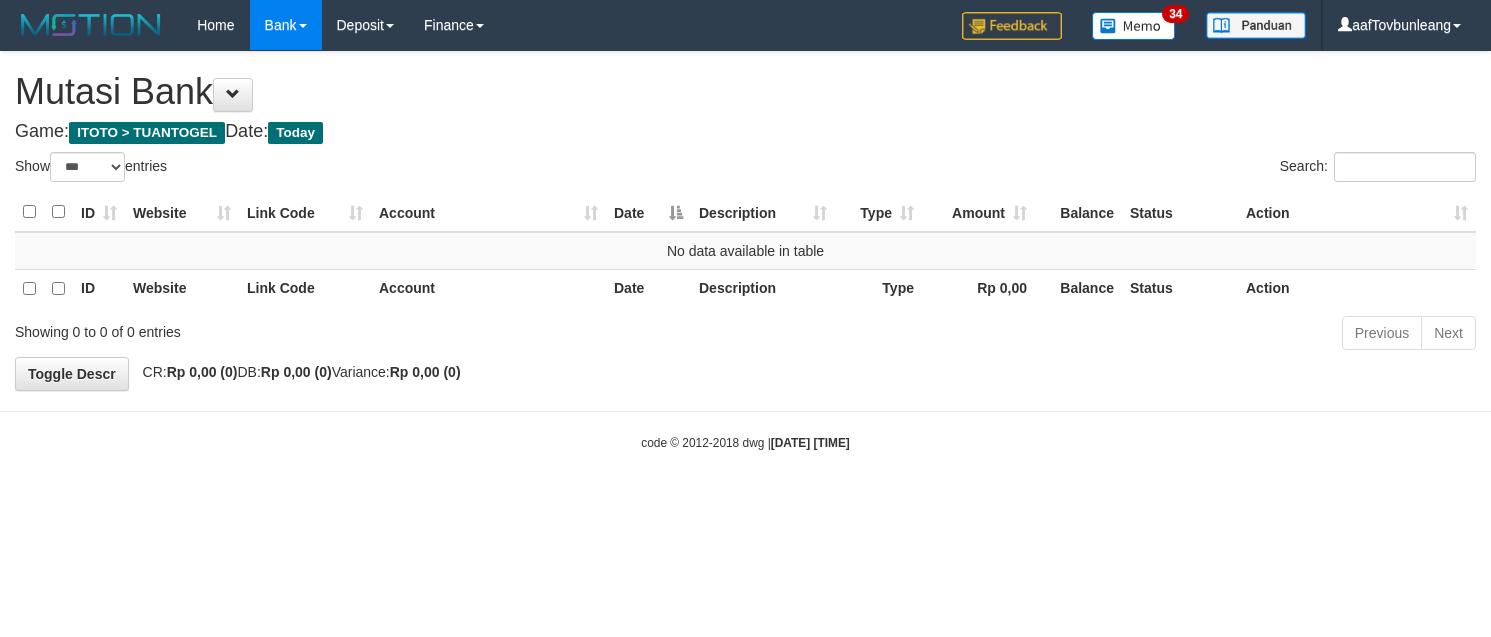 select on "***" 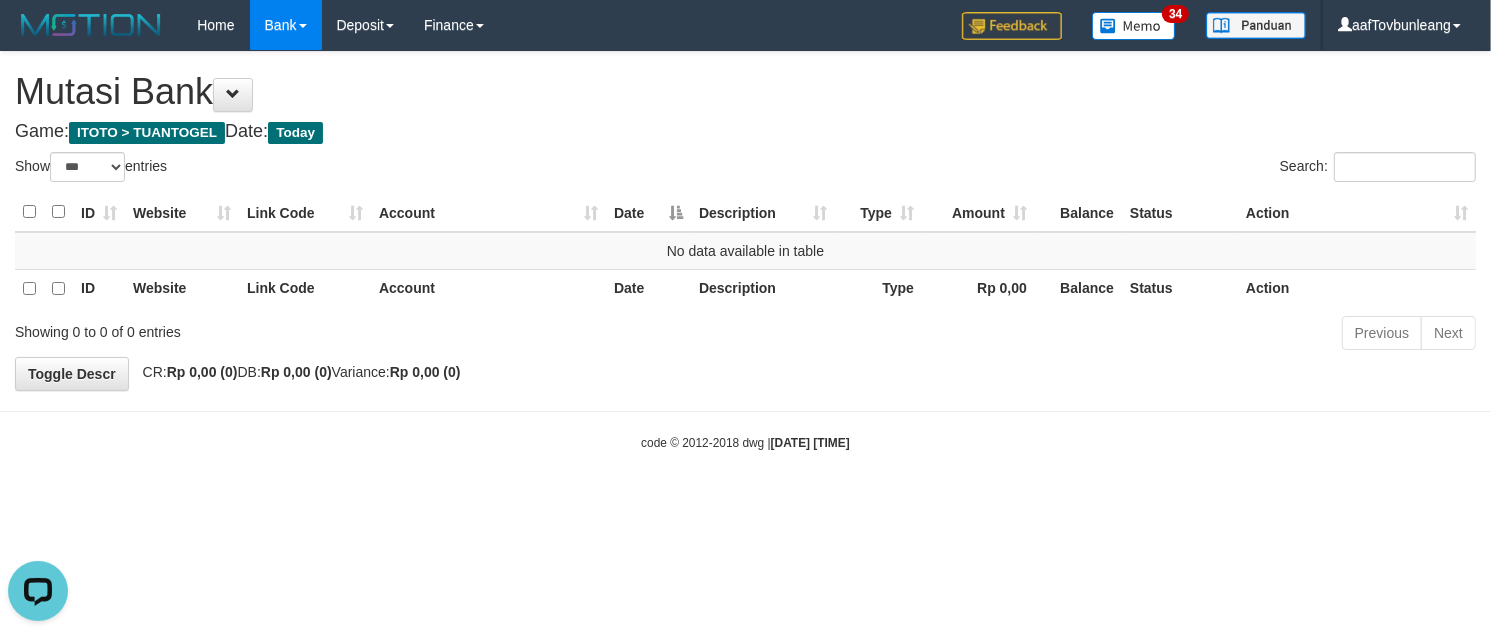 scroll, scrollTop: 0, scrollLeft: 0, axis: both 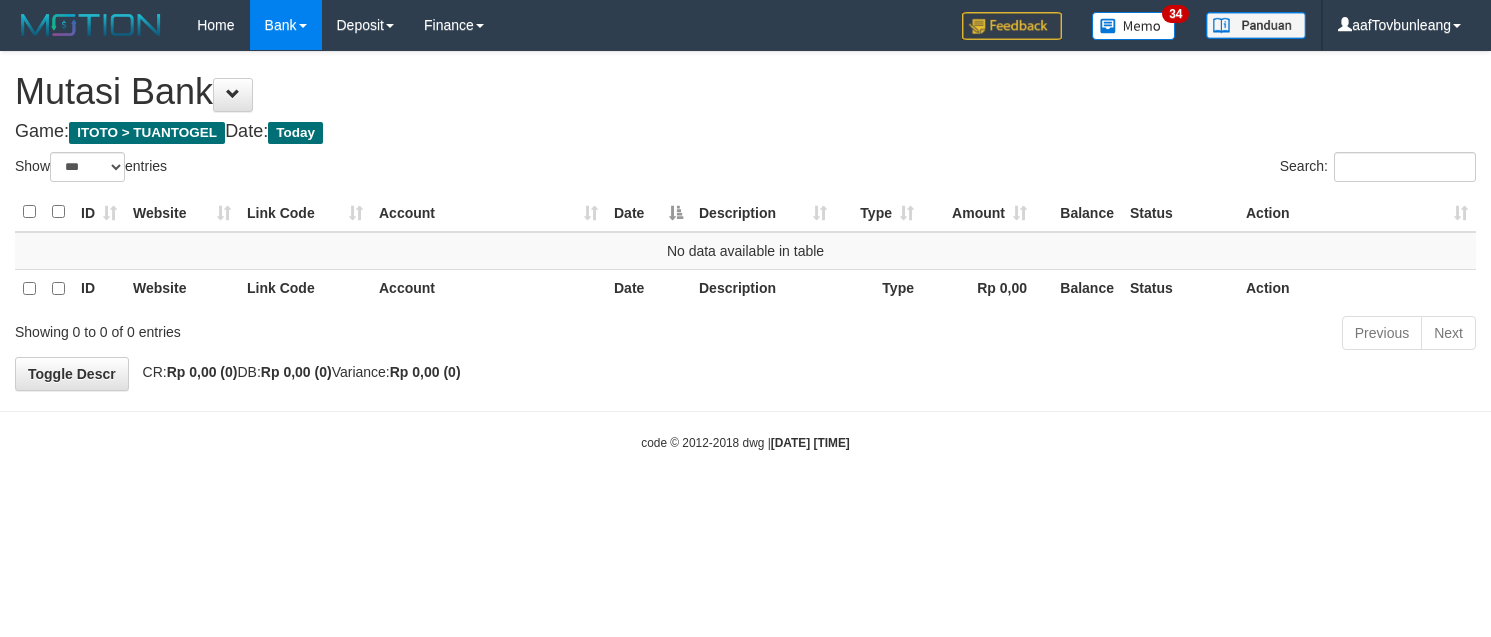 select on "***" 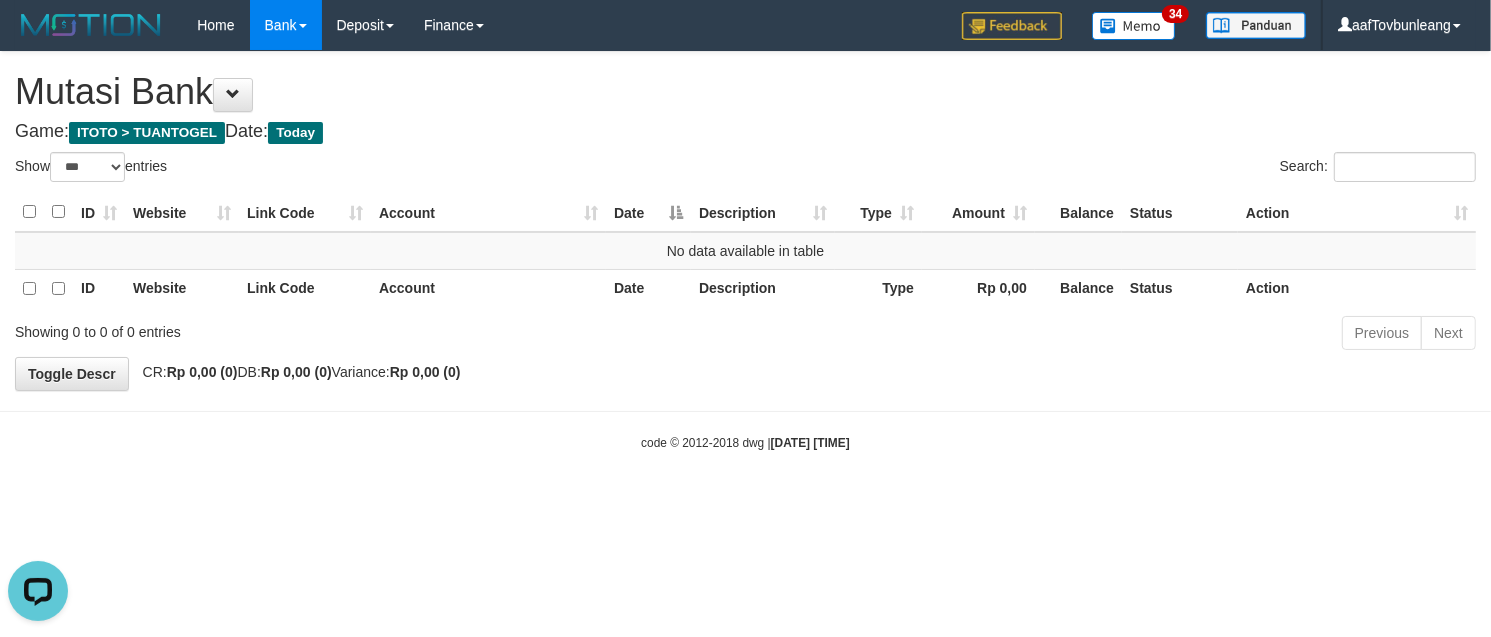 scroll, scrollTop: 0, scrollLeft: 0, axis: both 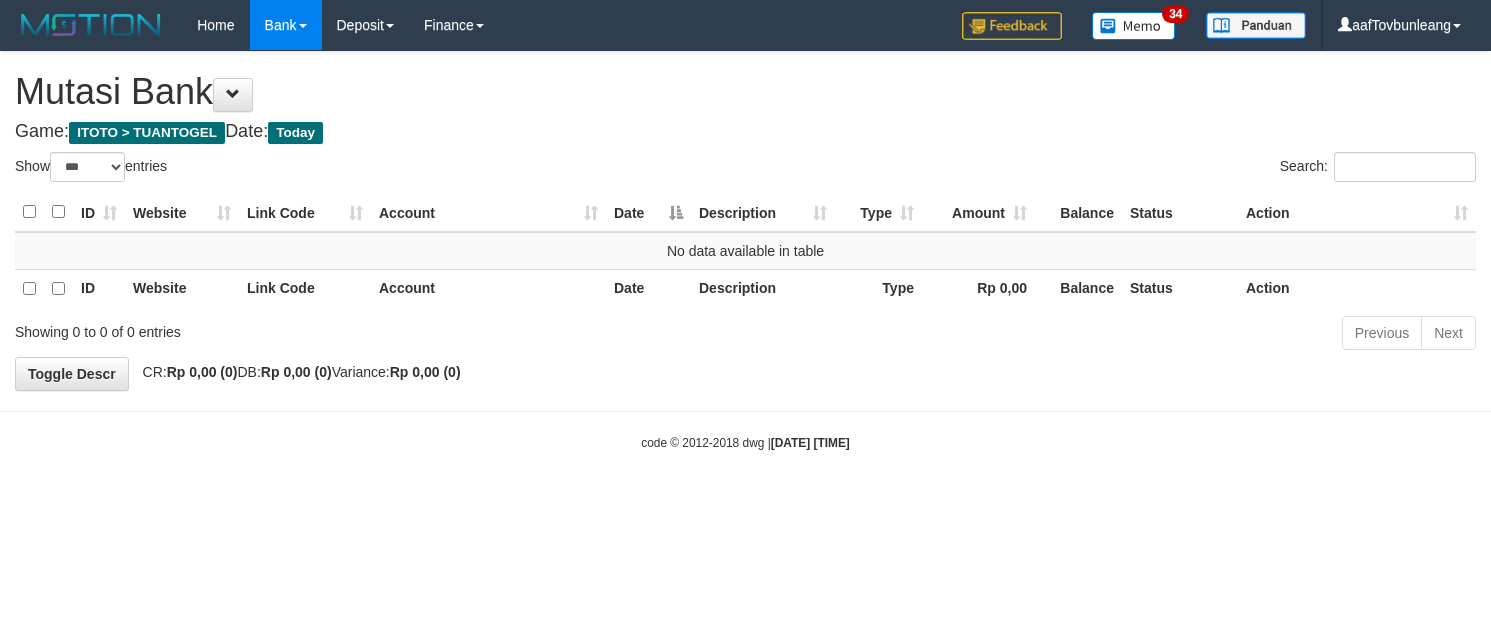 select on "***" 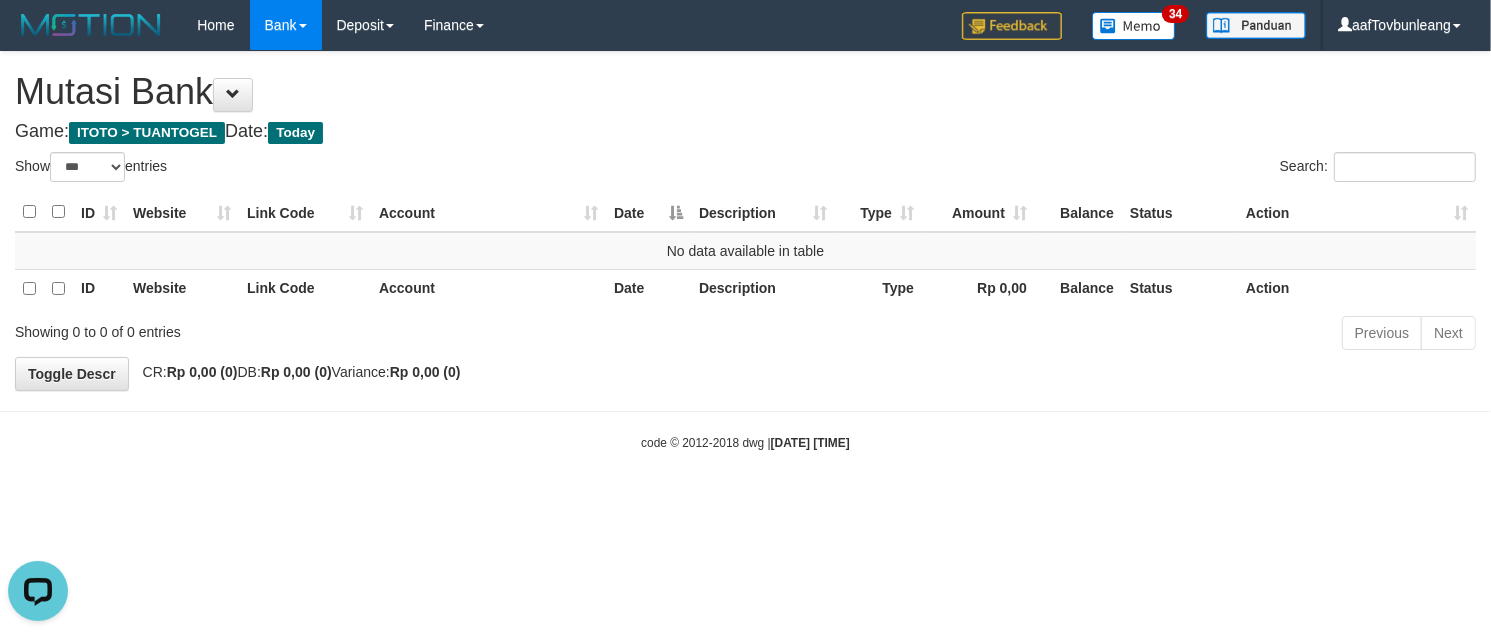 scroll, scrollTop: 0, scrollLeft: 0, axis: both 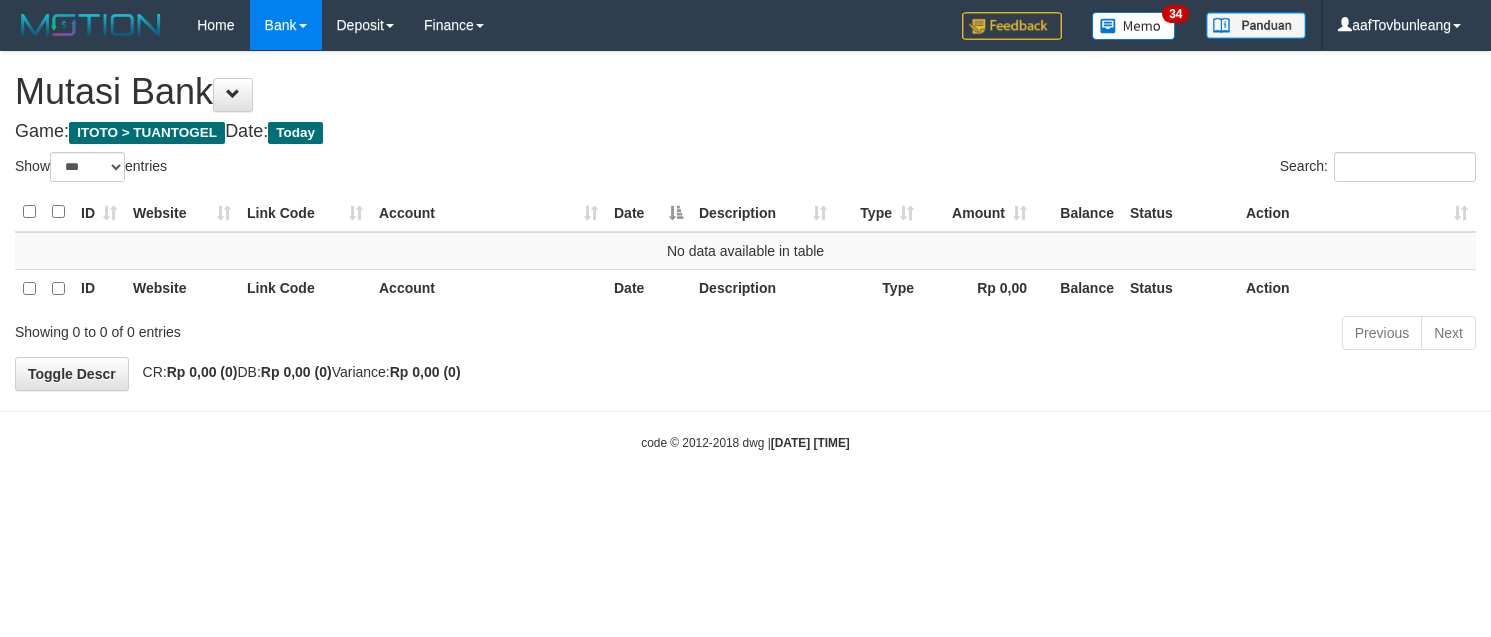 select on "***" 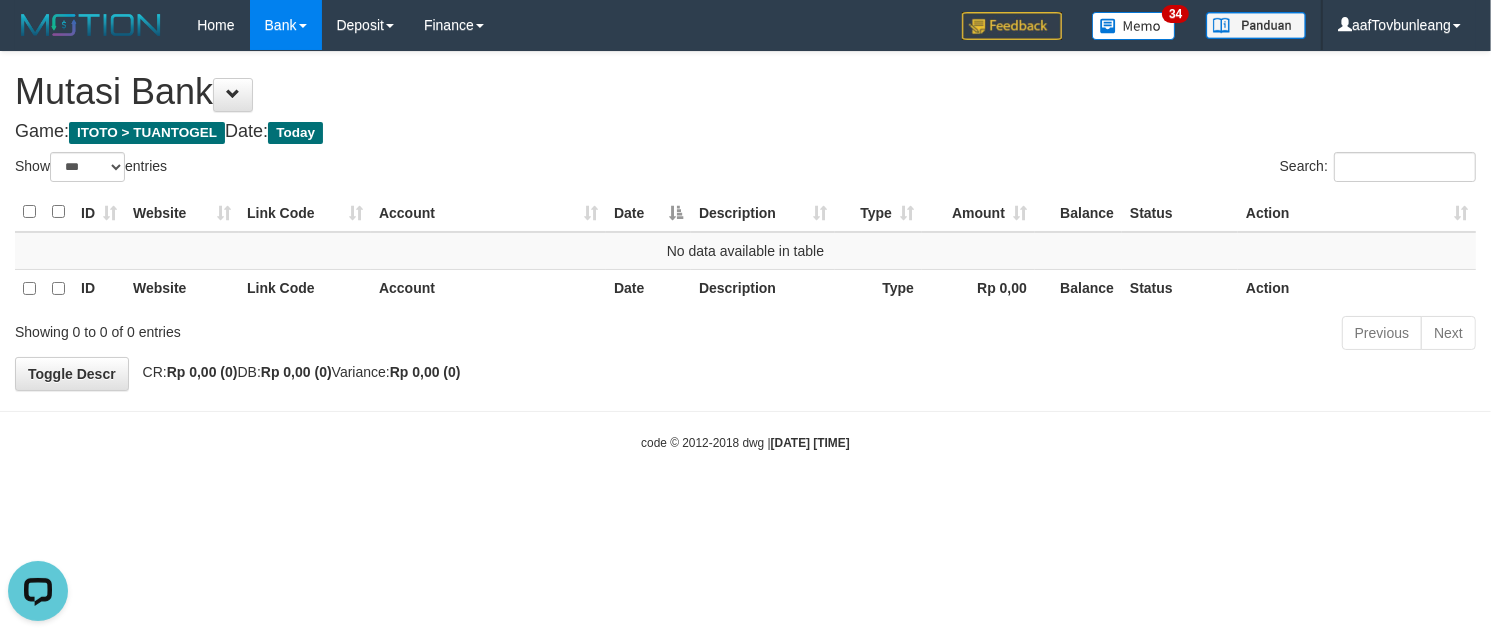 scroll, scrollTop: 0, scrollLeft: 0, axis: both 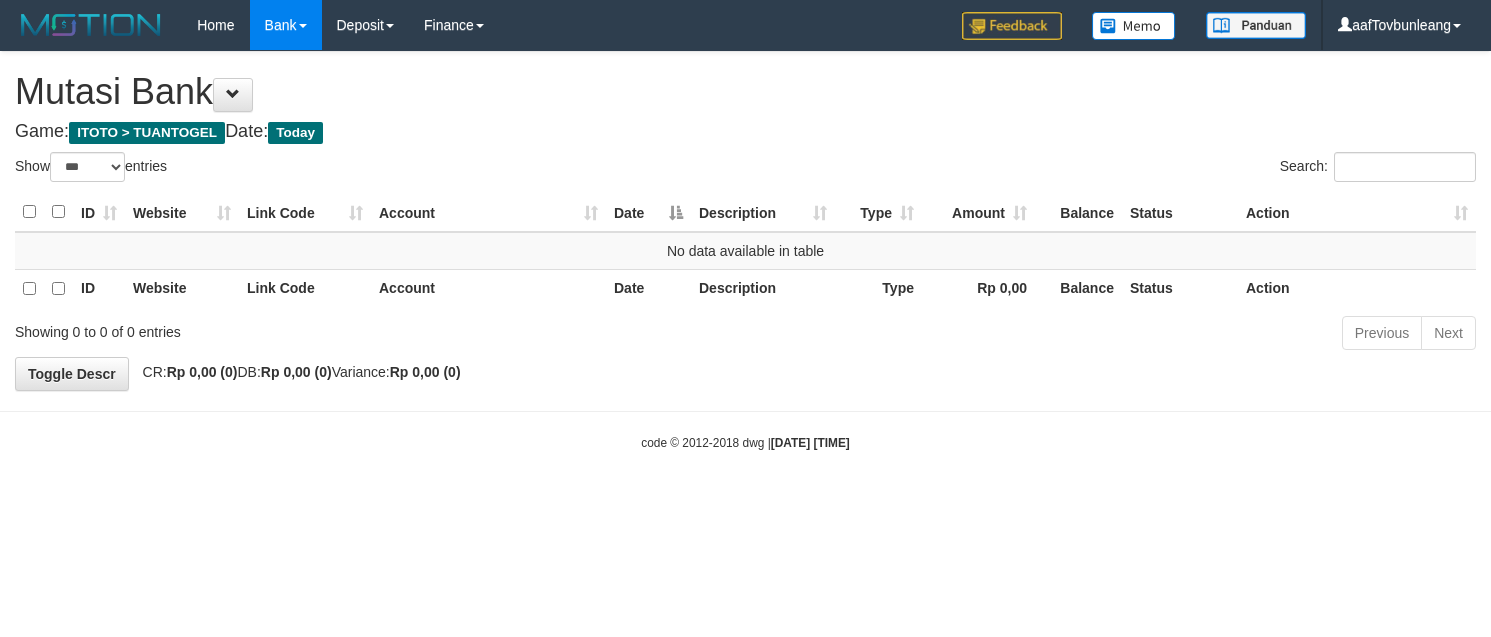 select on "***" 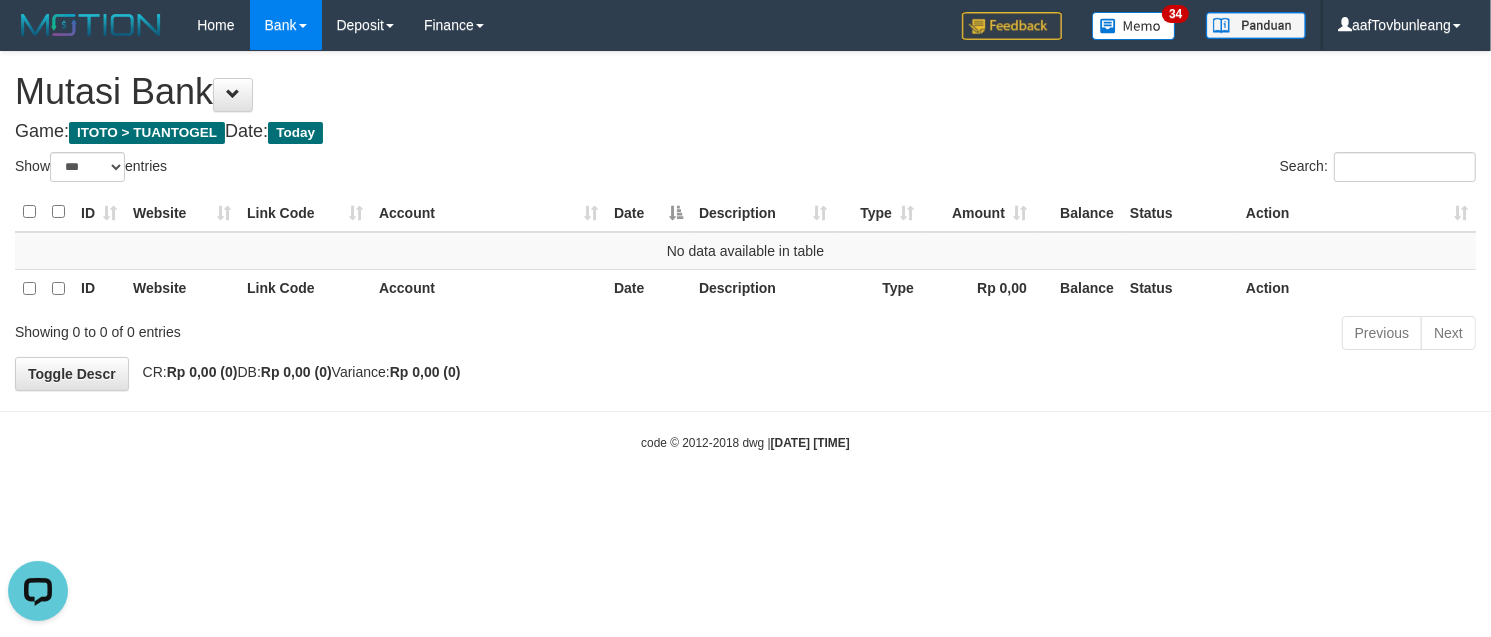 scroll, scrollTop: 0, scrollLeft: 0, axis: both 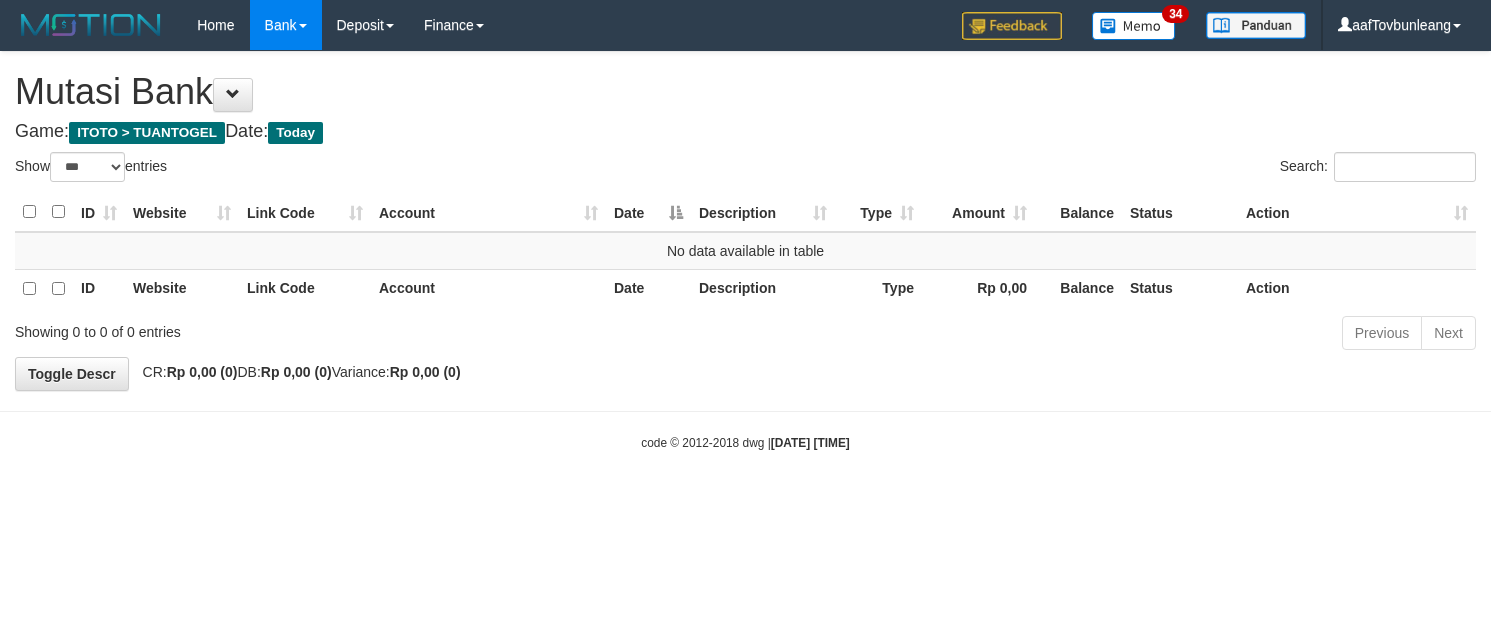 select on "***" 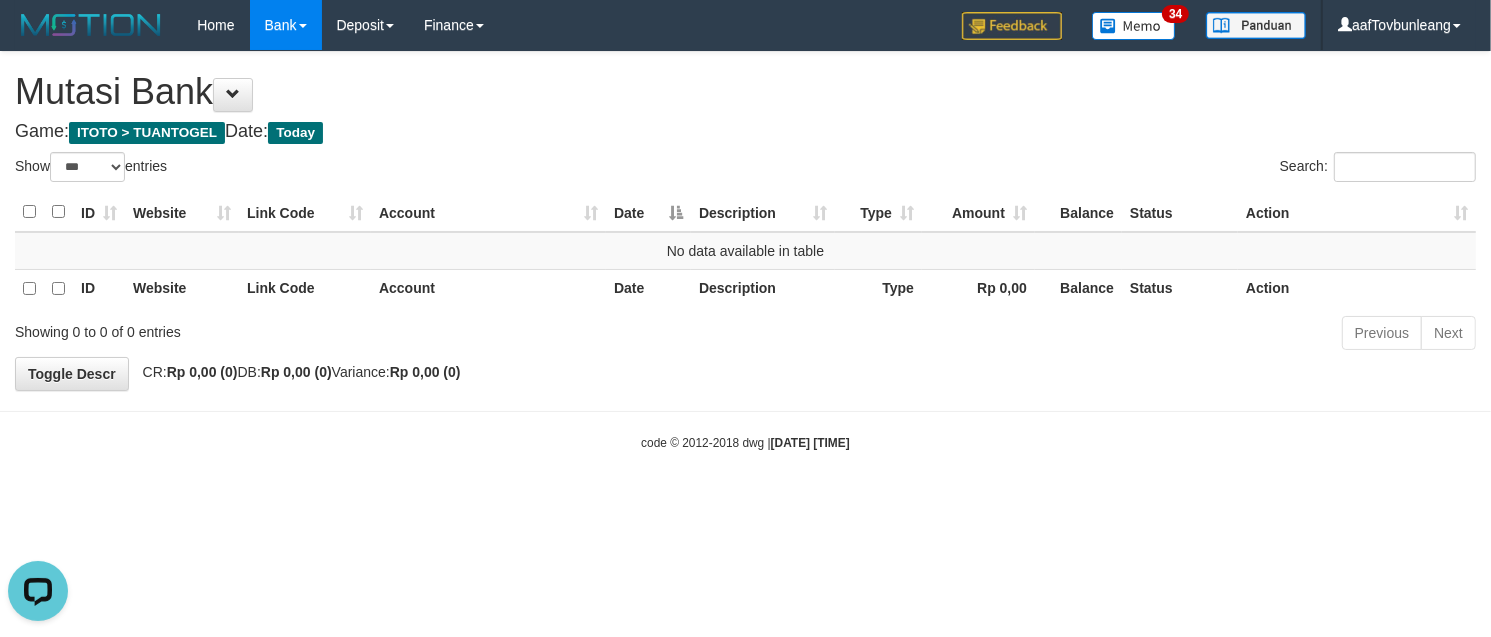 scroll, scrollTop: 0, scrollLeft: 0, axis: both 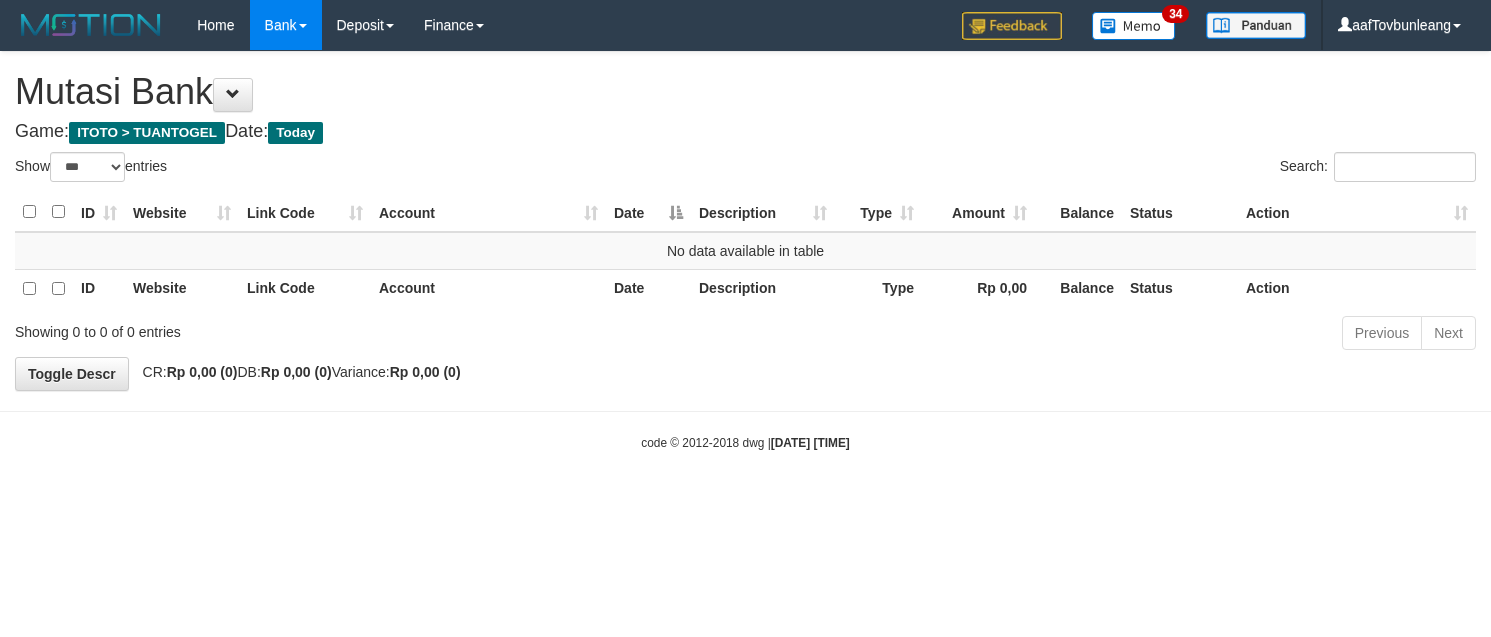 select on "***" 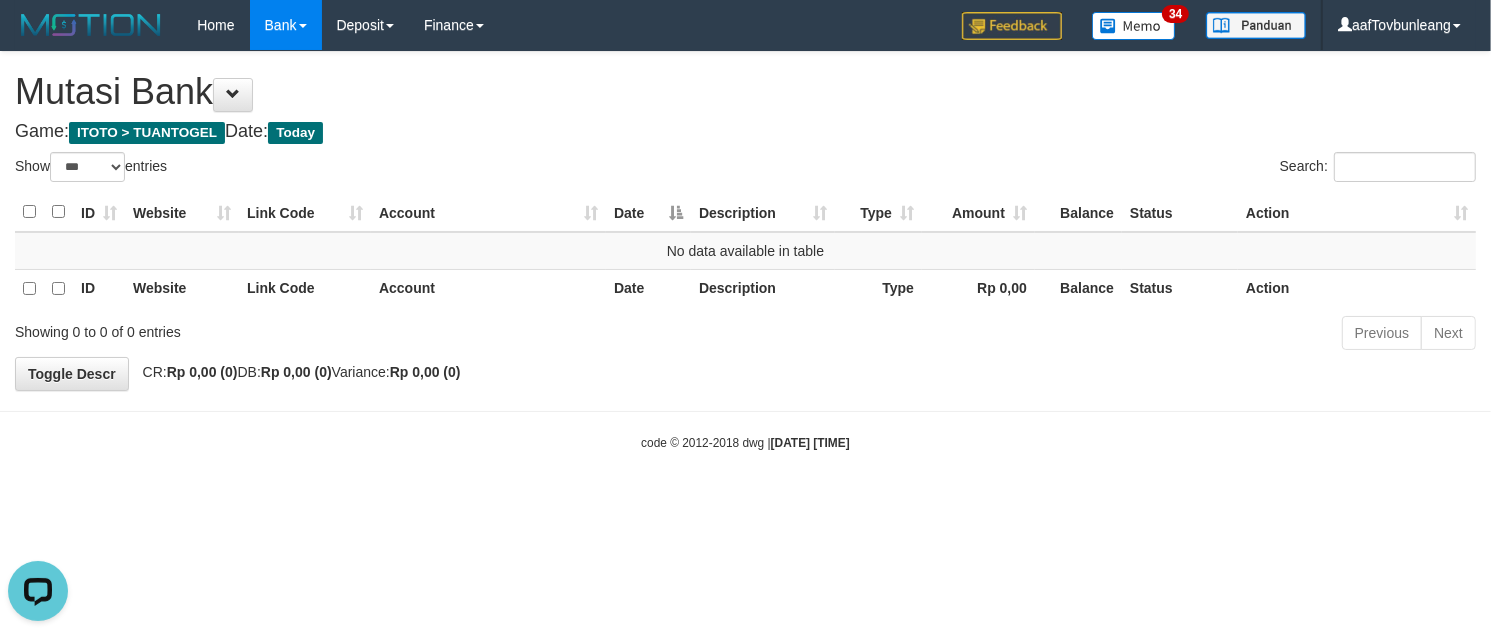 scroll, scrollTop: 0, scrollLeft: 0, axis: both 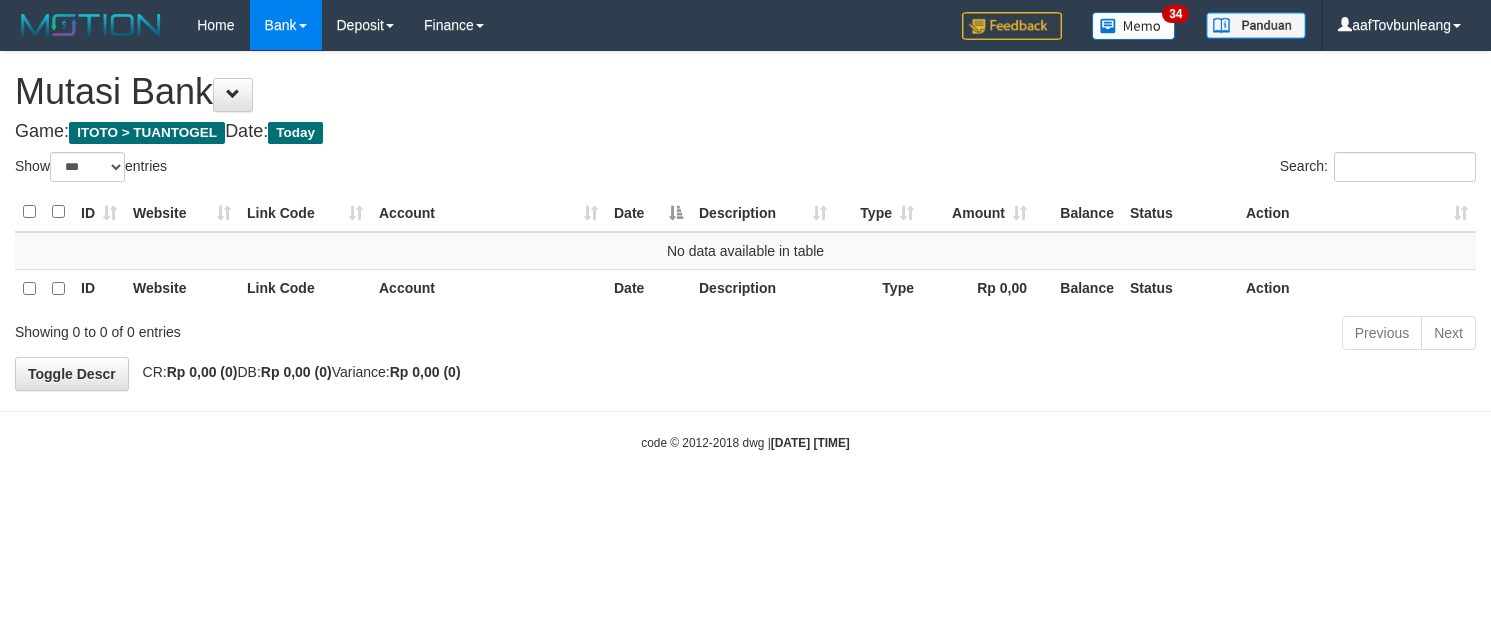select on "***" 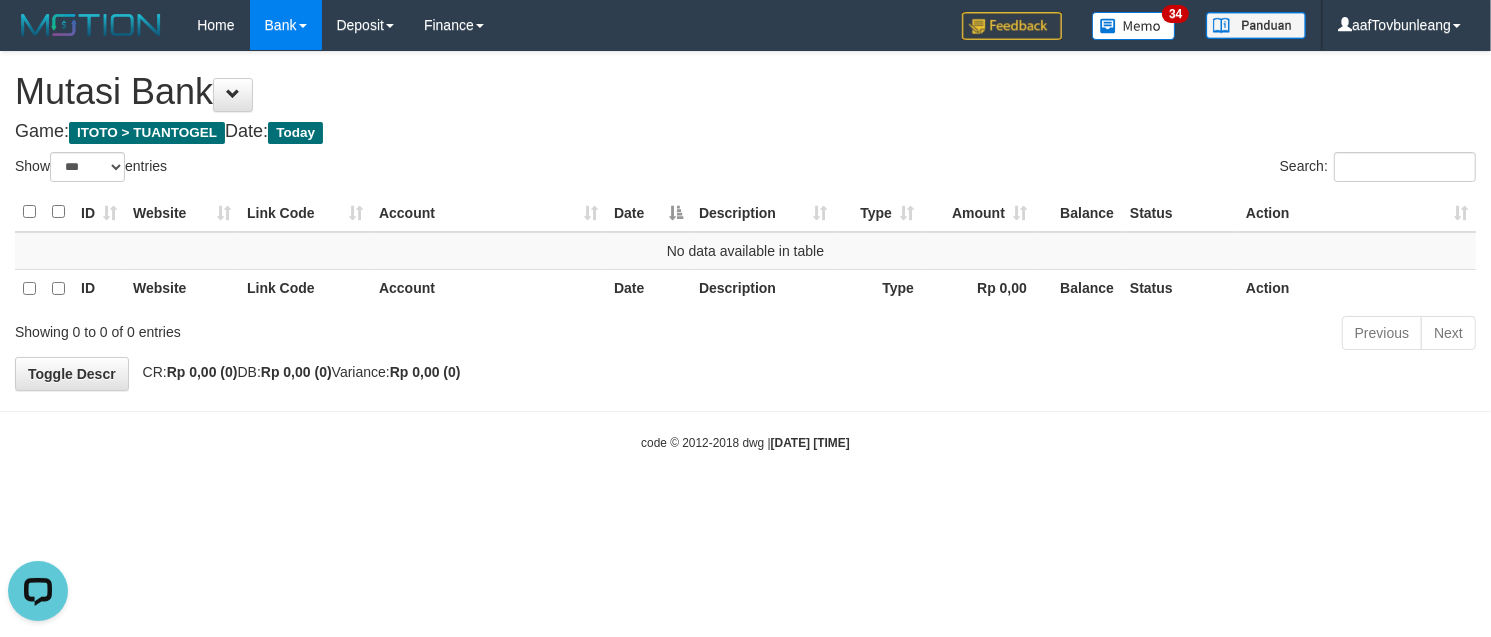 scroll, scrollTop: 0, scrollLeft: 0, axis: both 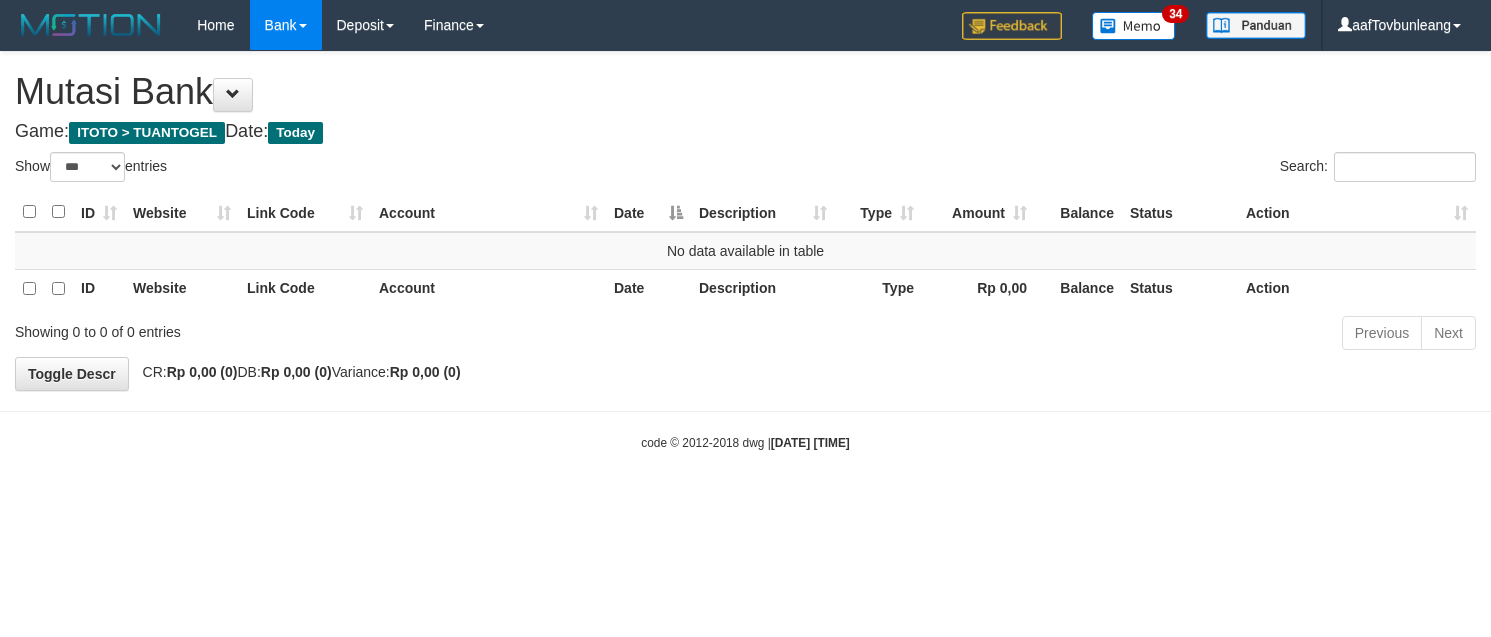 select on "***" 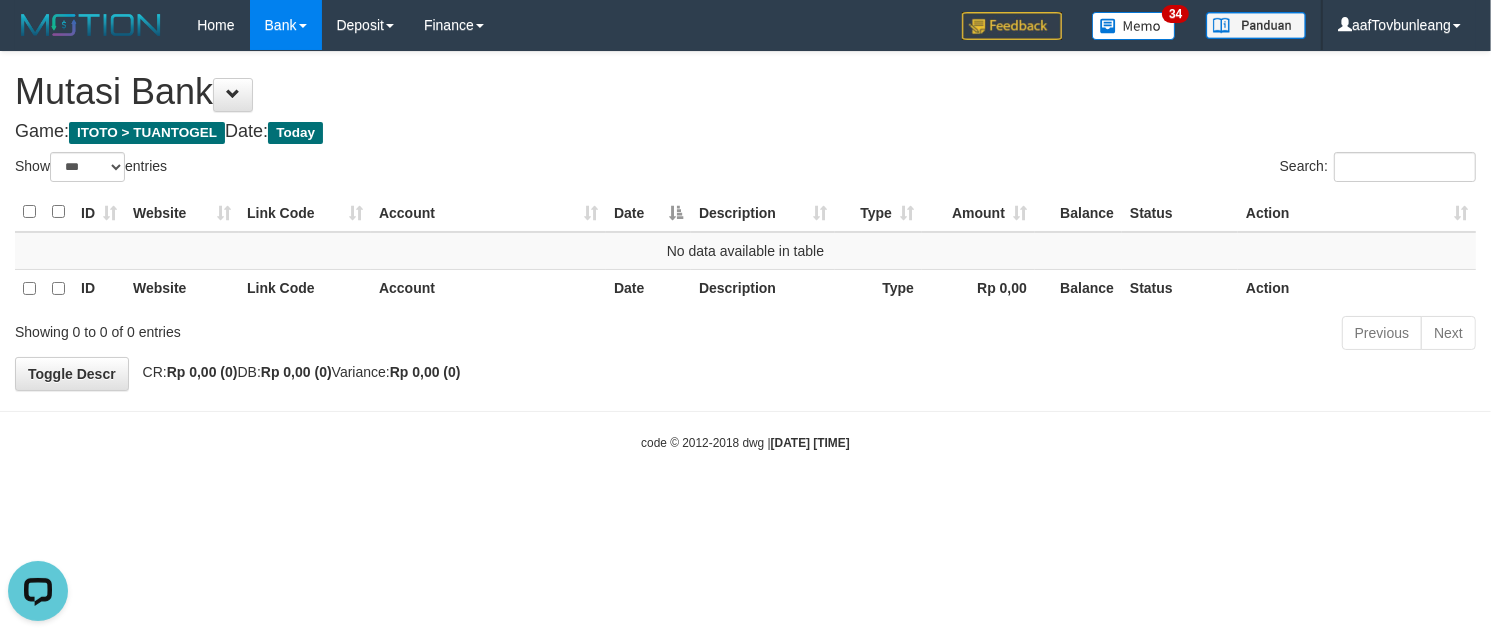scroll, scrollTop: 0, scrollLeft: 0, axis: both 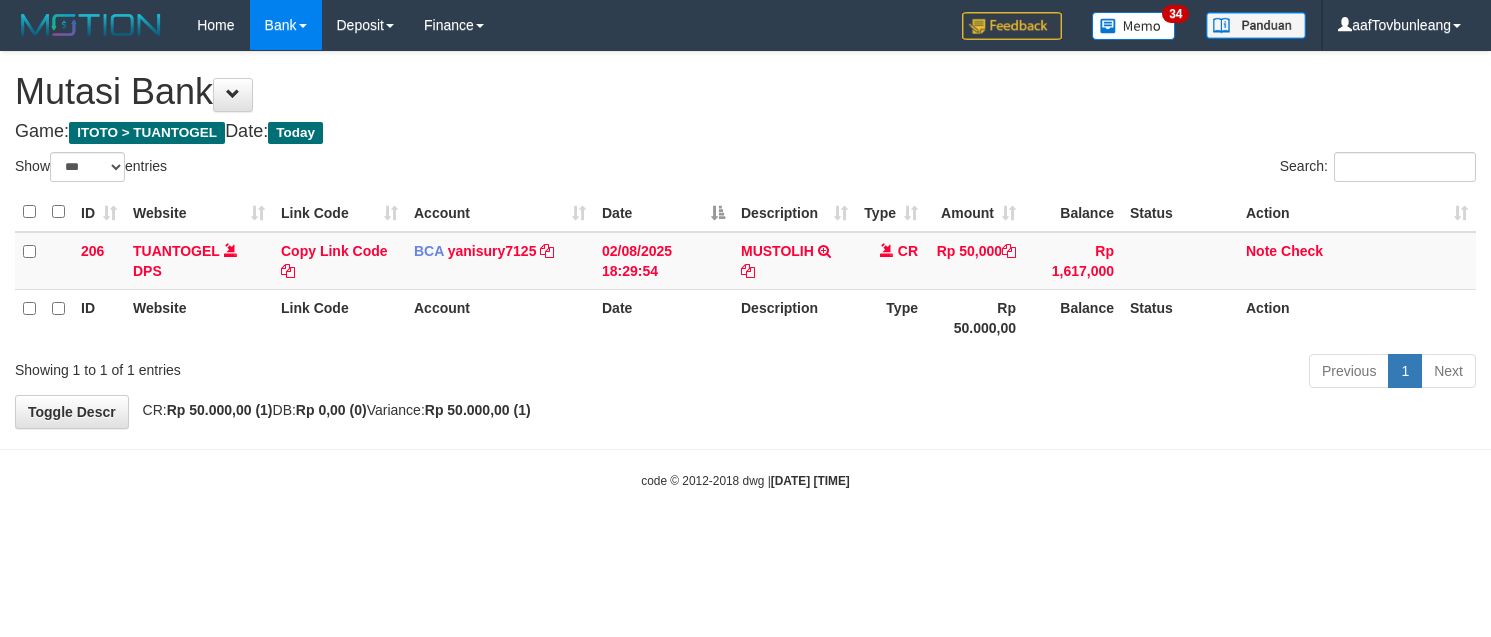 select on "***" 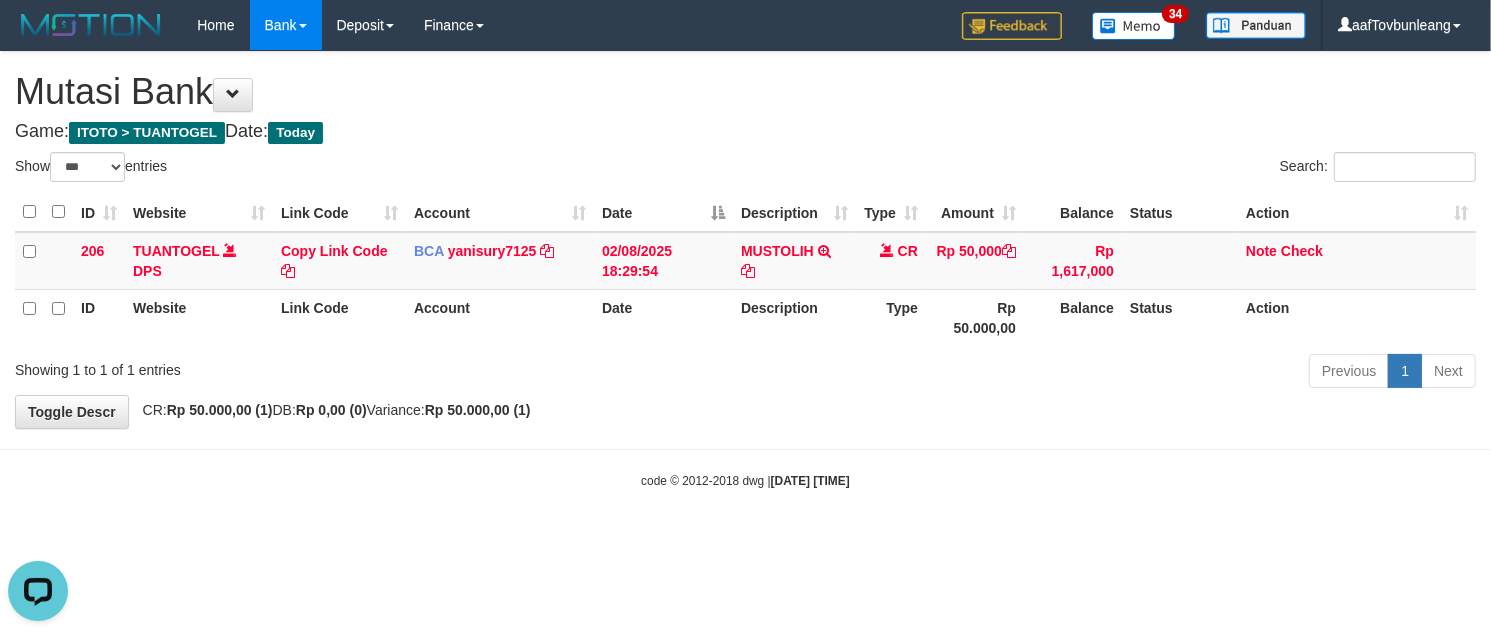scroll, scrollTop: 0, scrollLeft: 0, axis: both 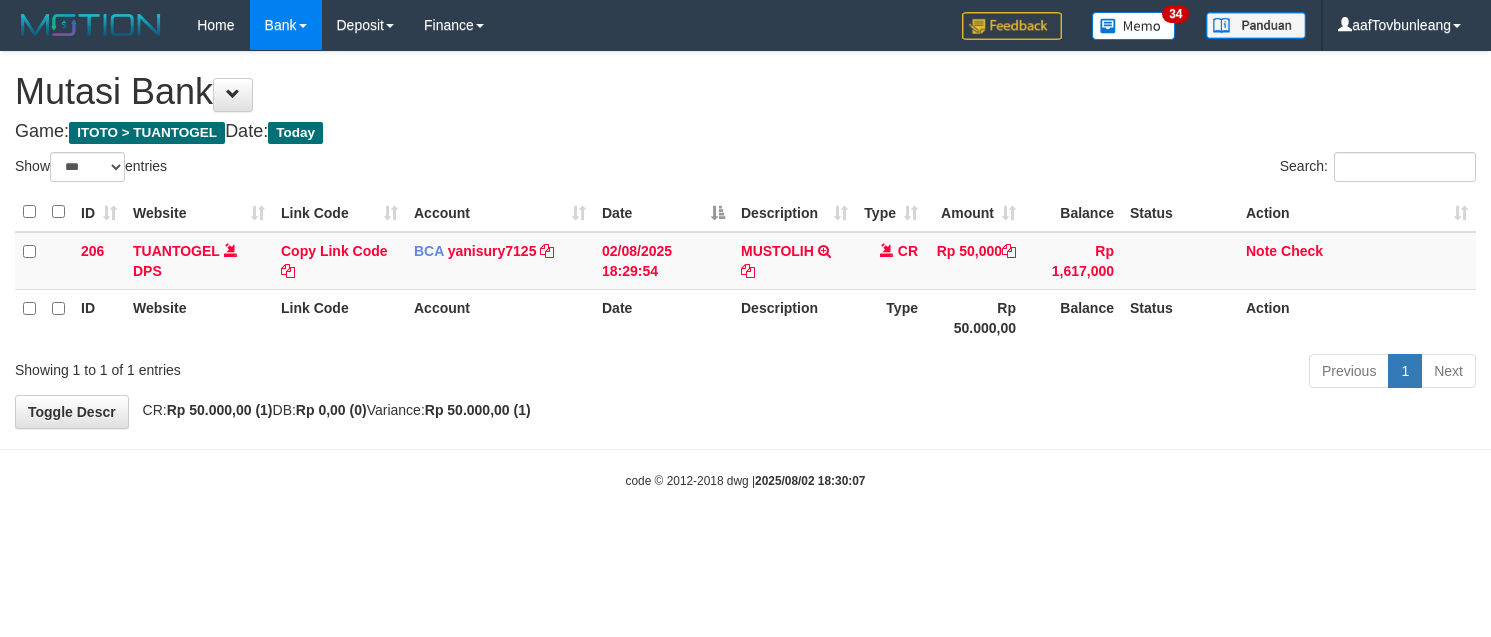 select on "***" 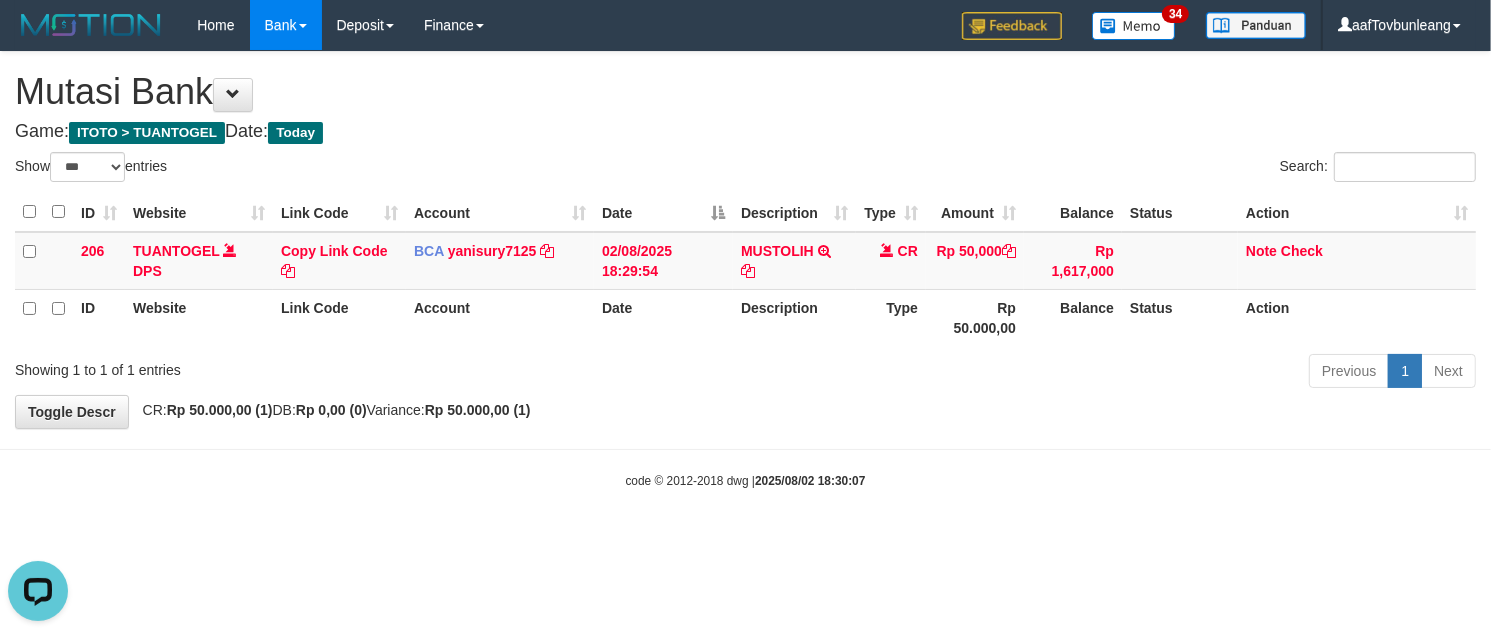 scroll, scrollTop: 0, scrollLeft: 0, axis: both 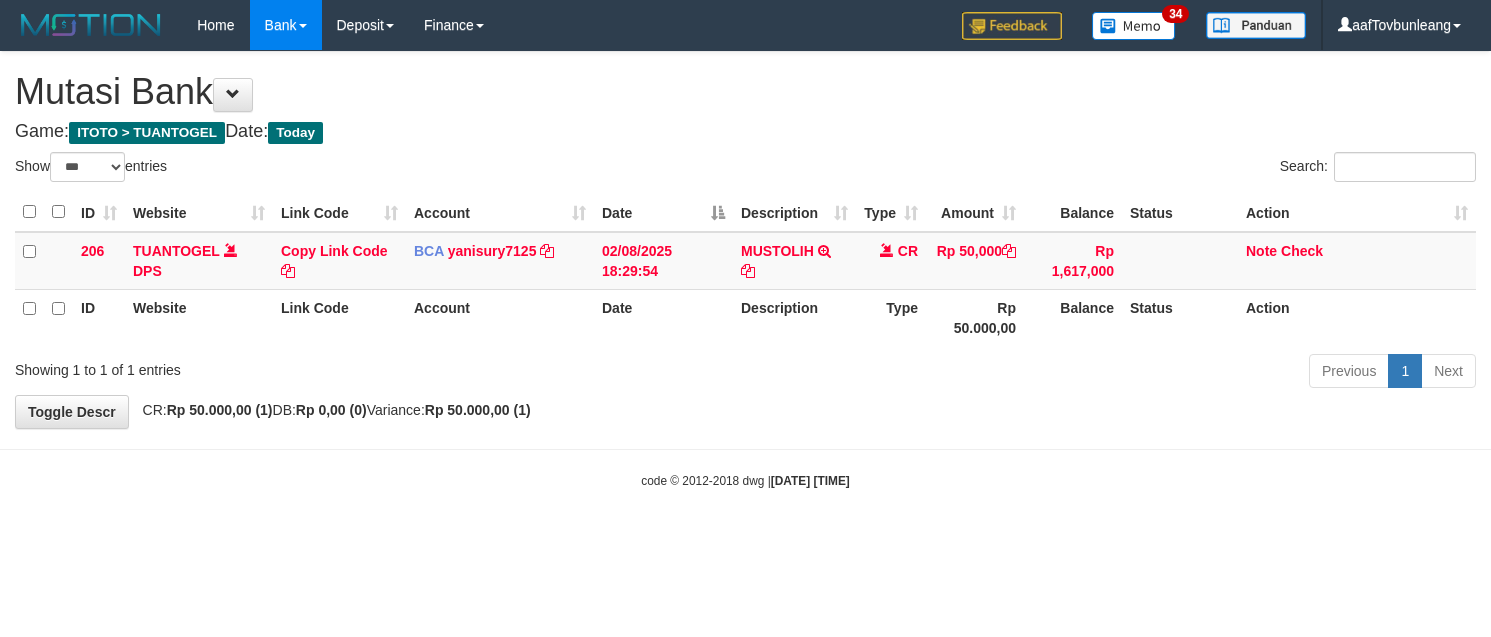 select on "***" 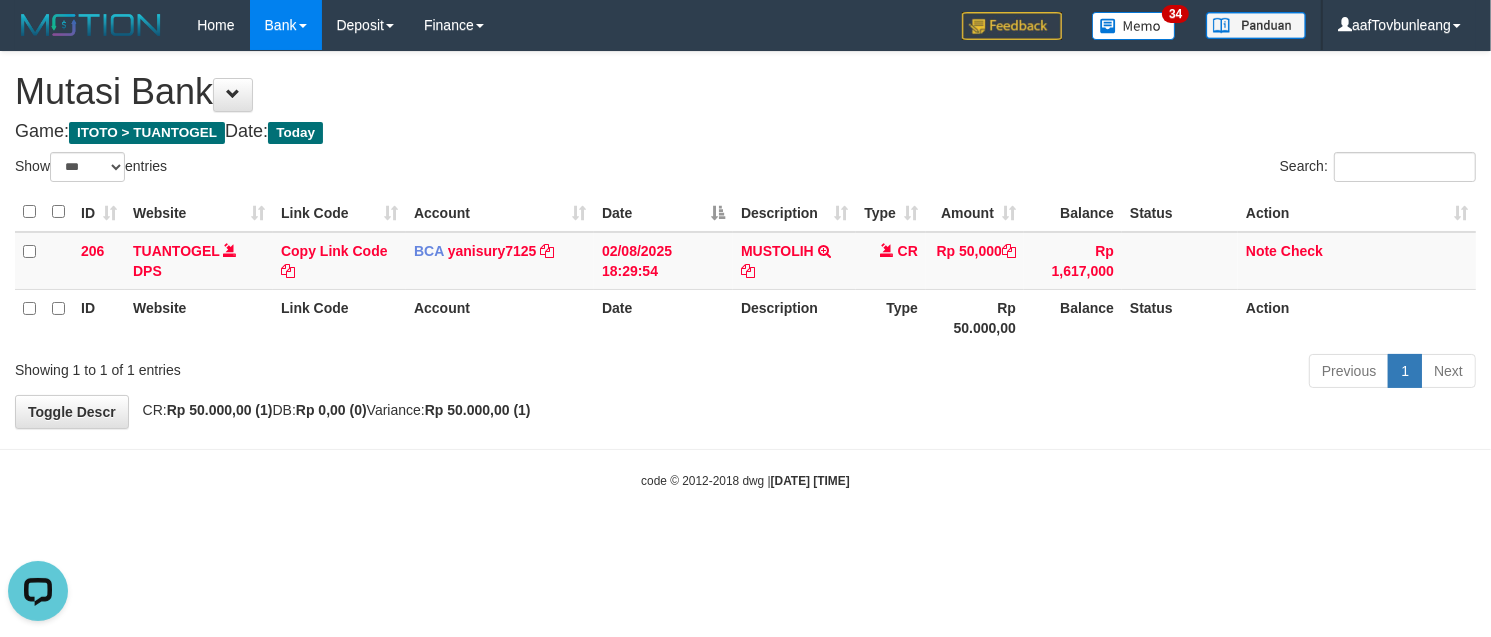 scroll, scrollTop: 0, scrollLeft: 0, axis: both 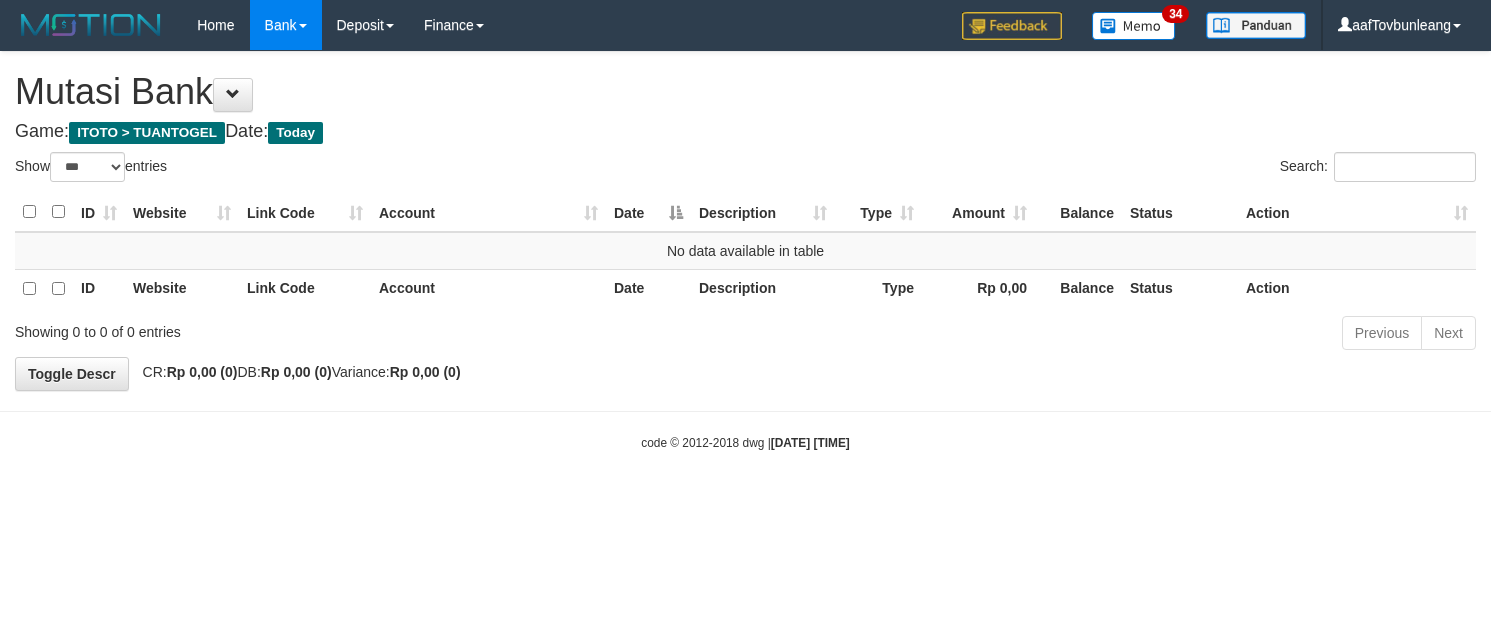 select on "***" 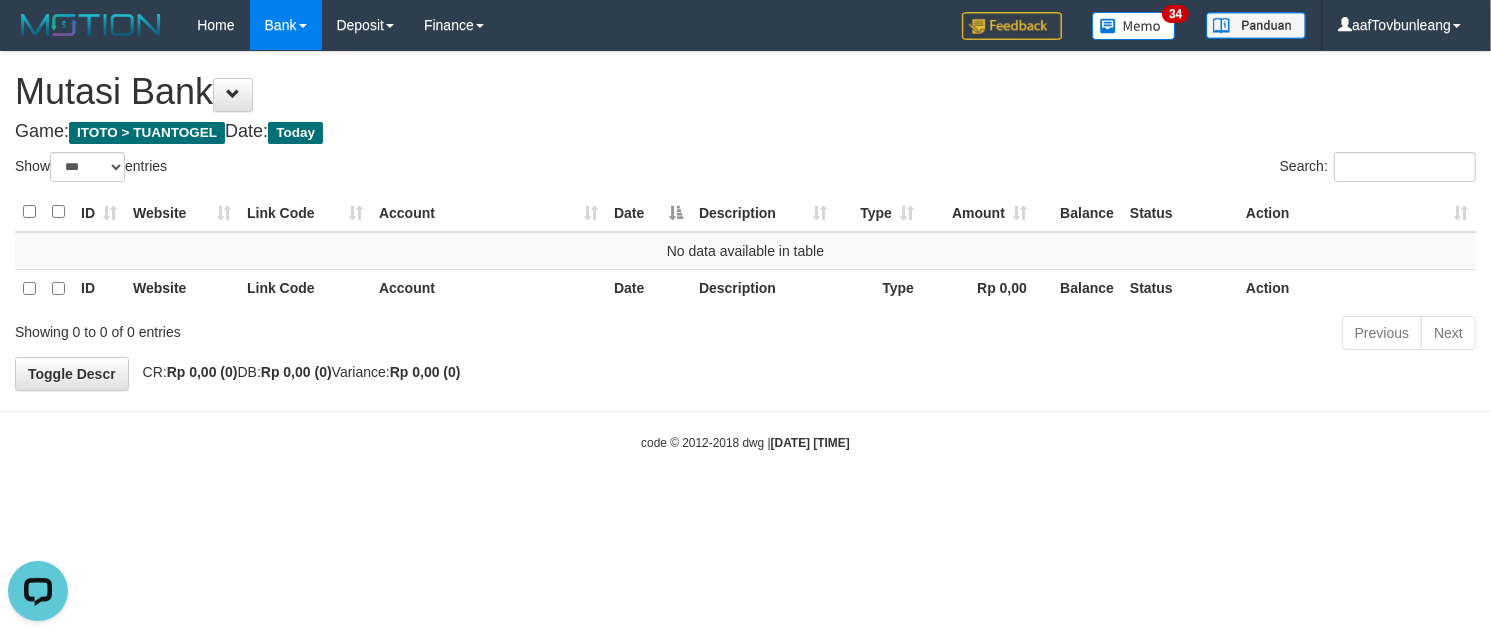scroll, scrollTop: 0, scrollLeft: 0, axis: both 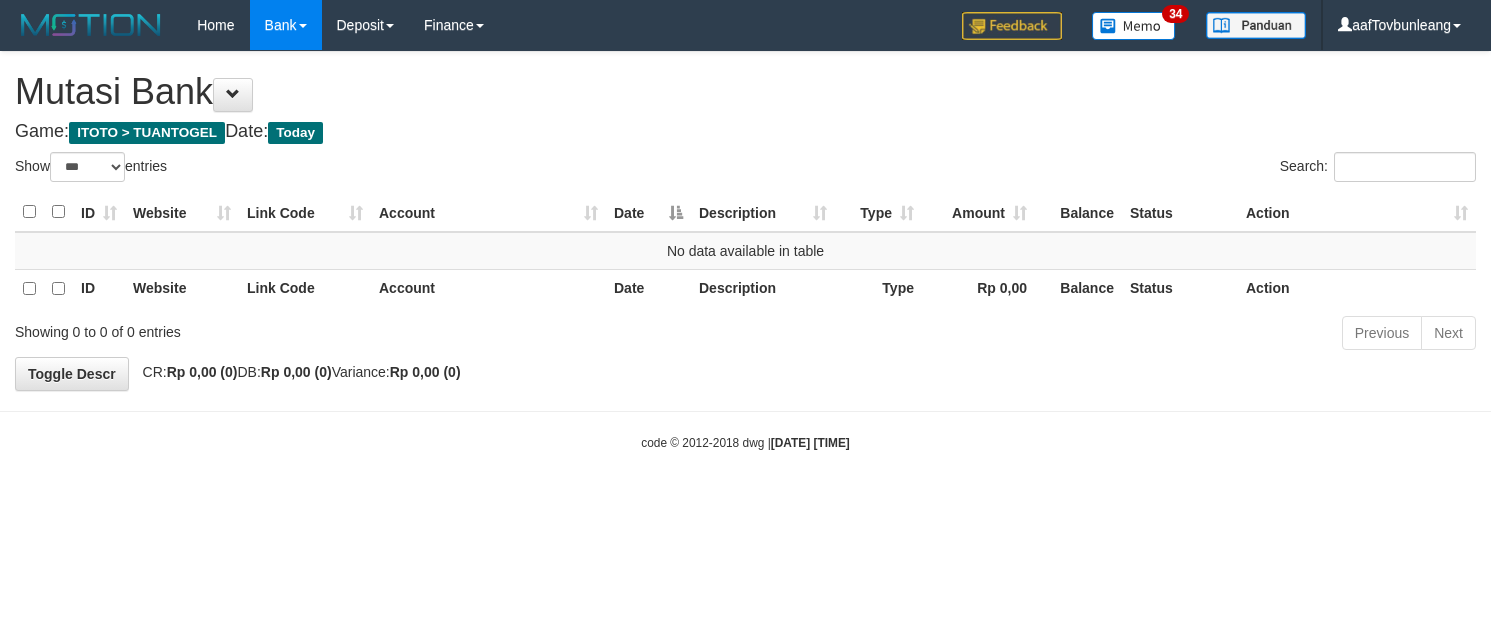 select on "***" 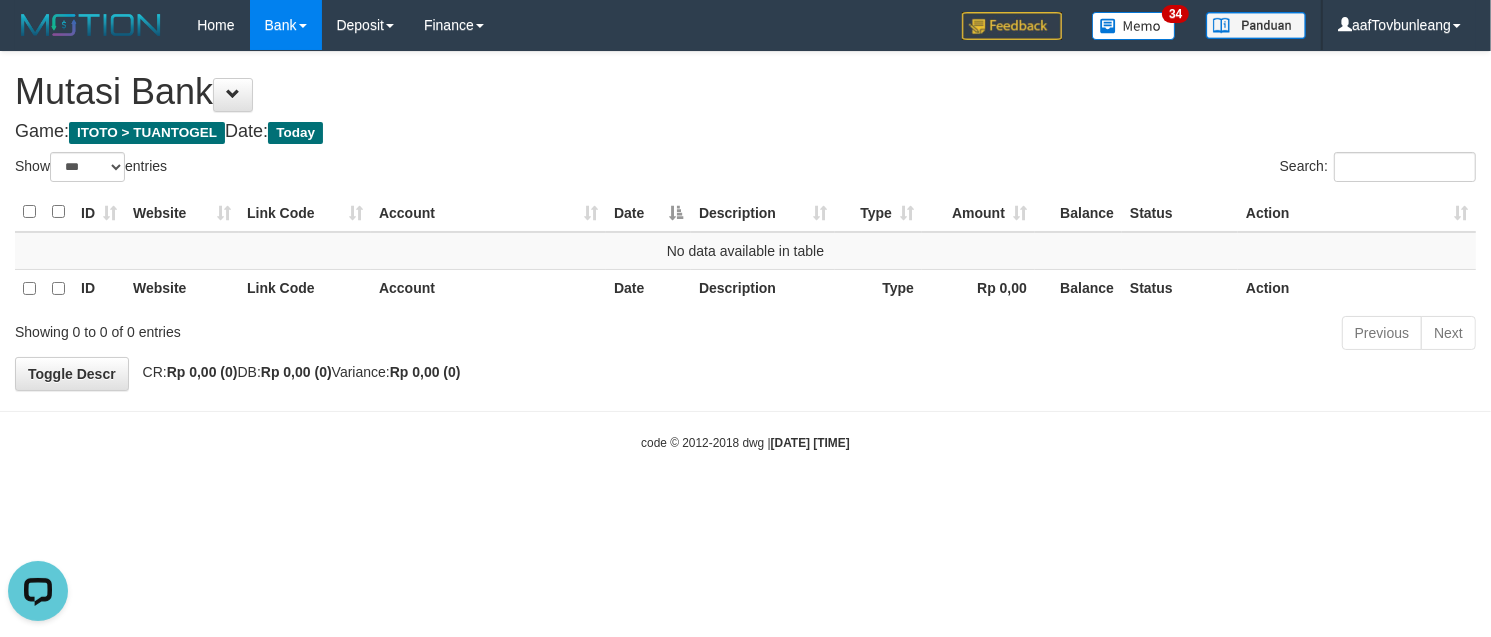 scroll, scrollTop: 0, scrollLeft: 0, axis: both 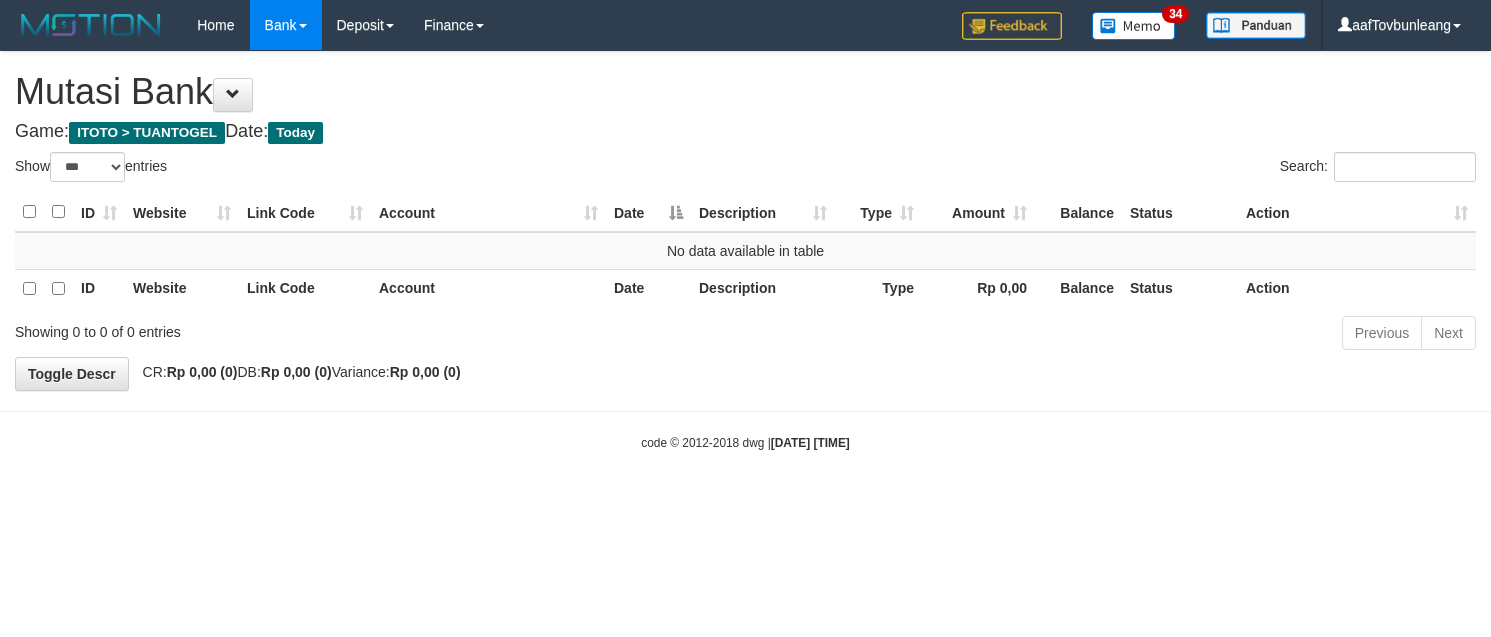 select on "***" 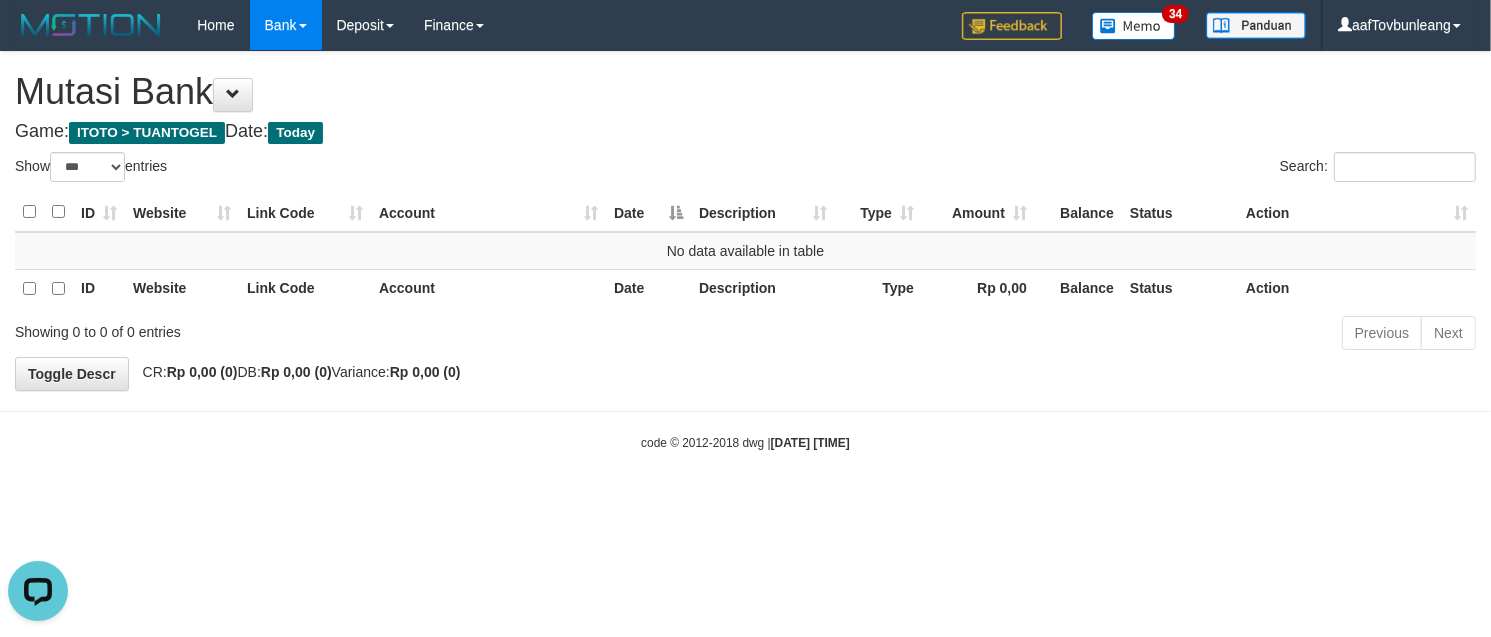 scroll, scrollTop: 0, scrollLeft: 0, axis: both 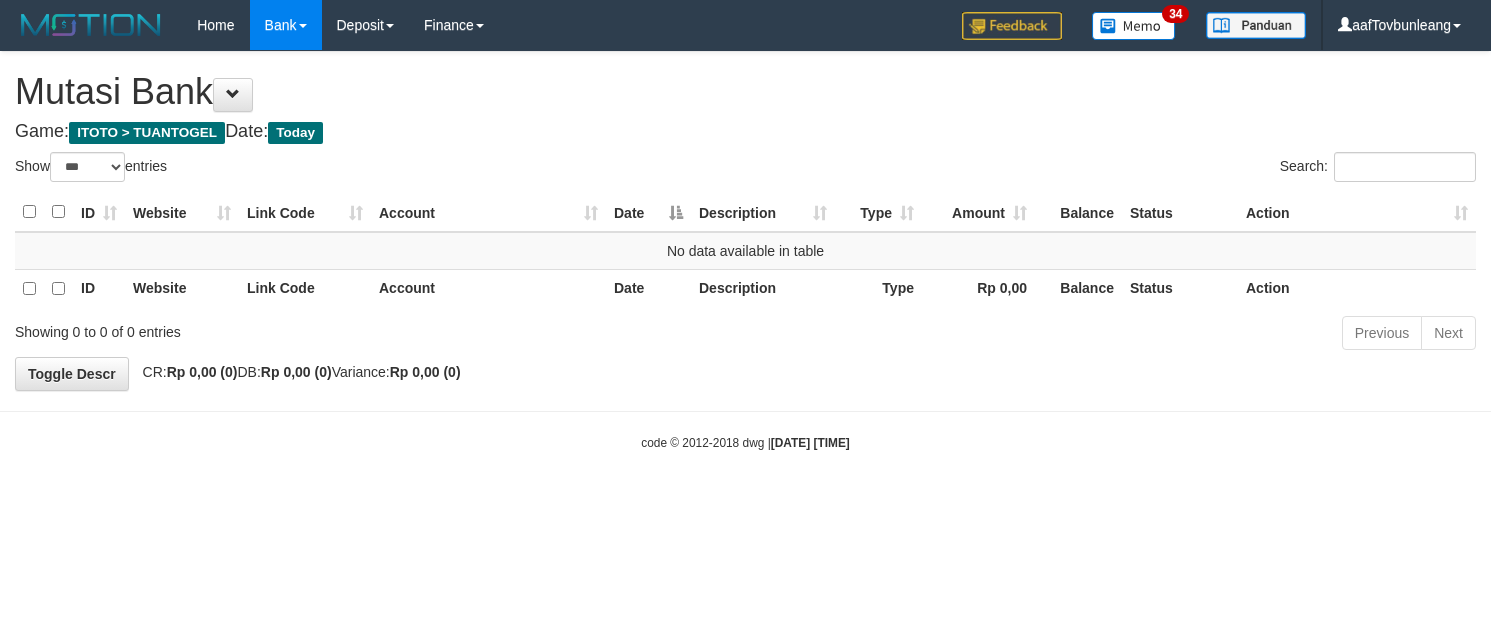 select on "***" 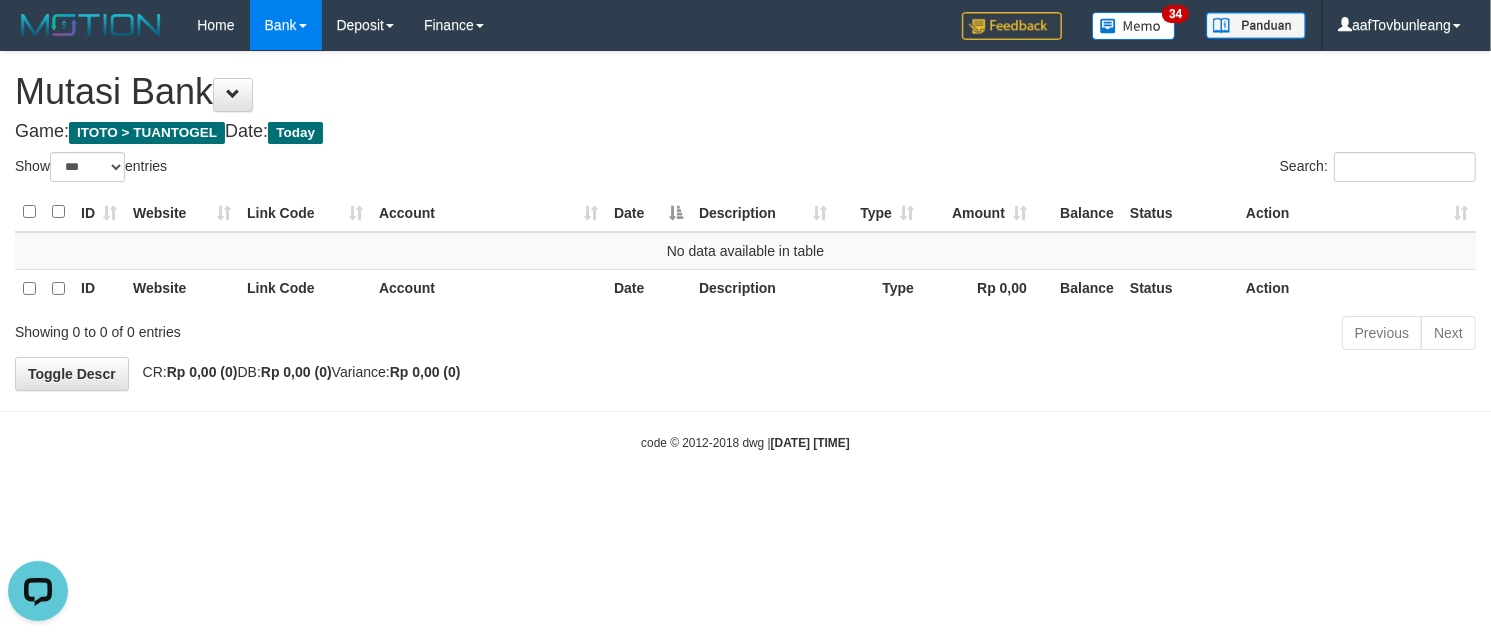 scroll, scrollTop: 0, scrollLeft: 0, axis: both 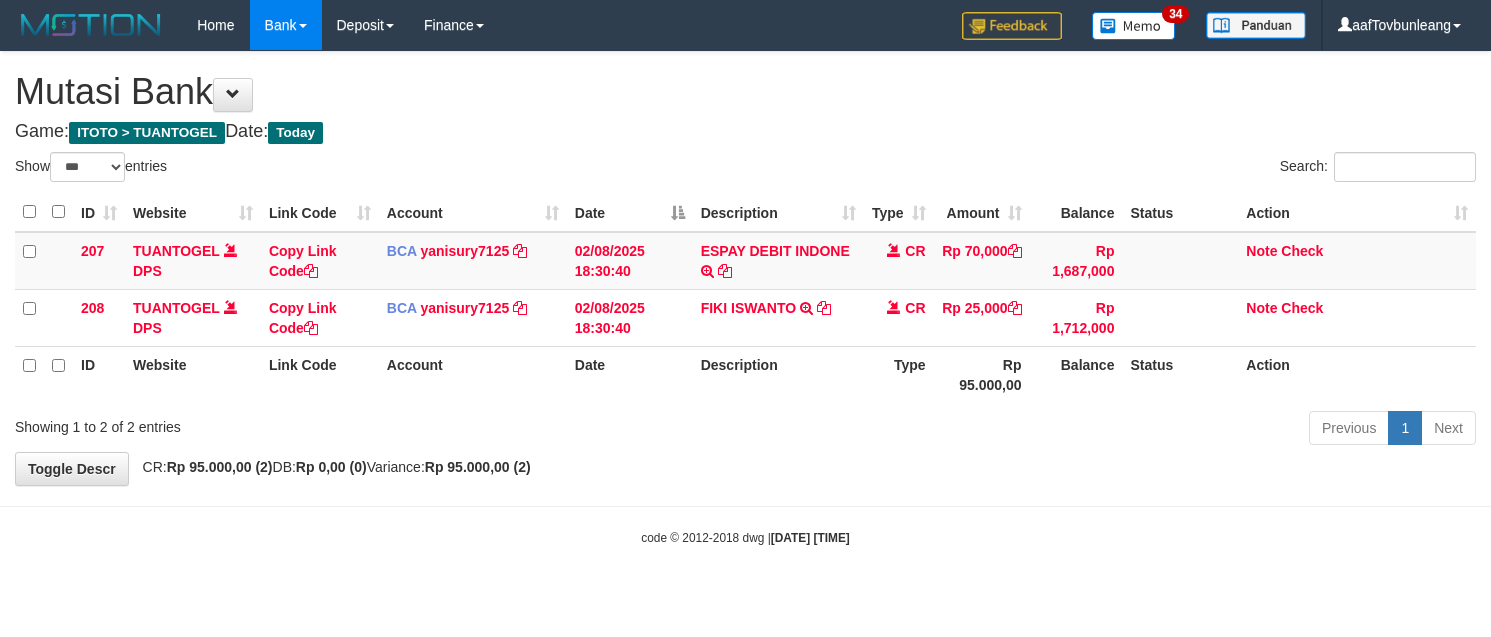 select on "***" 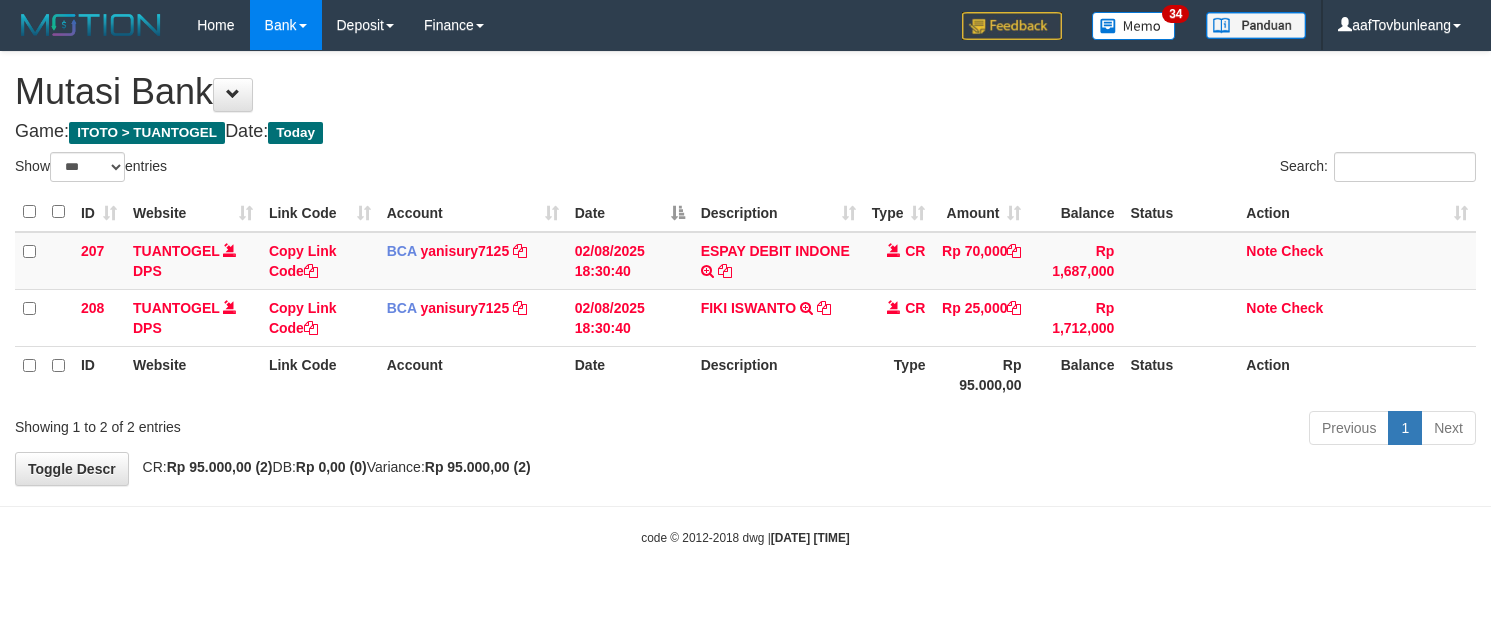 scroll, scrollTop: 0, scrollLeft: 0, axis: both 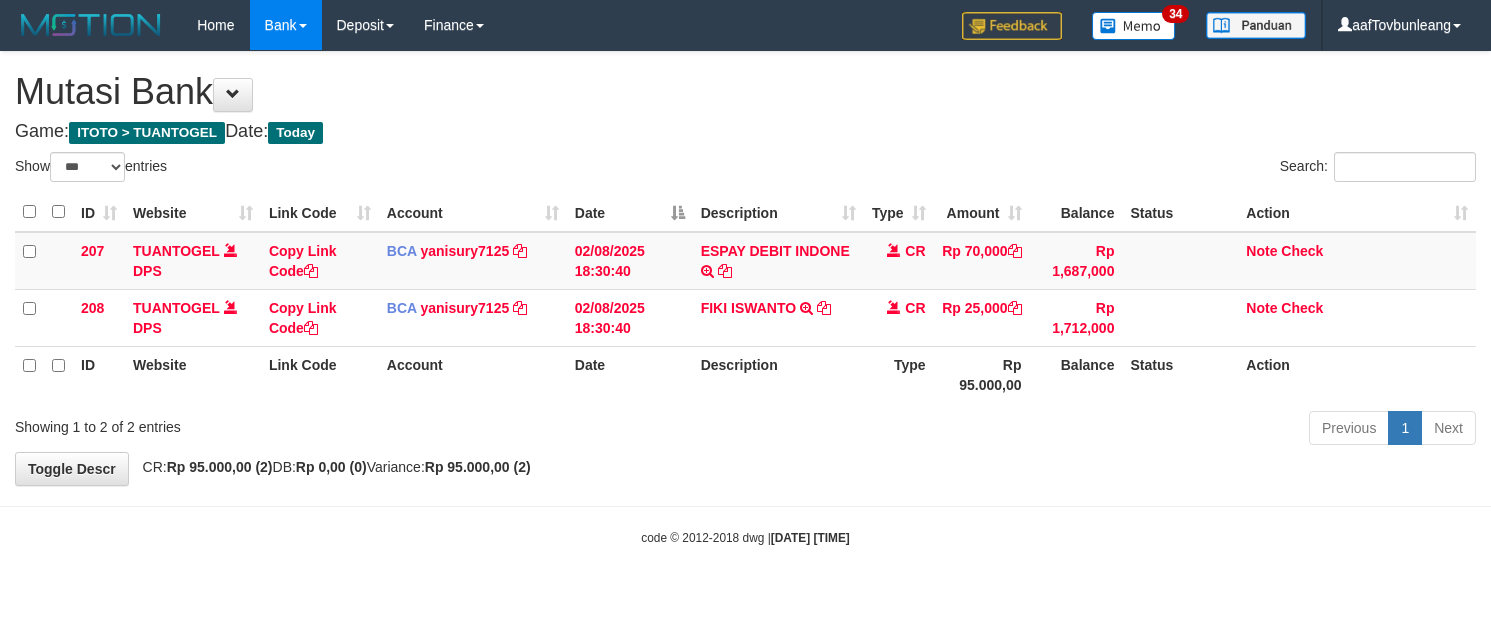select on "***" 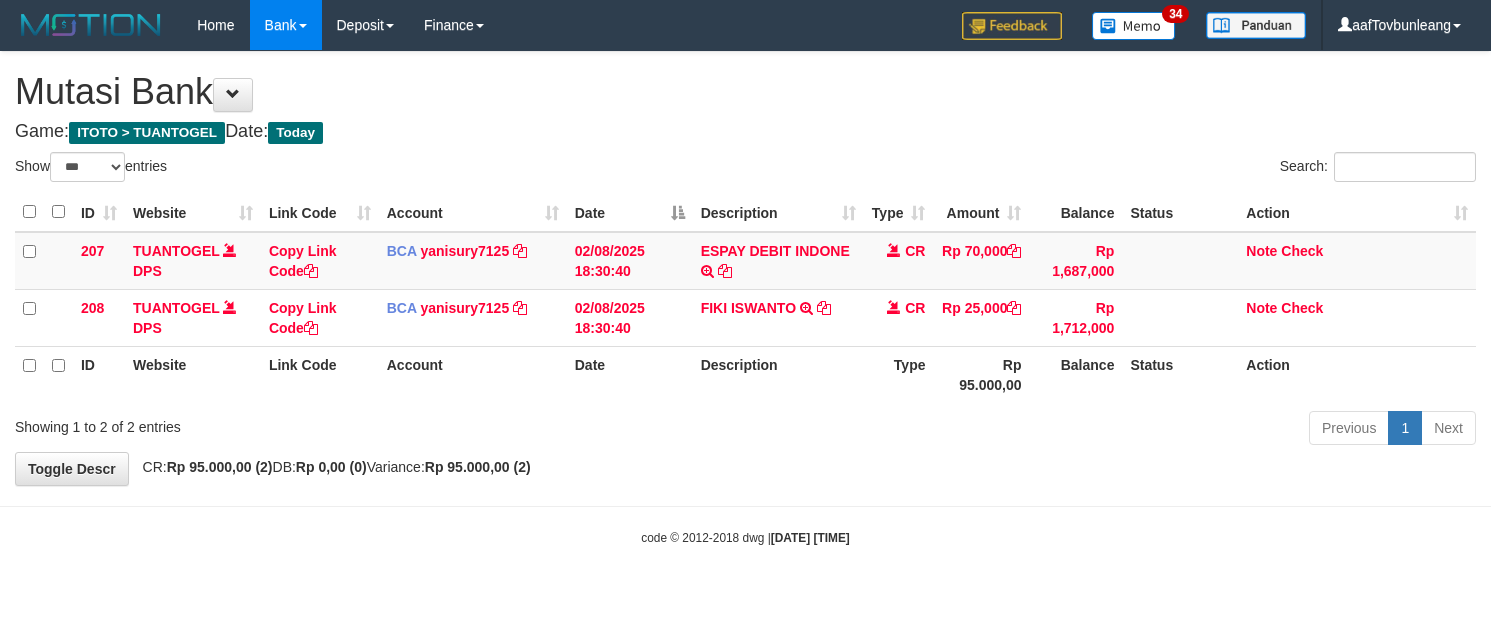 scroll, scrollTop: 0, scrollLeft: 0, axis: both 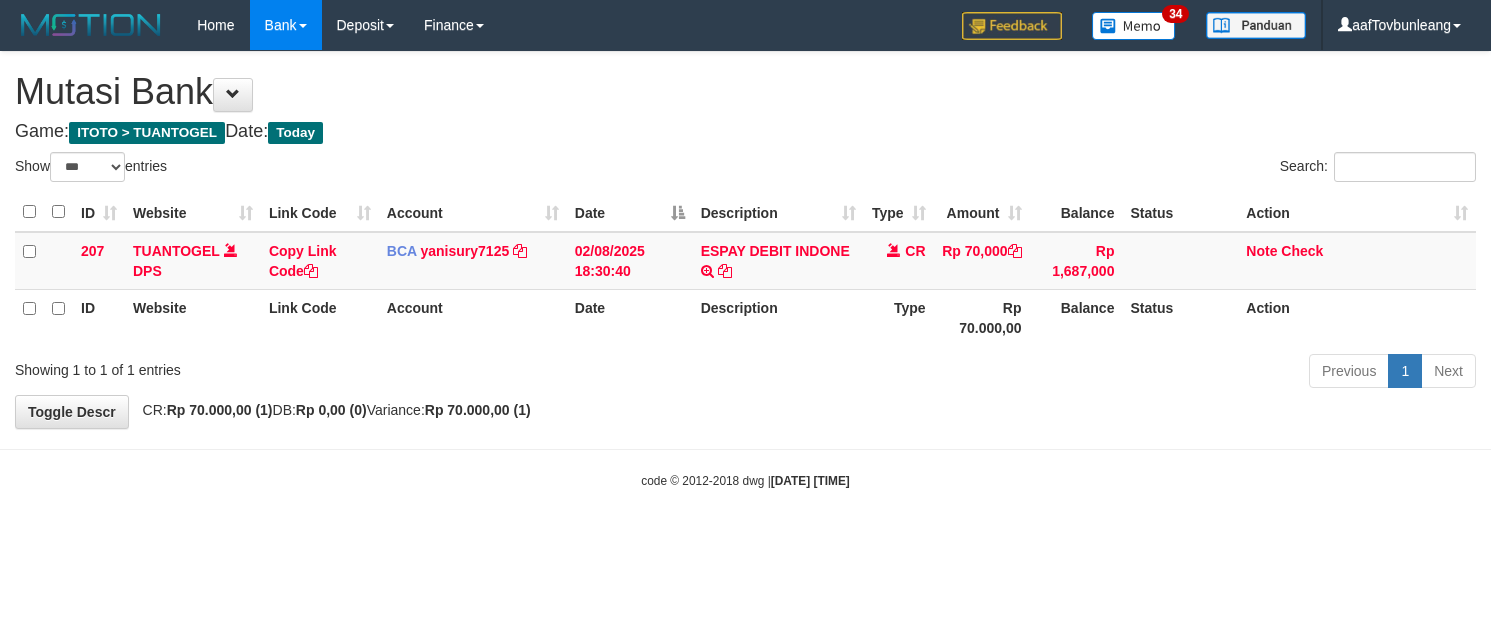 select on "***" 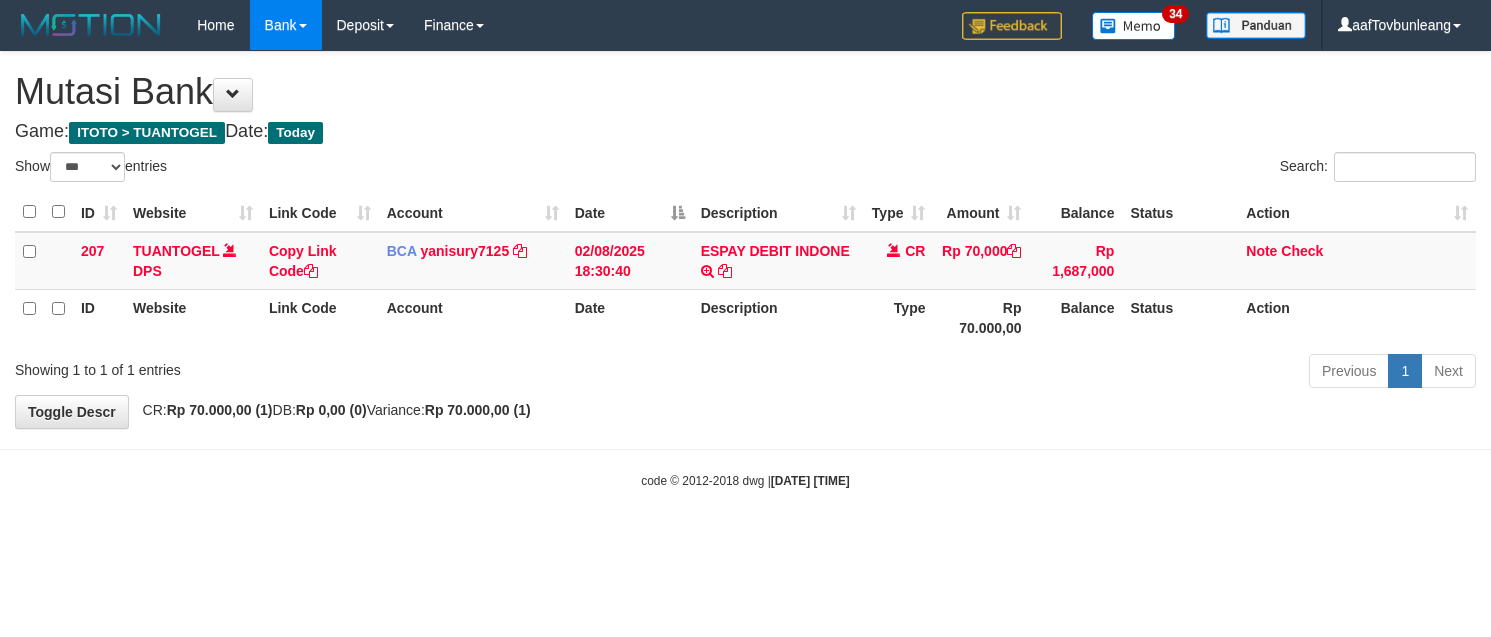 scroll, scrollTop: 0, scrollLeft: 0, axis: both 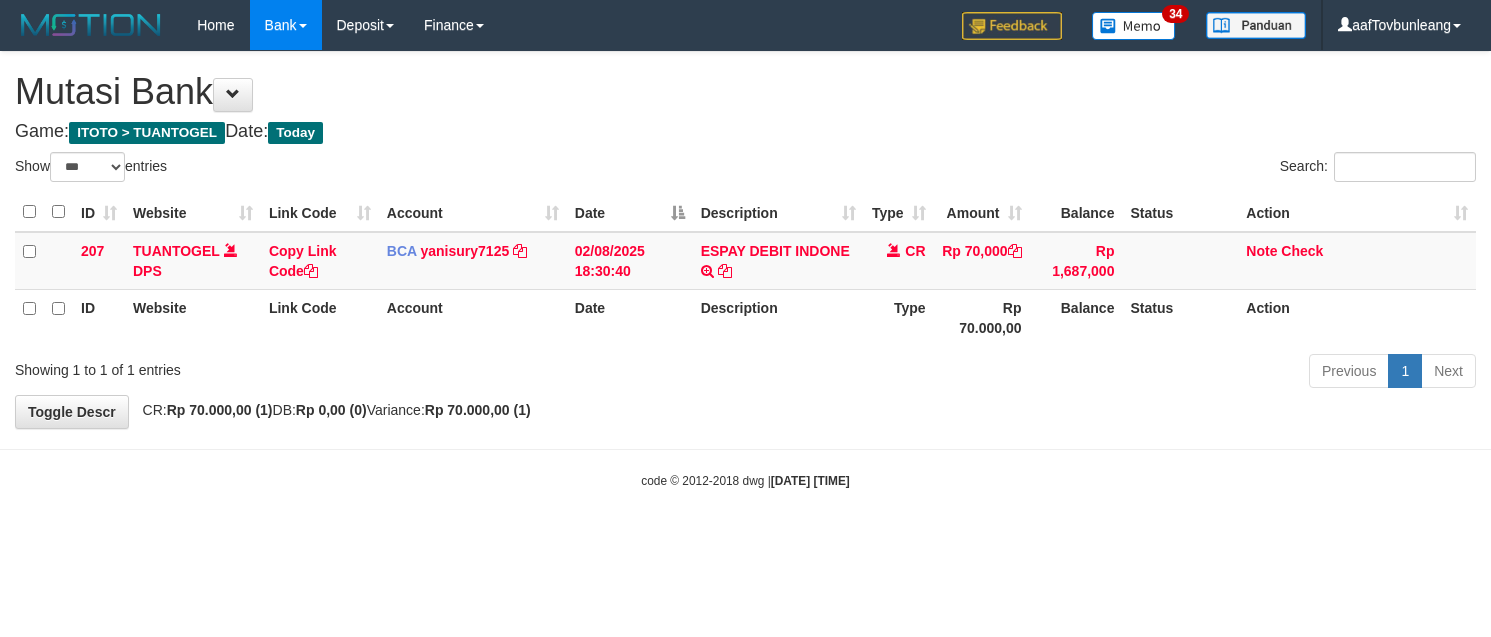 select on "***" 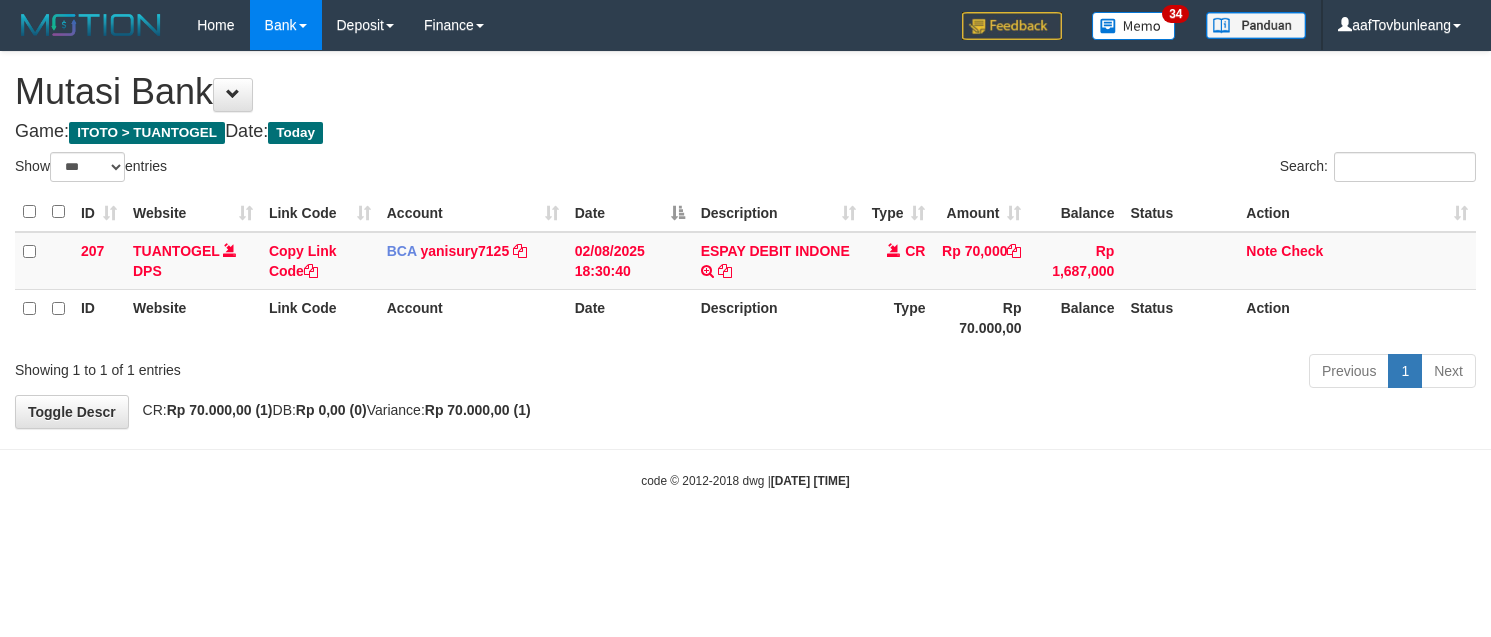 scroll, scrollTop: 0, scrollLeft: 0, axis: both 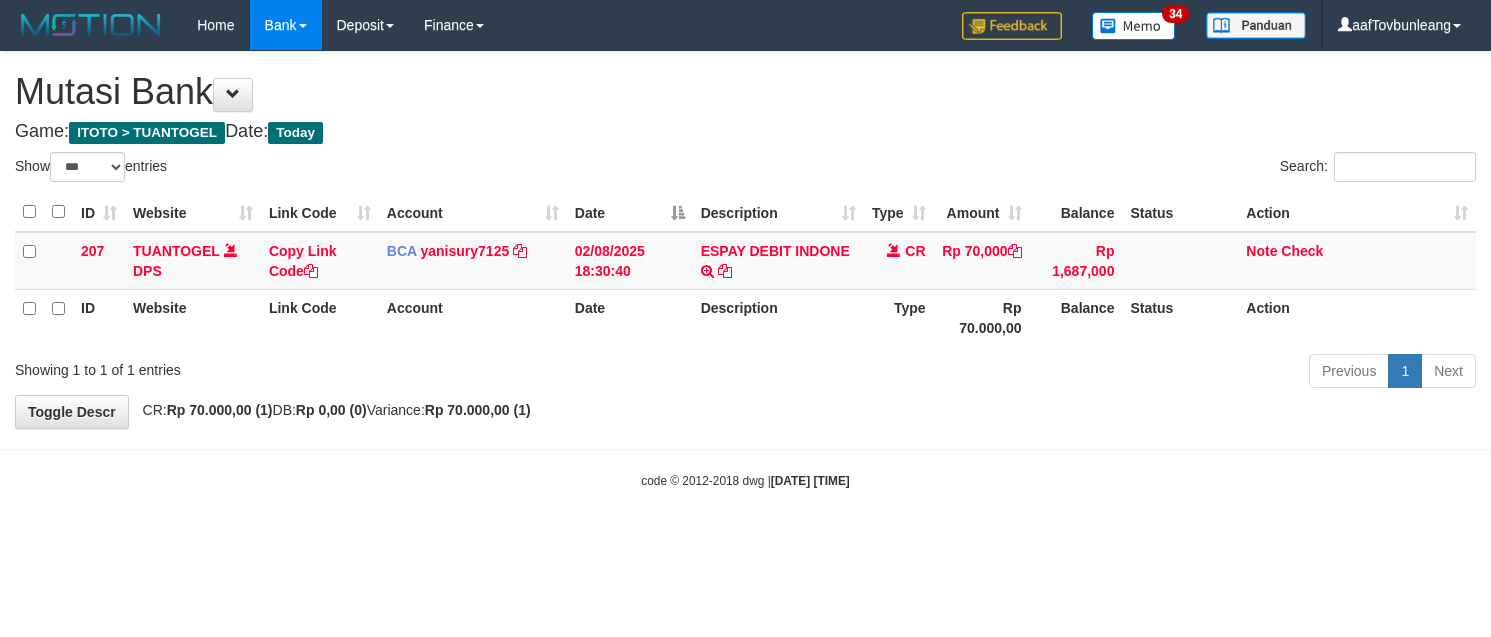 select on "***" 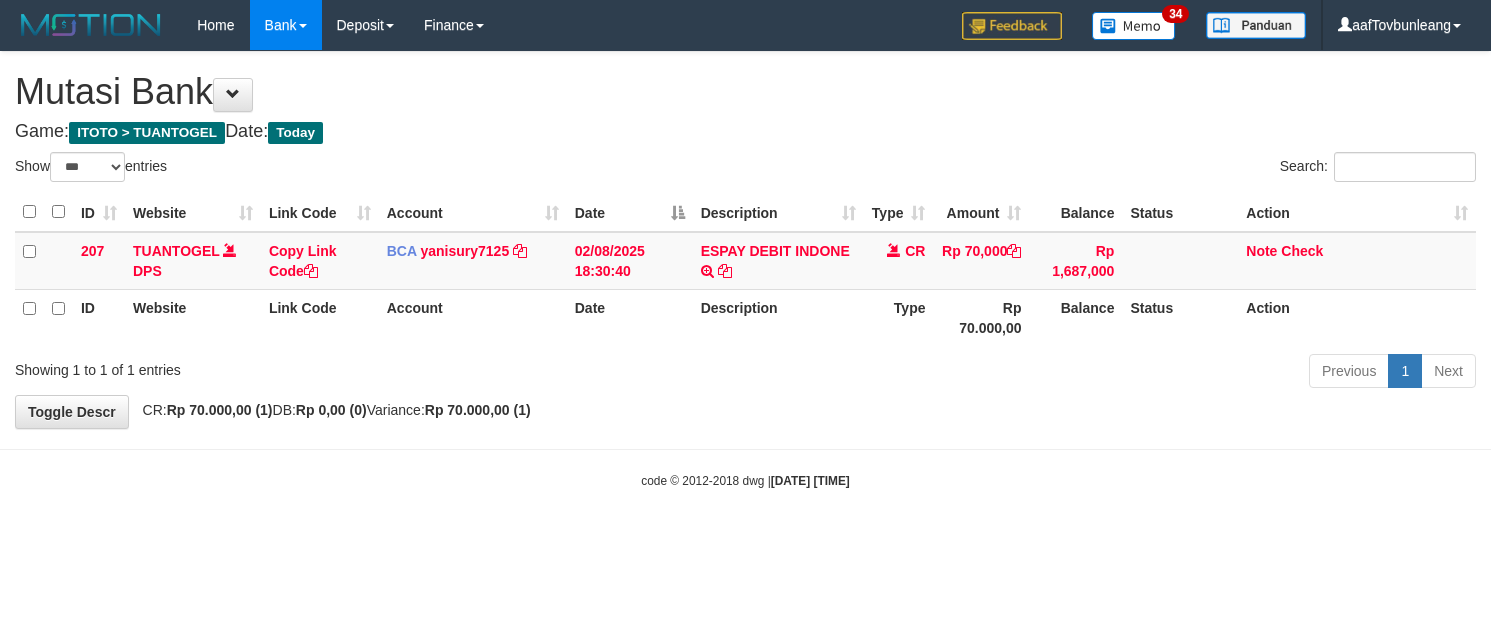 scroll, scrollTop: 0, scrollLeft: 0, axis: both 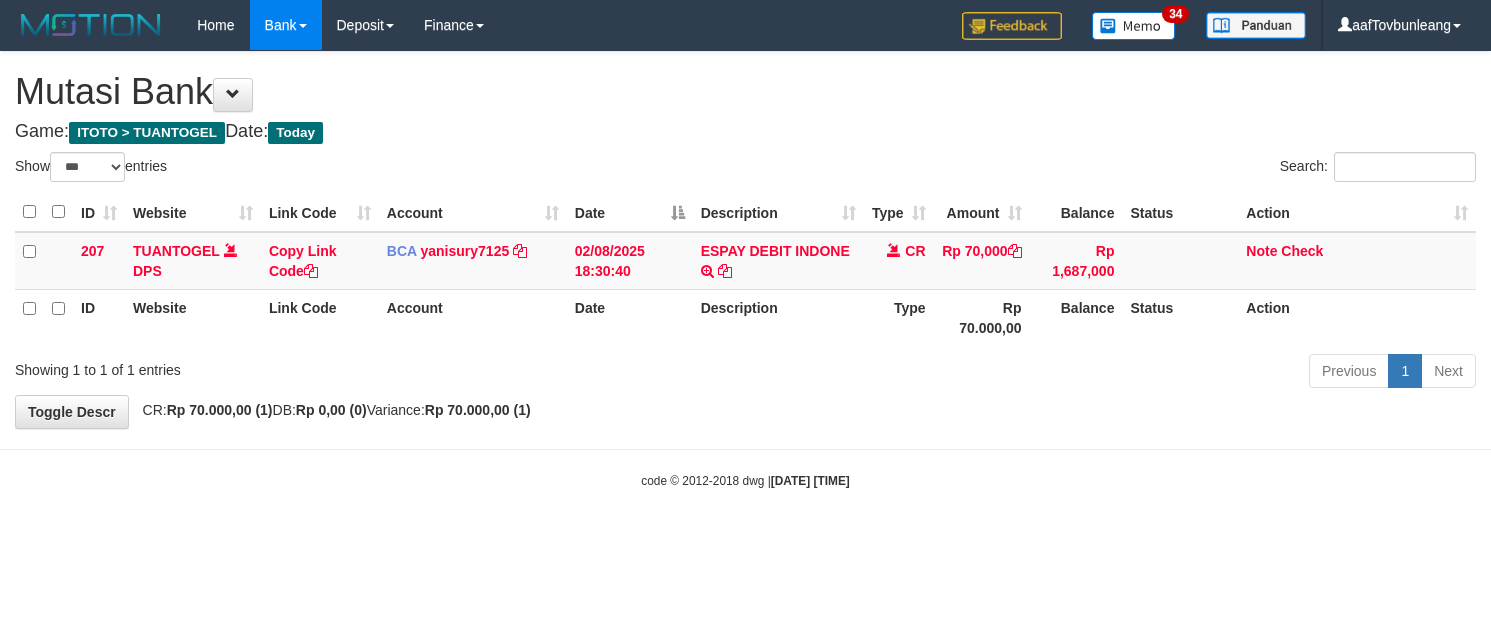 select on "***" 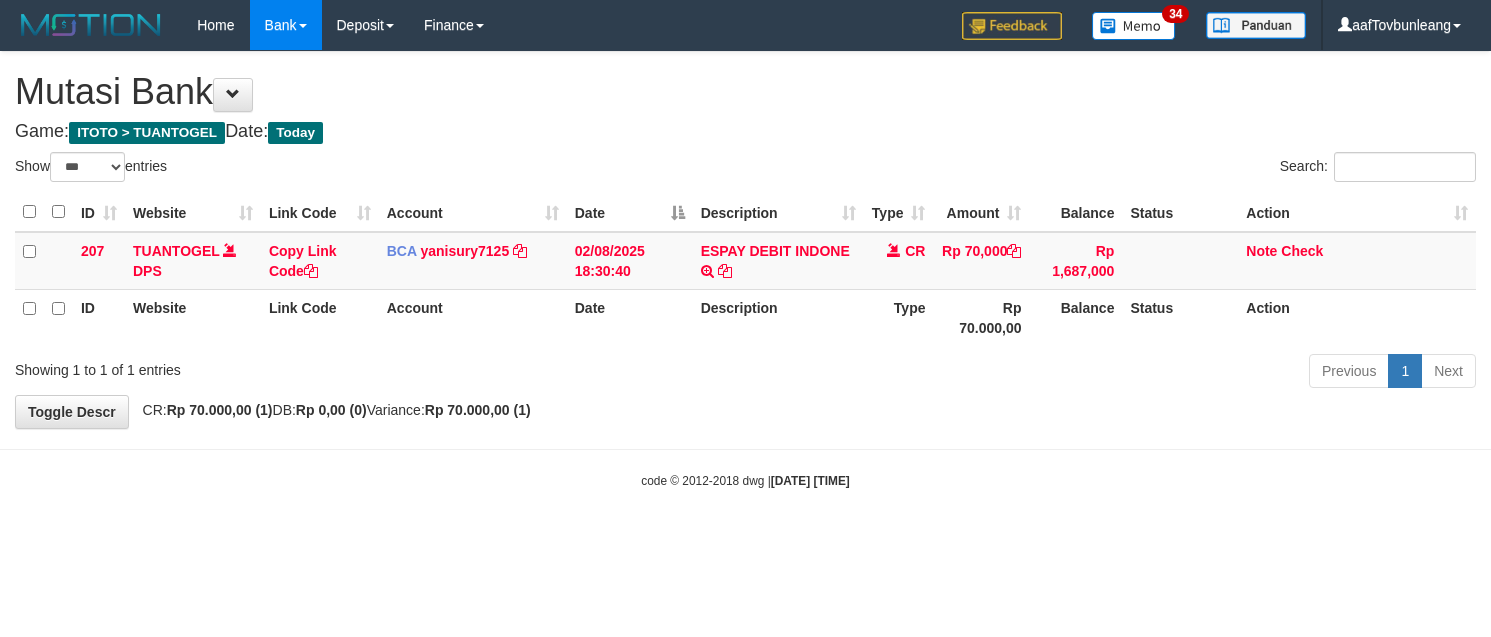 scroll, scrollTop: 0, scrollLeft: 0, axis: both 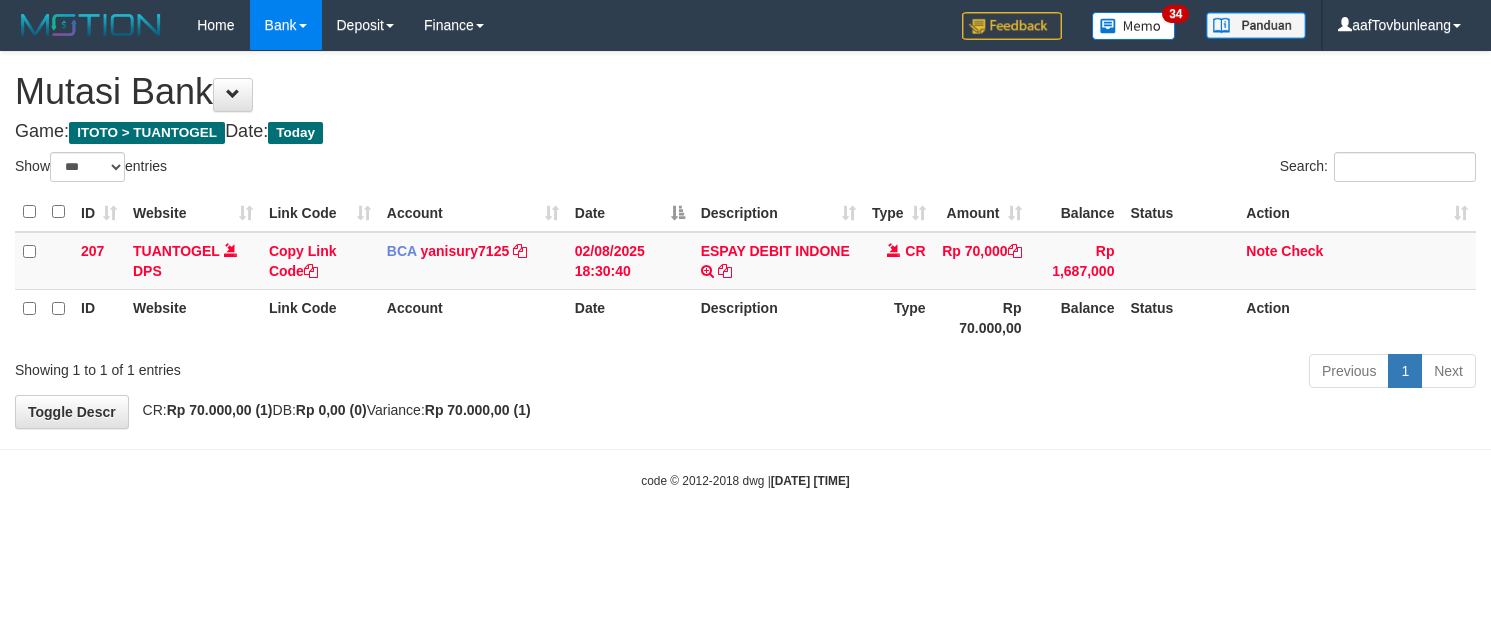 select on "***" 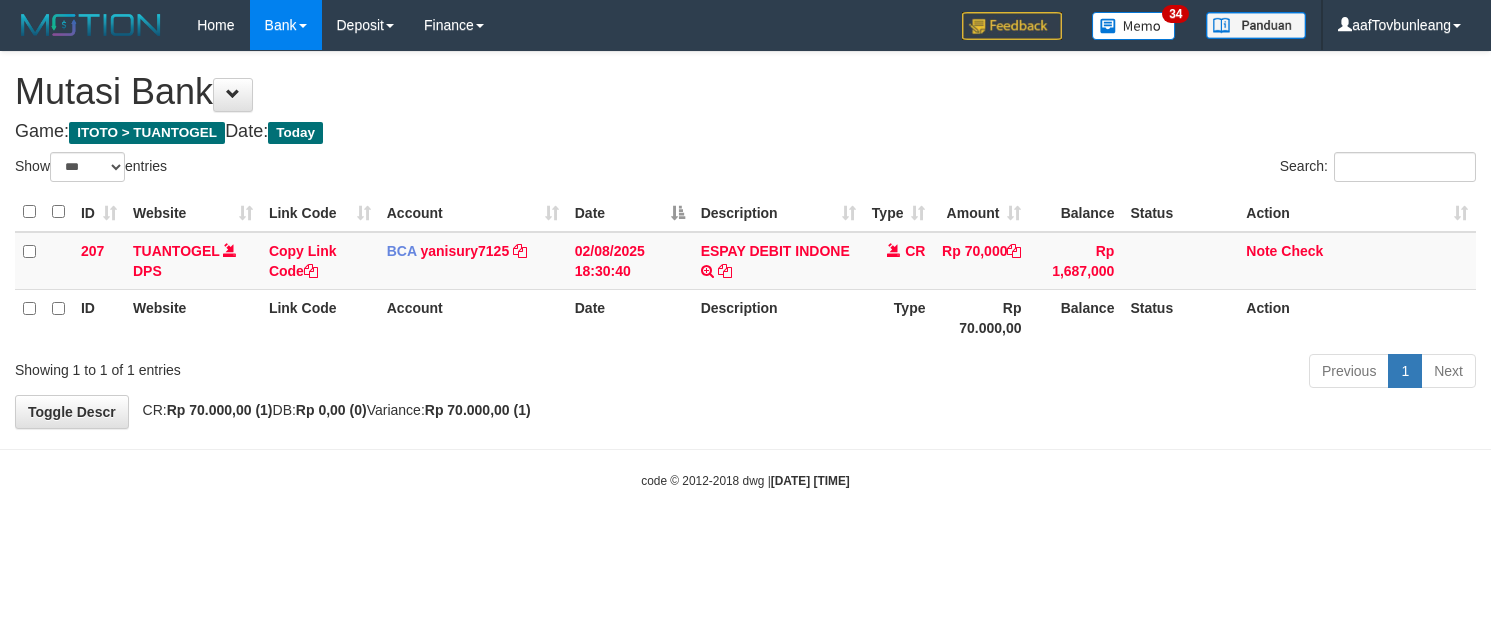 scroll, scrollTop: 0, scrollLeft: 0, axis: both 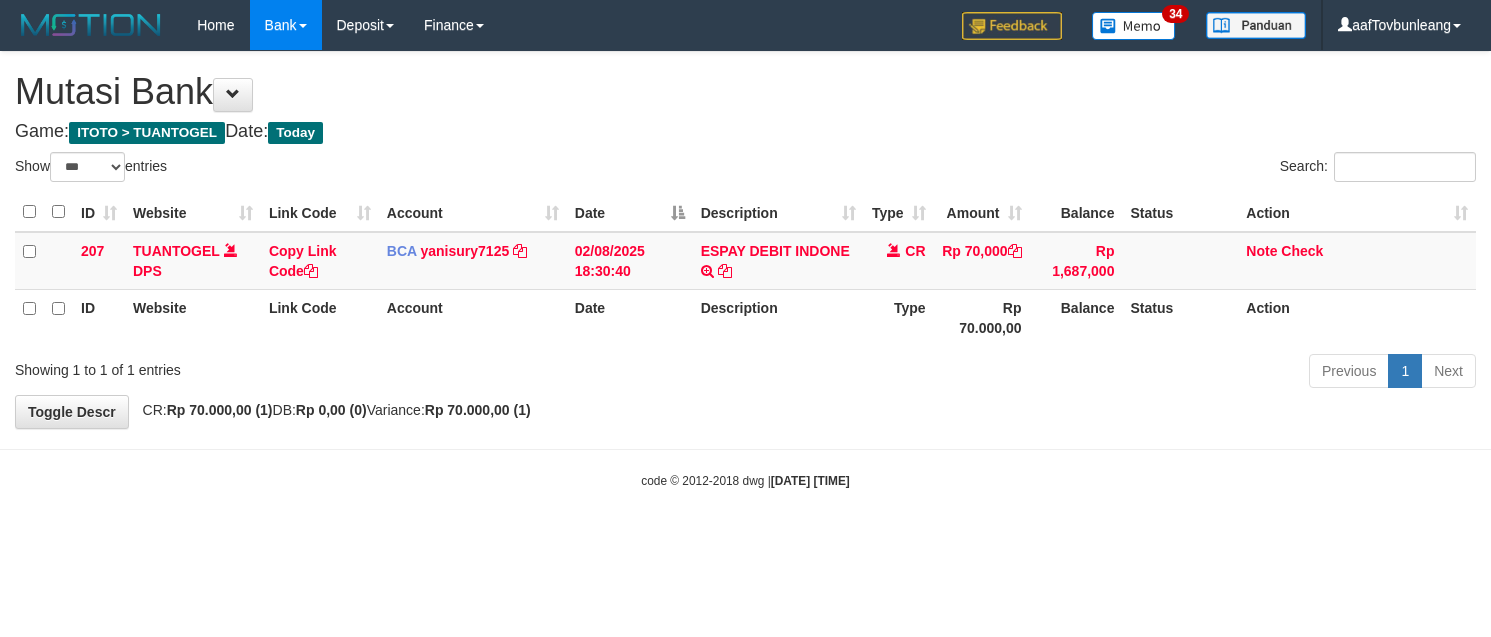 select on "***" 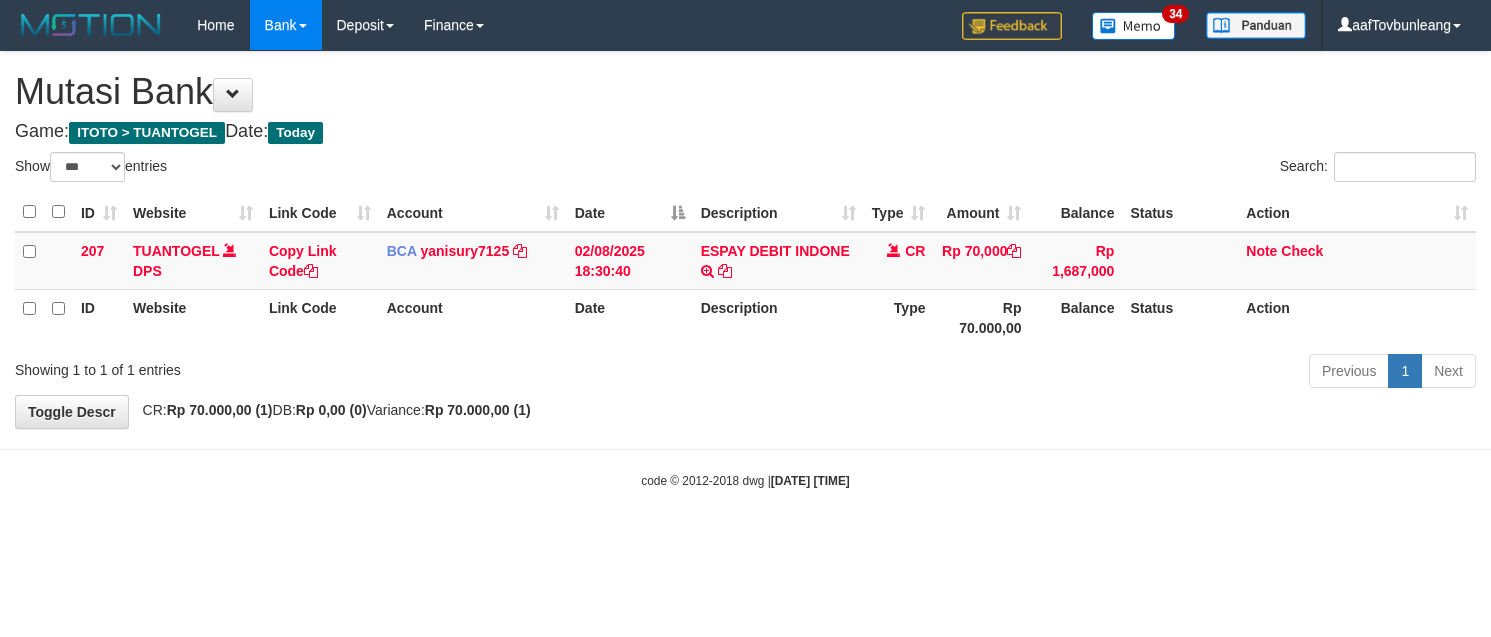 scroll, scrollTop: 0, scrollLeft: 0, axis: both 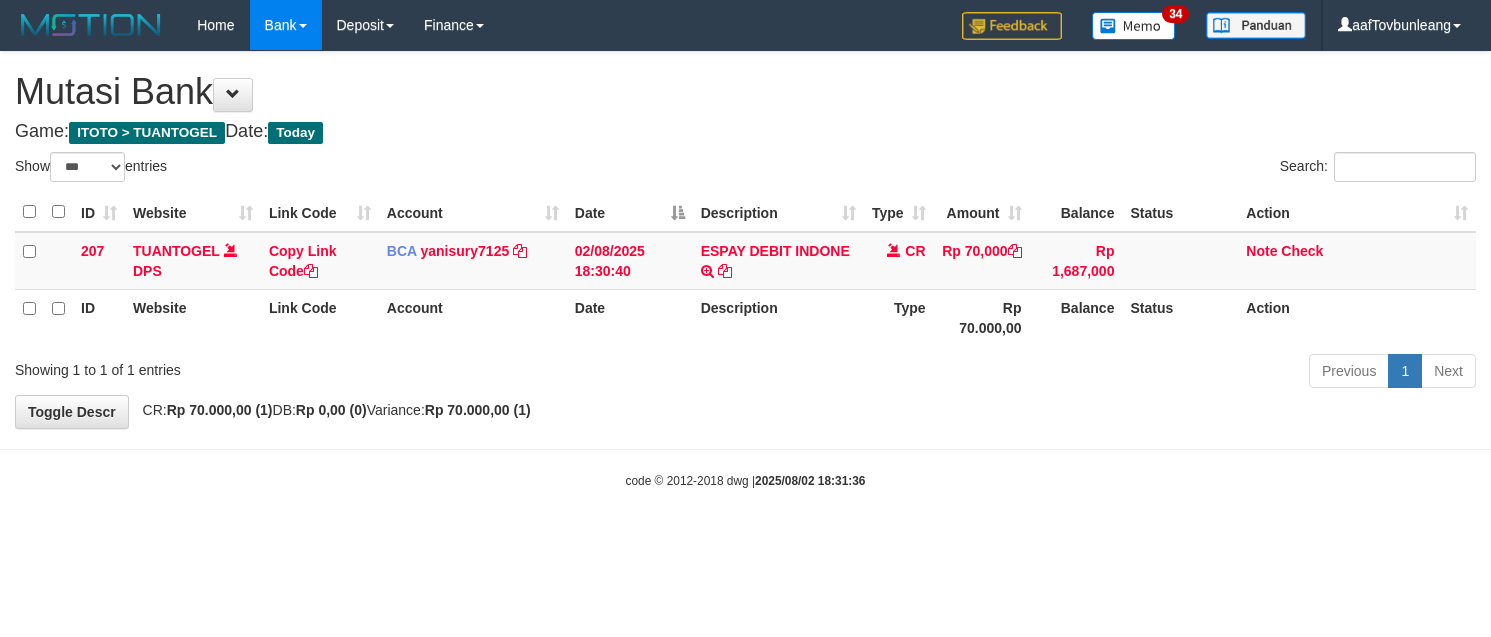select on "***" 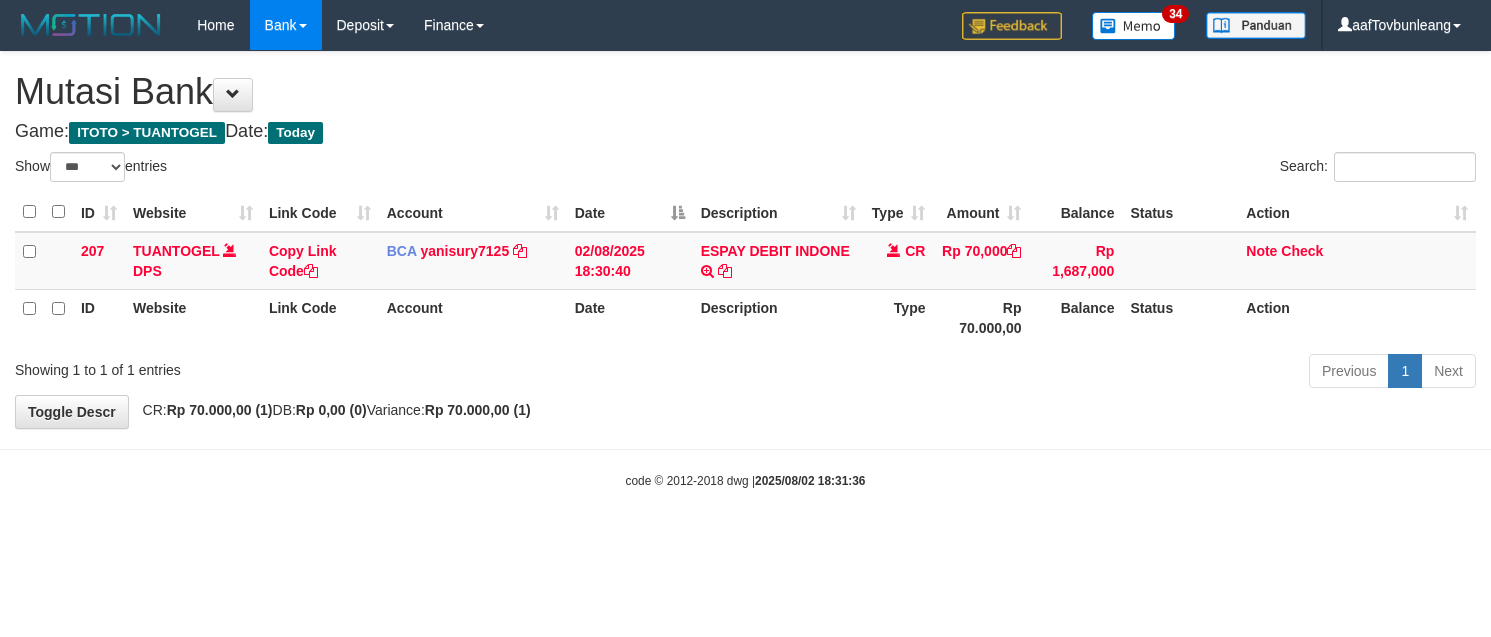 scroll, scrollTop: 0, scrollLeft: 0, axis: both 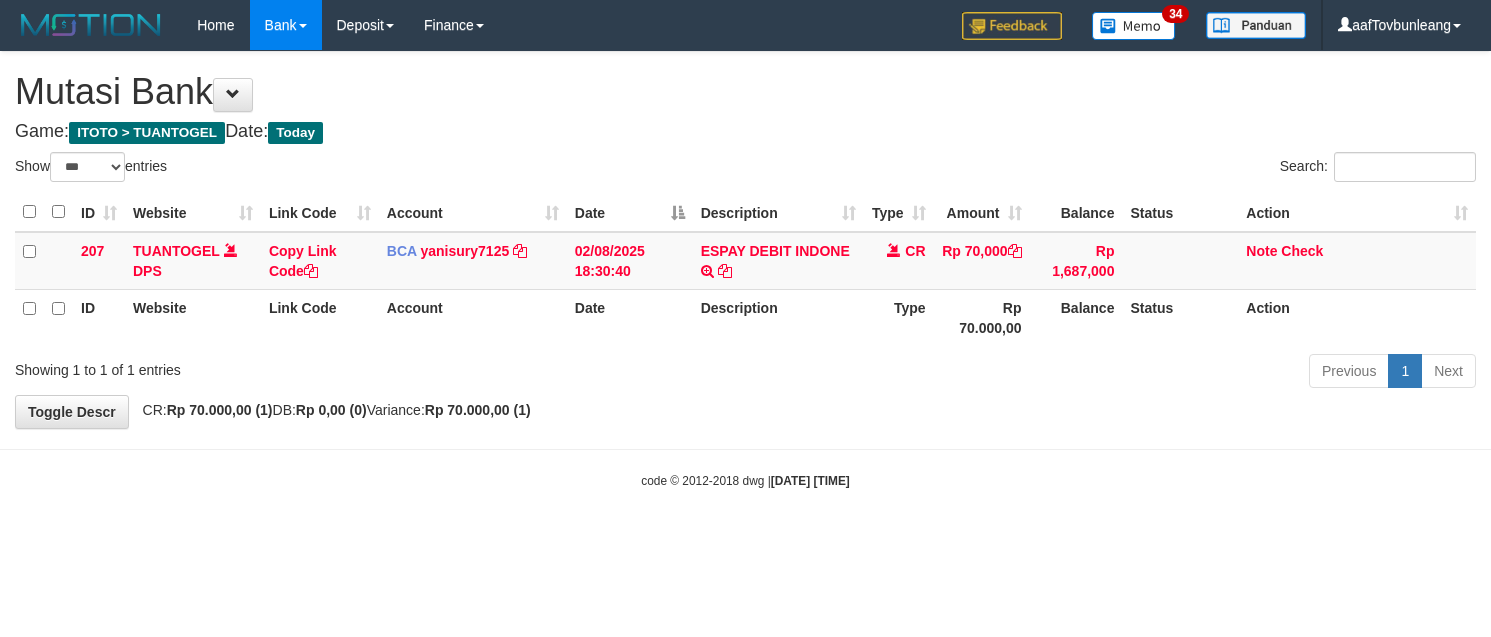 select on "***" 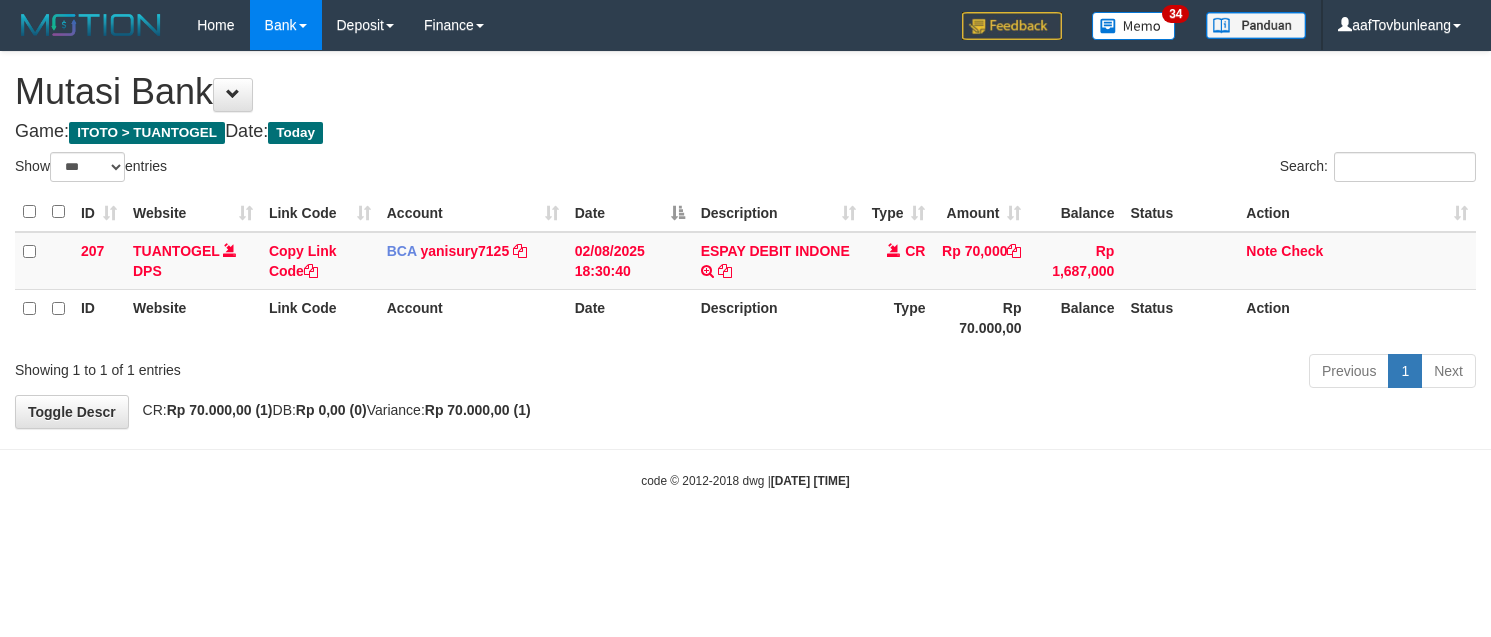 scroll, scrollTop: 0, scrollLeft: 0, axis: both 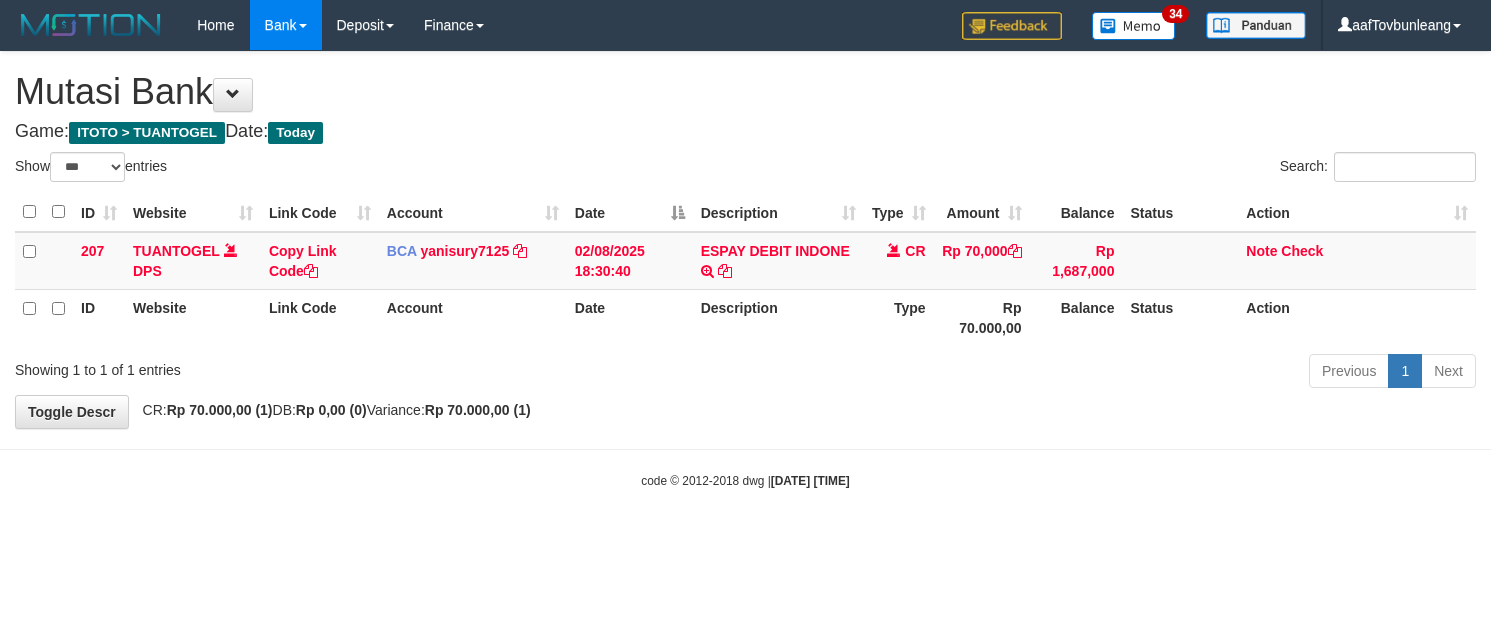 select on "***" 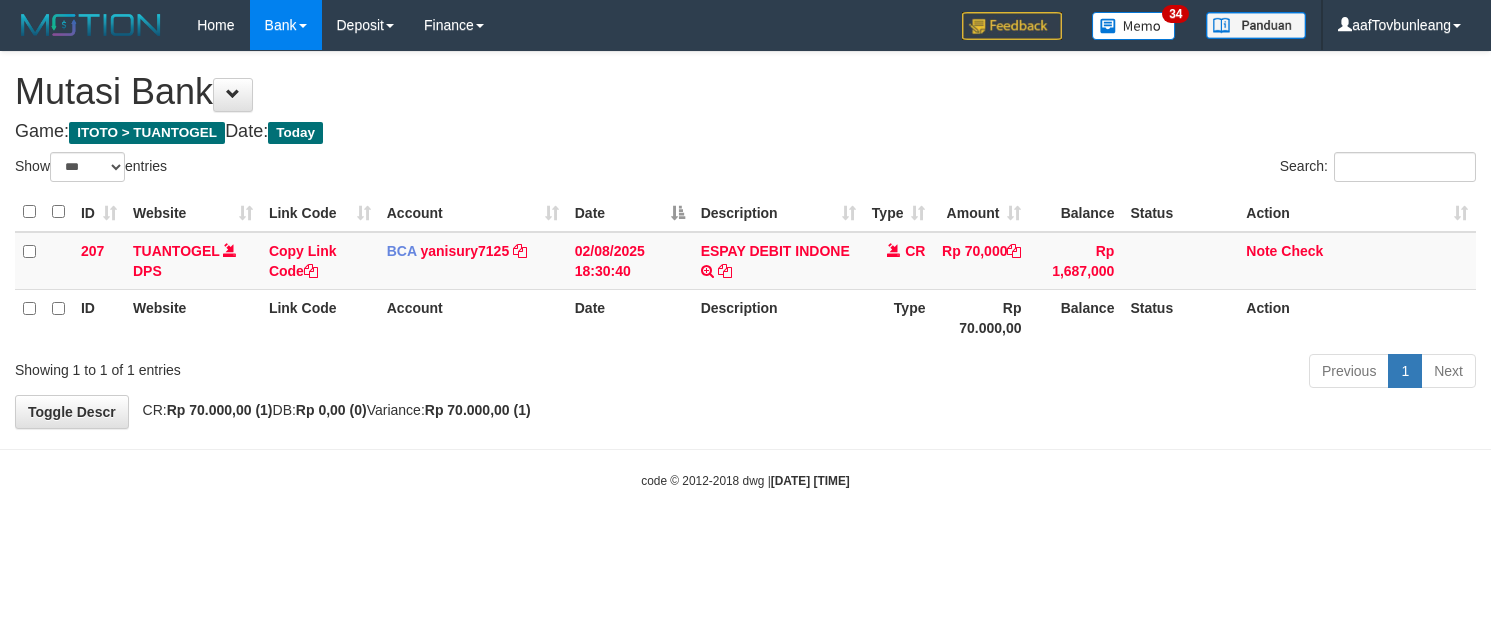 scroll, scrollTop: 0, scrollLeft: 0, axis: both 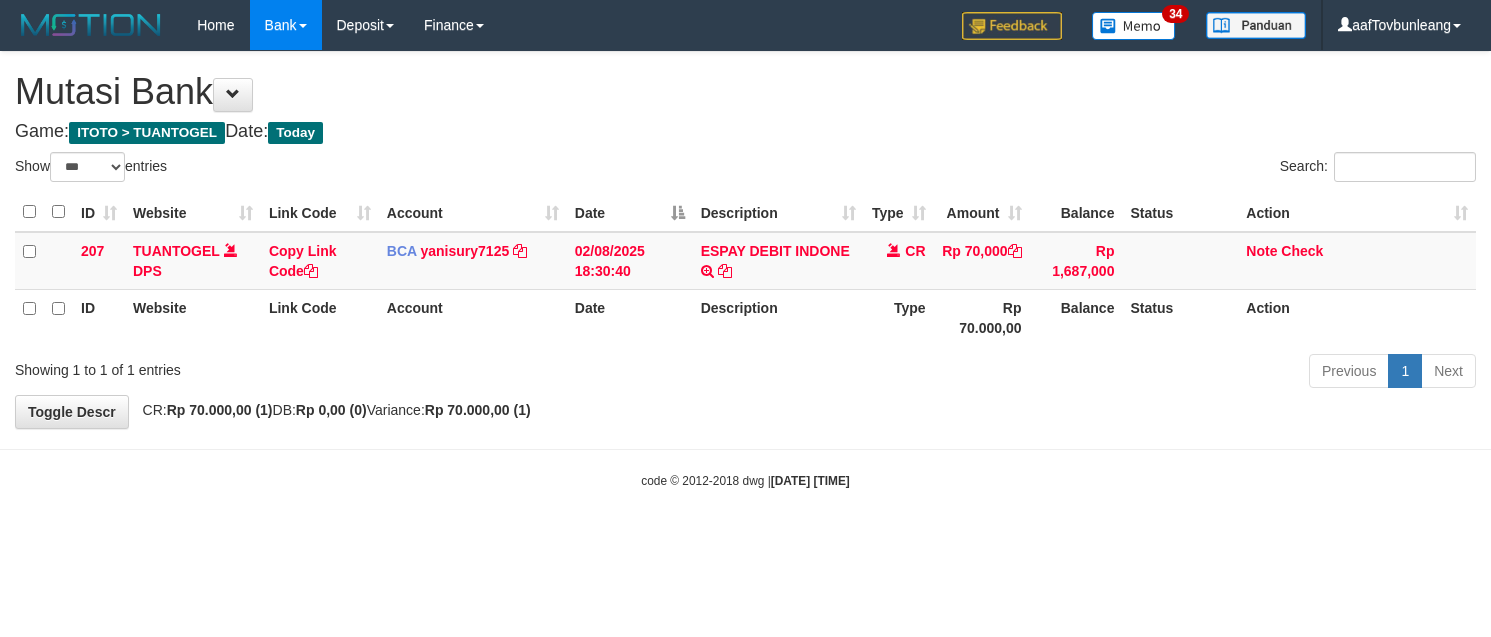 select on "***" 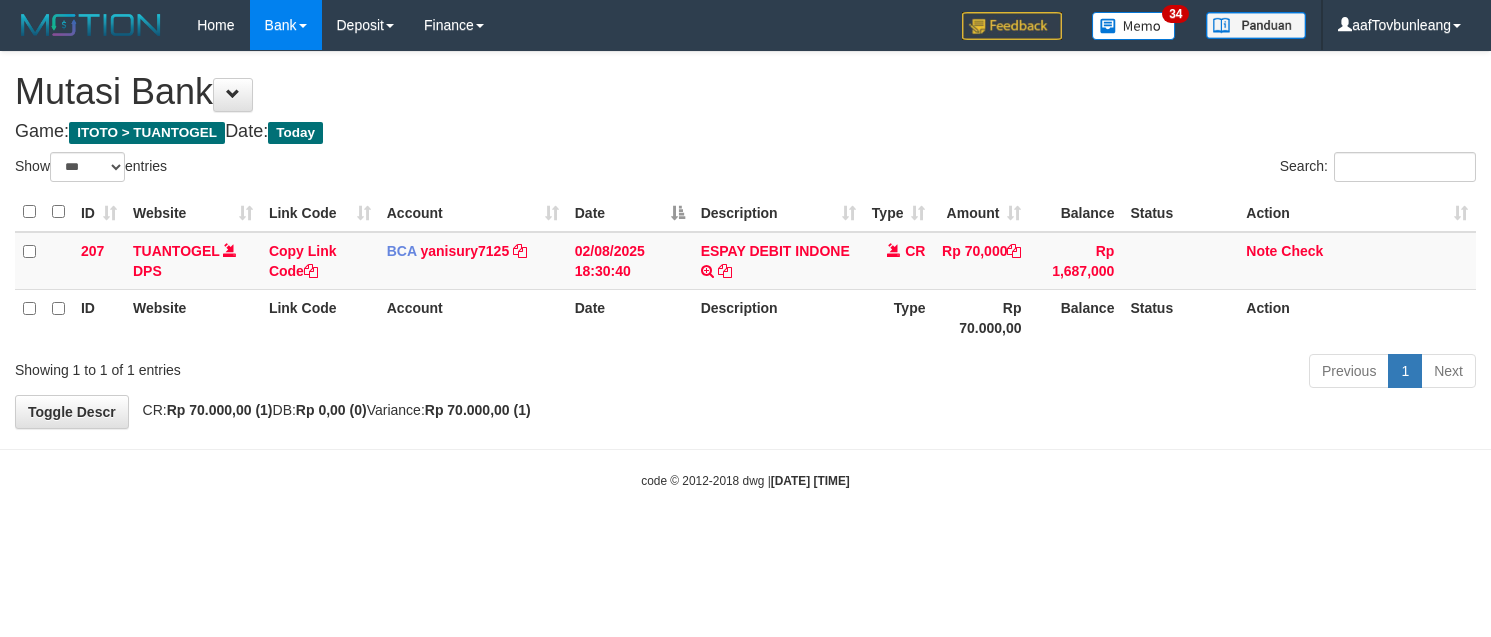 scroll, scrollTop: 0, scrollLeft: 0, axis: both 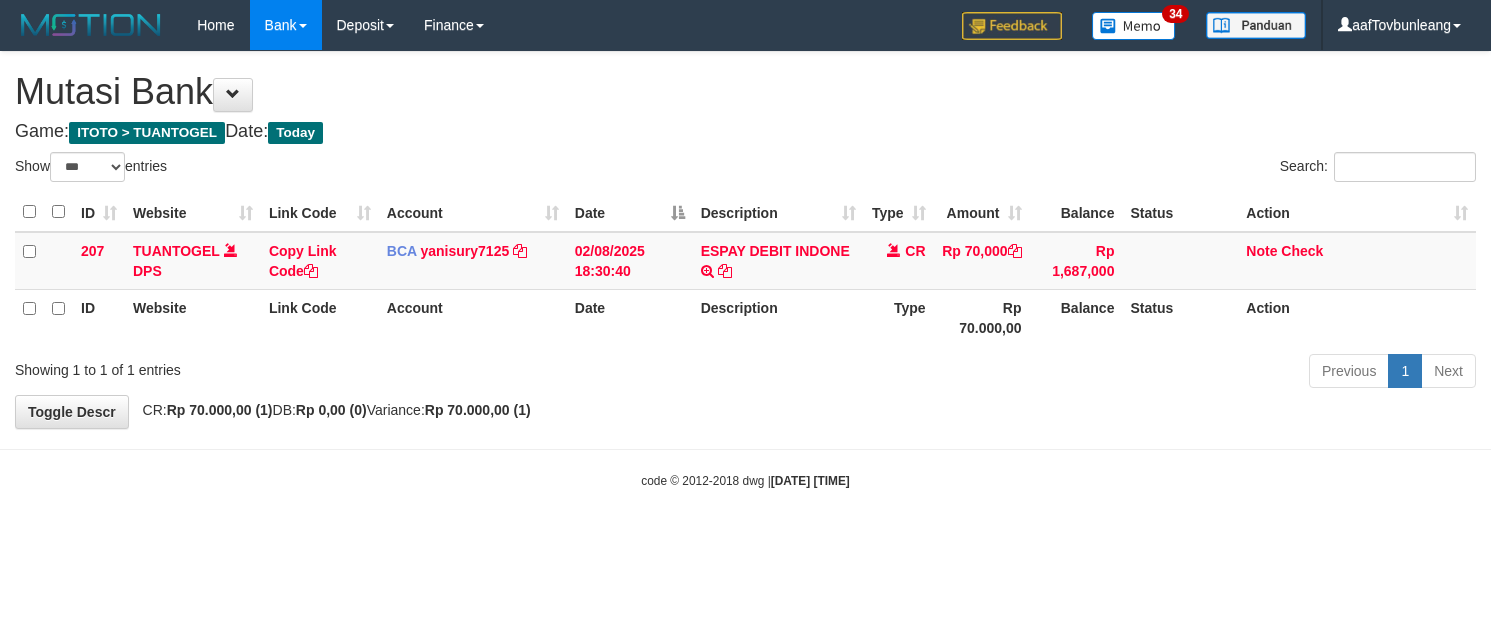 select on "***" 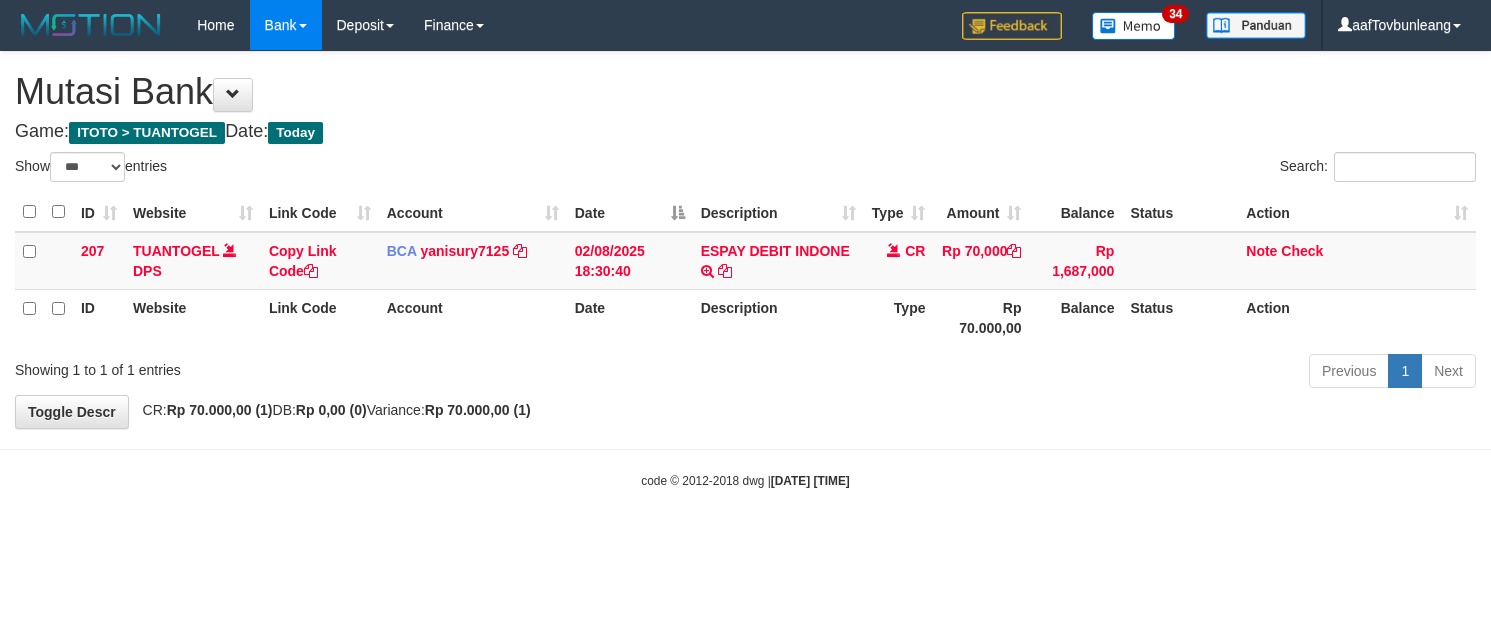 scroll, scrollTop: 0, scrollLeft: 0, axis: both 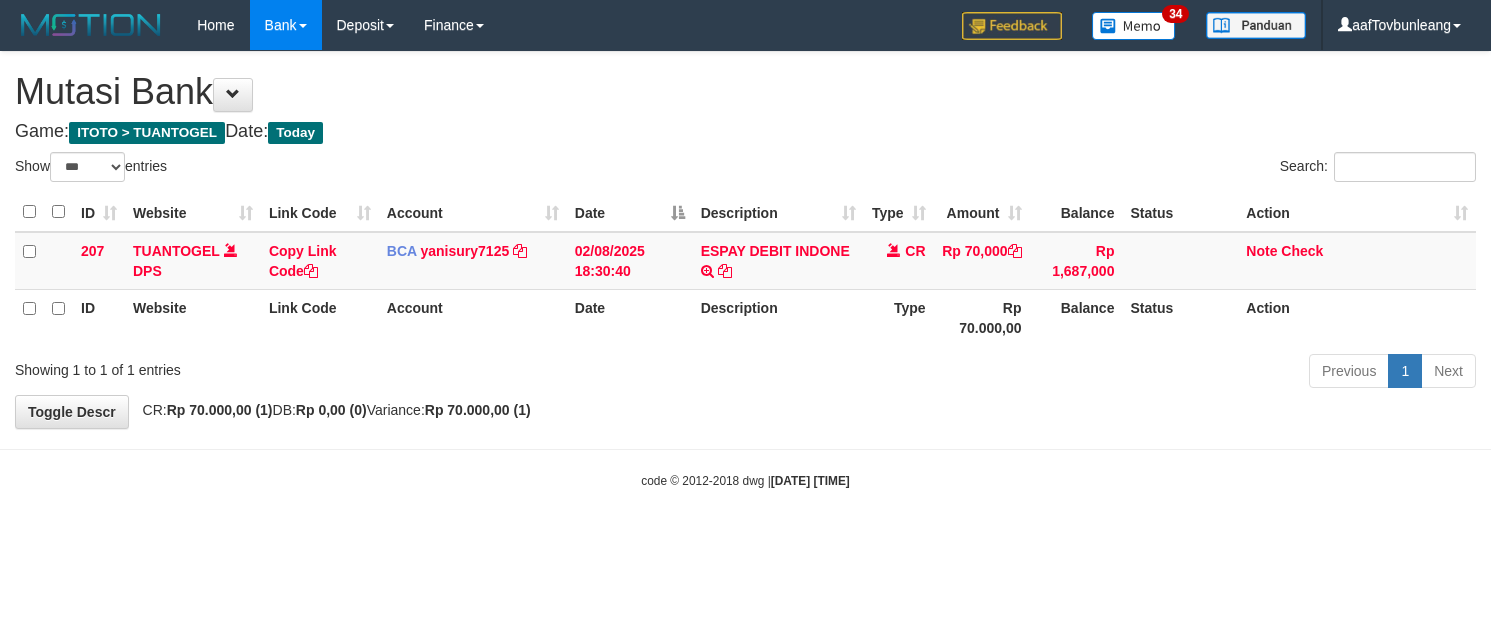 select on "***" 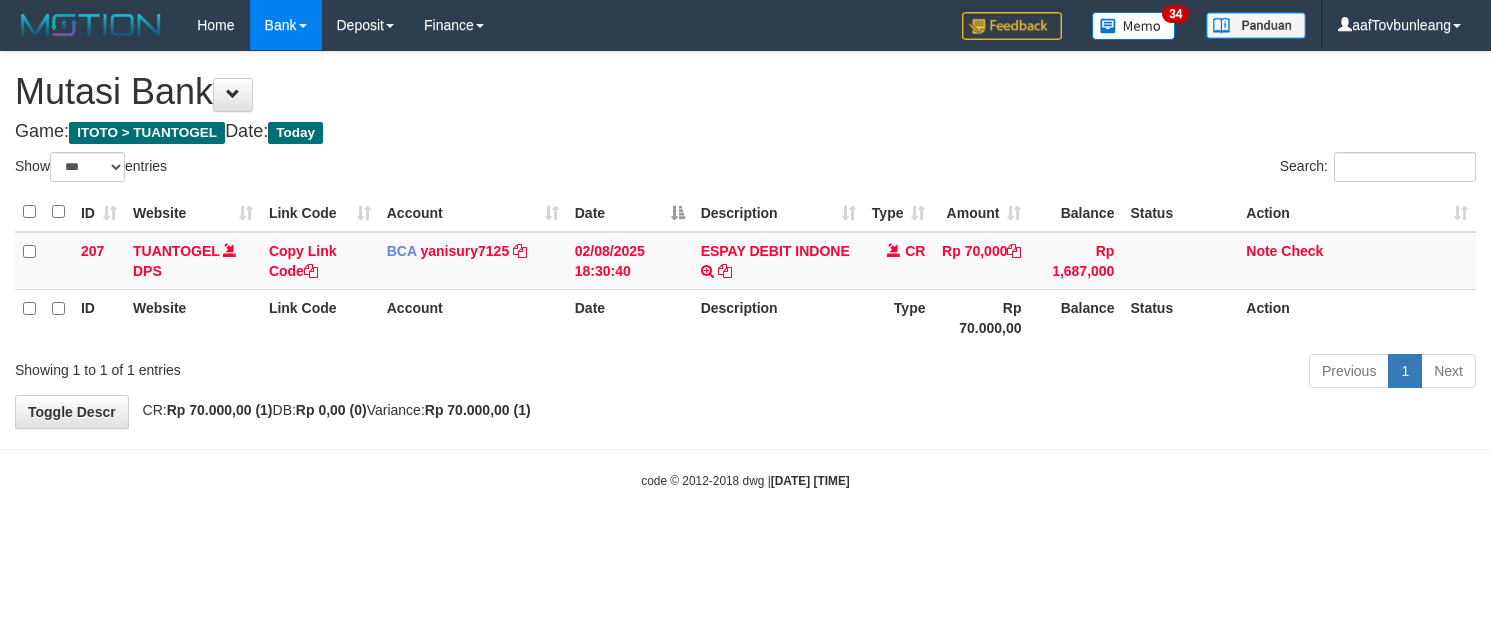 scroll, scrollTop: 0, scrollLeft: 0, axis: both 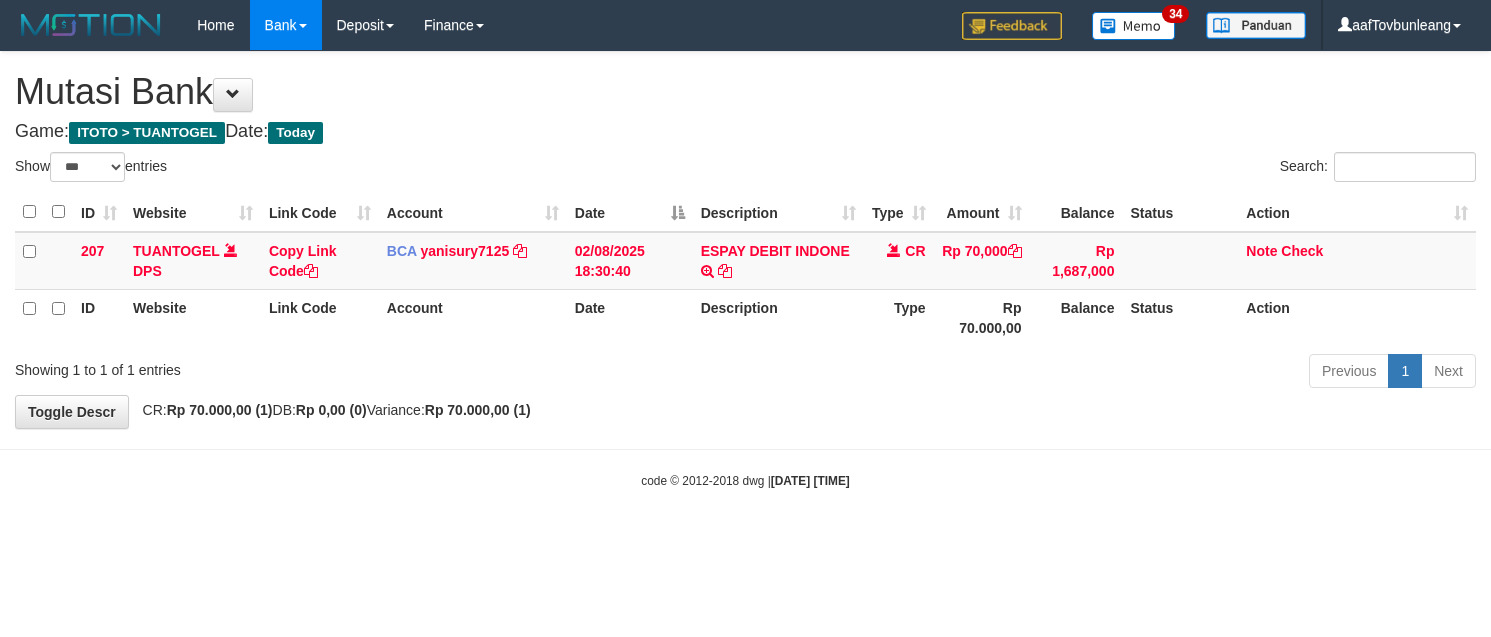 select on "***" 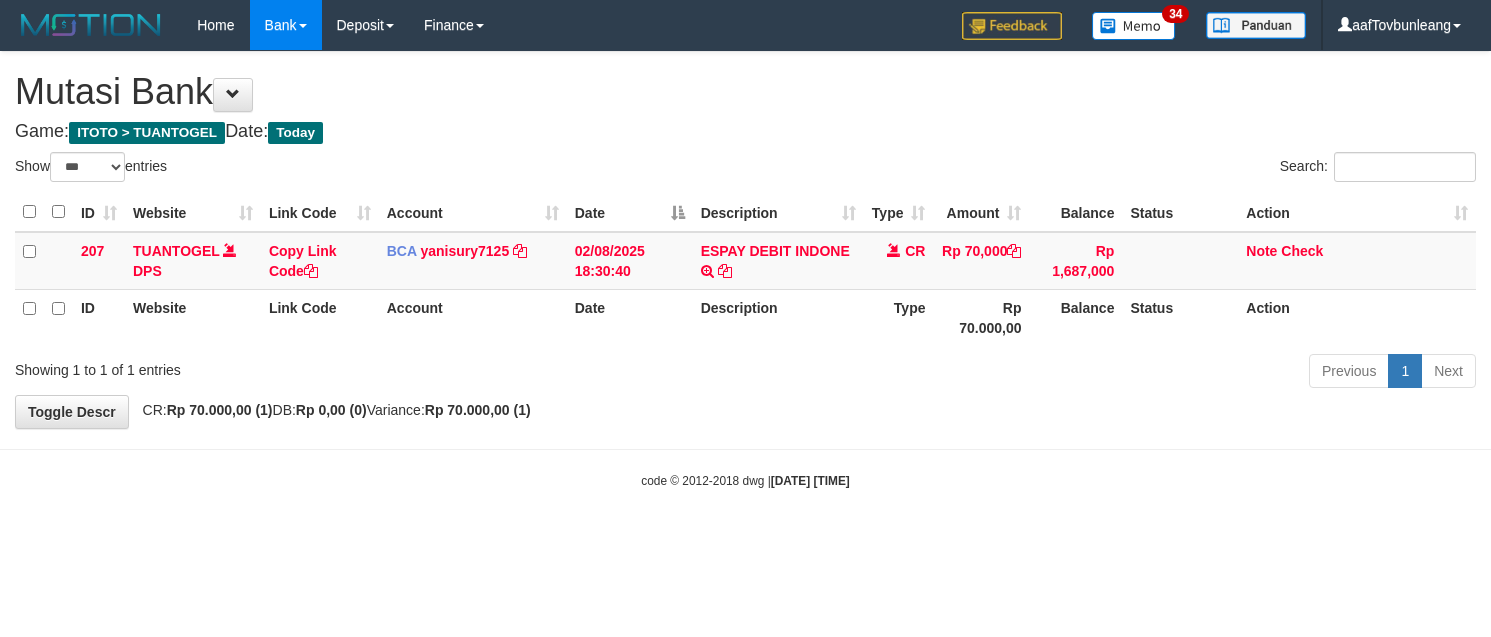 scroll, scrollTop: 0, scrollLeft: 0, axis: both 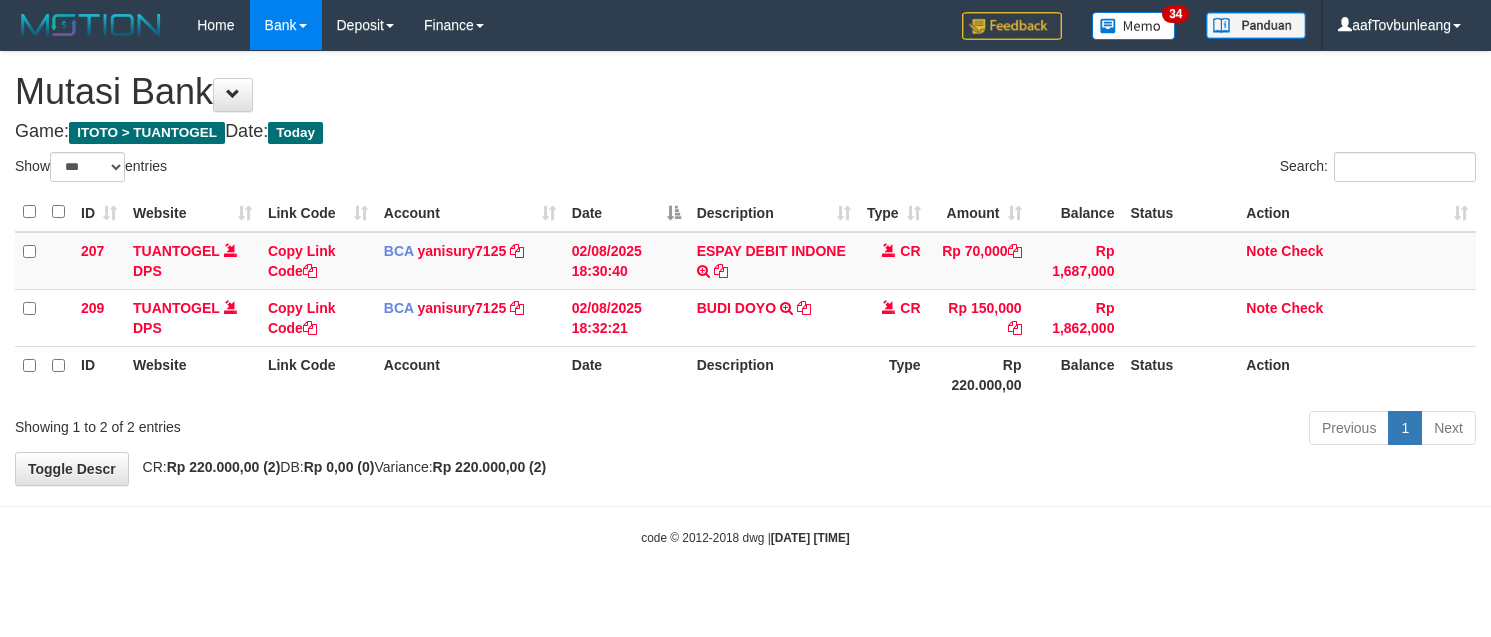 select on "***" 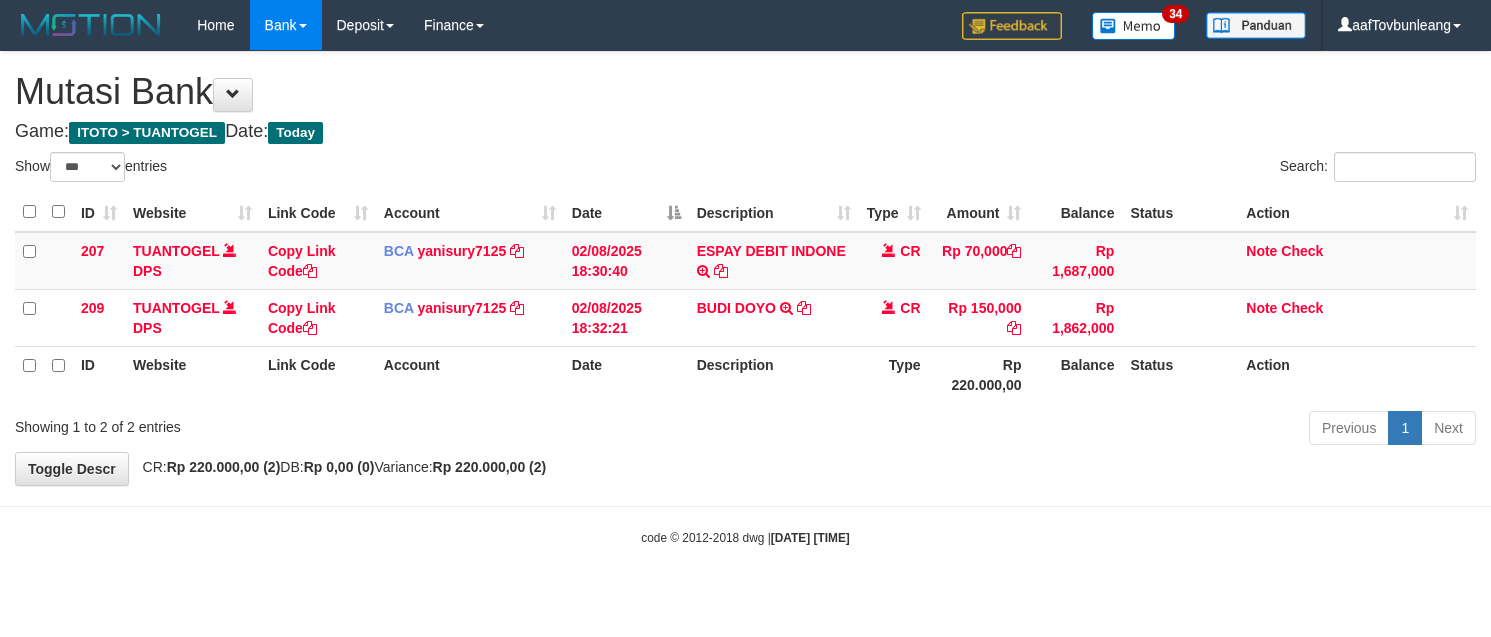 scroll, scrollTop: 0, scrollLeft: 0, axis: both 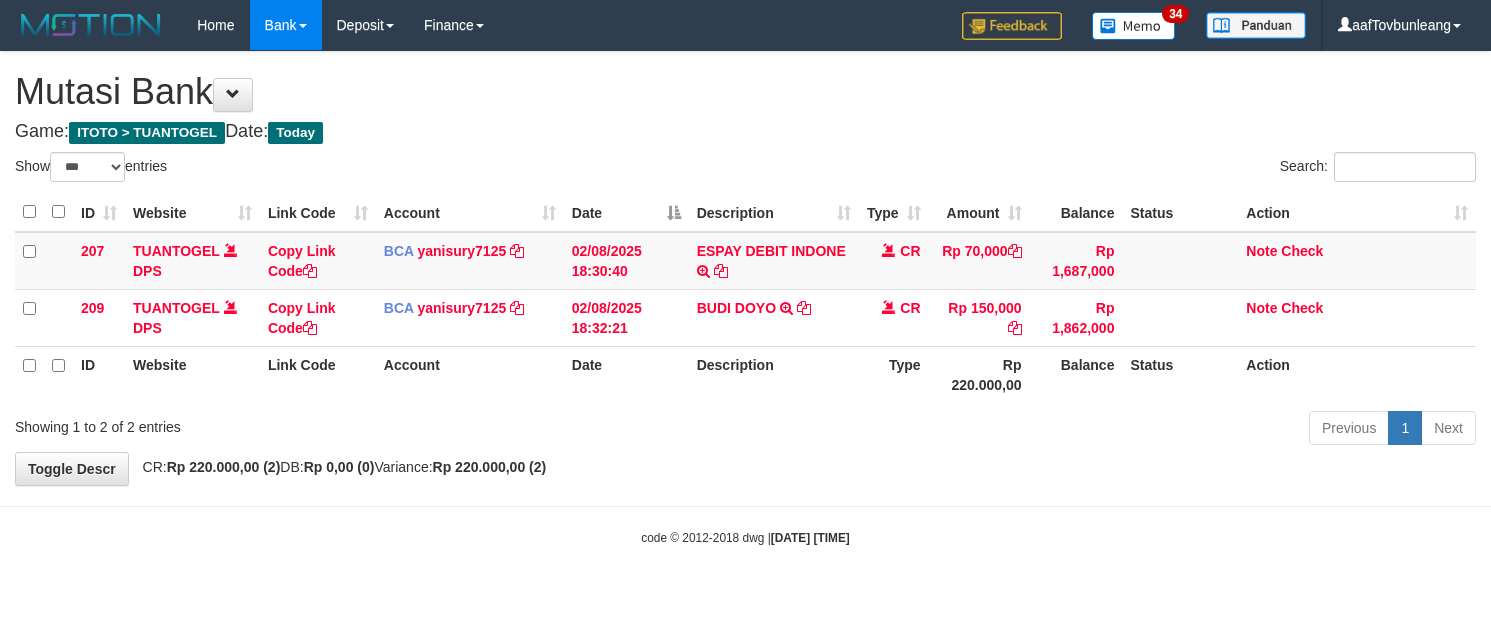 select on "***" 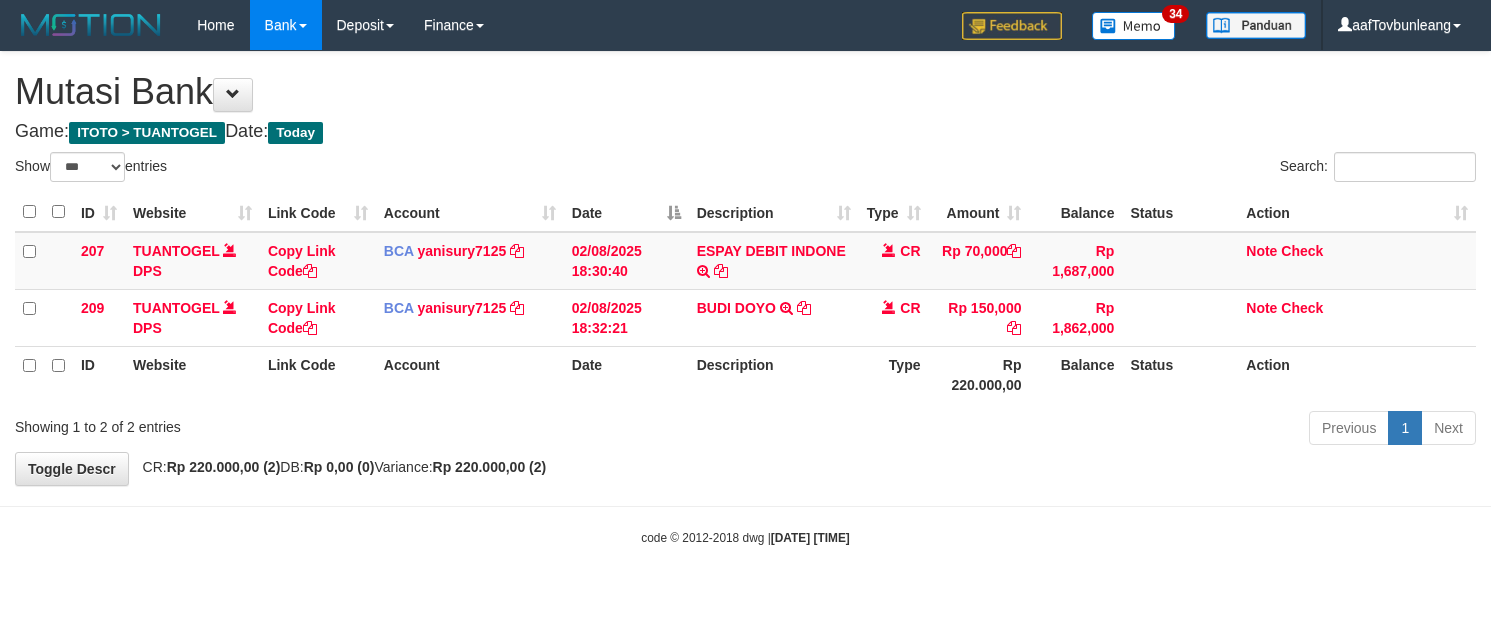 scroll, scrollTop: 0, scrollLeft: 0, axis: both 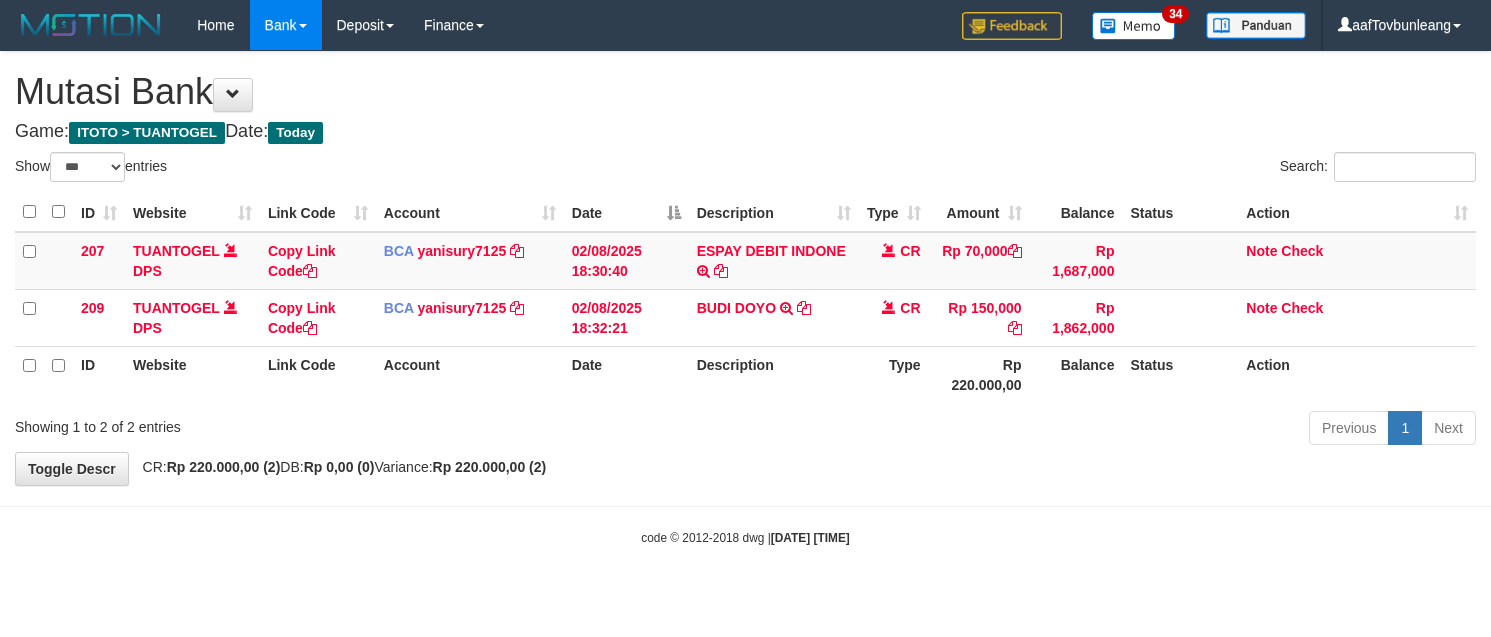 select on "***" 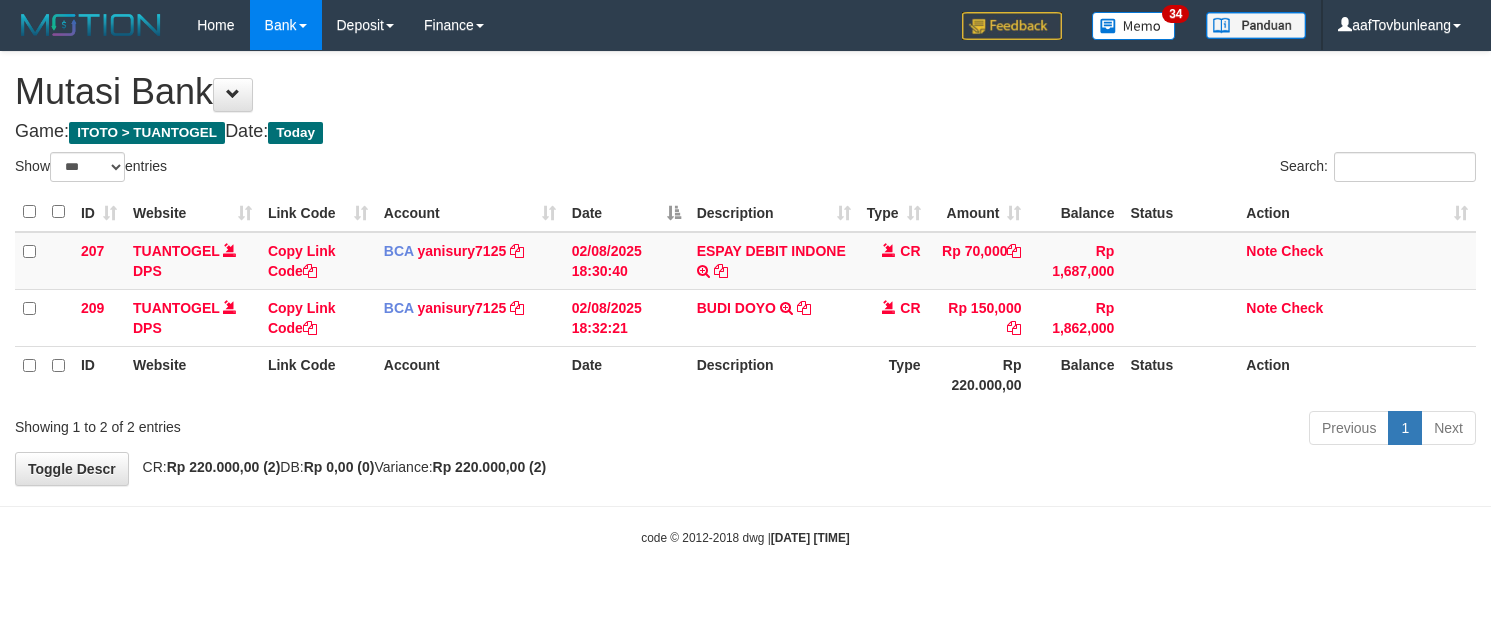 scroll, scrollTop: 0, scrollLeft: 0, axis: both 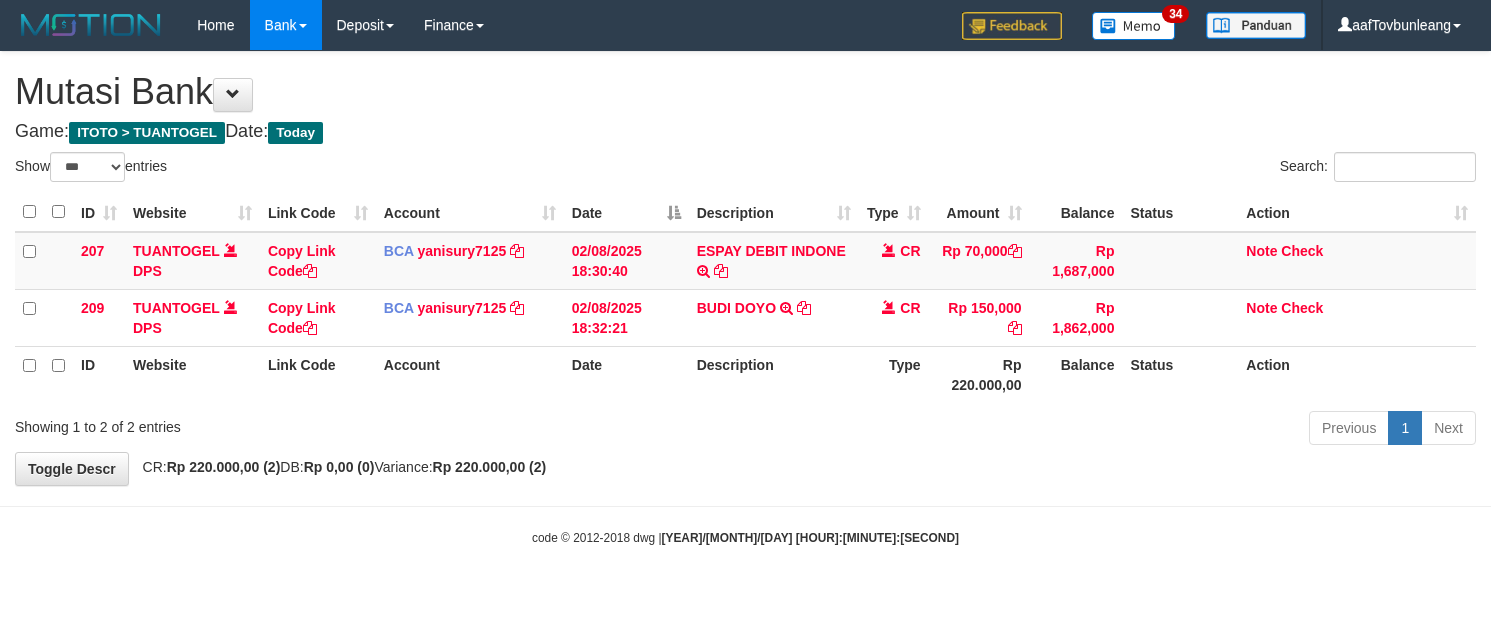 select on "***" 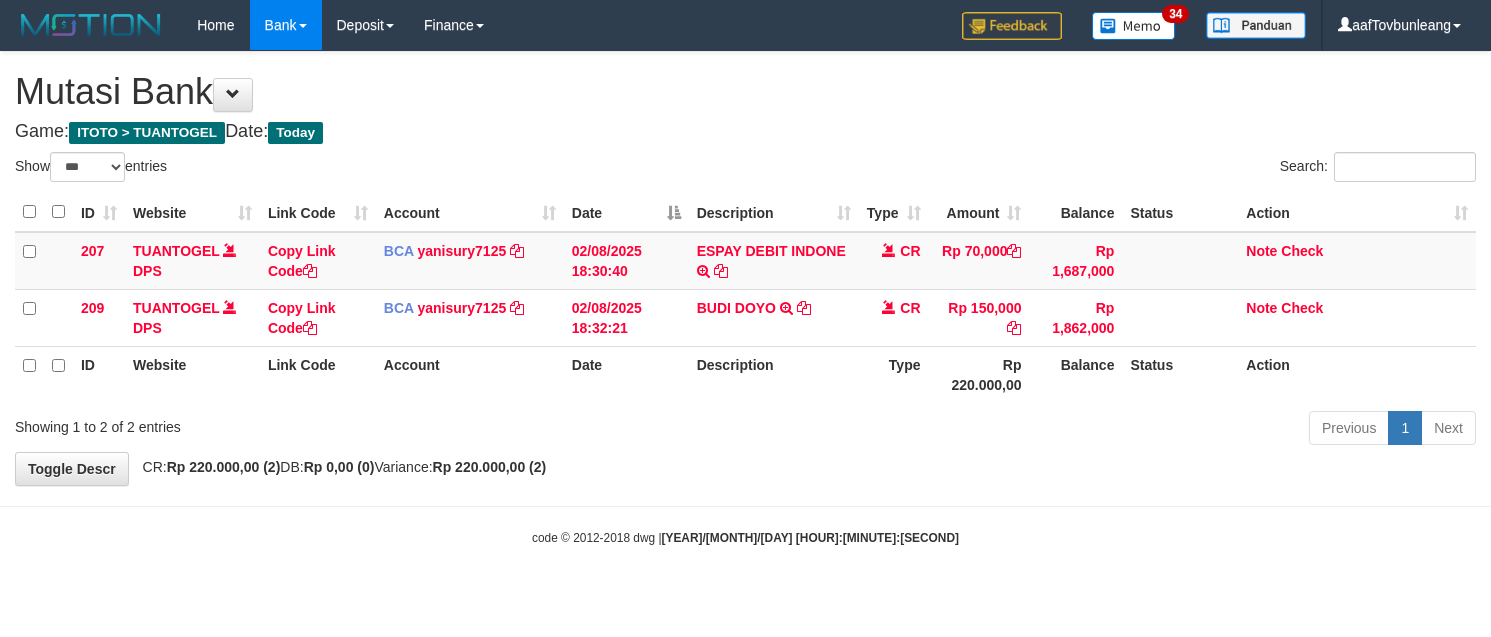 scroll, scrollTop: 0, scrollLeft: 0, axis: both 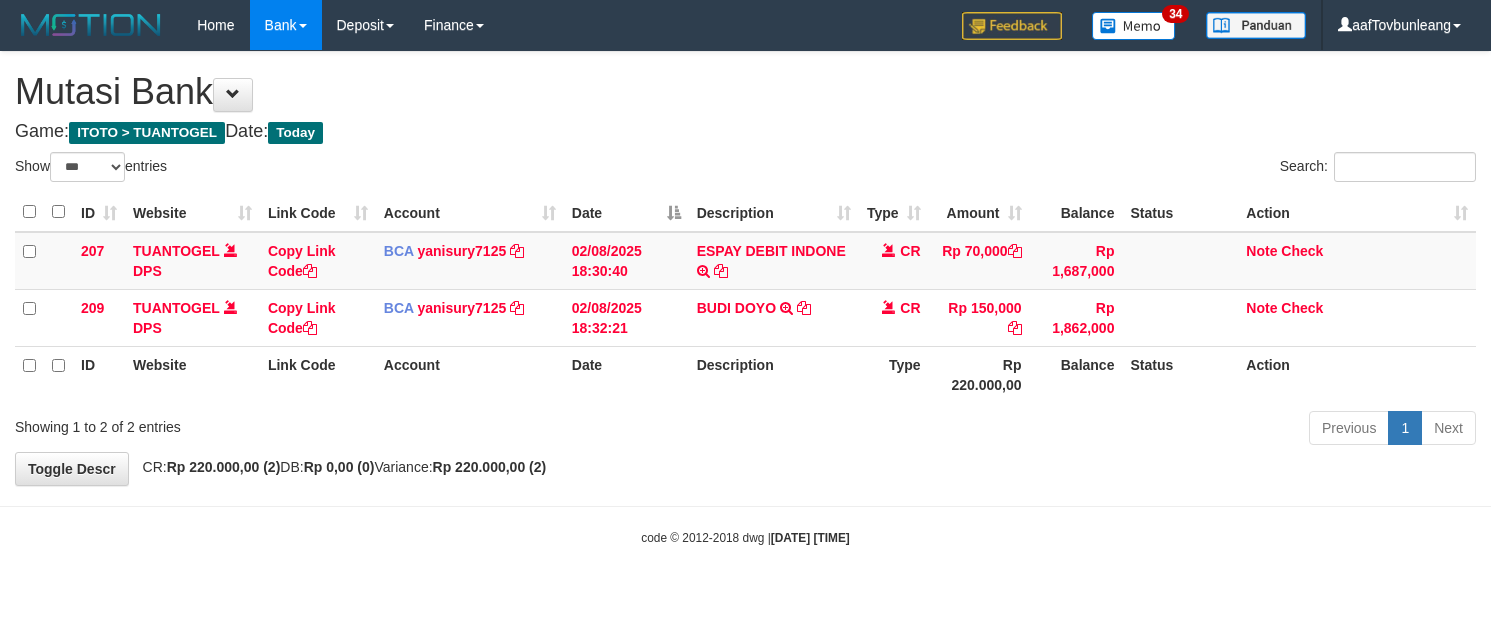select on "***" 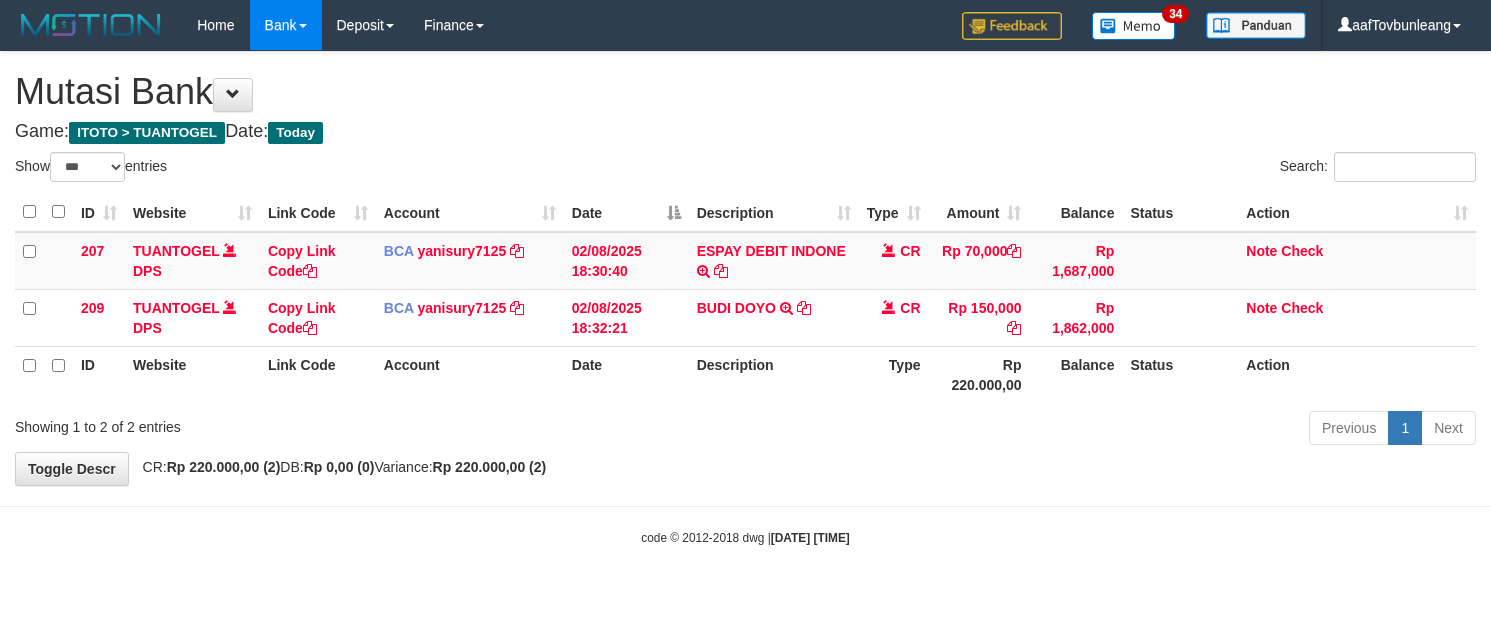 scroll, scrollTop: 0, scrollLeft: 0, axis: both 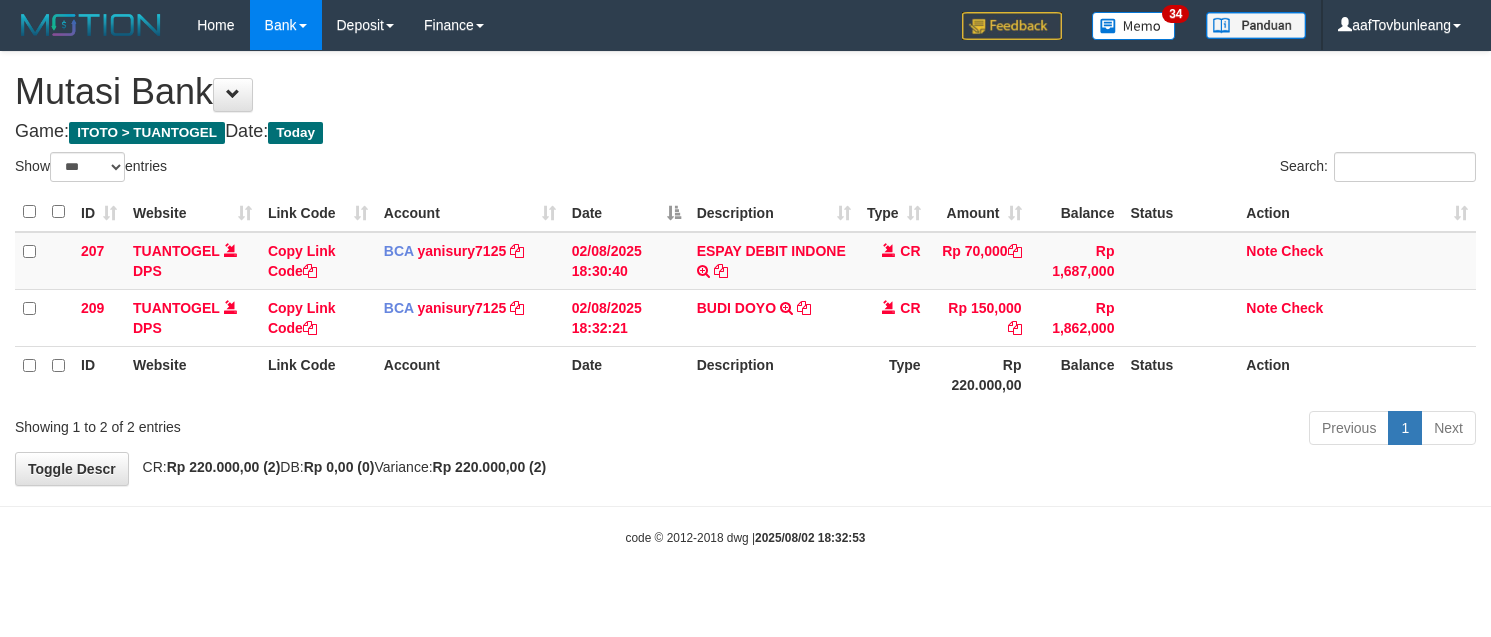 select on "***" 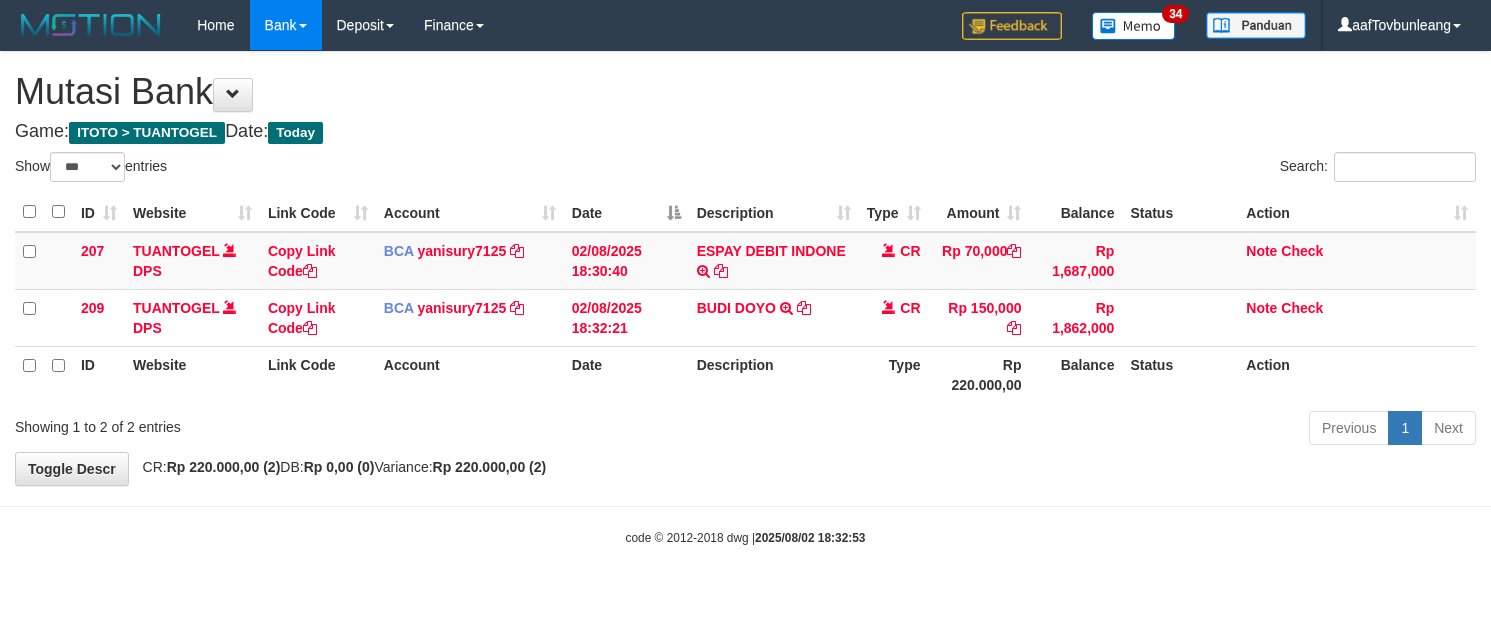 scroll, scrollTop: 0, scrollLeft: 0, axis: both 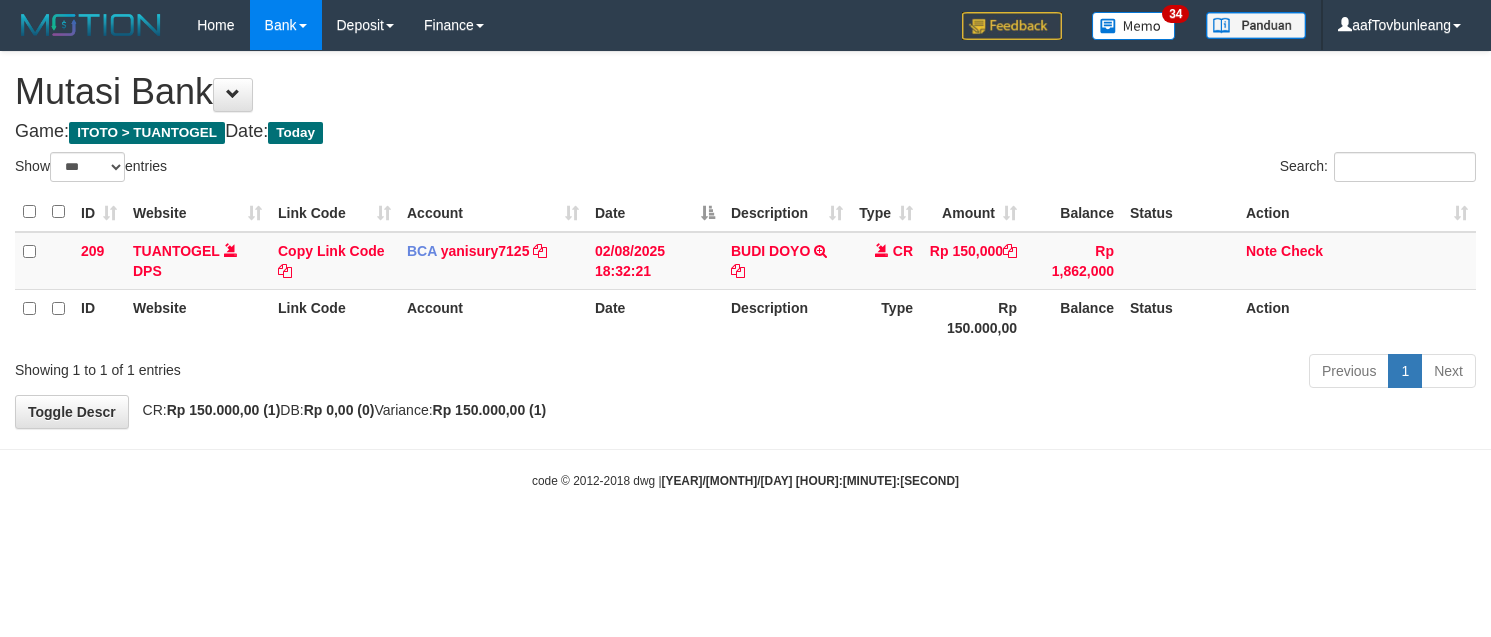 select on "***" 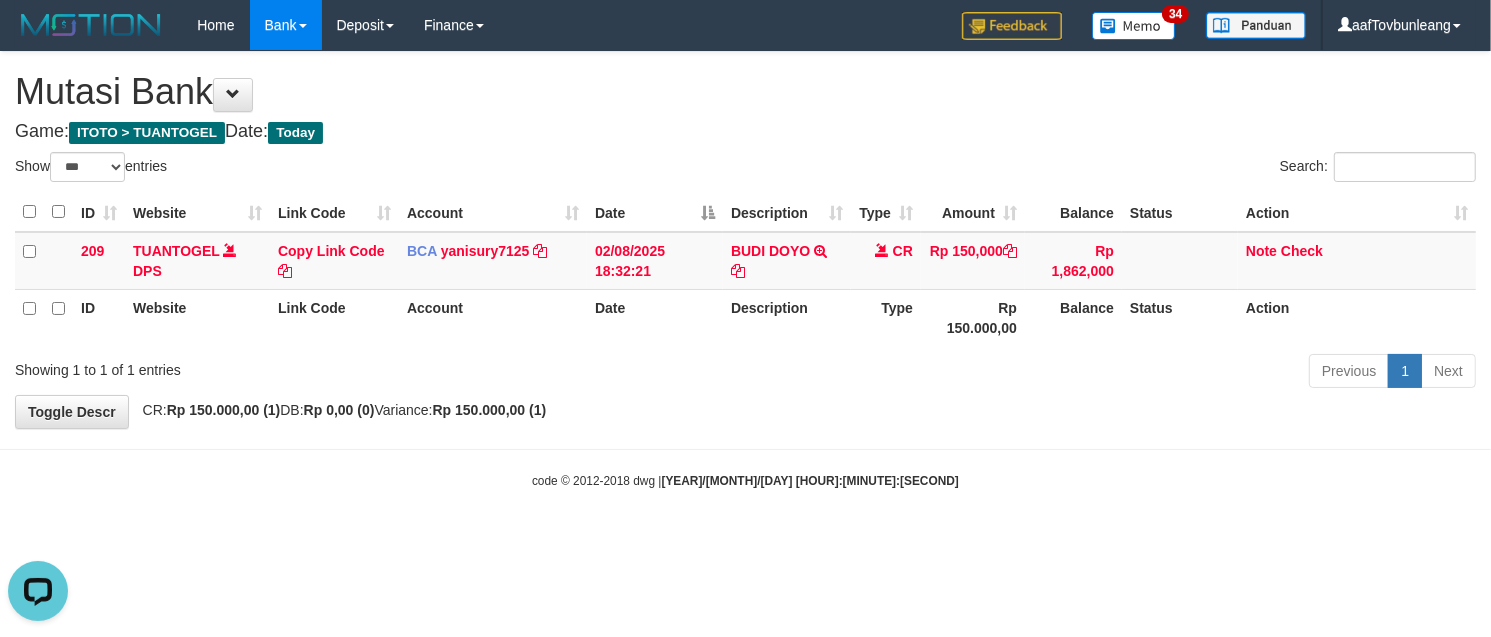 scroll, scrollTop: 0, scrollLeft: 0, axis: both 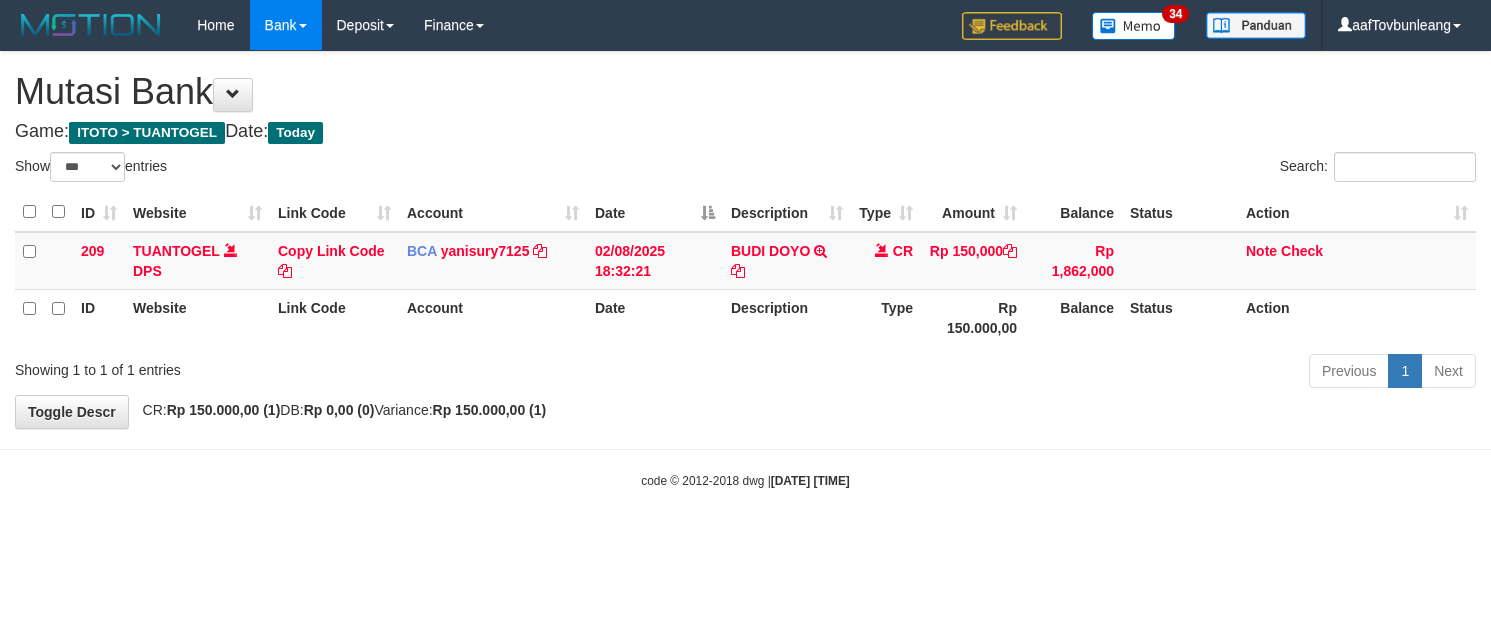 select on "***" 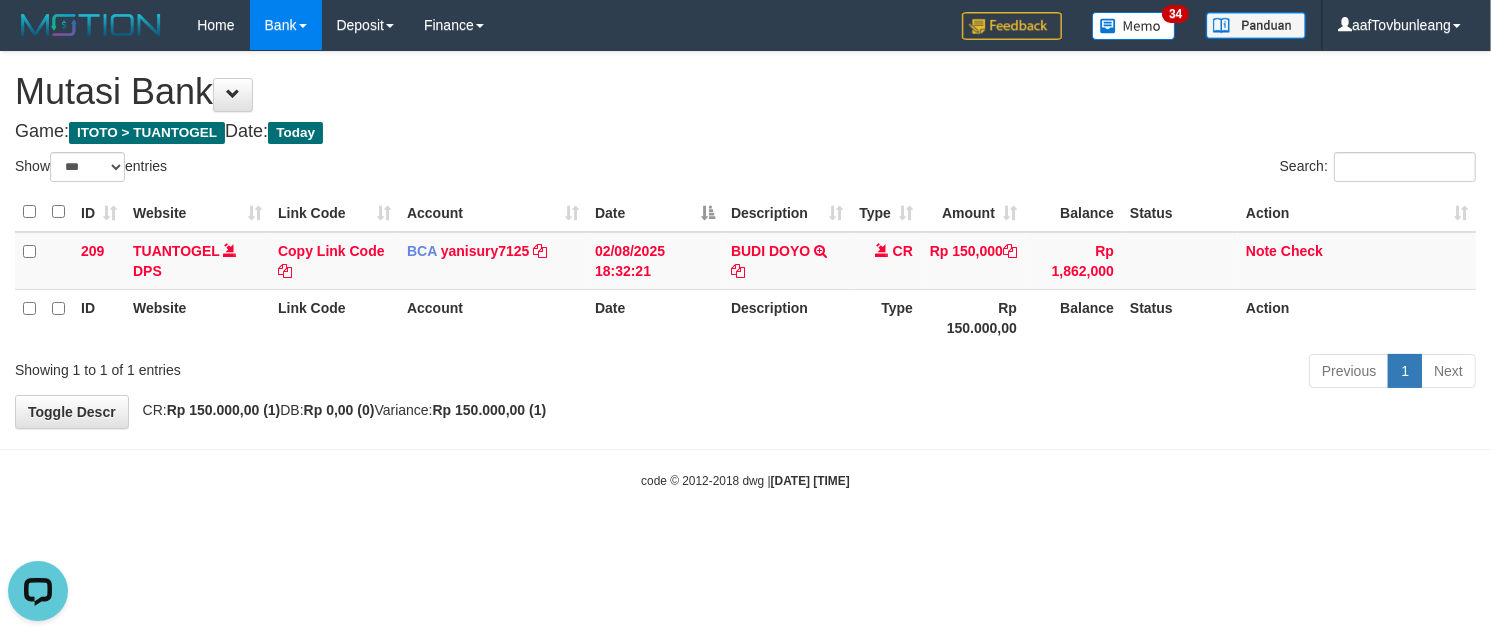 scroll, scrollTop: 0, scrollLeft: 0, axis: both 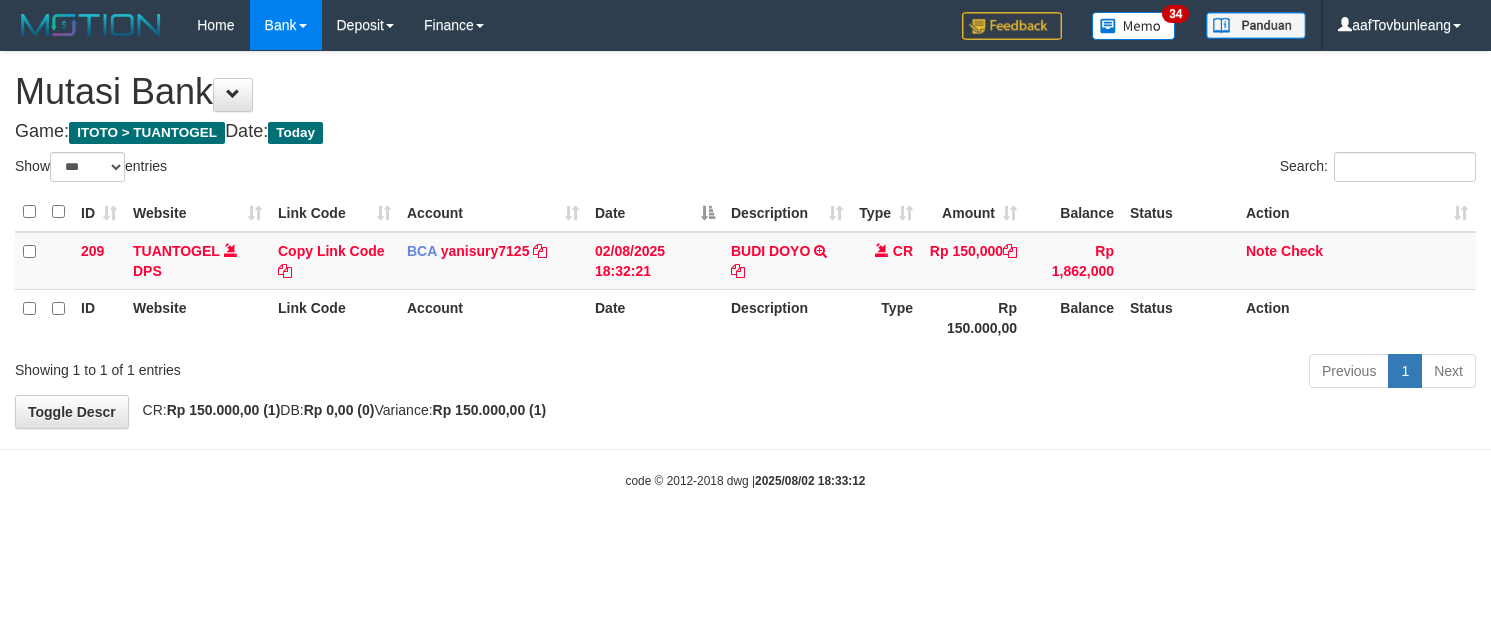 select on "***" 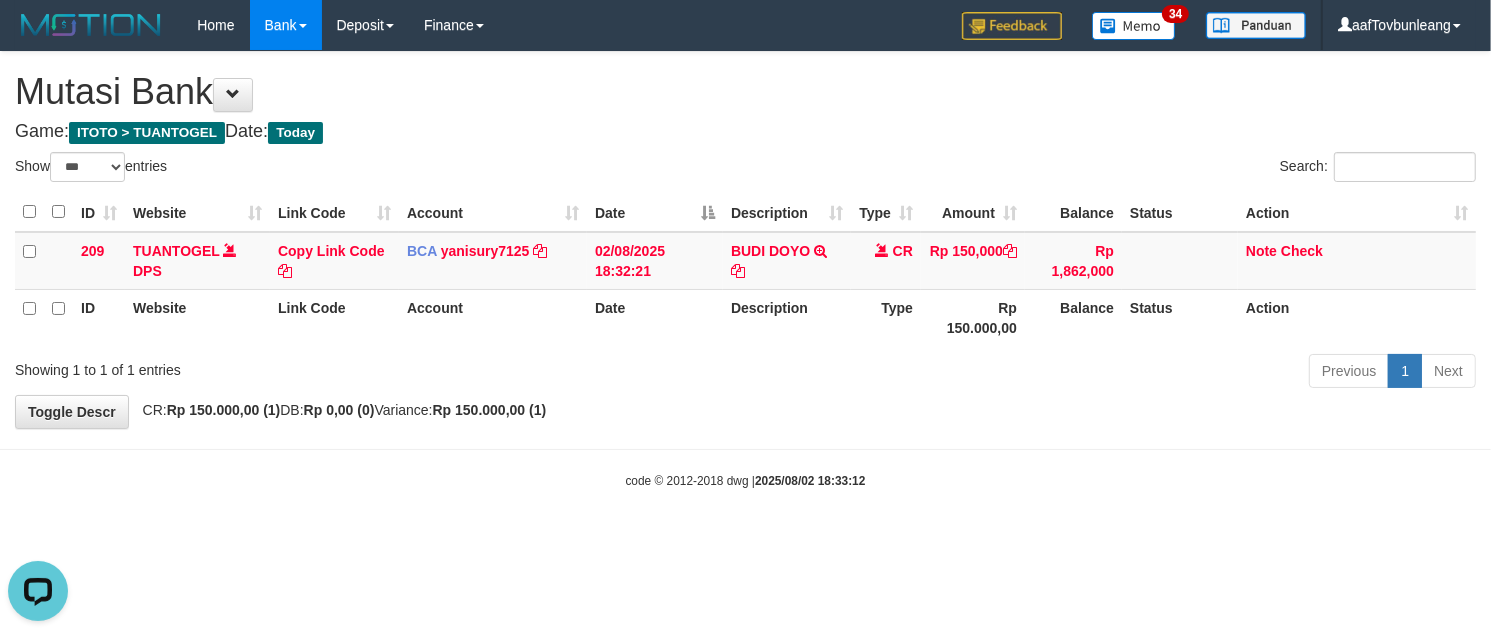 scroll, scrollTop: 0, scrollLeft: 0, axis: both 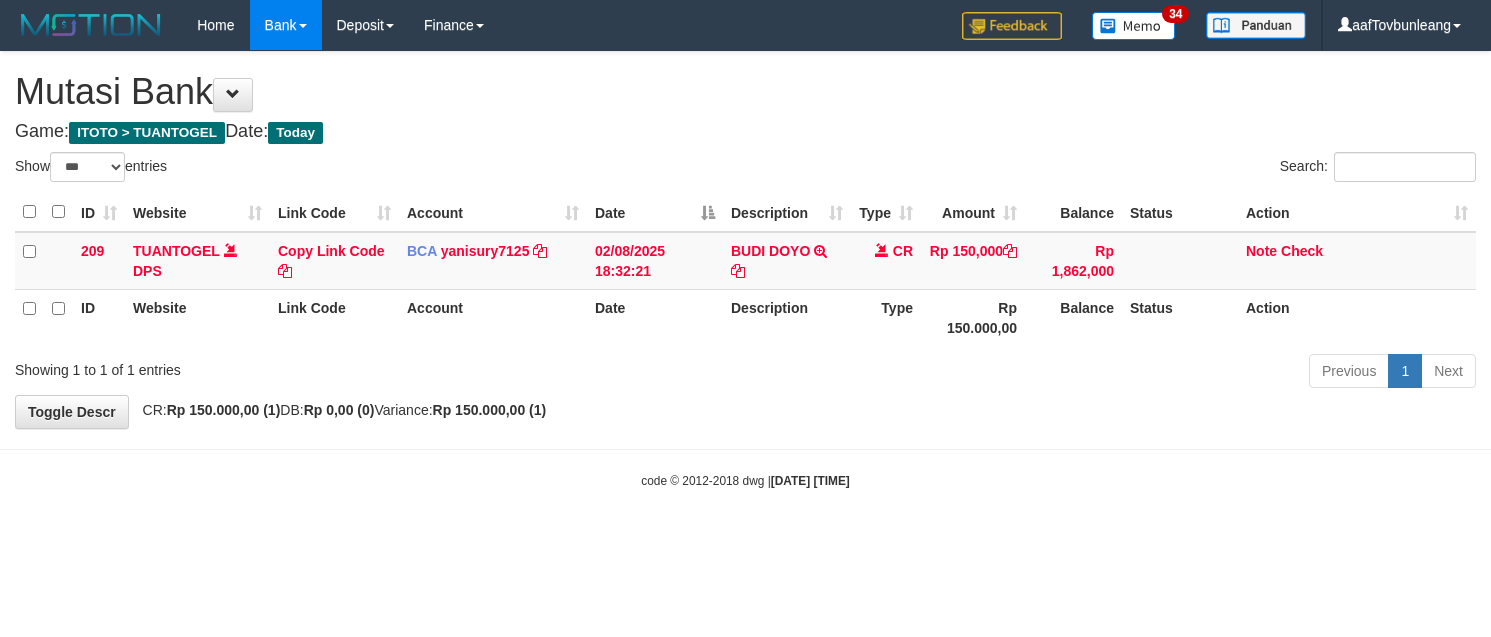 select on "***" 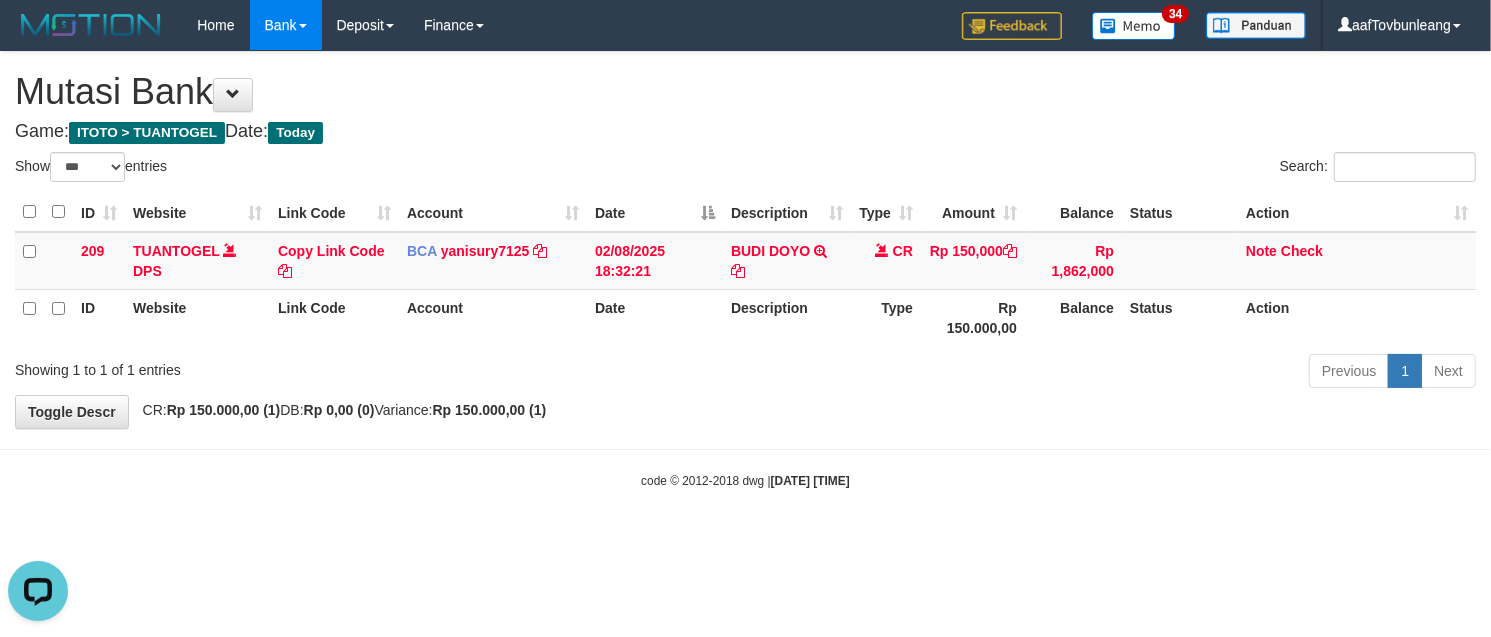 scroll, scrollTop: 0, scrollLeft: 0, axis: both 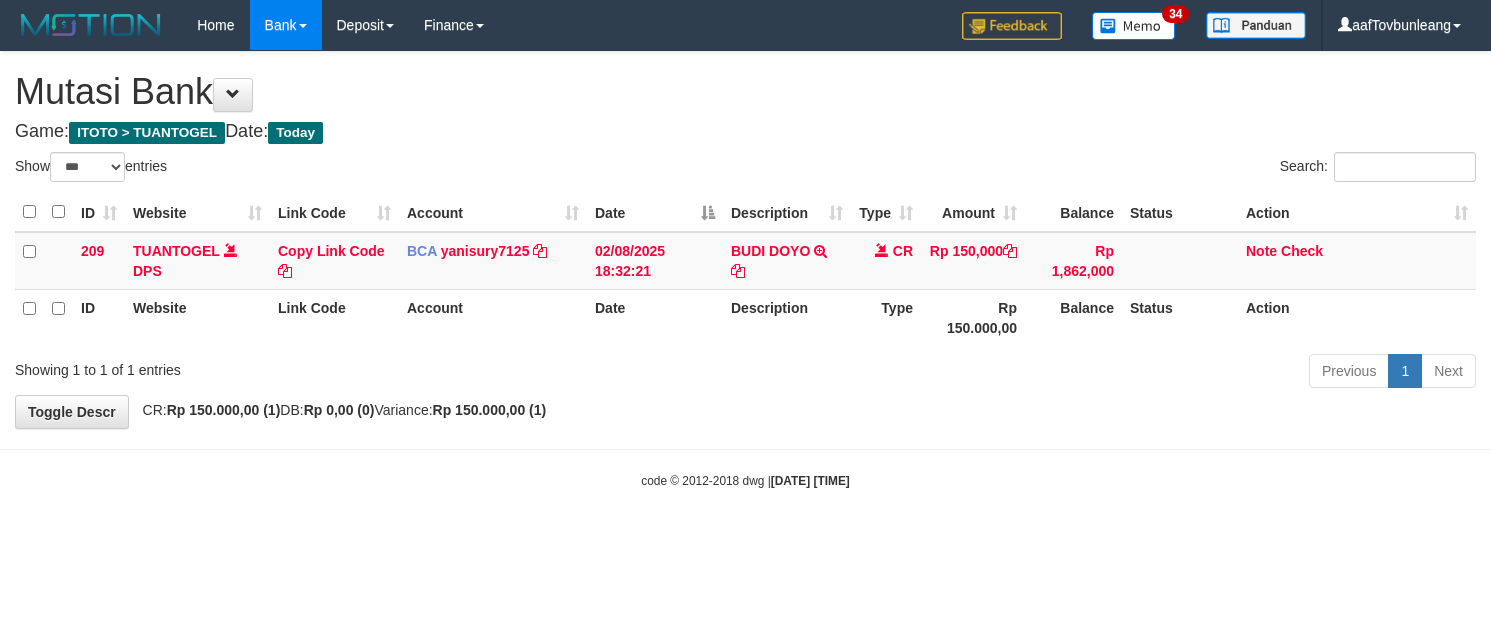 select on "***" 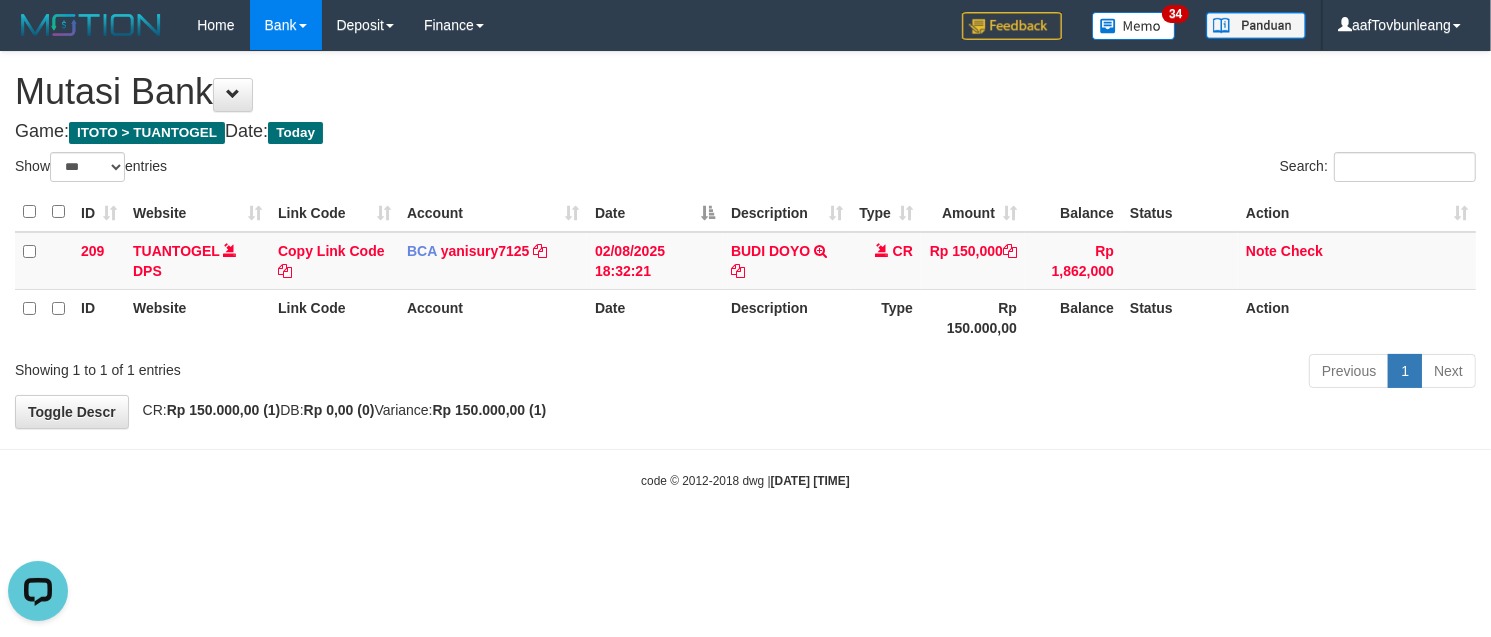 scroll, scrollTop: 0, scrollLeft: 0, axis: both 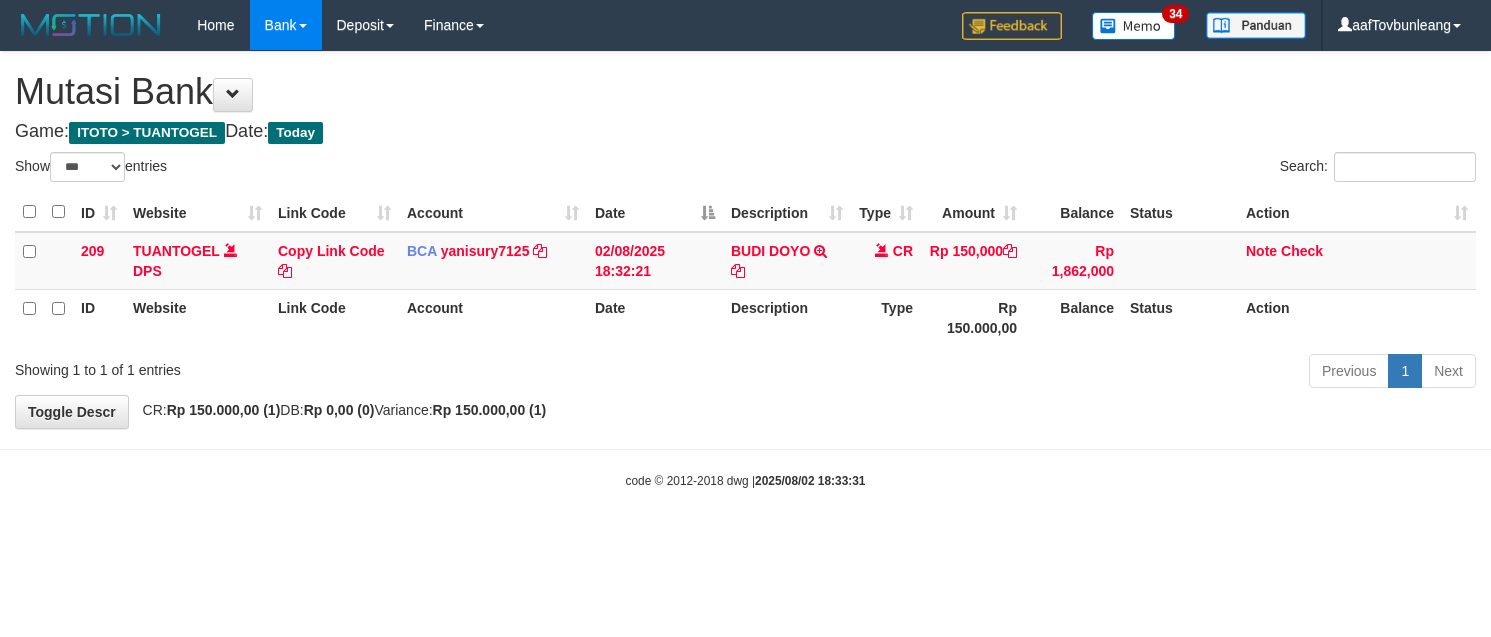 select on "***" 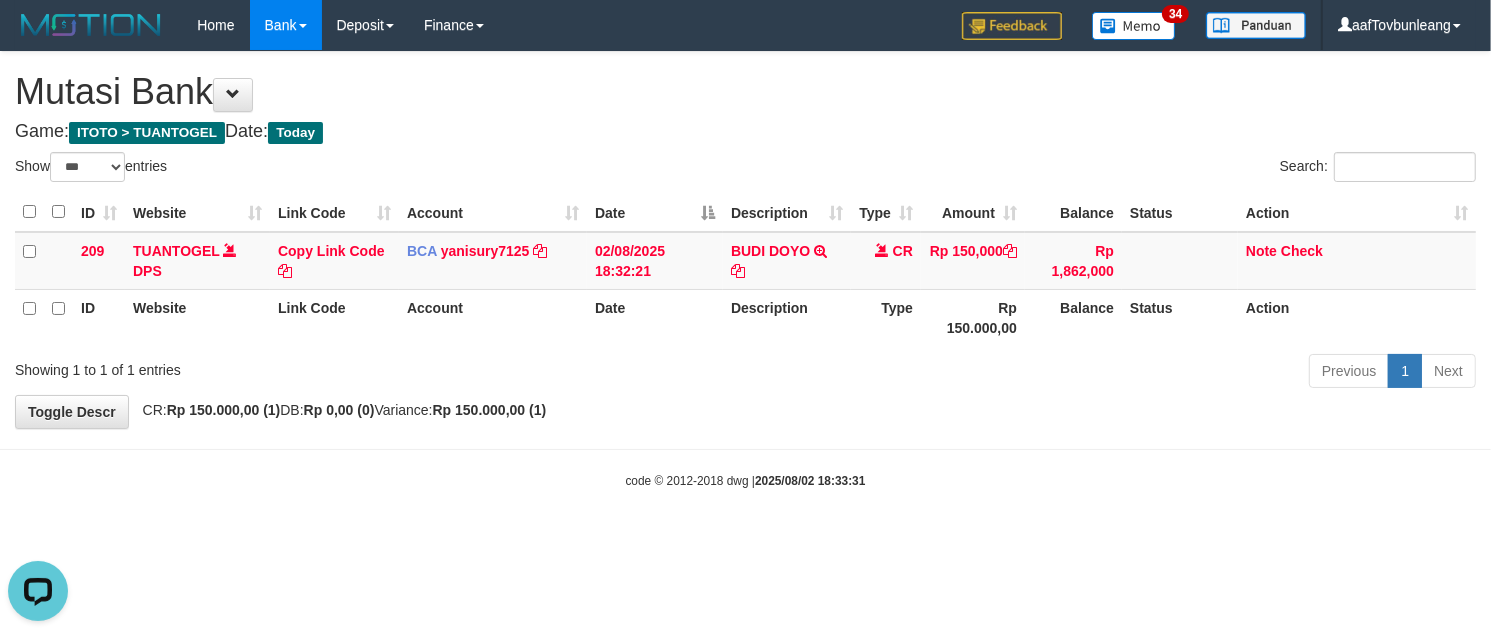 scroll, scrollTop: 0, scrollLeft: 0, axis: both 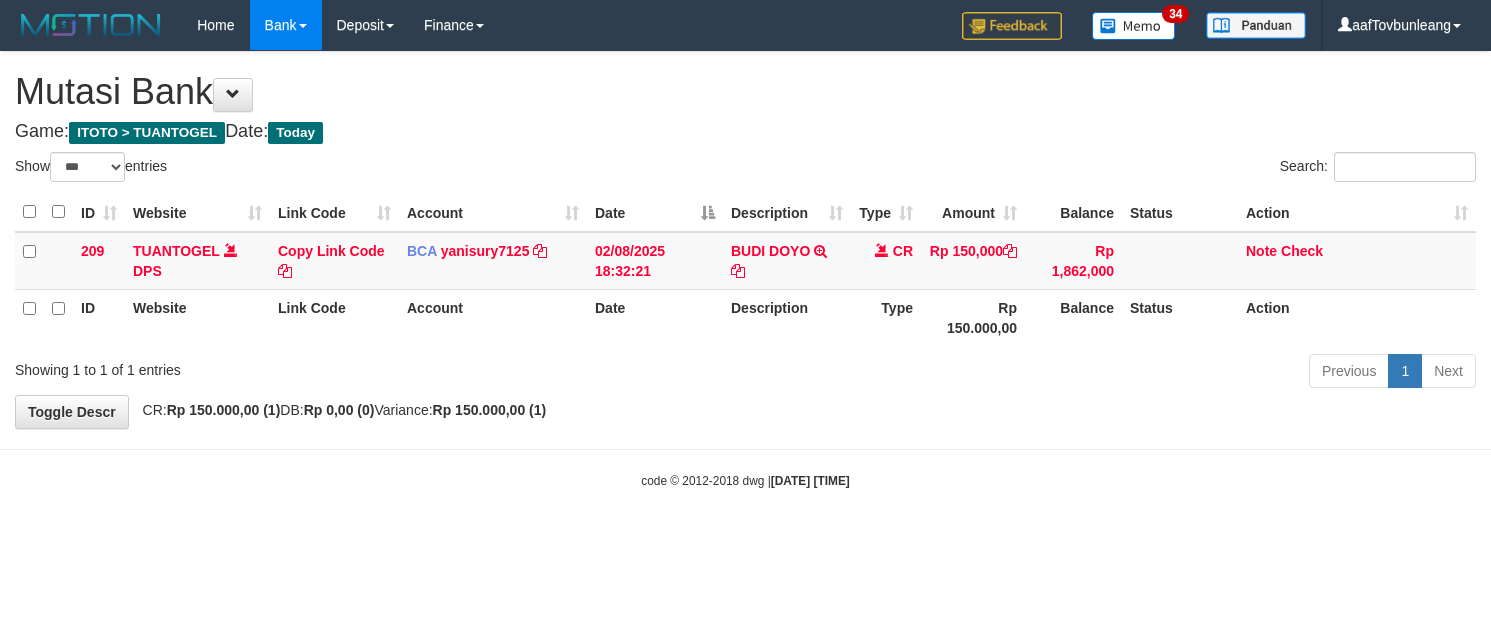 select on "***" 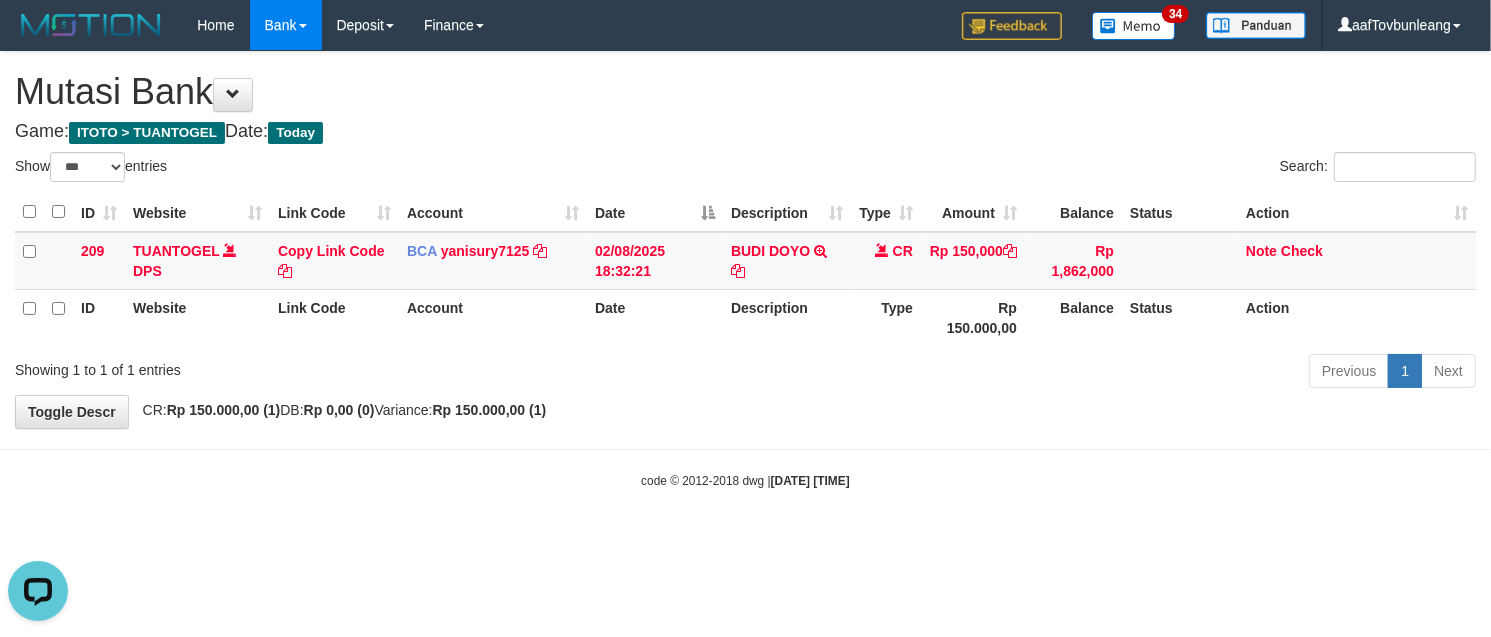 scroll, scrollTop: 0, scrollLeft: 0, axis: both 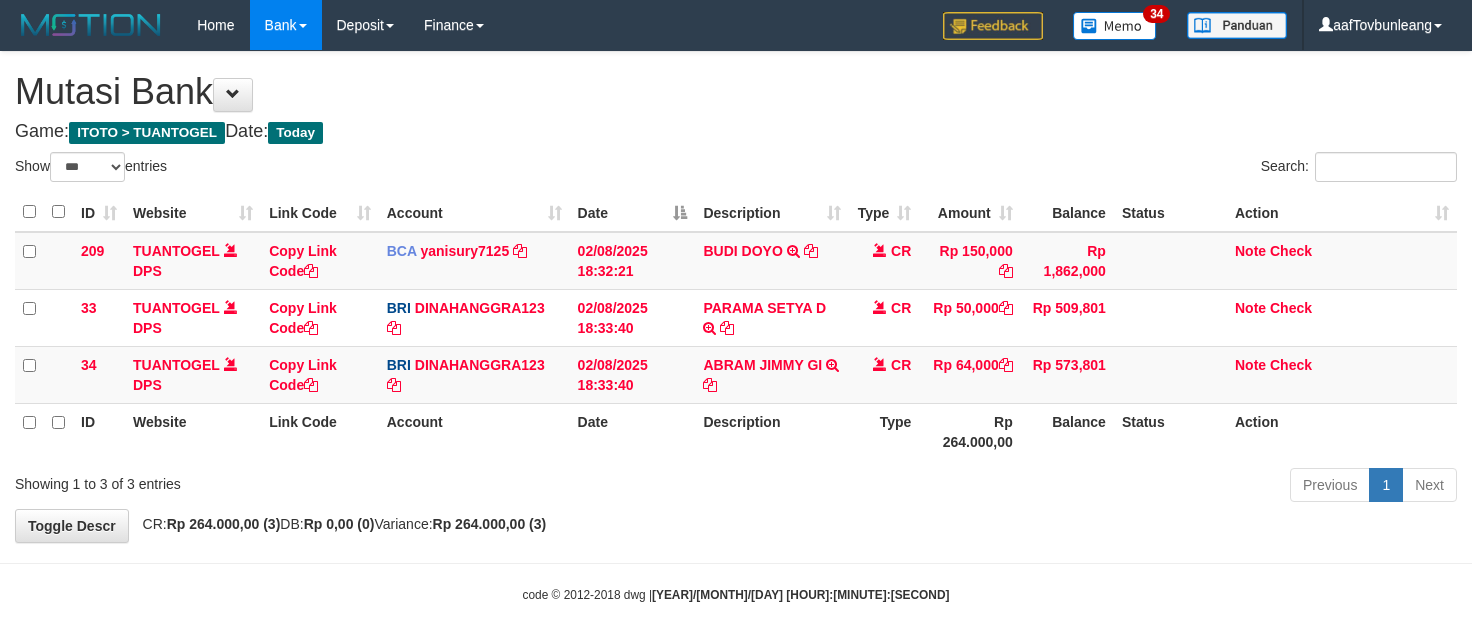 select on "***" 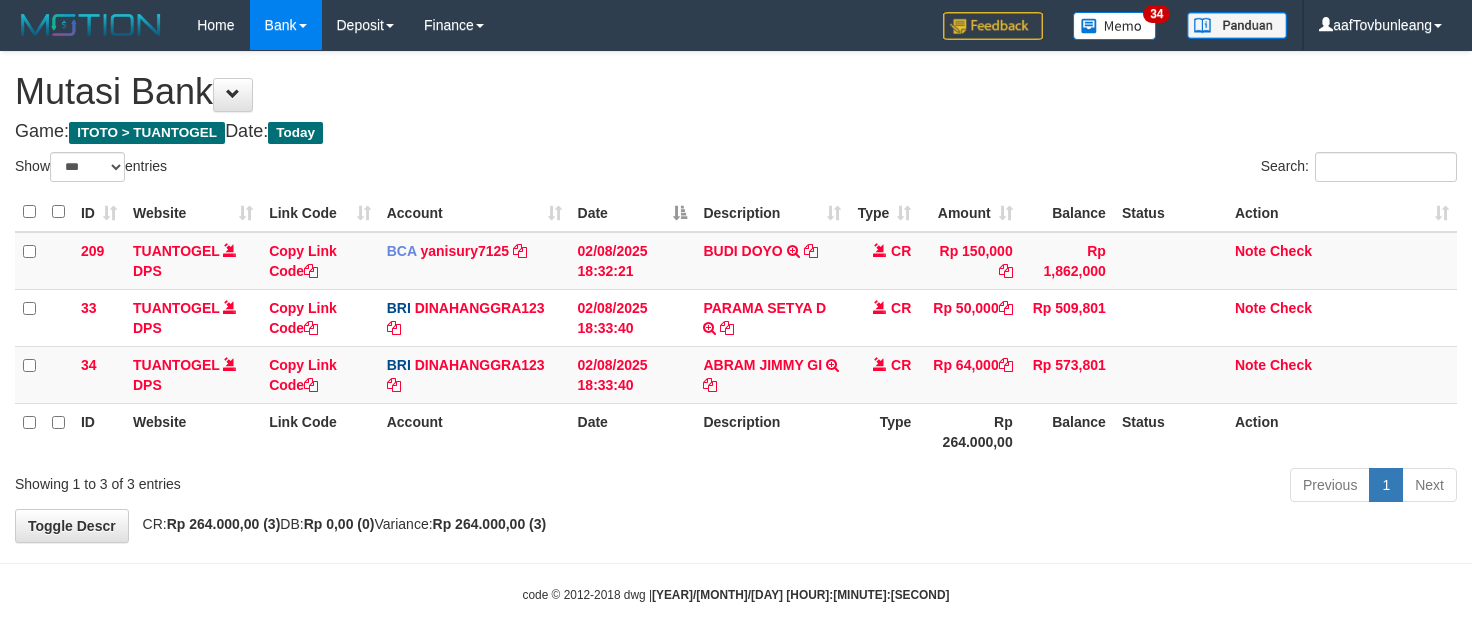 scroll, scrollTop: 0, scrollLeft: 0, axis: both 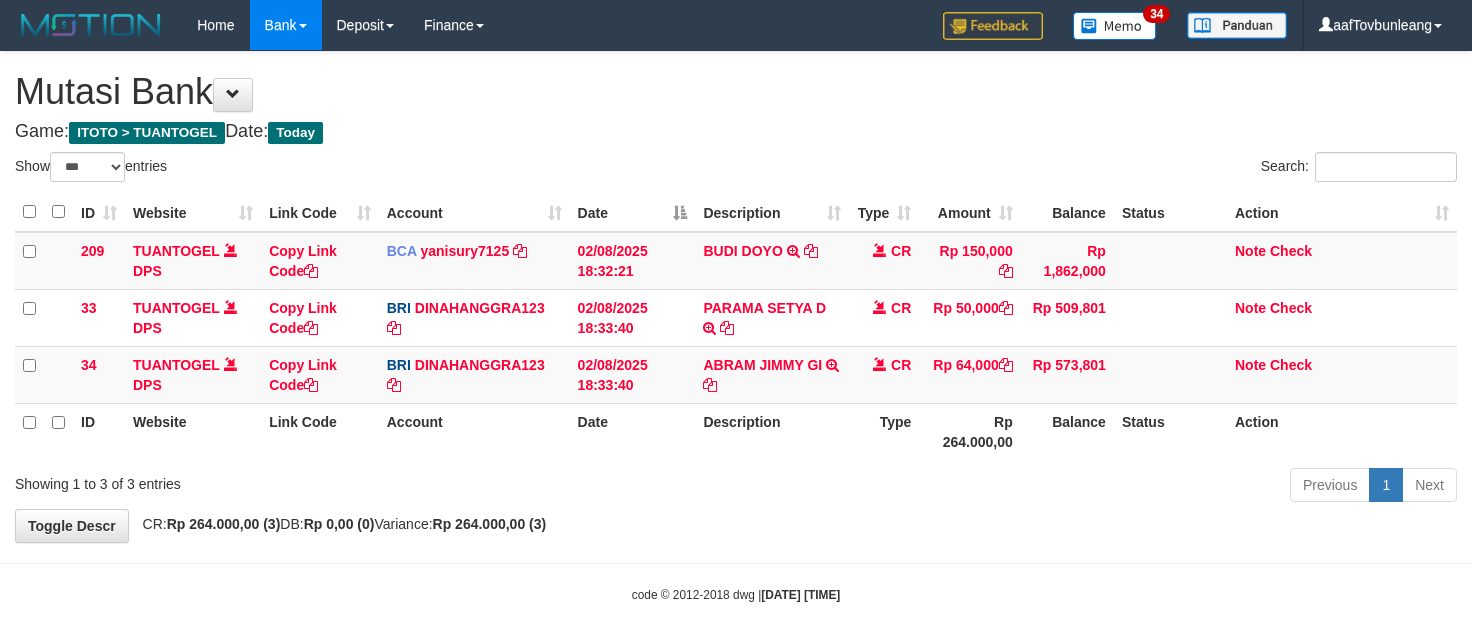 select on "***" 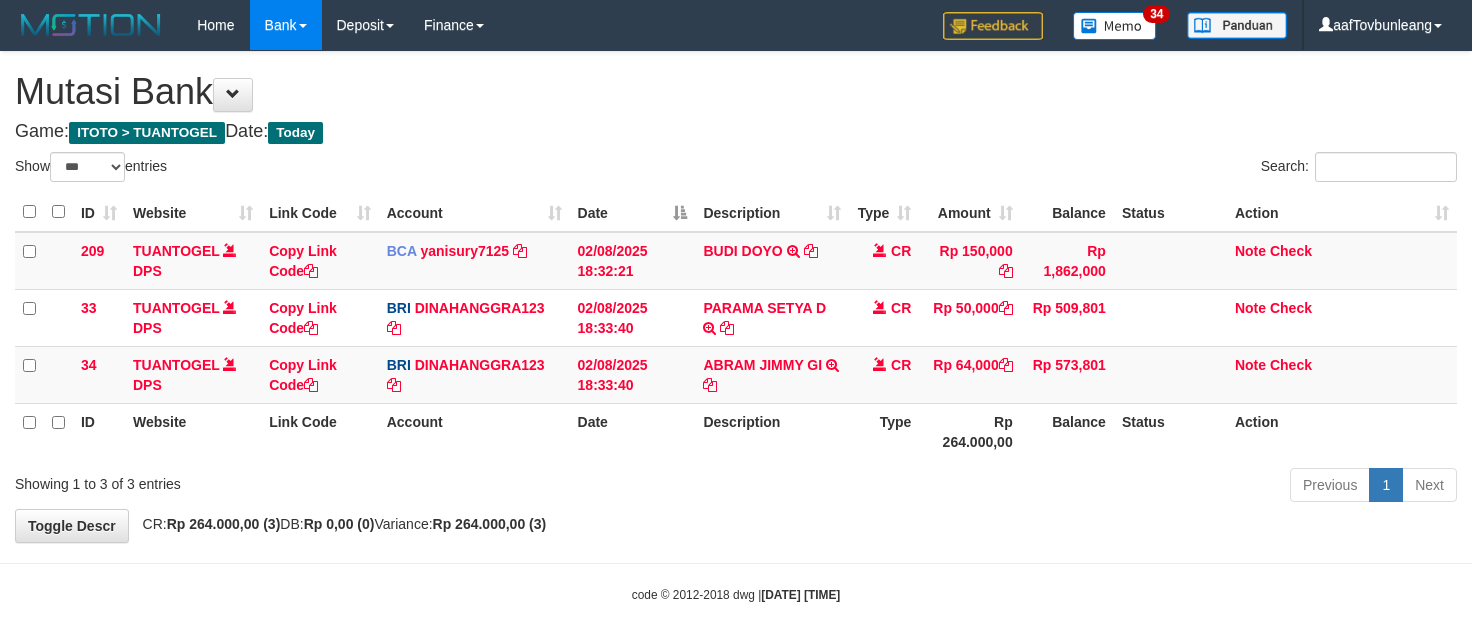 scroll, scrollTop: 0, scrollLeft: 0, axis: both 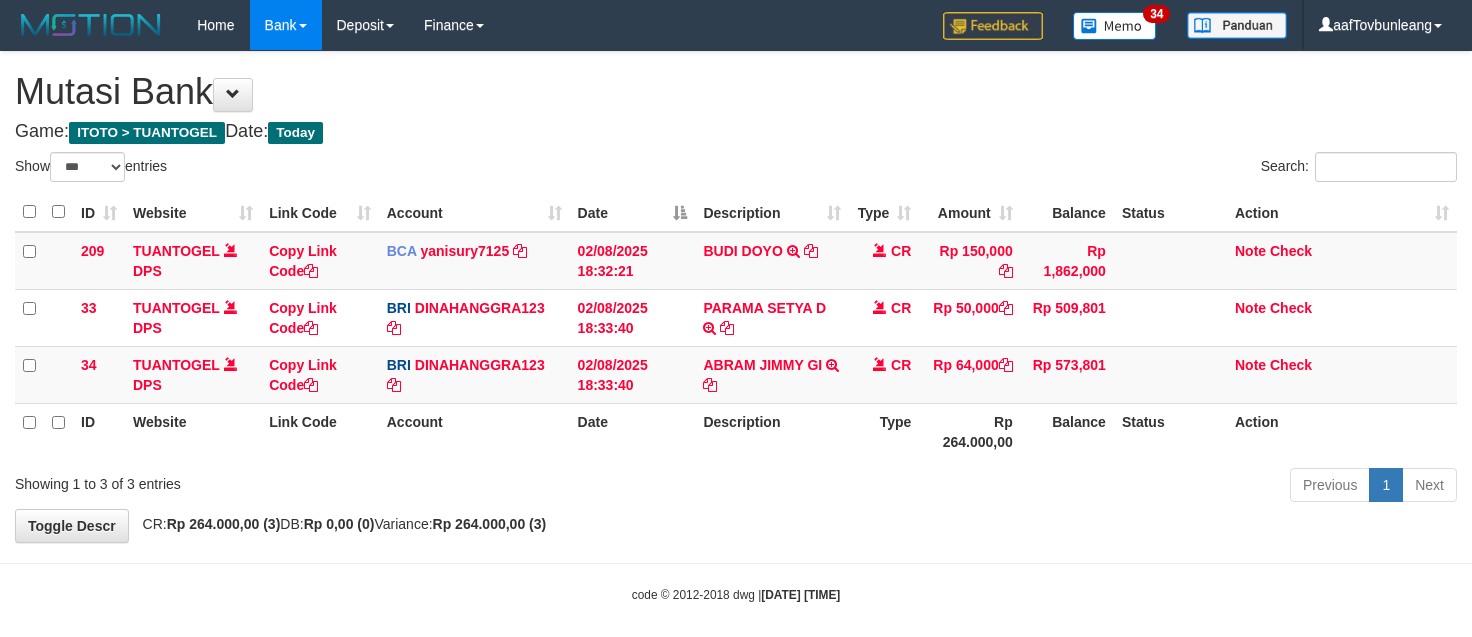 select on "***" 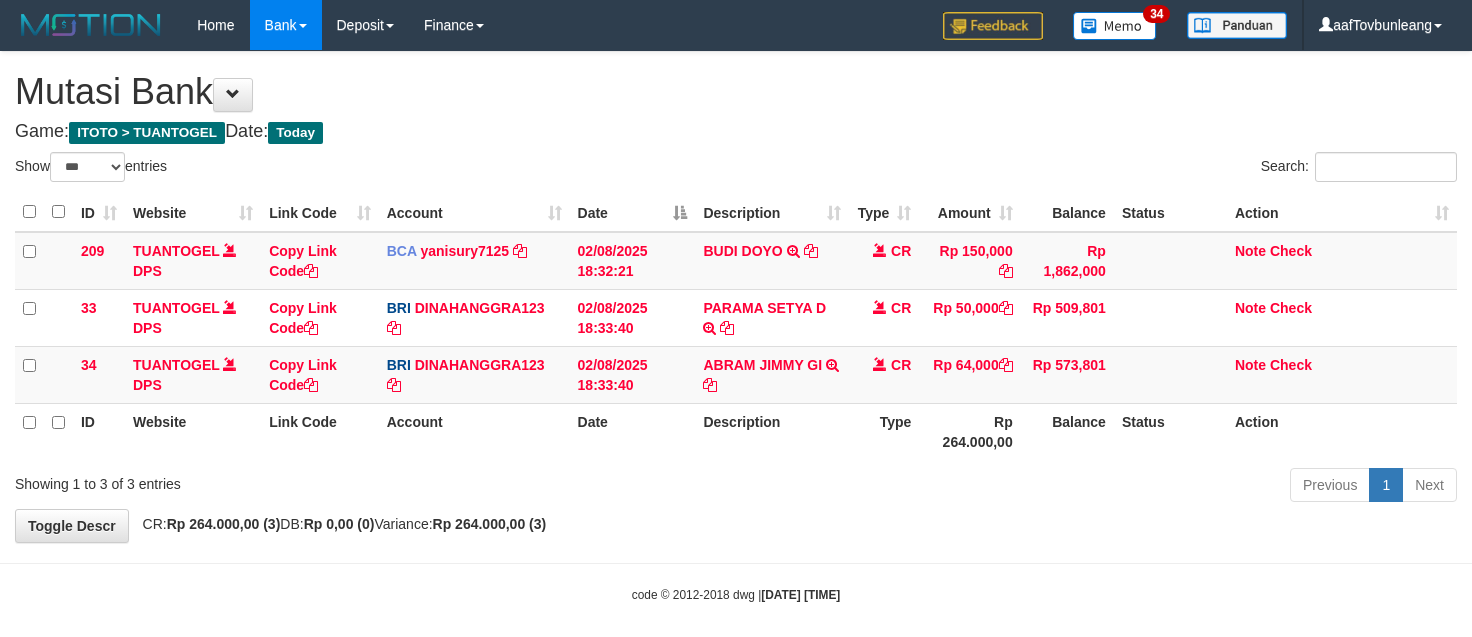 scroll, scrollTop: 0, scrollLeft: 0, axis: both 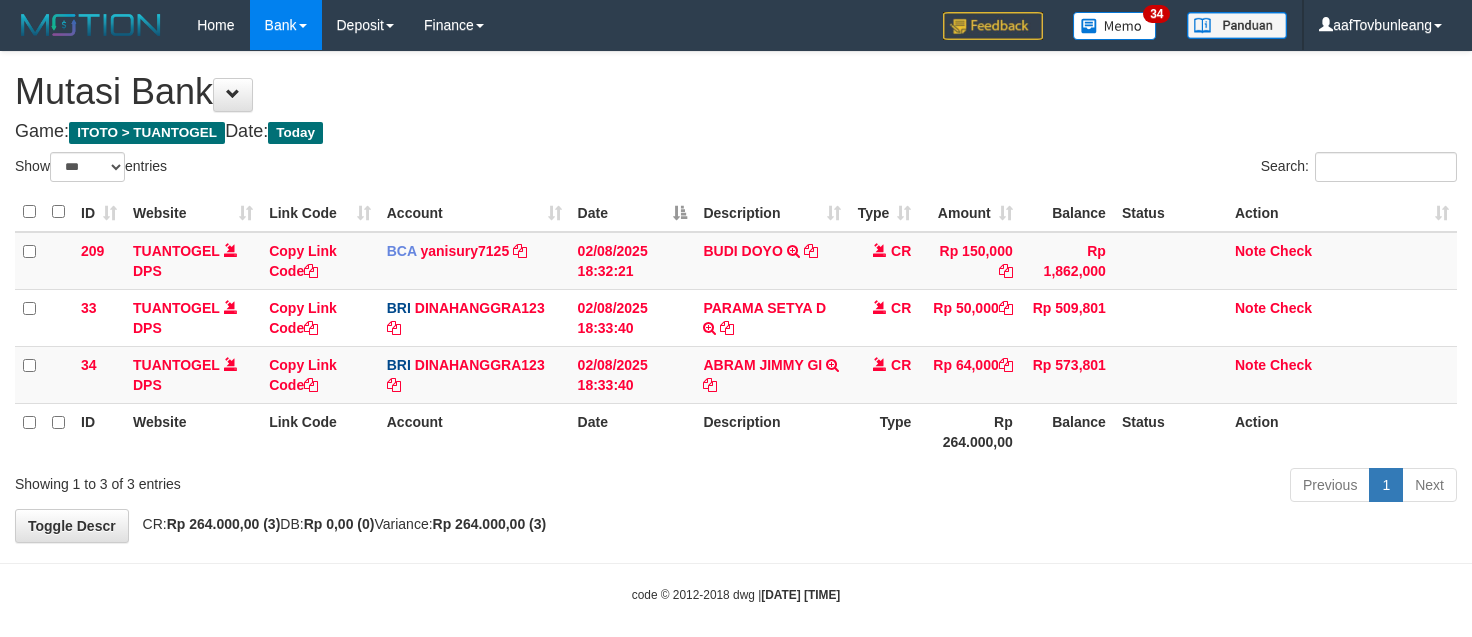 select on "***" 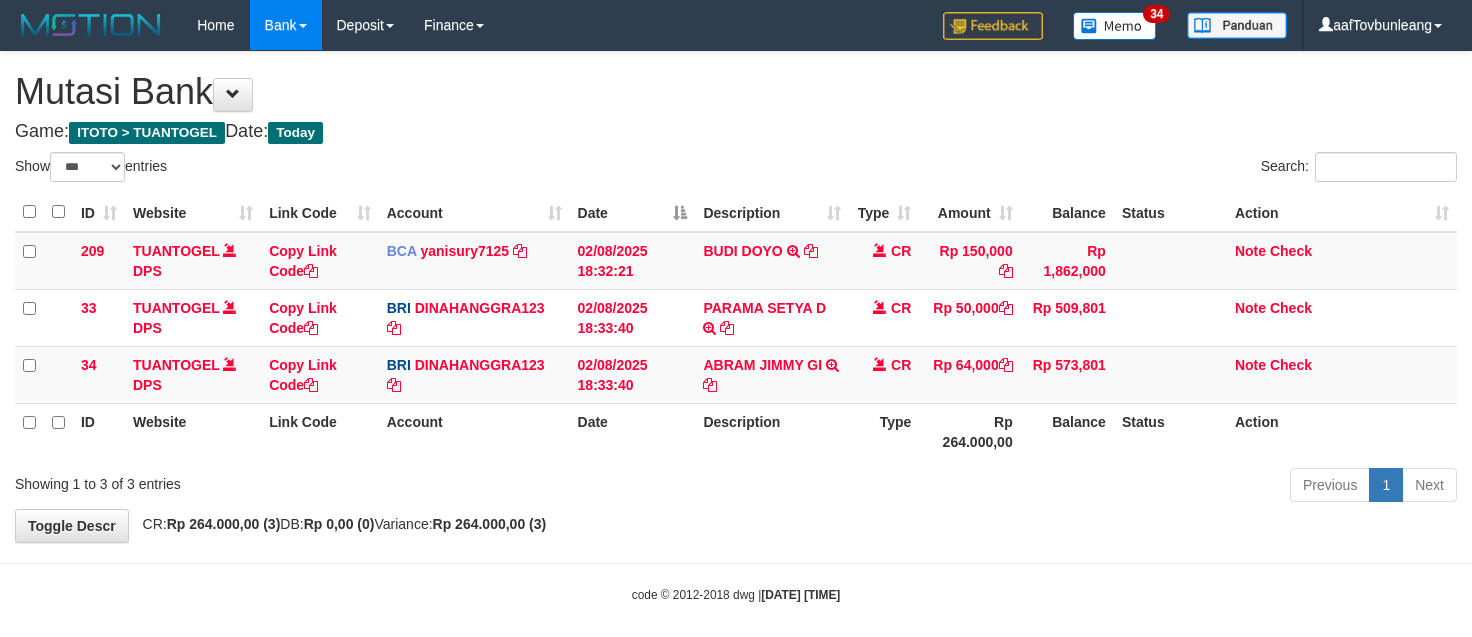 scroll, scrollTop: 0, scrollLeft: 0, axis: both 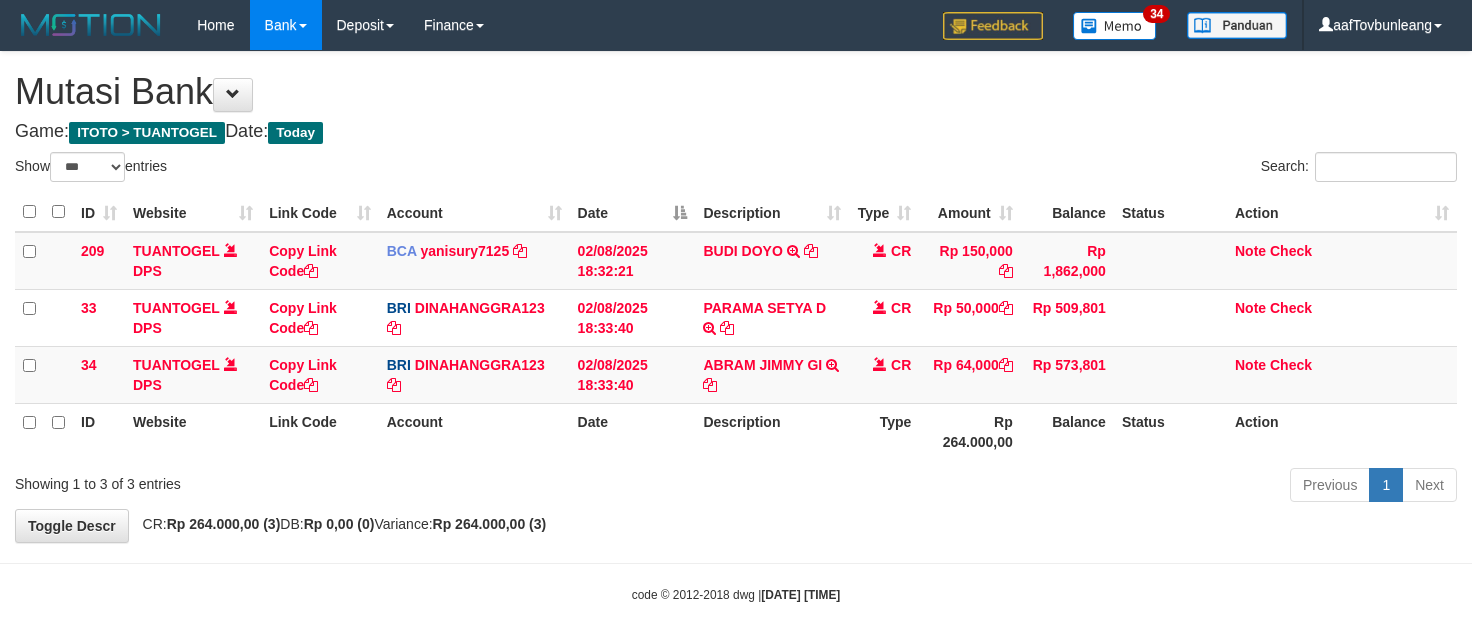 select on "***" 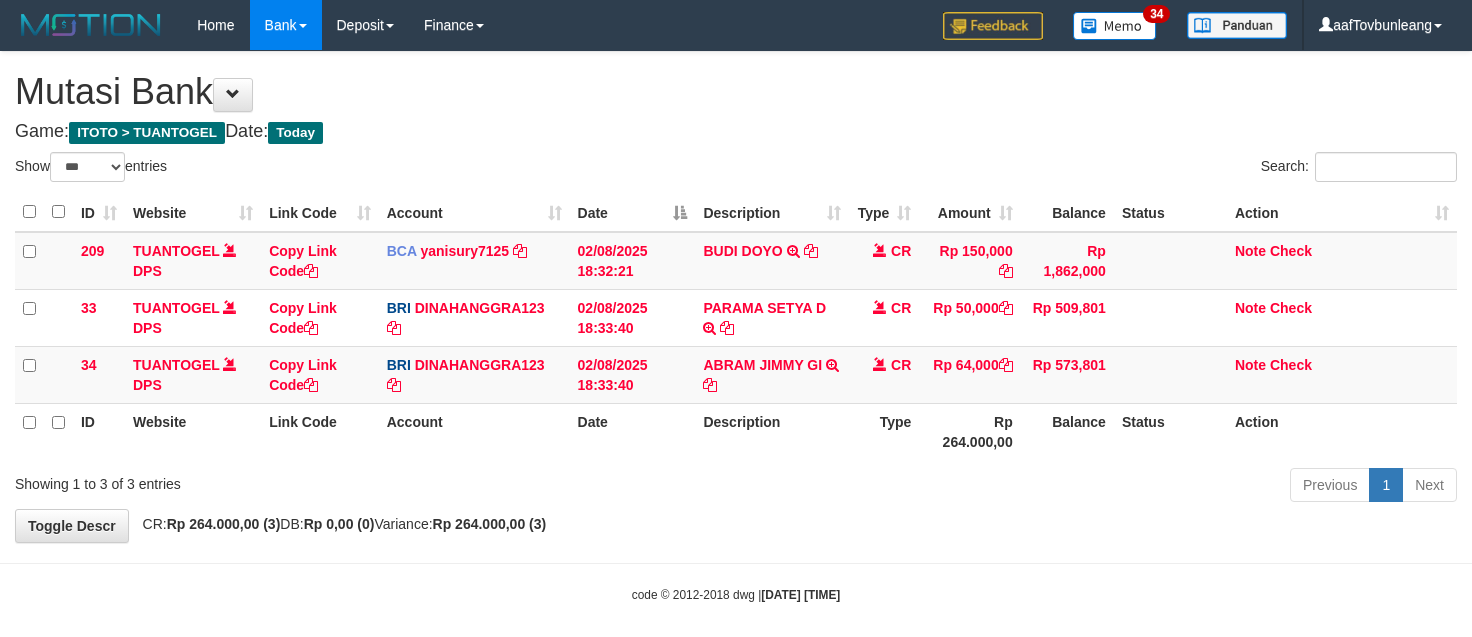 scroll, scrollTop: 0, scrollLeft: 0, axis: both 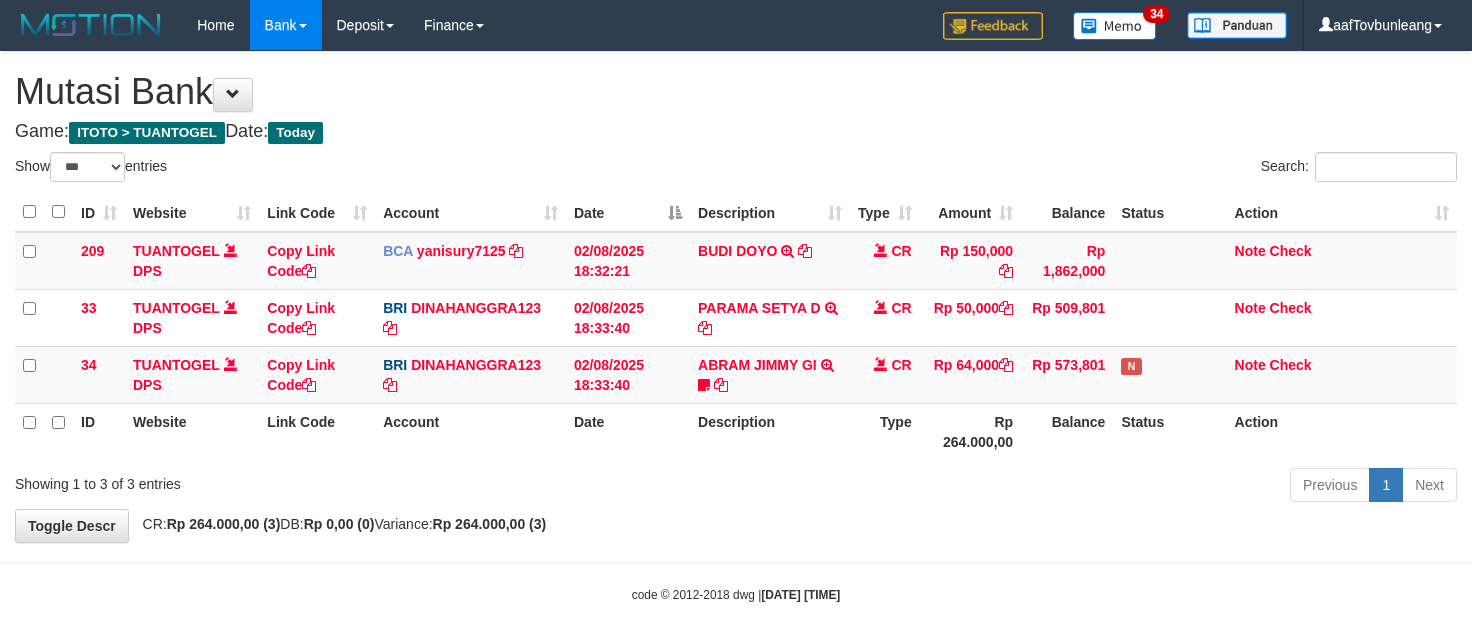 select on "***" 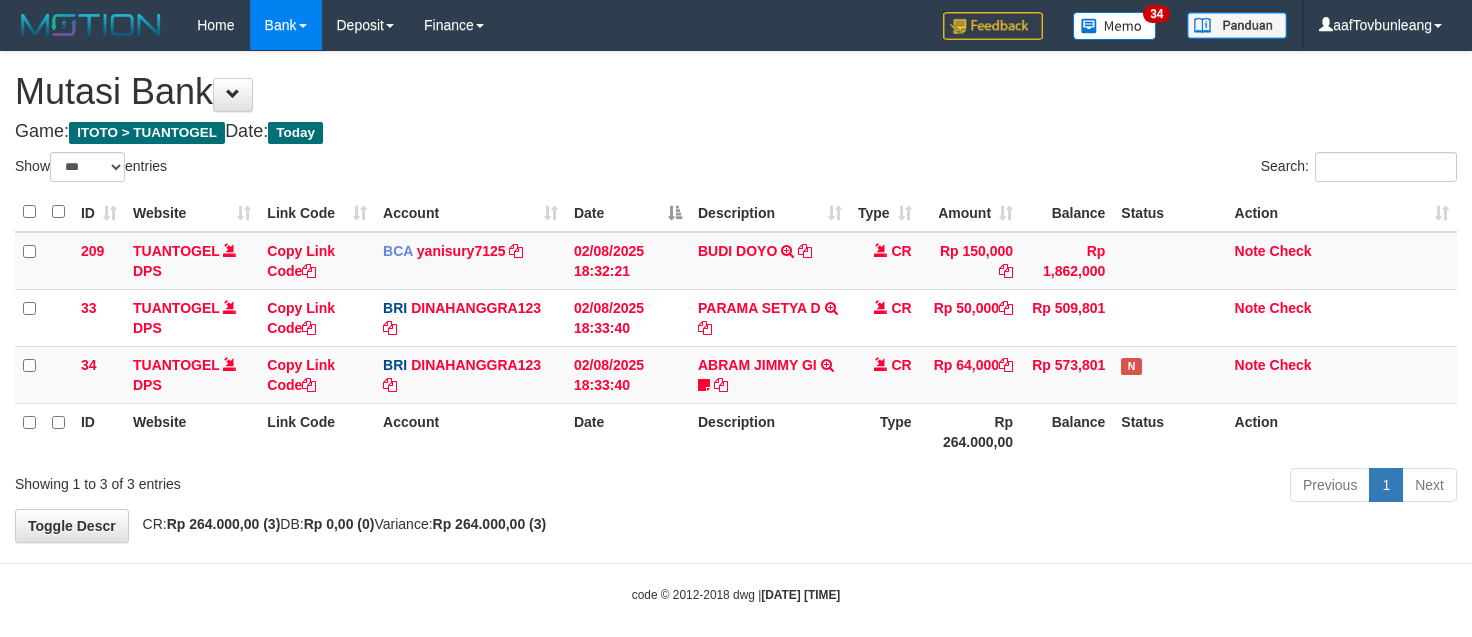 scroll, scrollTop: 0, scrollLeft: 0, axis: both 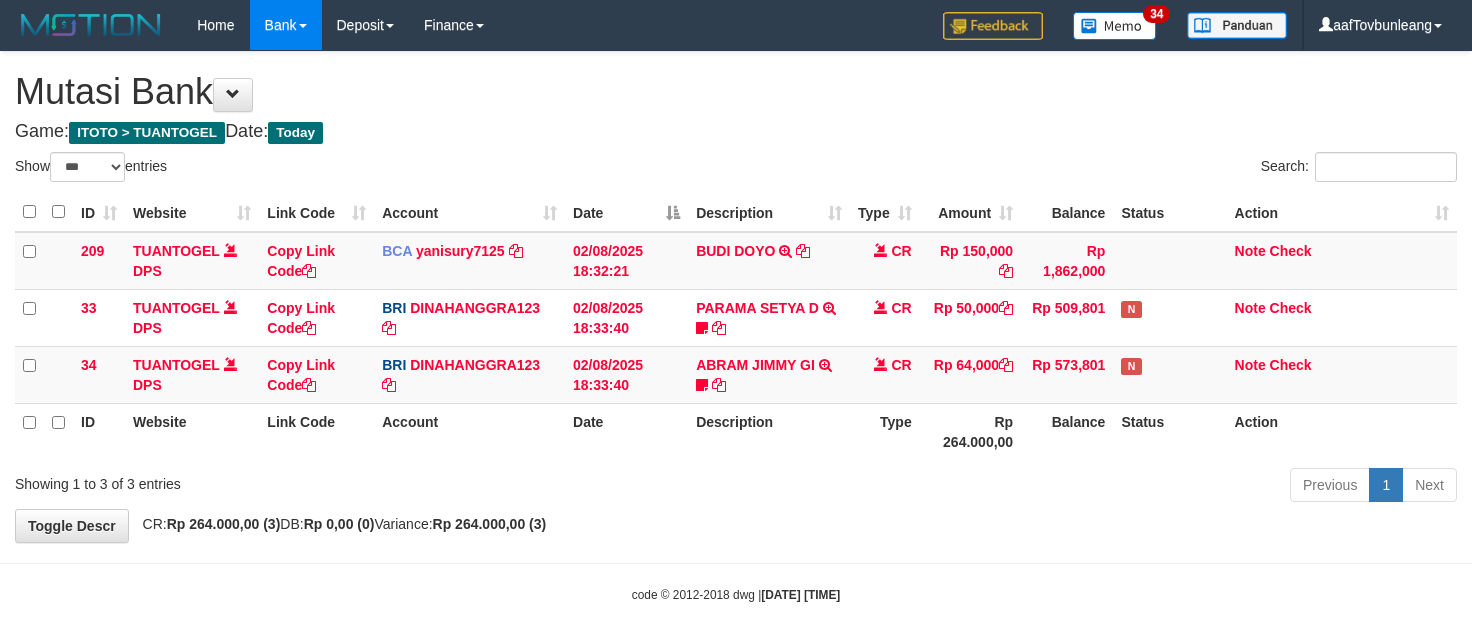 select on "***" 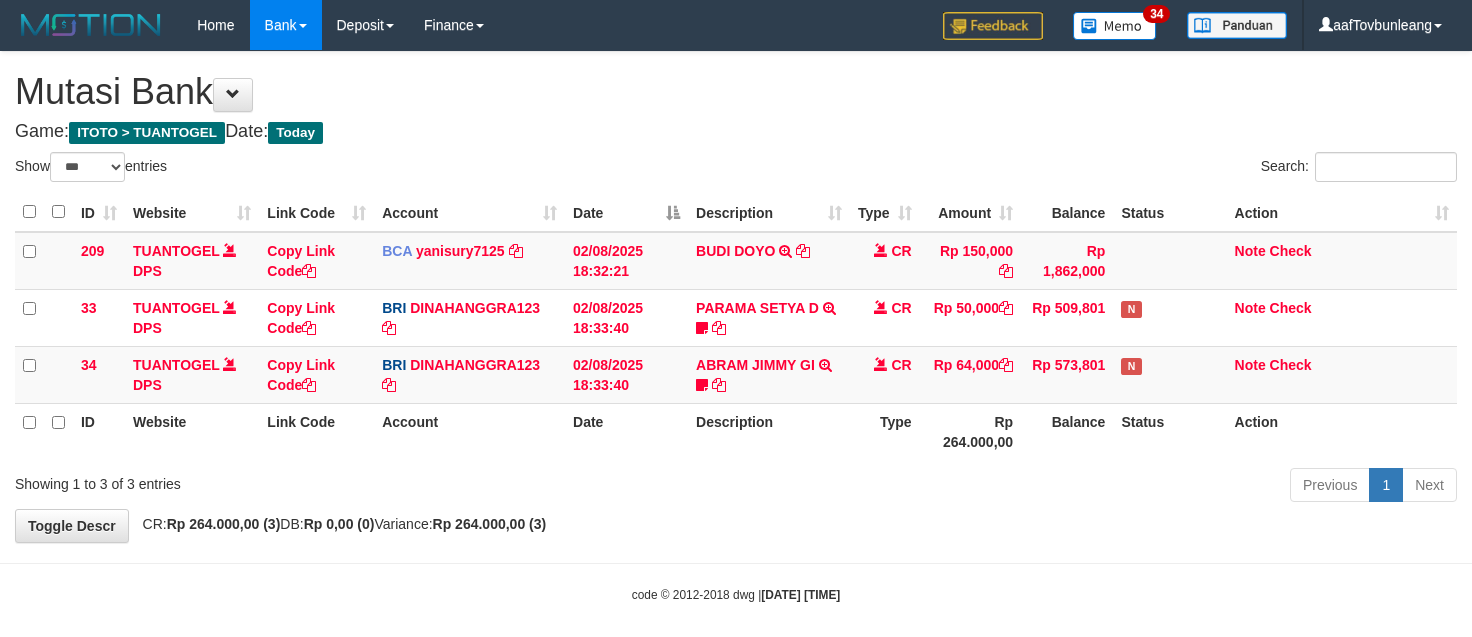 scroll, scrollTop: 0, scrollLeft: 0, axis: both 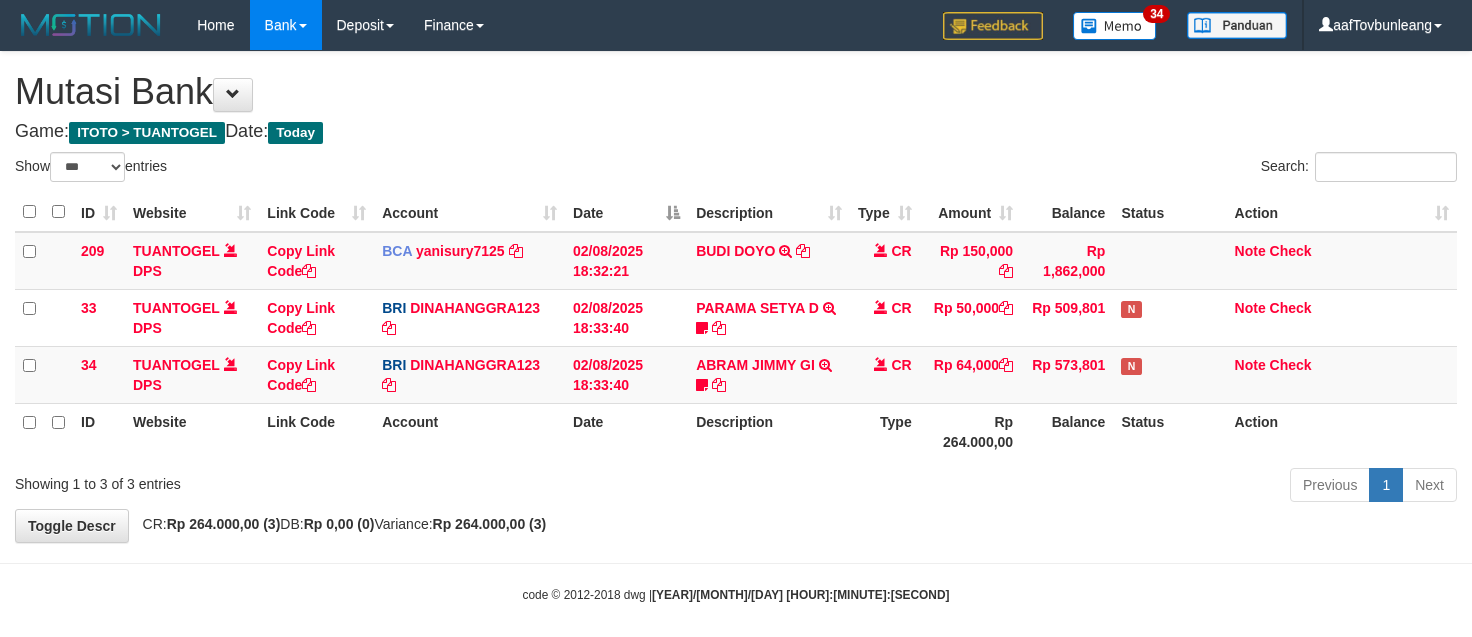 select on "***" 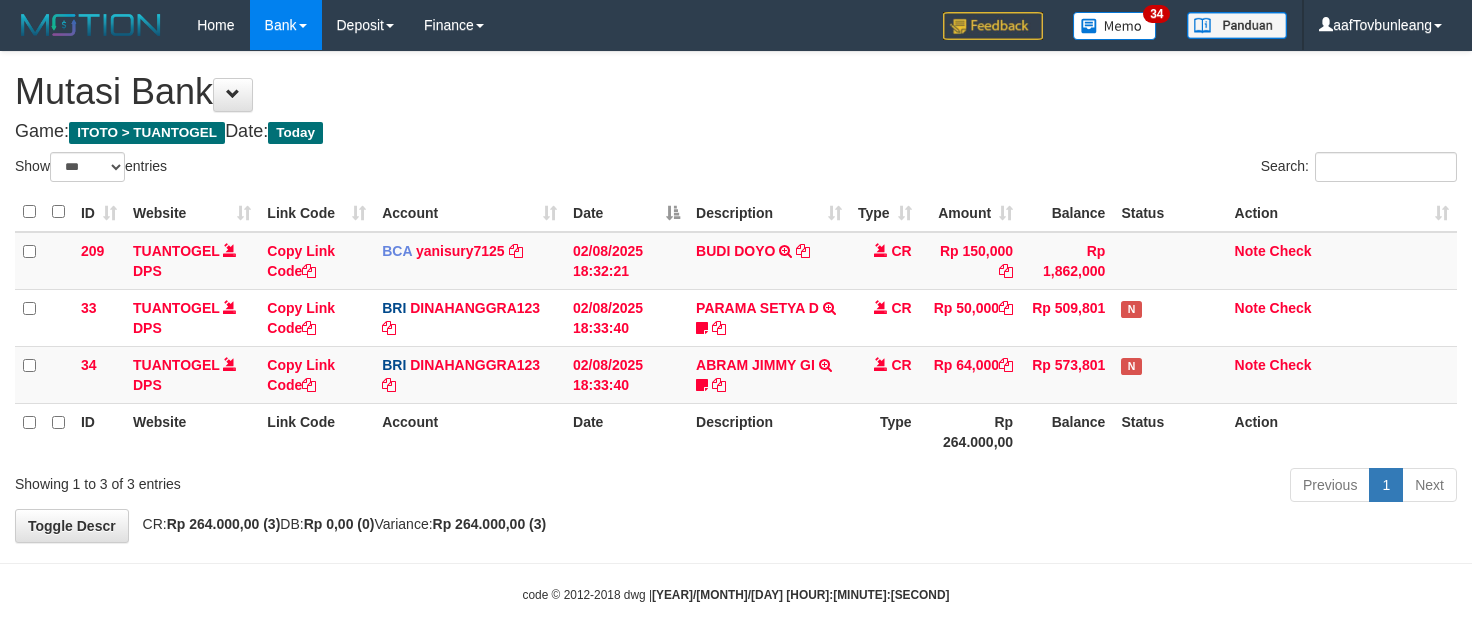 scroll, scrollTop: 0, scrollLeft: 0, axis: both 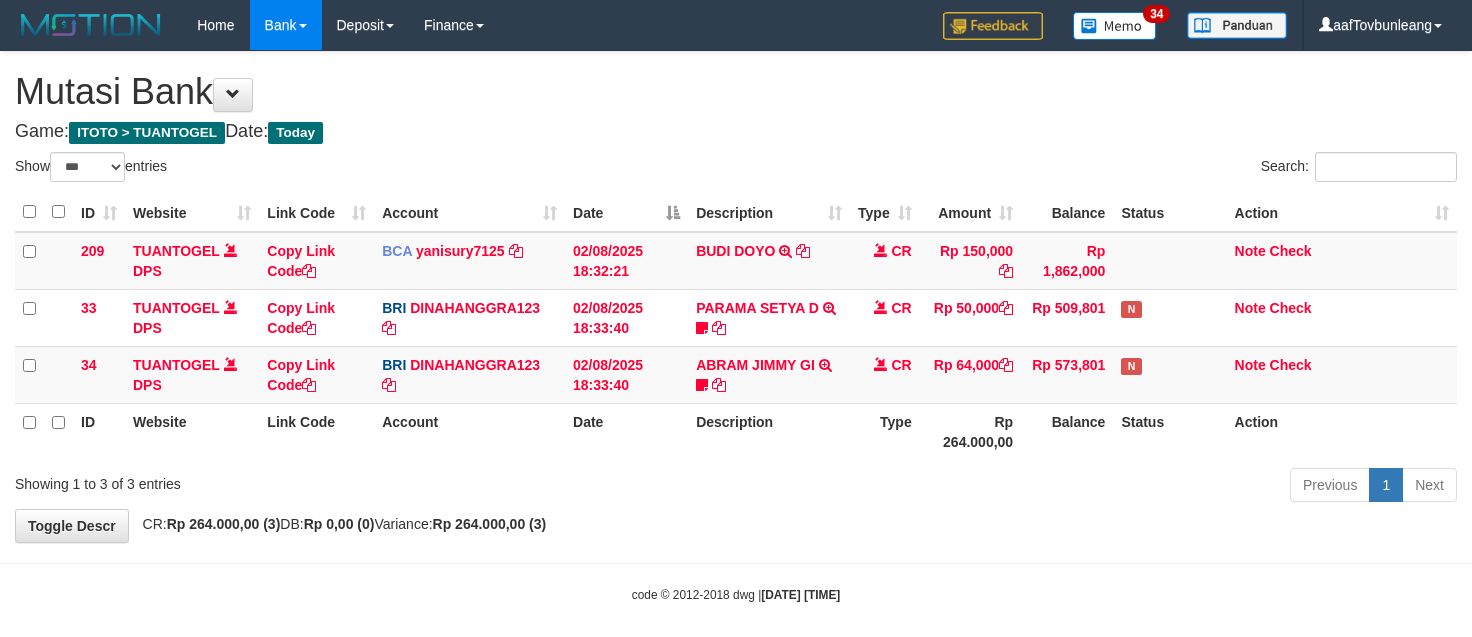 select on "***" 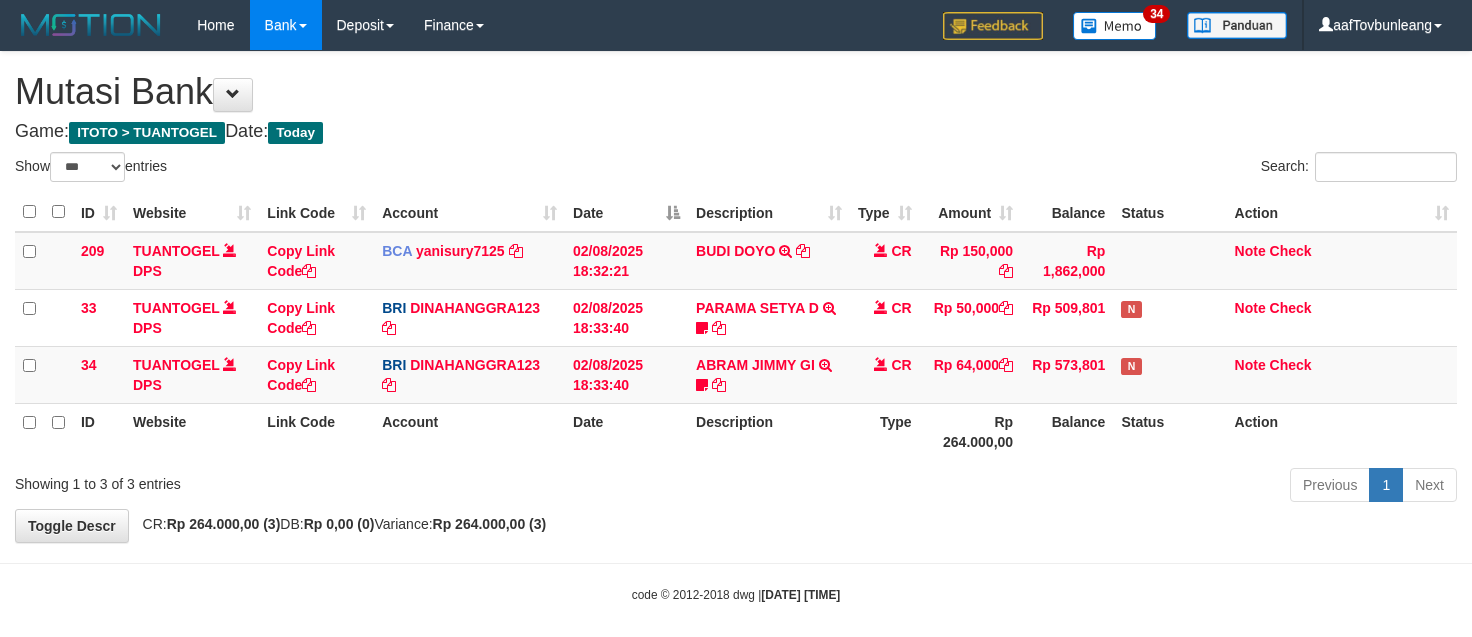 scroll, scrollTop: 0, scrollLeft: 0, axis: both 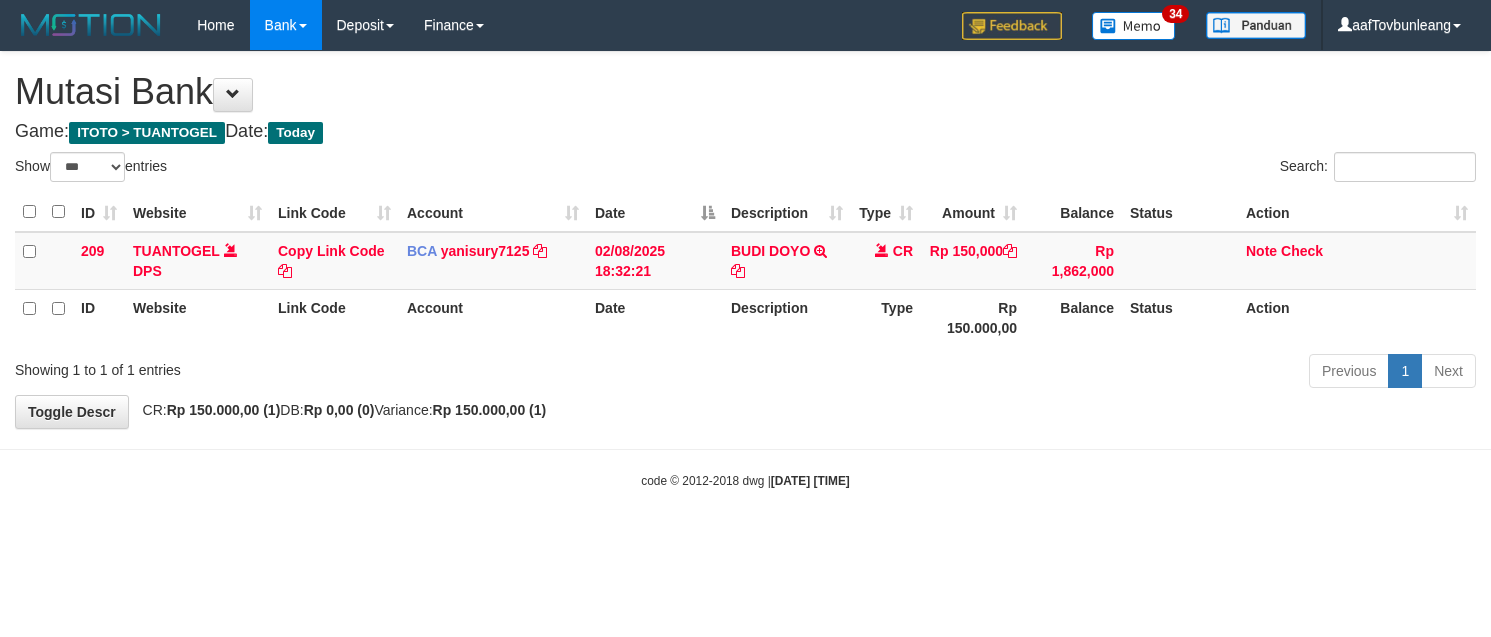select on "***" 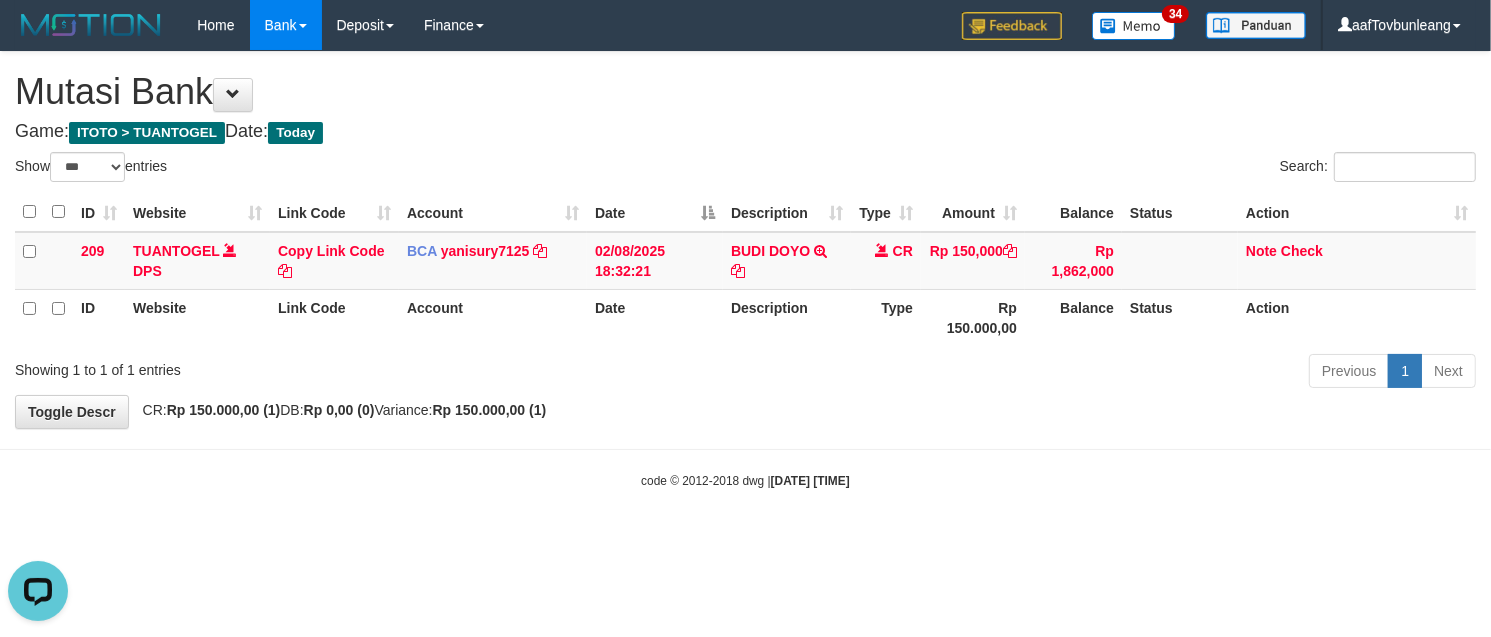 scroll, scrollTop: 0, scrollLeft: 0, axis: both 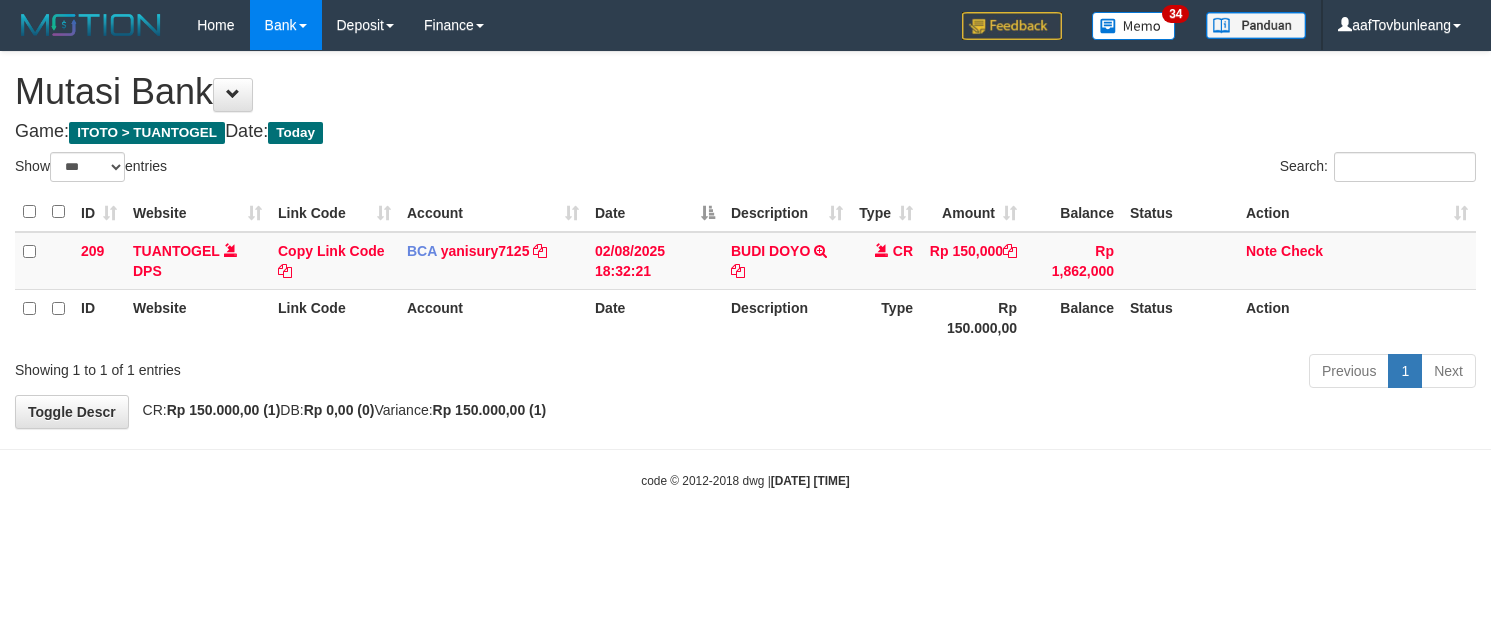 select on "***" 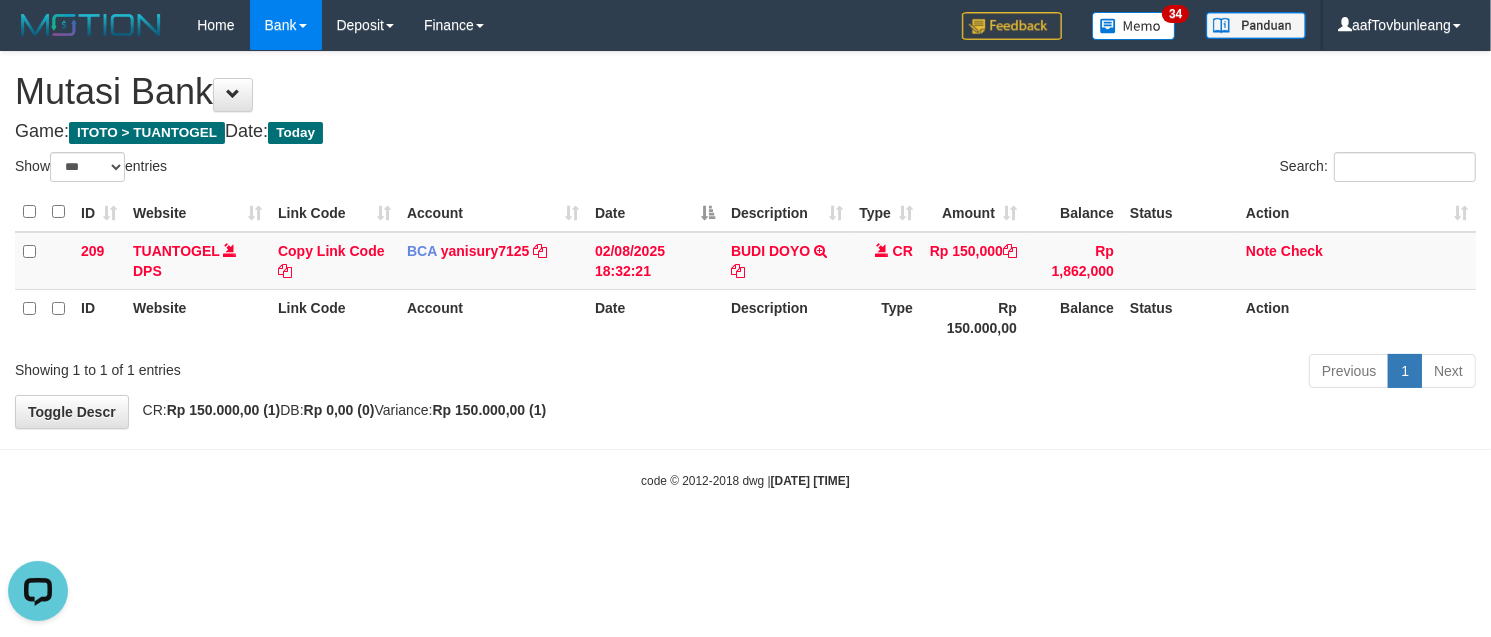 scroll, scrollTop: 0, scrollLeft: 0, axis: both 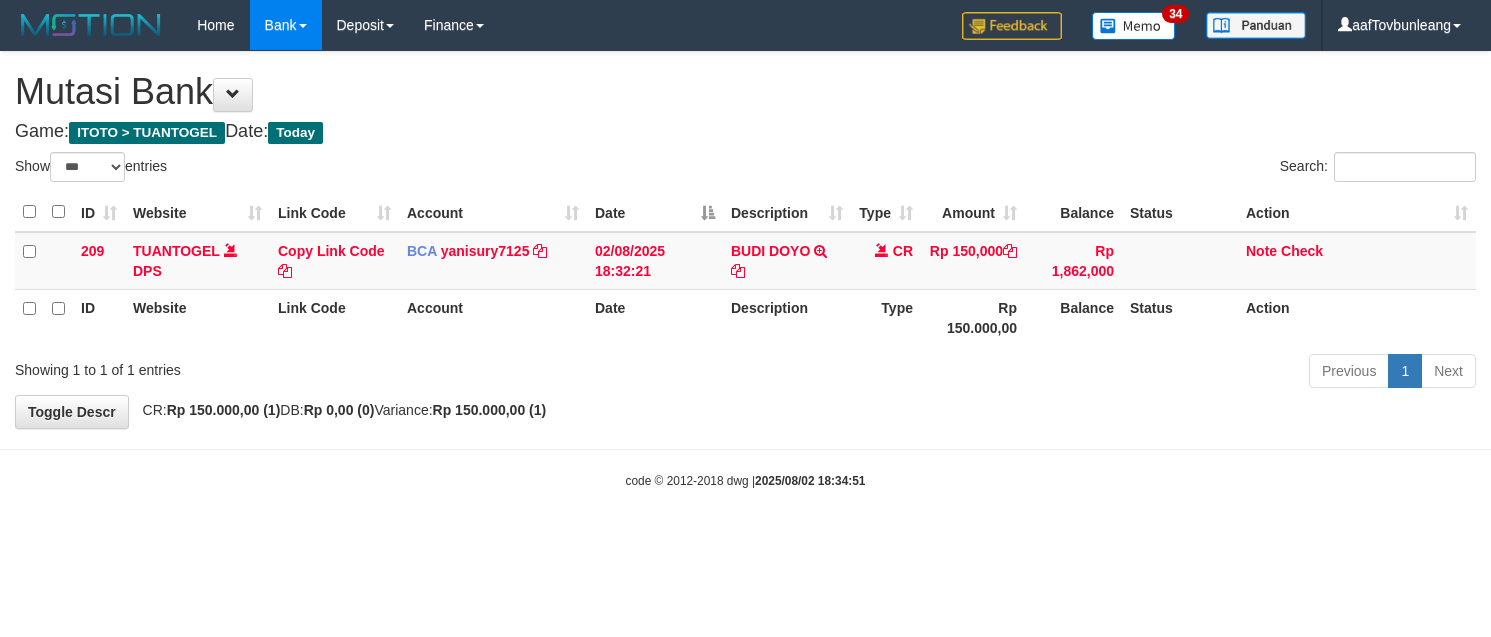 select on "***" 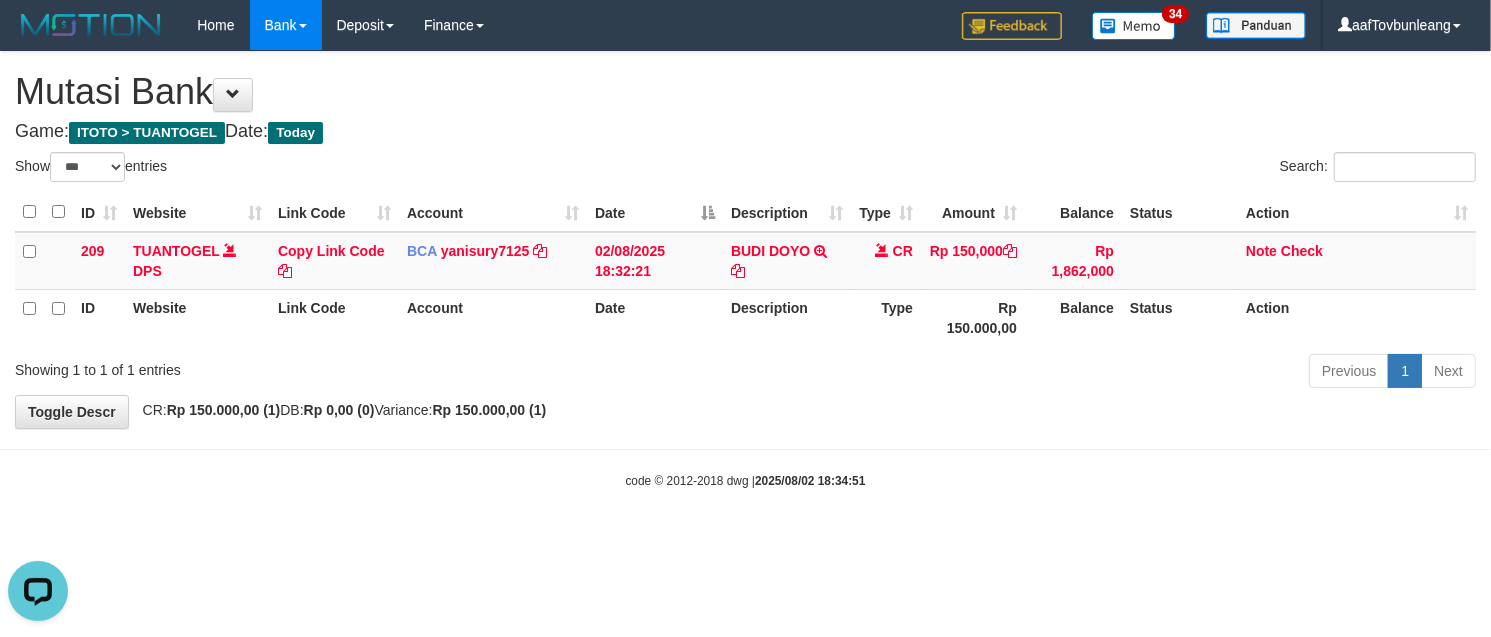 scroll, scrollTop: 0, scrollLeft: 0, axis: both 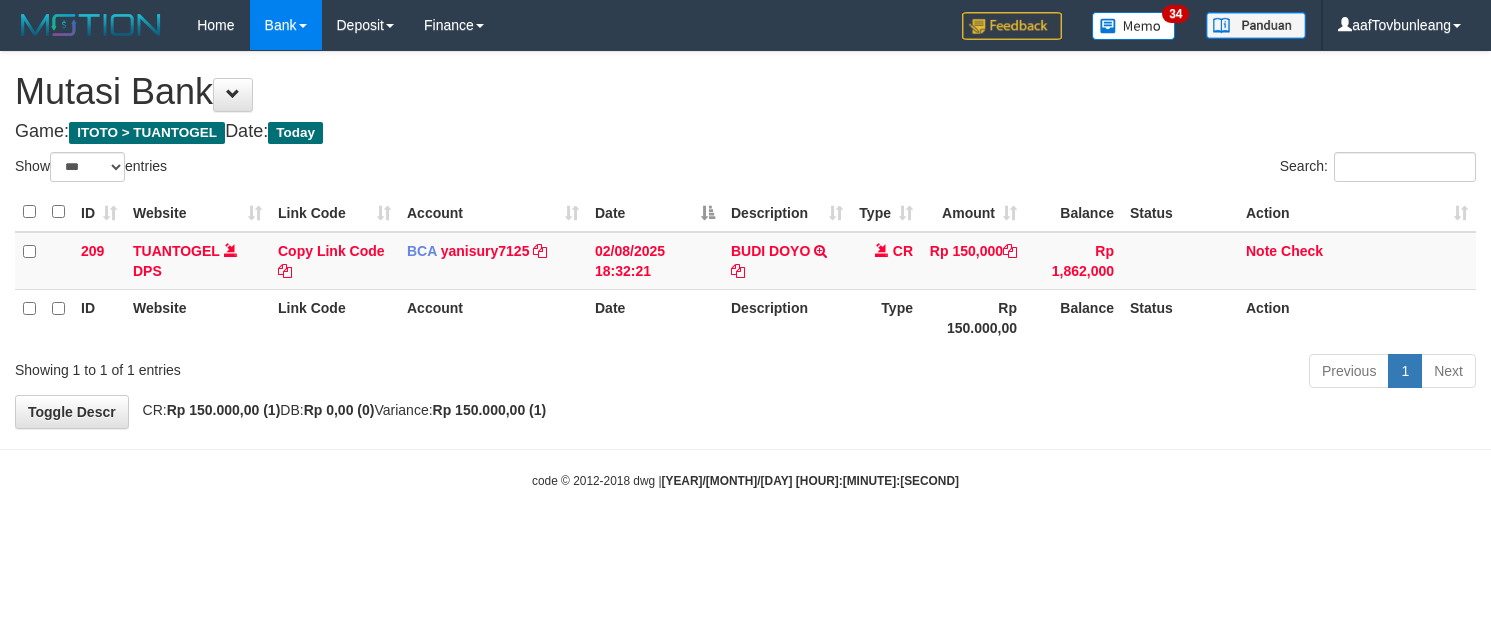 select on "***" 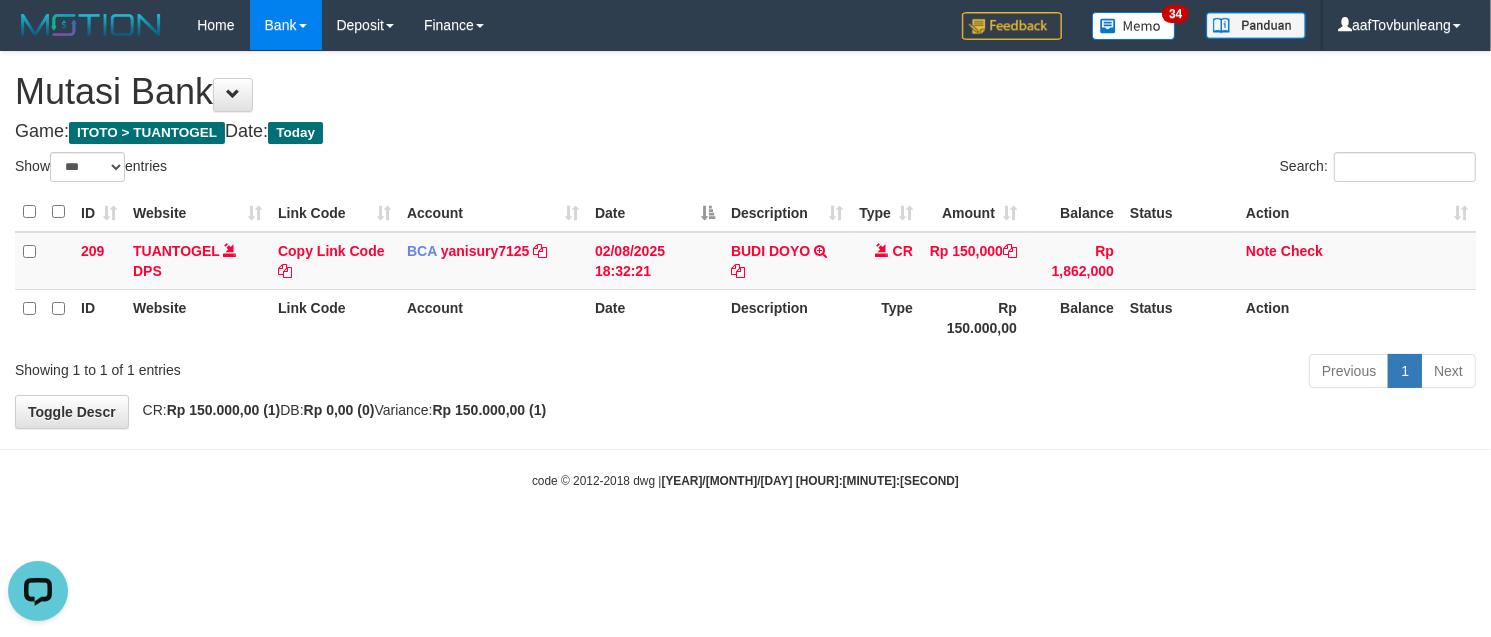 scroll, scrollTop: 0, scrollLeft: 0, axis: both 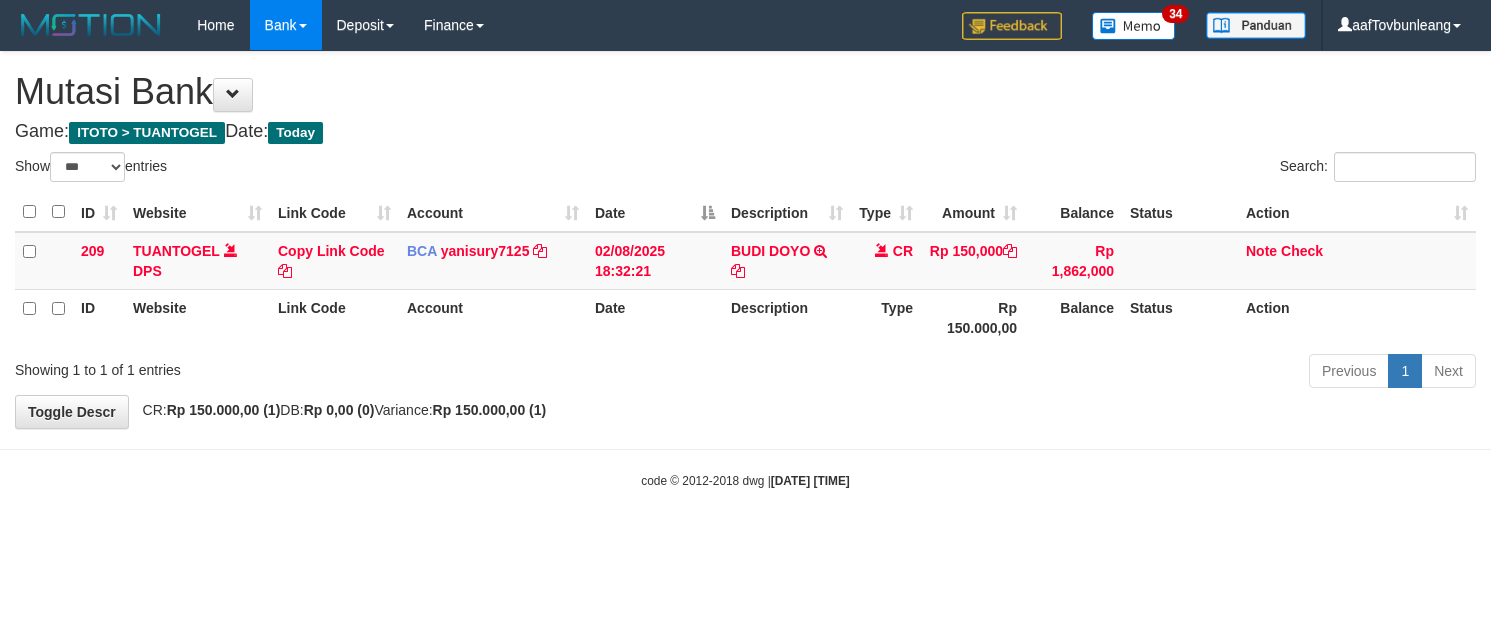 select on "***" 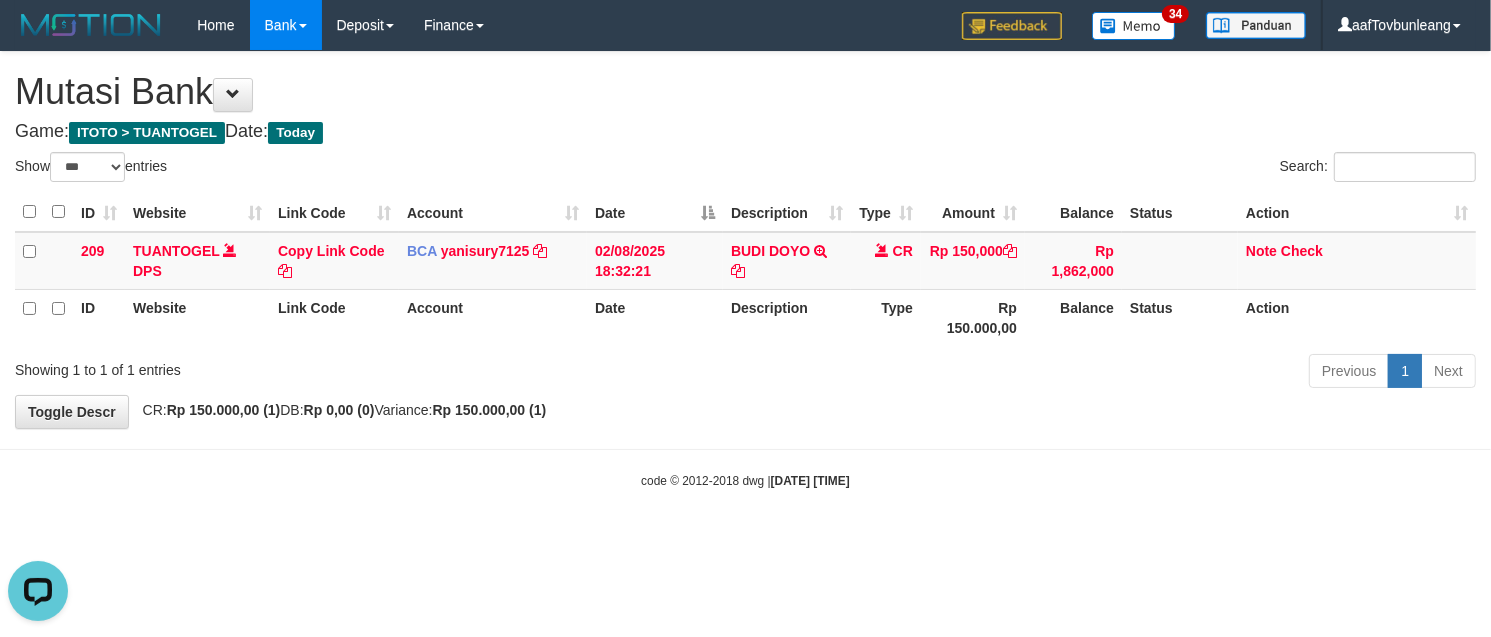 scroll, scrollTop: 0, scrollLeft: 0, axis: both 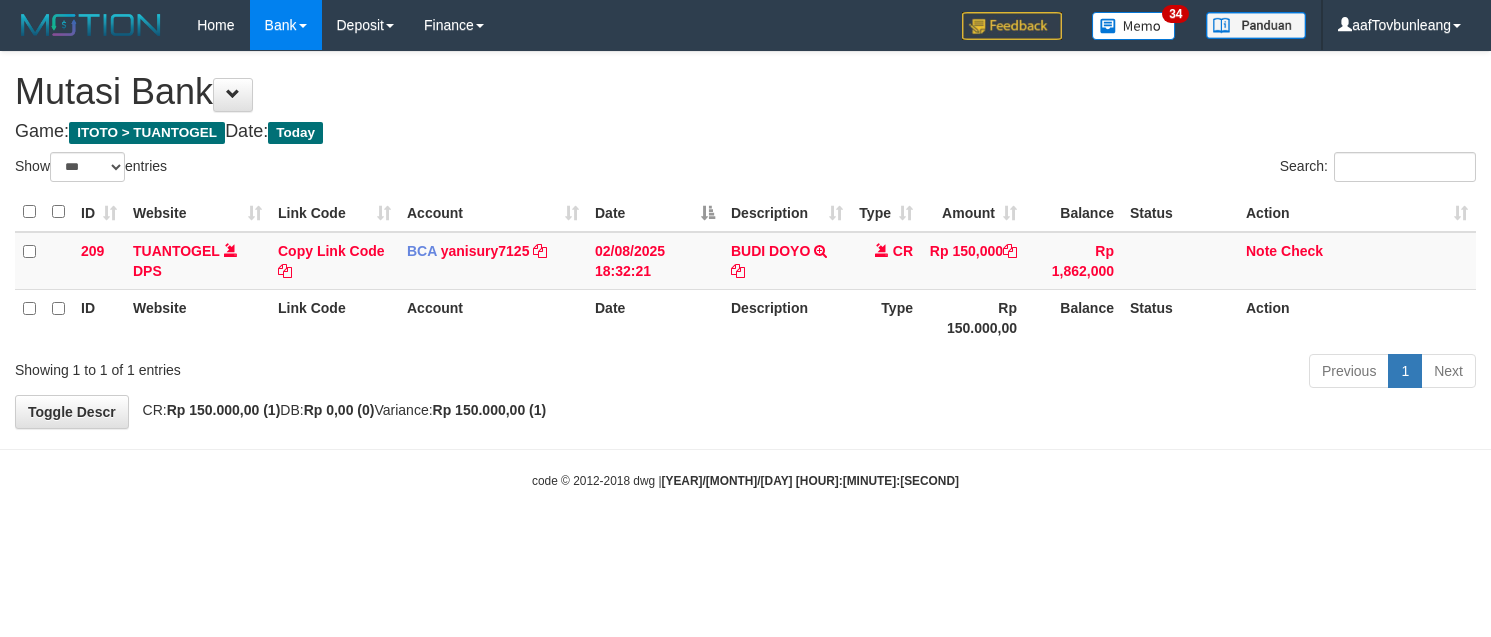 select on "***" 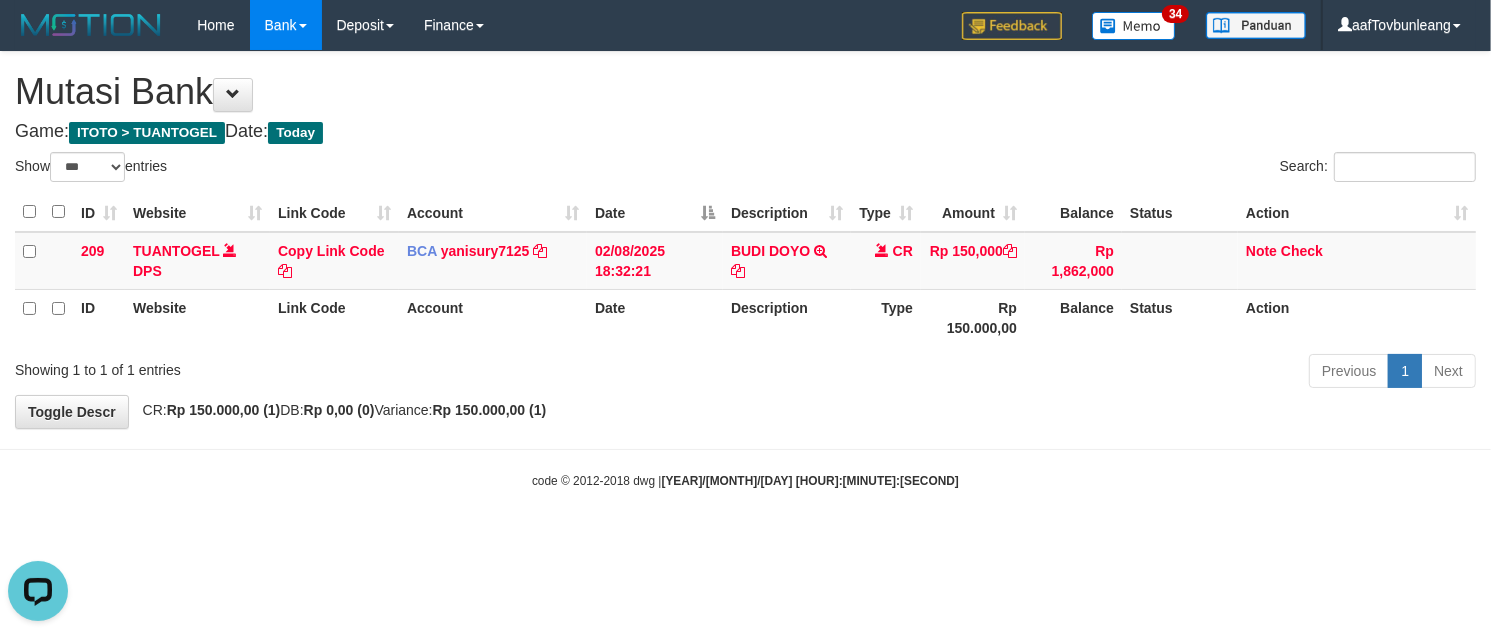 scroll, scrollTop: 0, scrollLeft: 0, axis: both 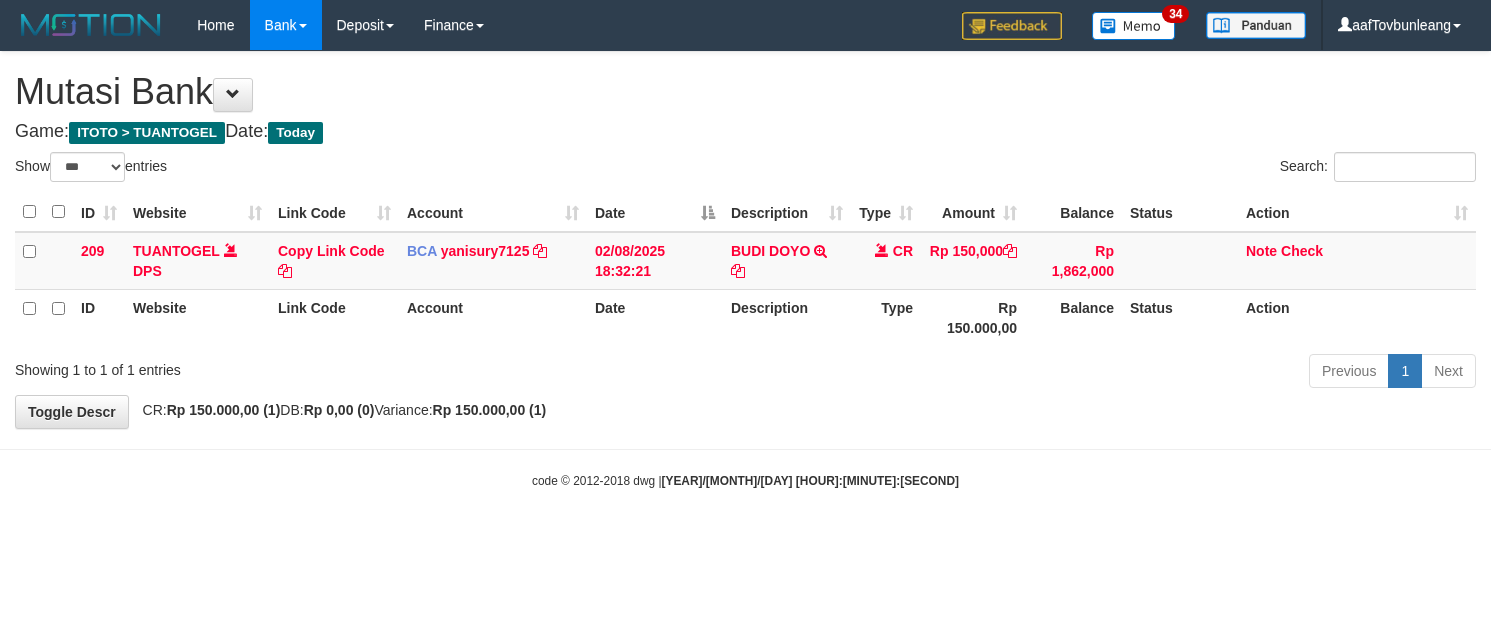 select on "***" 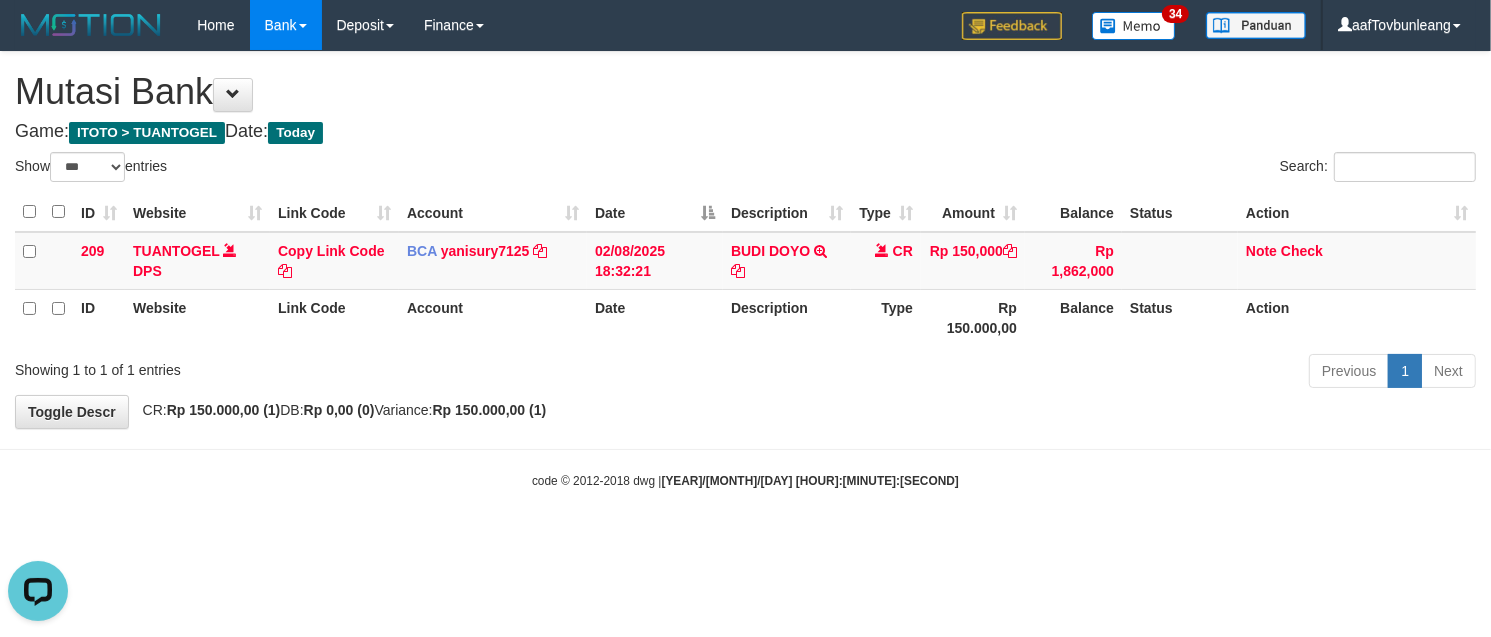 scroll, scrollTop: 0, scrollLeft: 0, axis: both 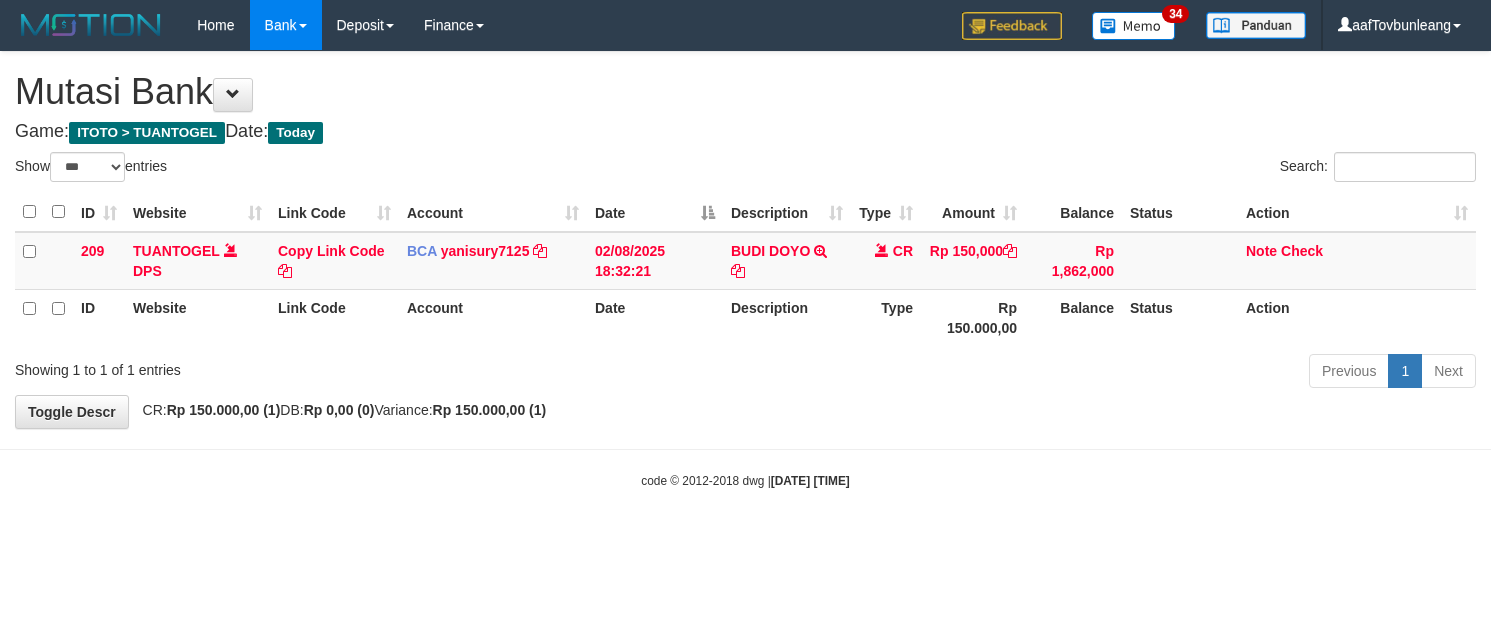 select on "***" 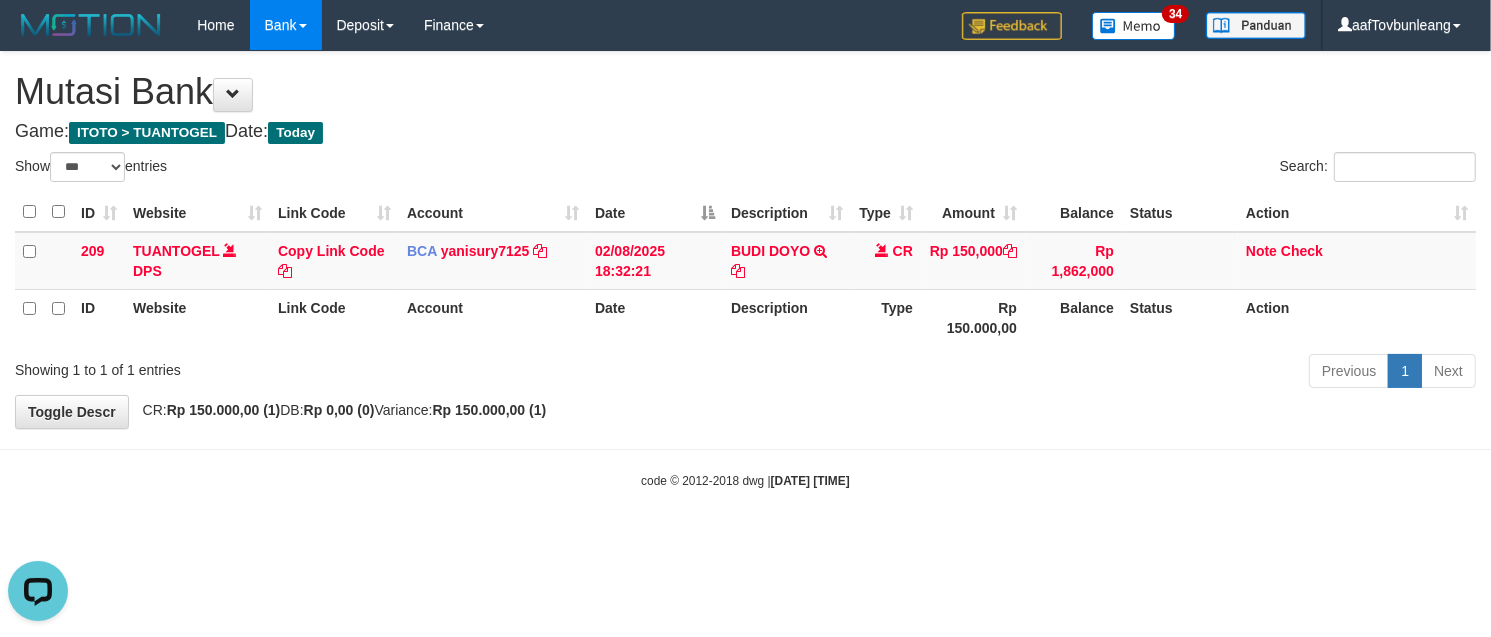 scroll, scrollTop: 0, scrollLeft: 0, axis: both 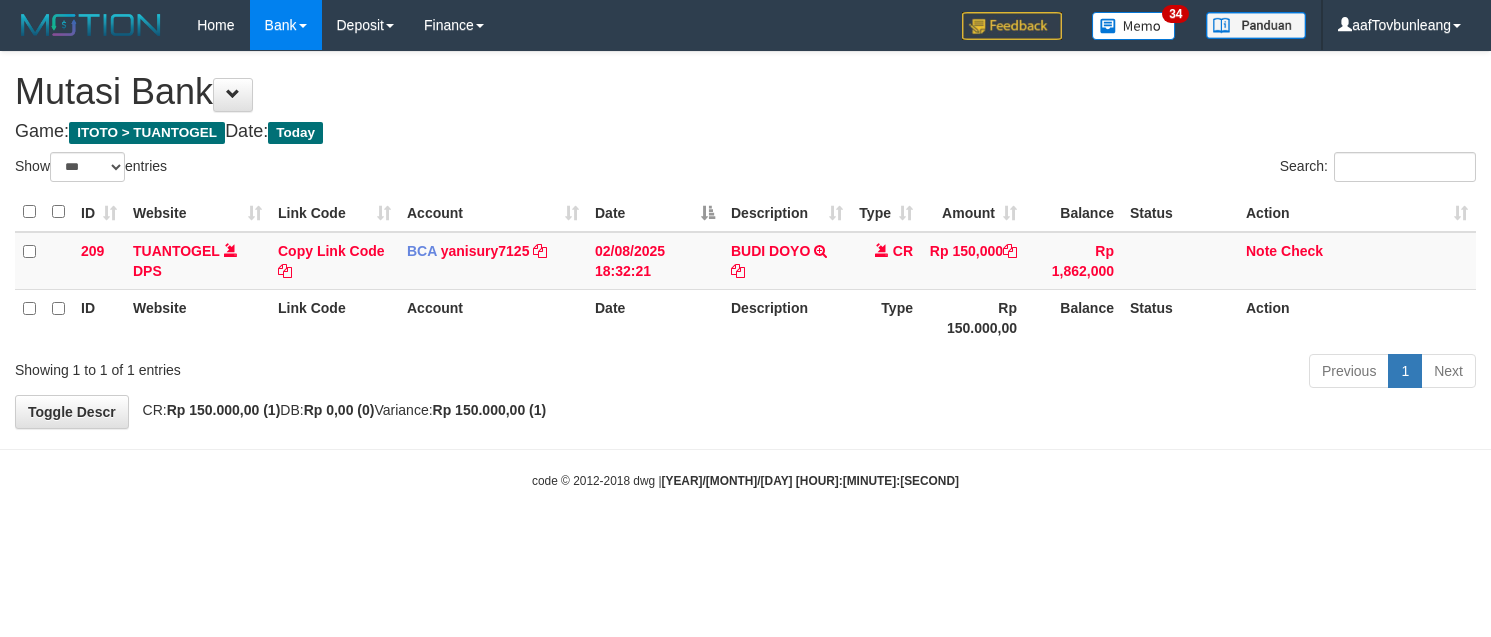 select on "***" 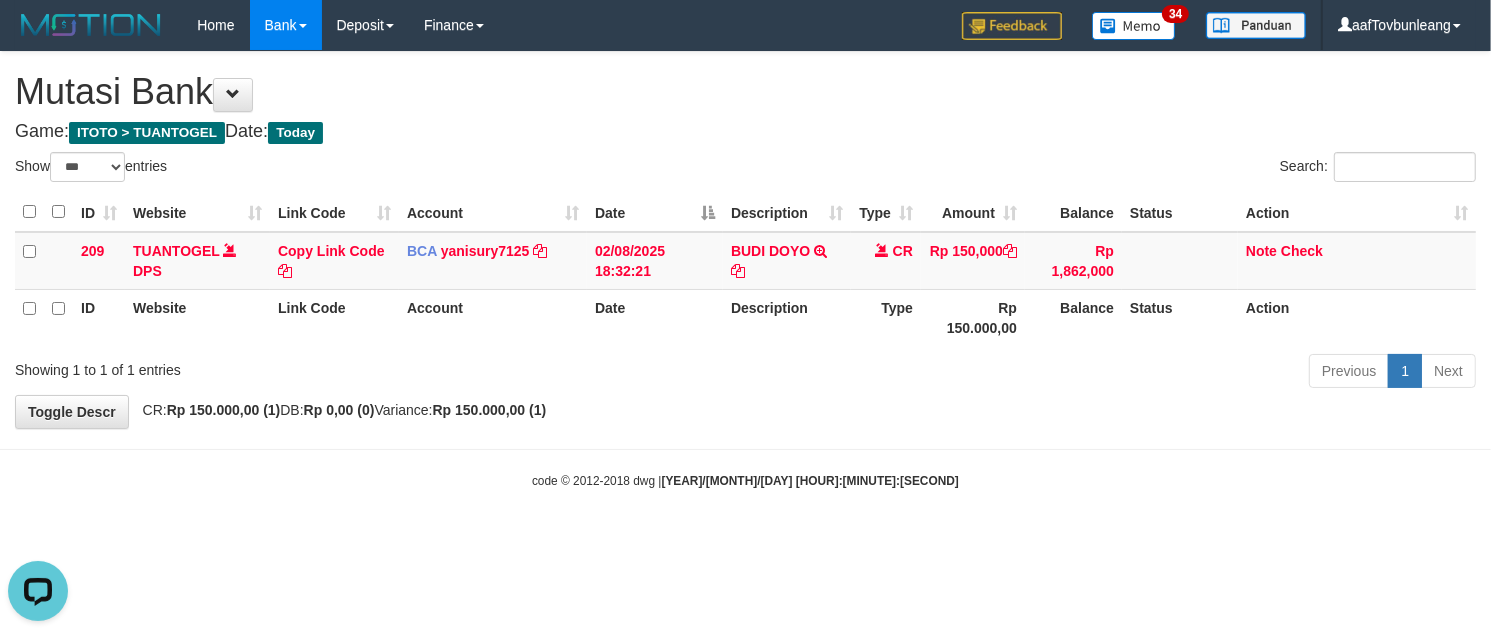 scroll, scrollTop: 0, scrollLeft: 0, axis: both 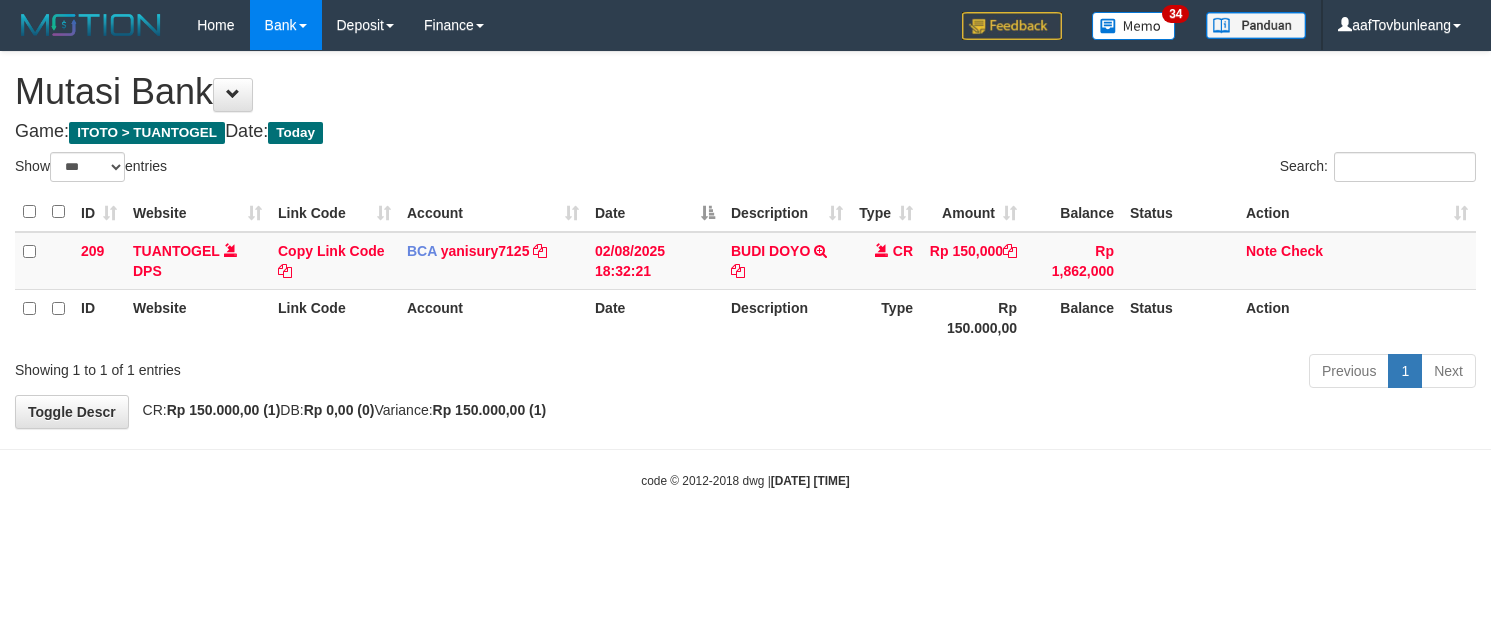 select on "***" 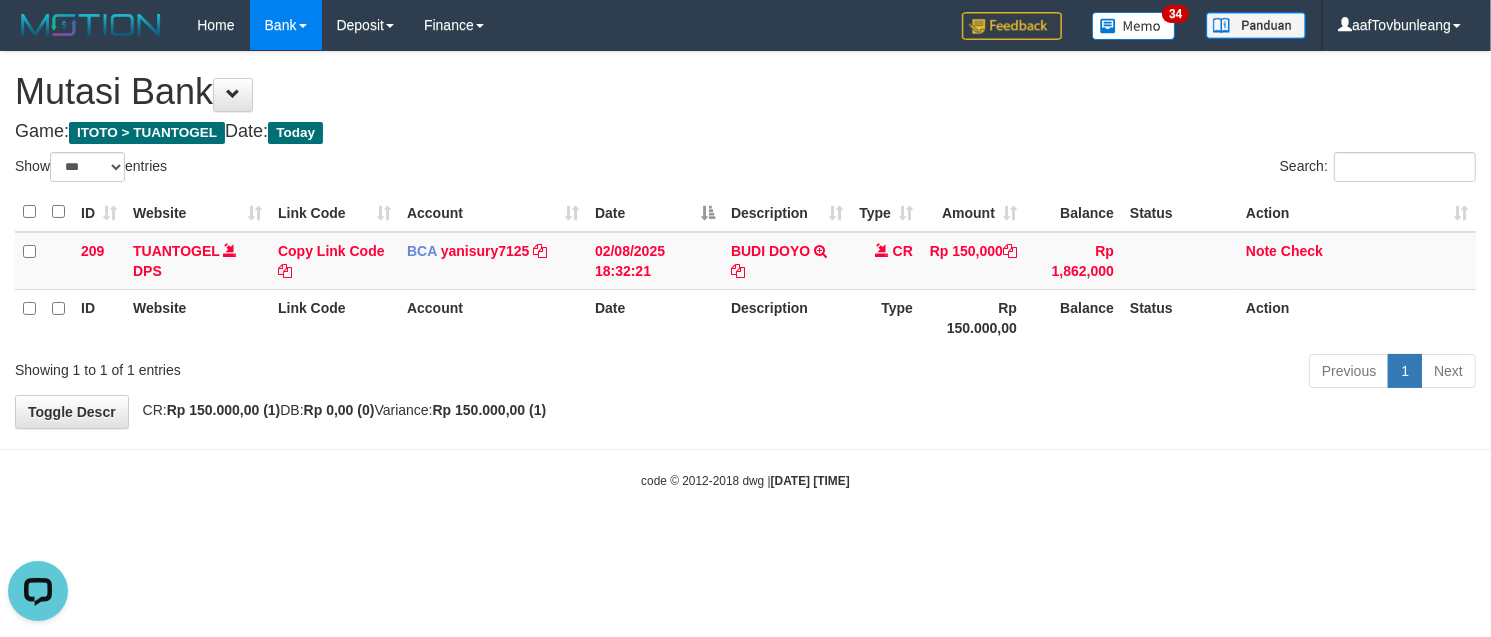 scroll, scrollTop: 0, scrollLeft: 0, axis: both 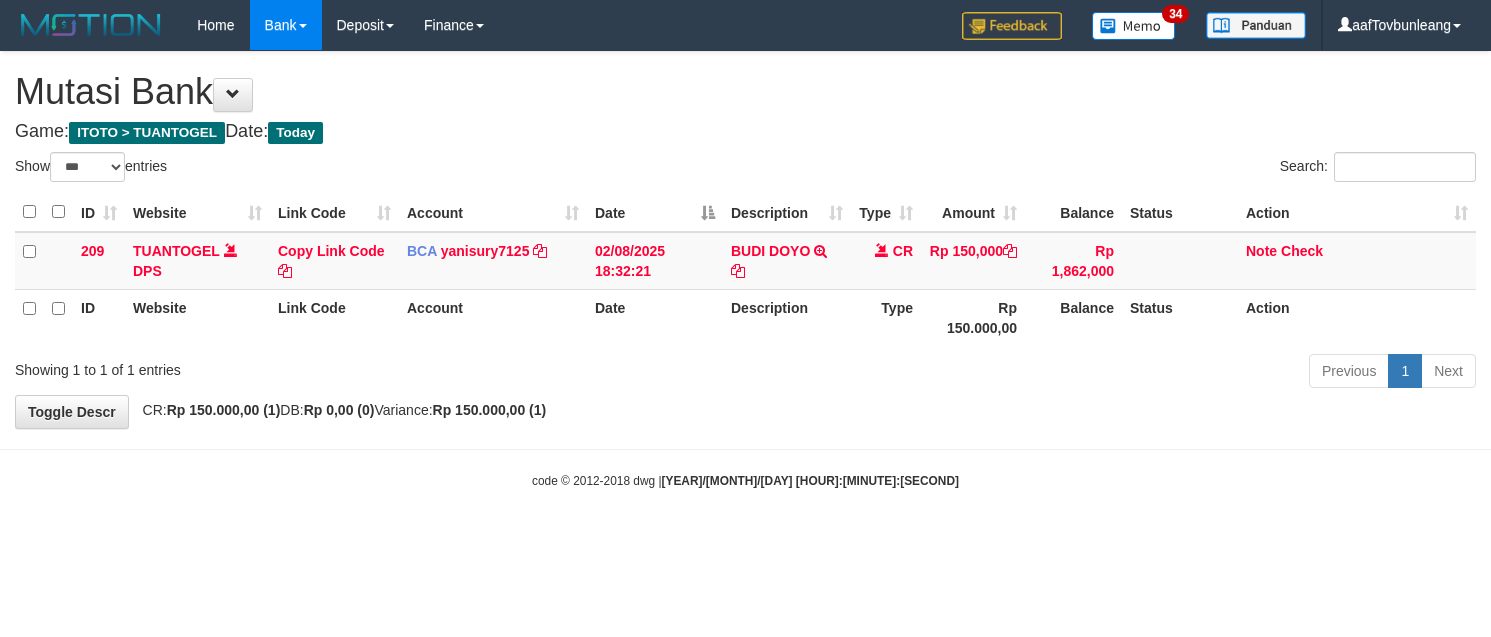 select on "***" 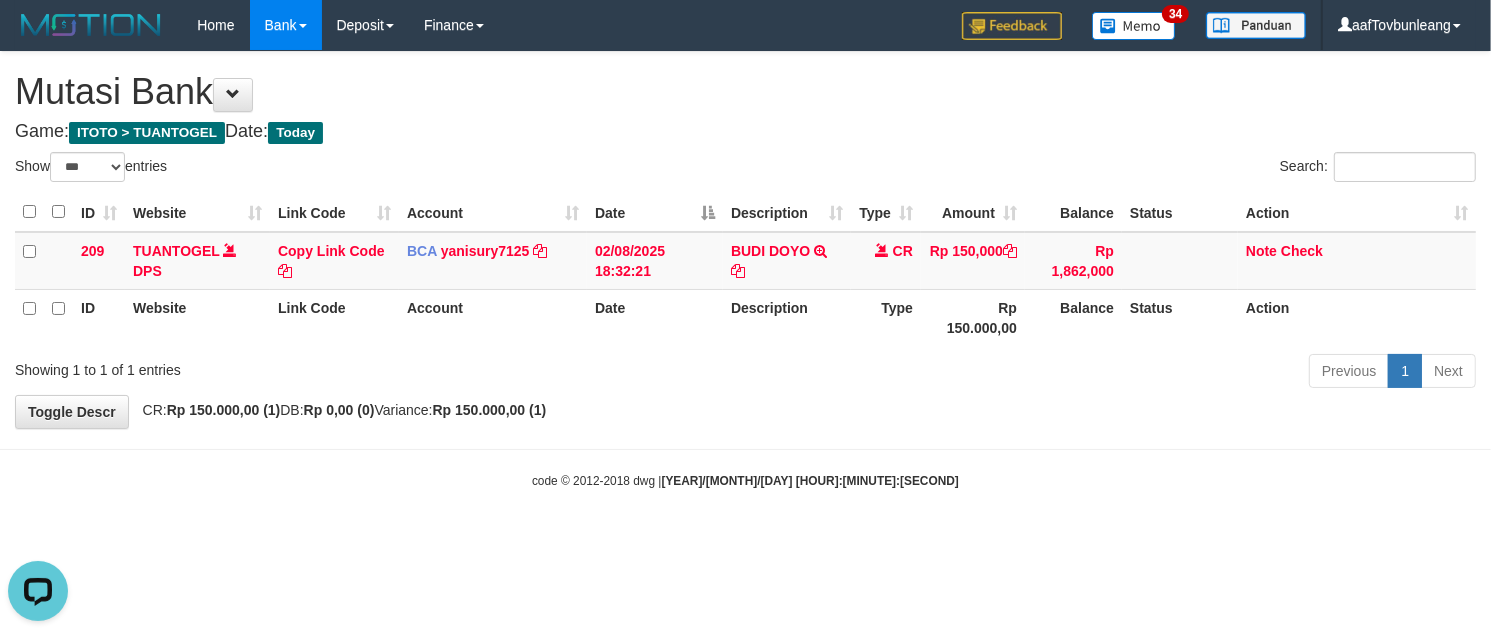 scroll, scrollTop: 0, scrollLeft: 0, axis: both 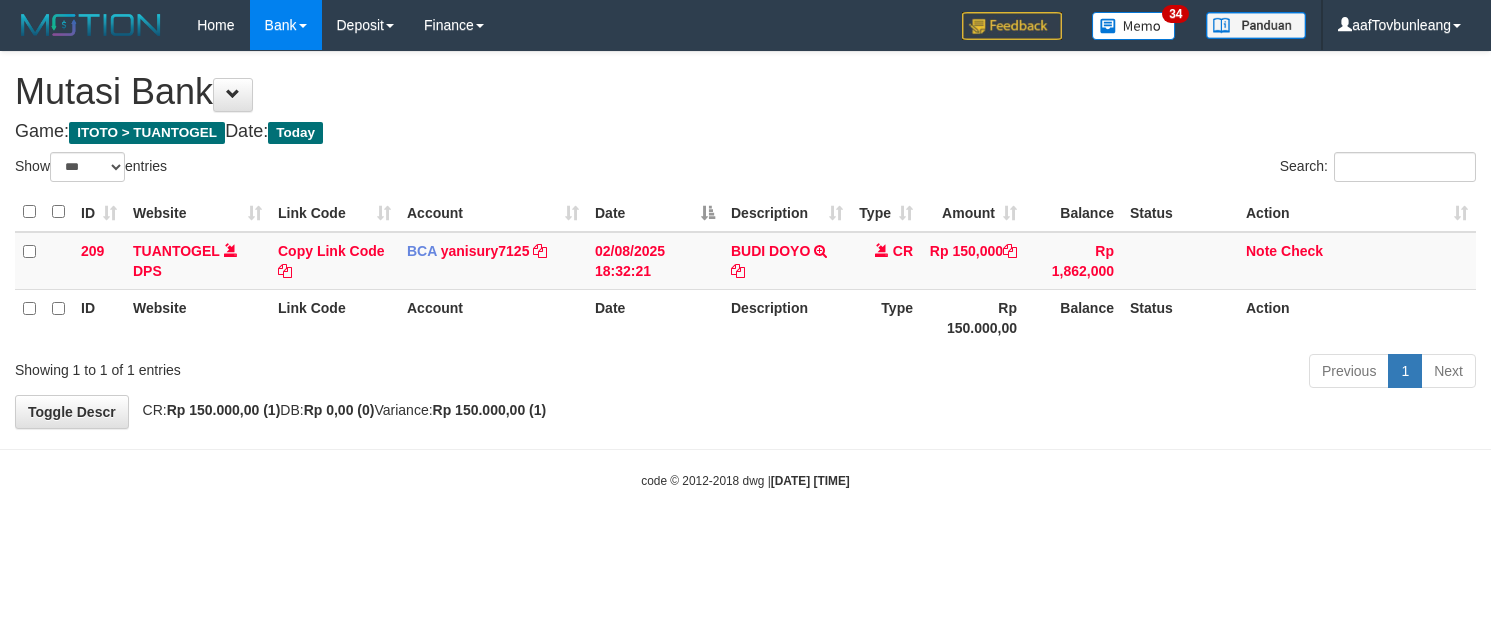 select on "***" 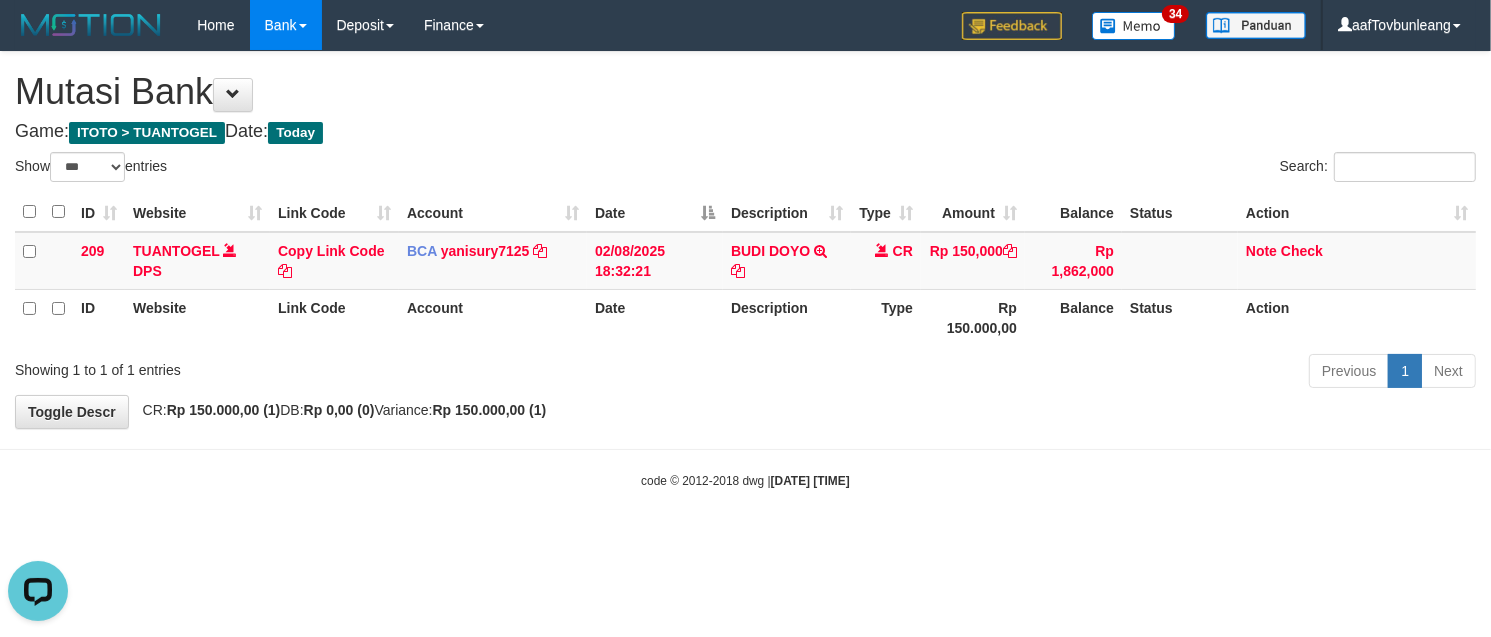 scroll, scrollTop: 0, scrollLeft: 0, axis: both 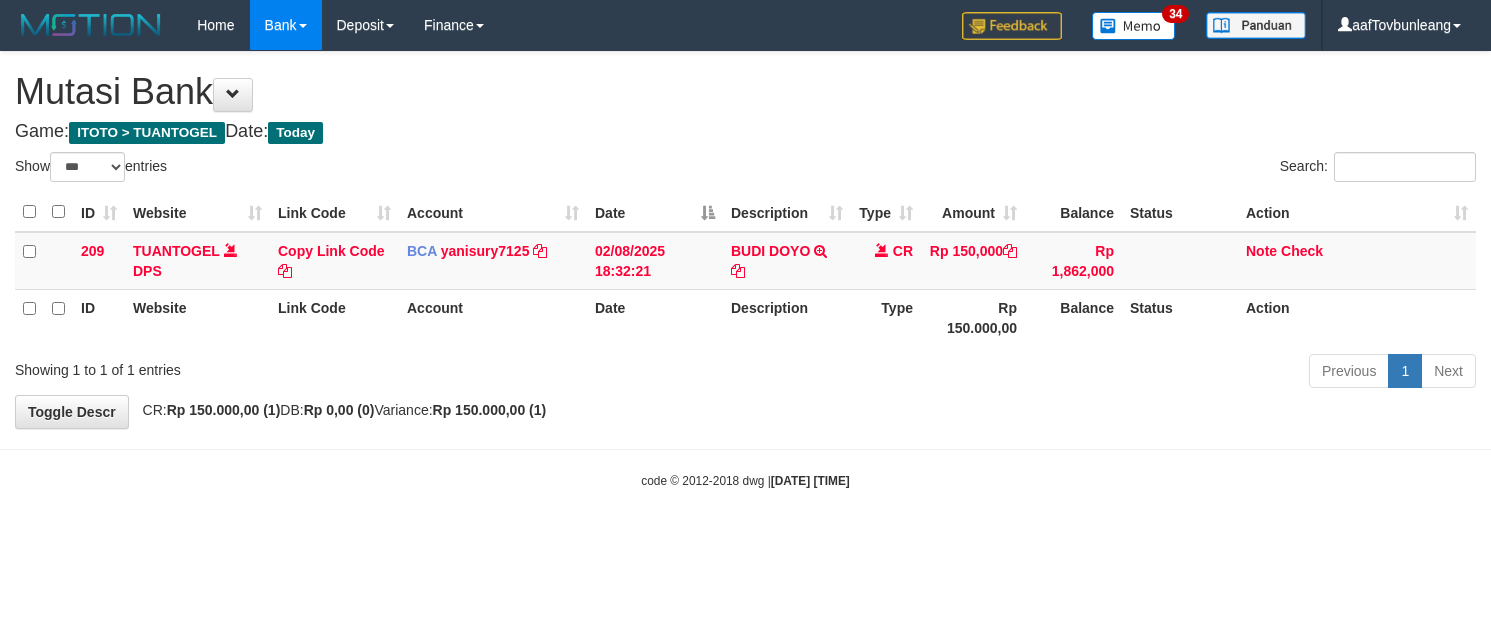 select on "***" 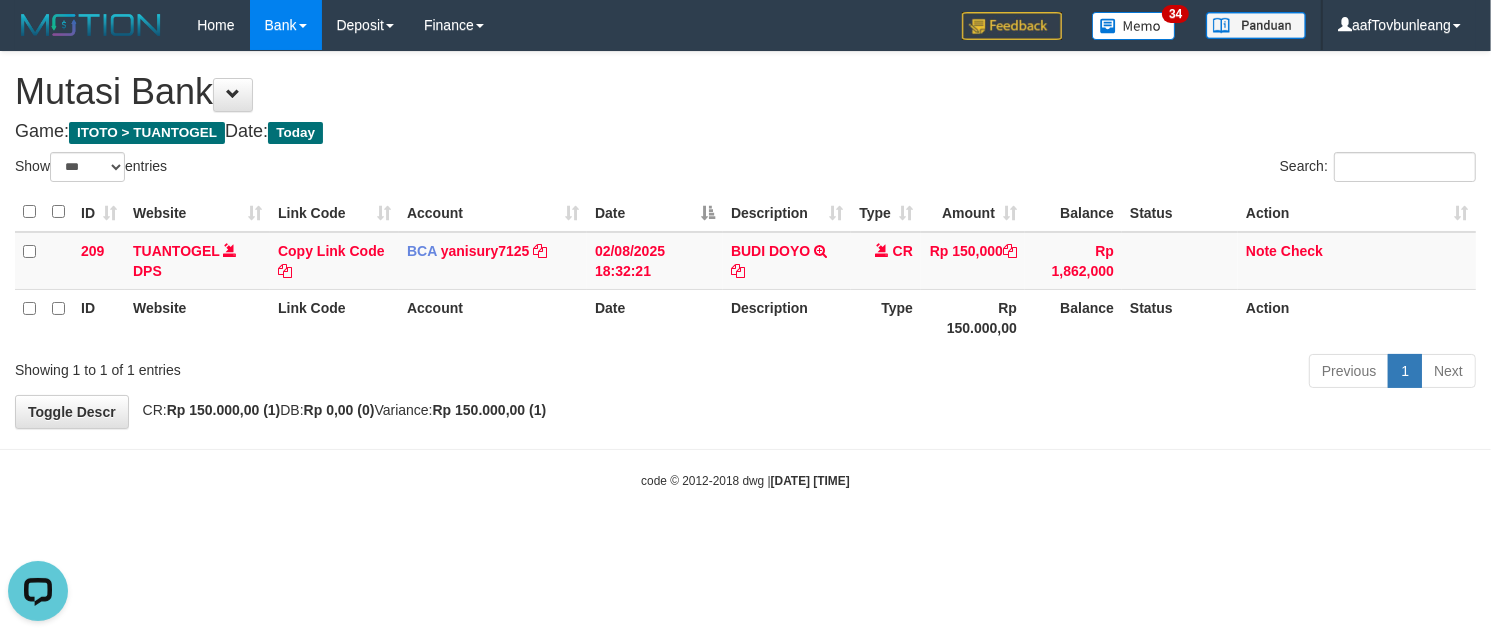 scroll, scrollTop: 0, scrollLeft: 0, axis: both 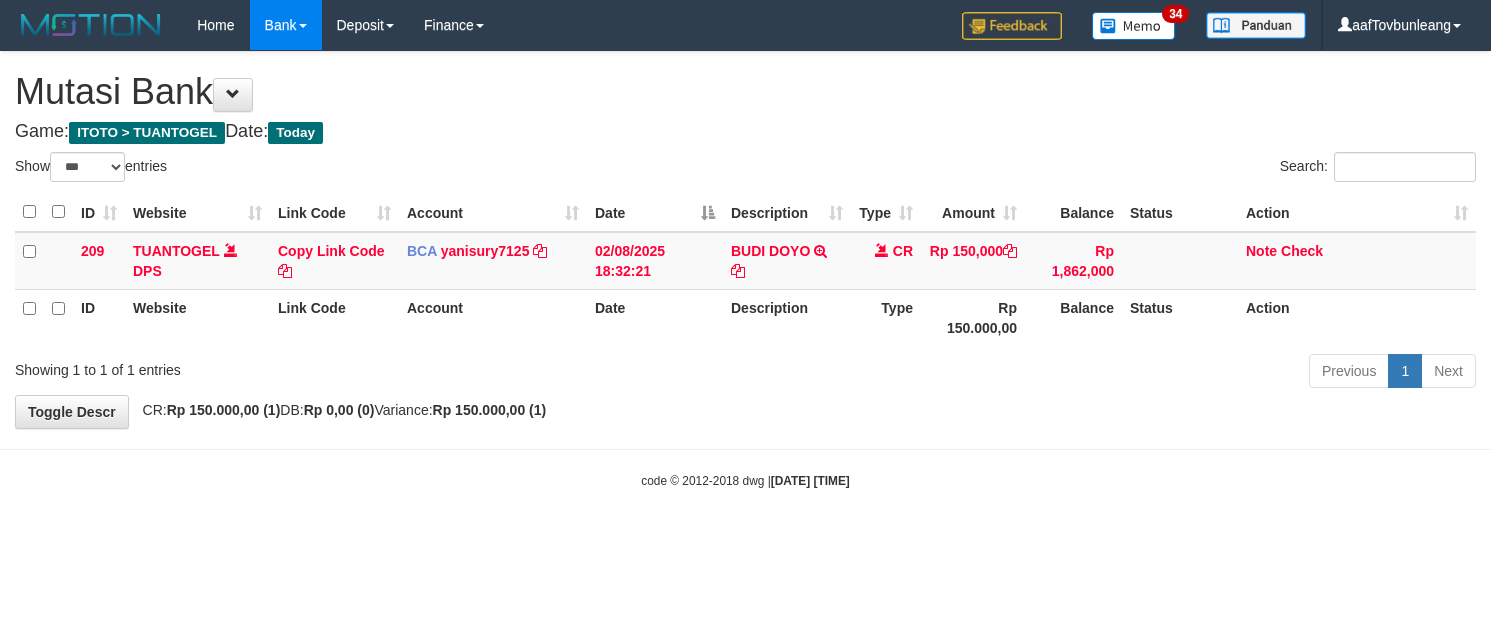 select on "***" 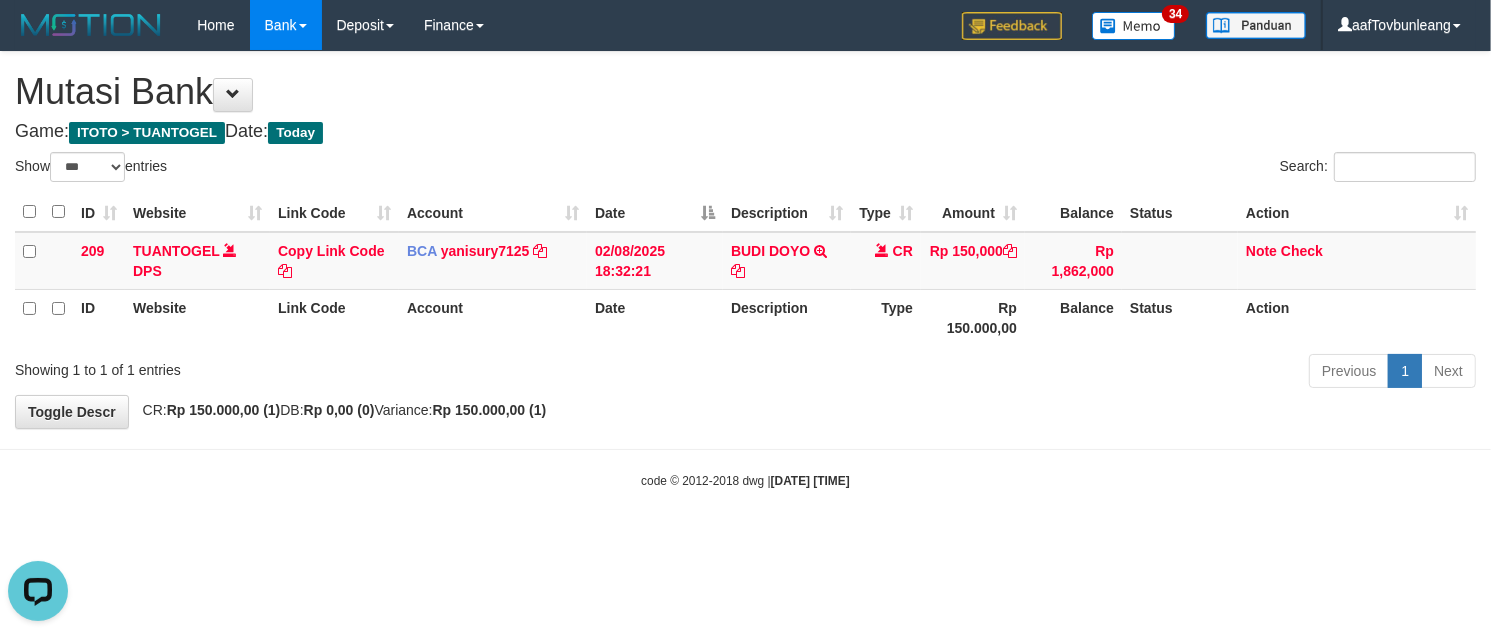 scroll, scrollTop: 0, scrollLeft: 0, axis: both 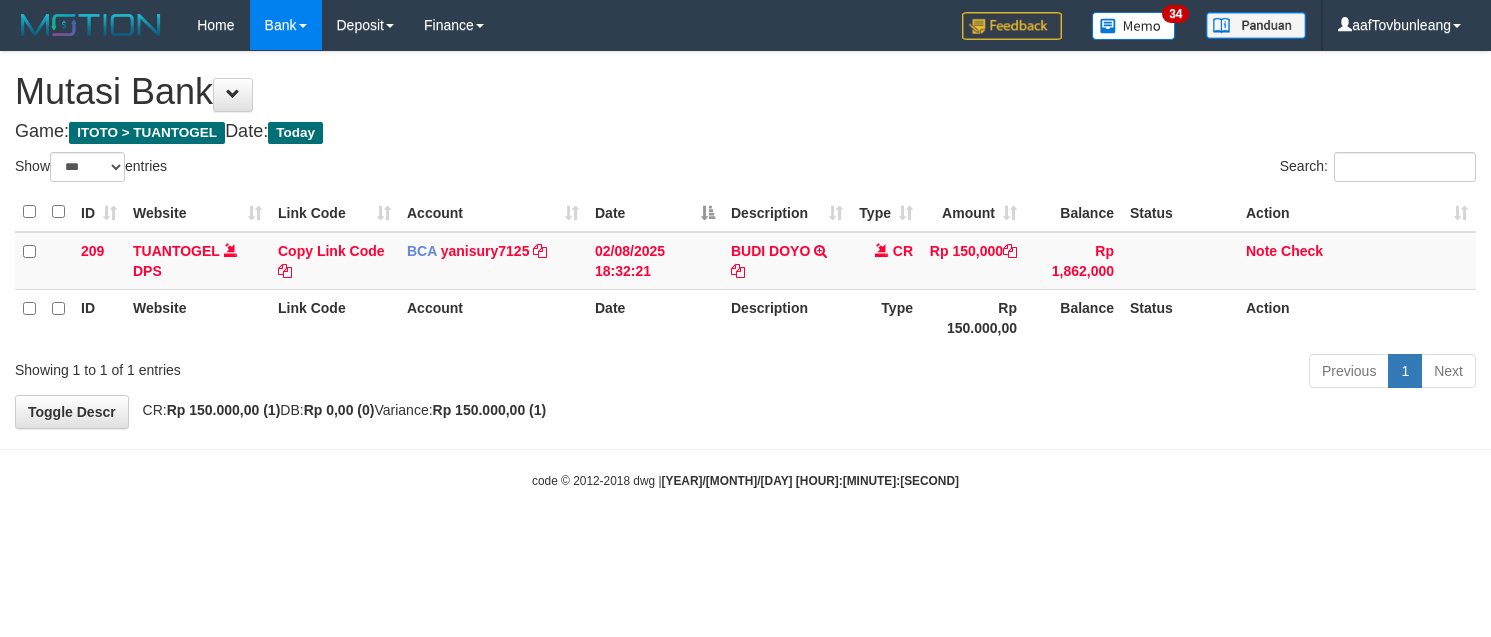 select on "***" 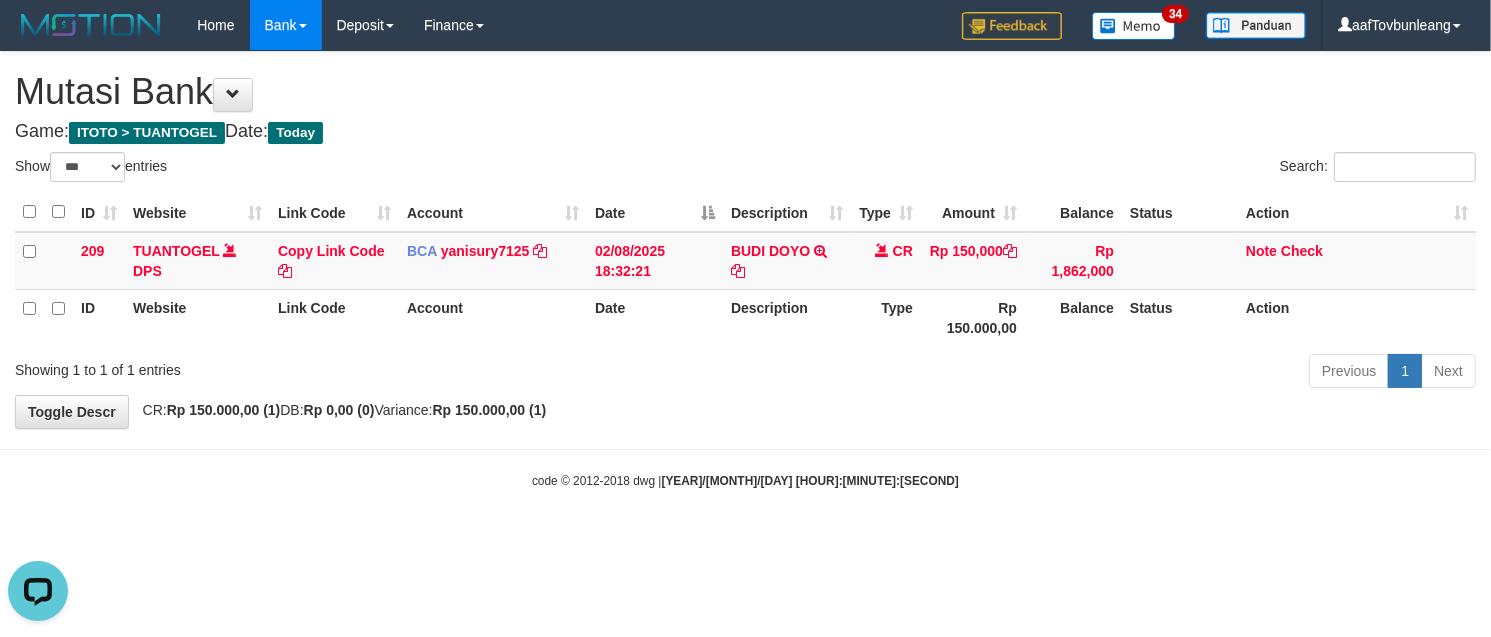 scroll, scrollTop: 0, scrollLeft: 0, axis: both 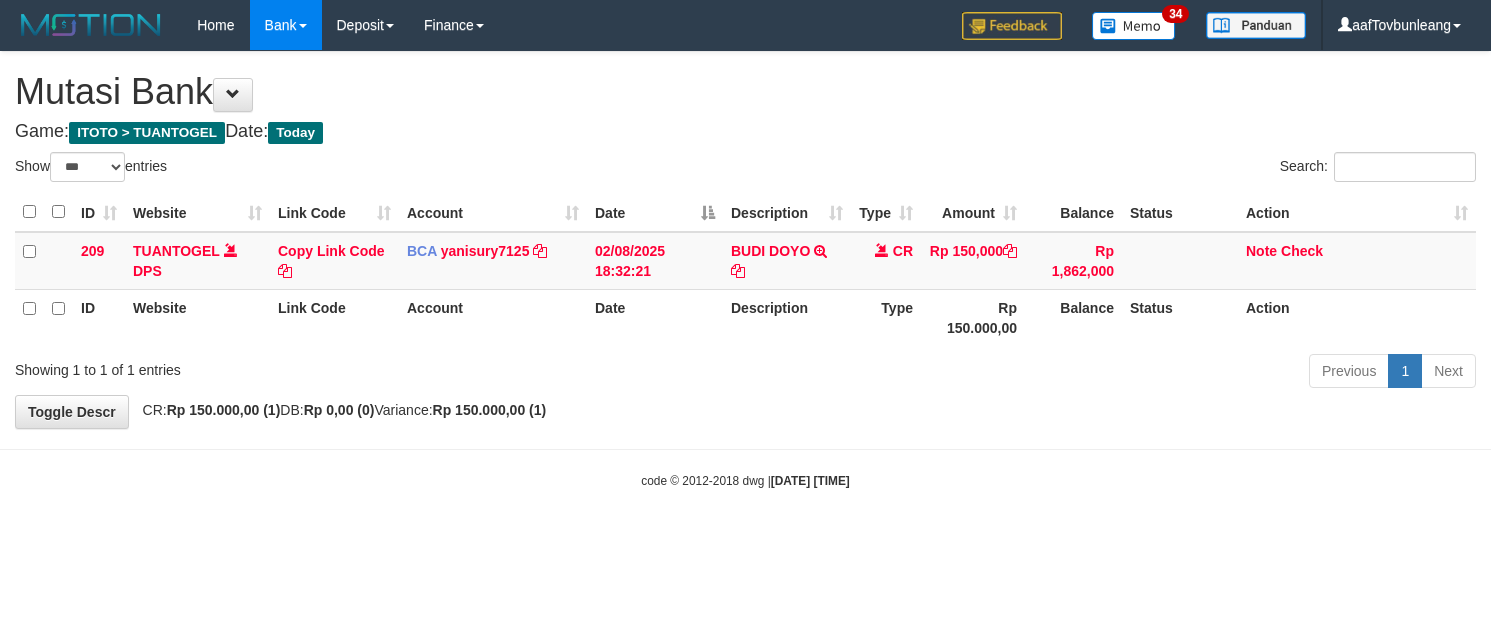 select on "***" 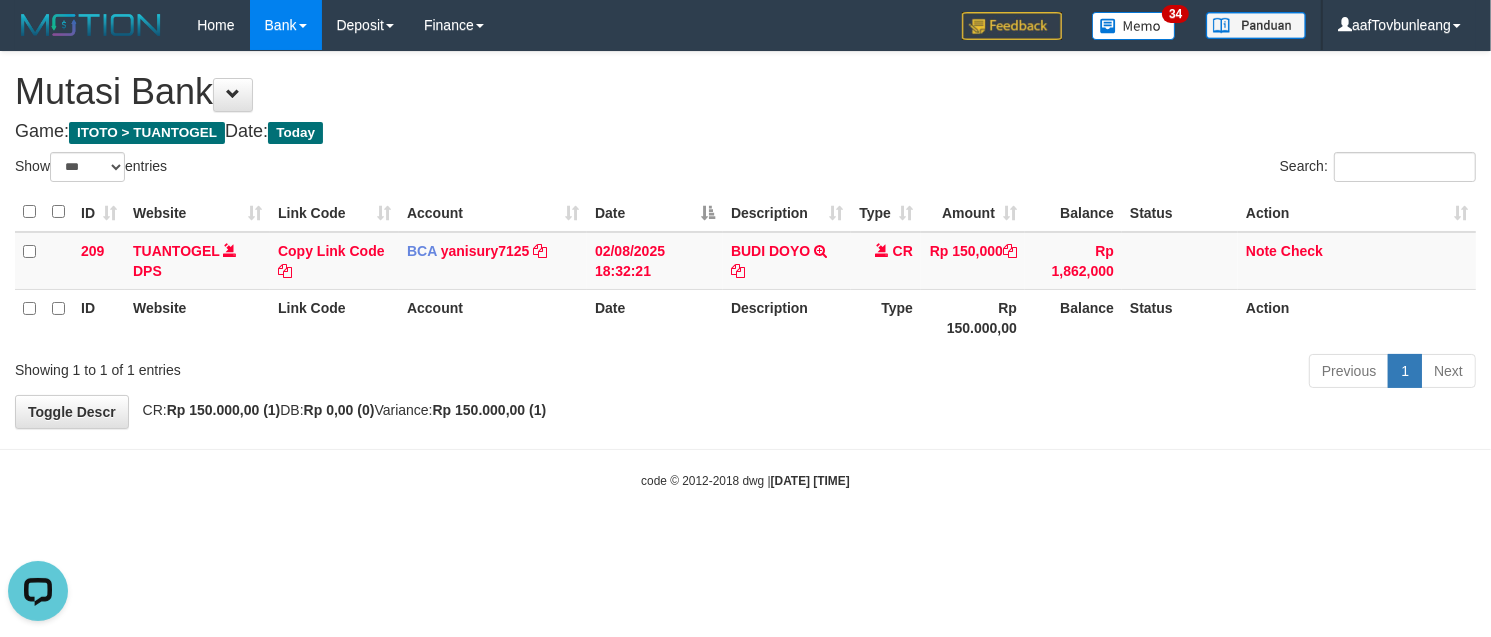 scroll, scrollTop: 0, scrollLeft: 0, axis: both 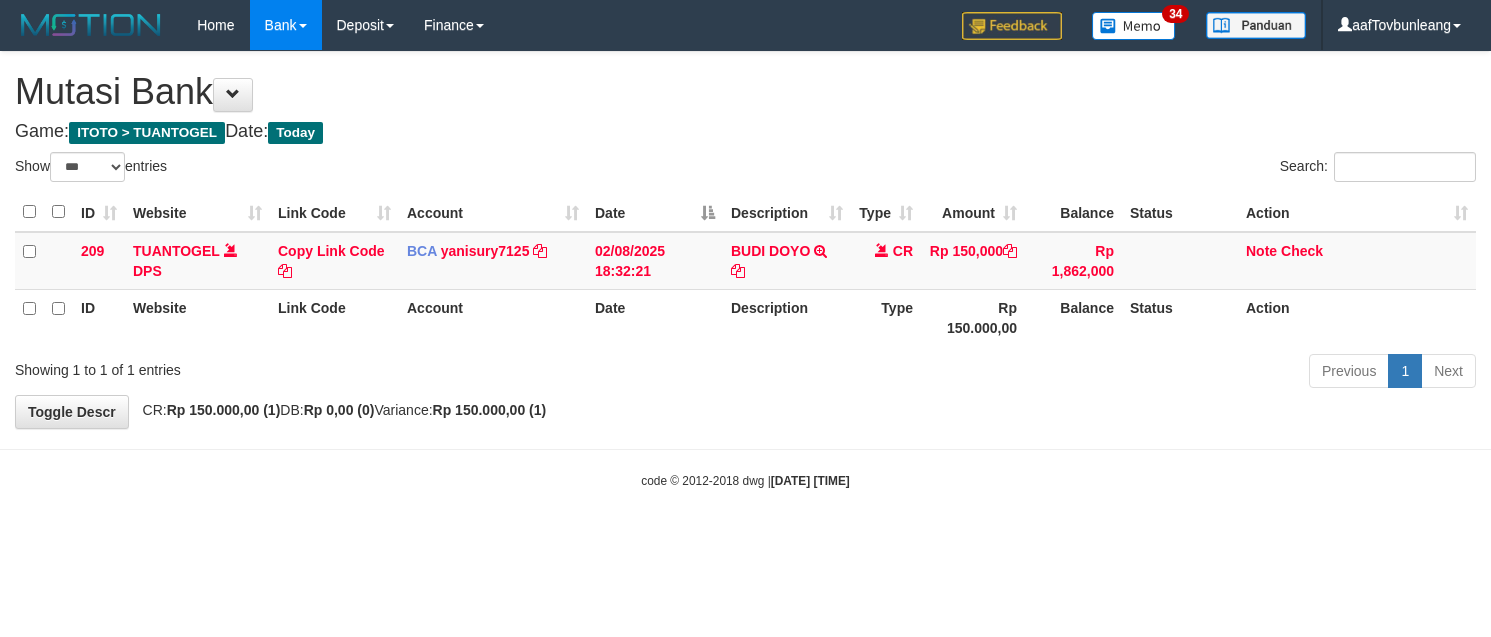 select on "***" 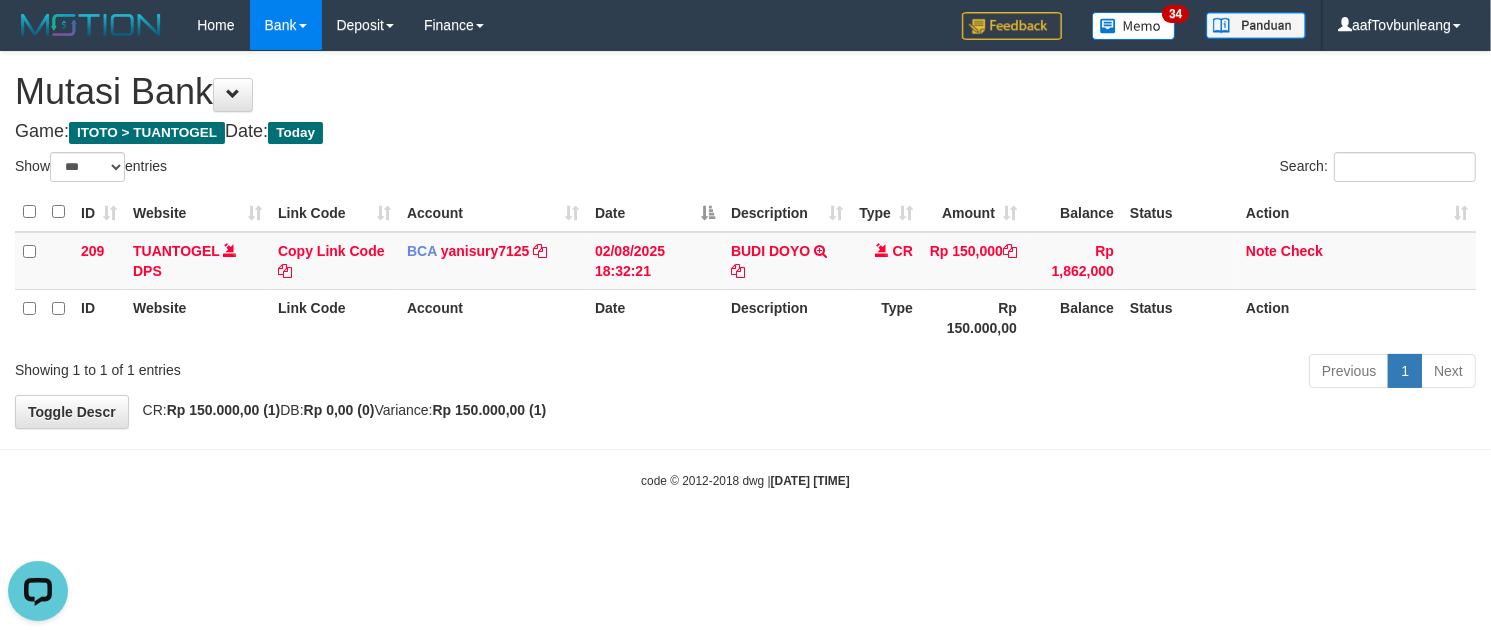 scroll, scrollTop: 0, scrollLeft: 0, axis: both 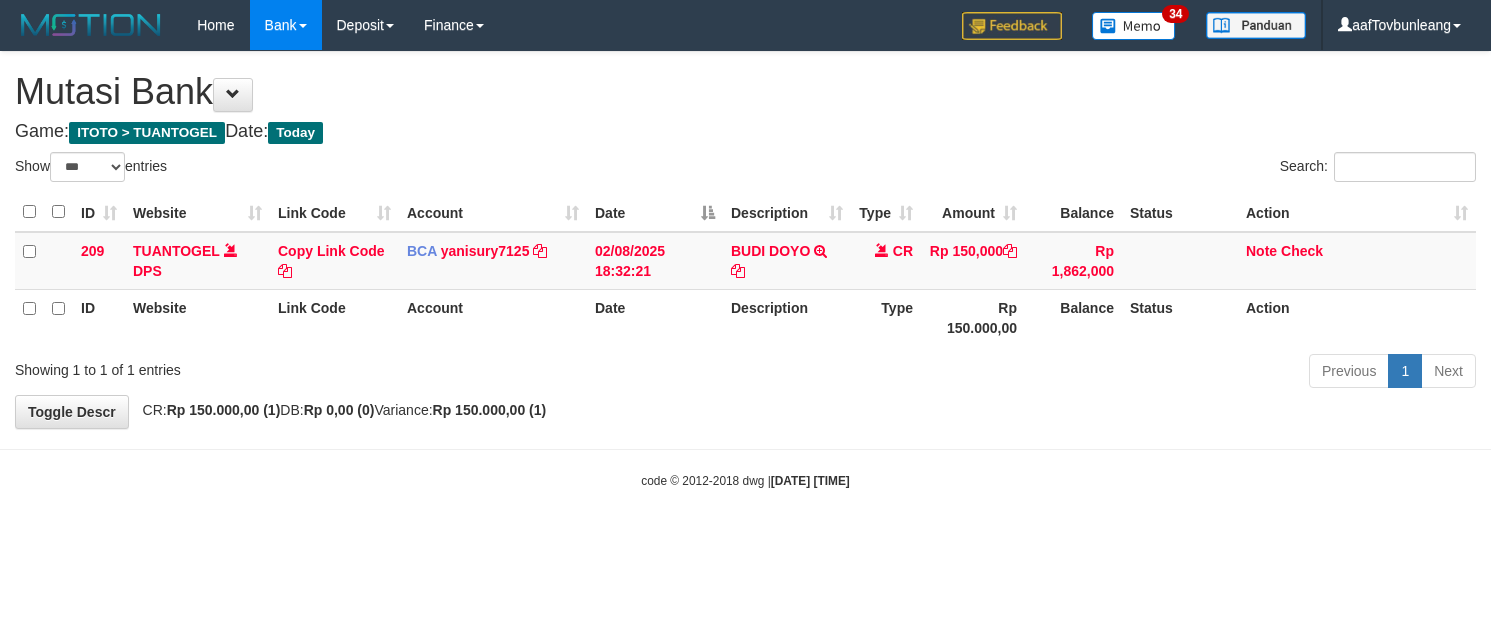 select on "***" 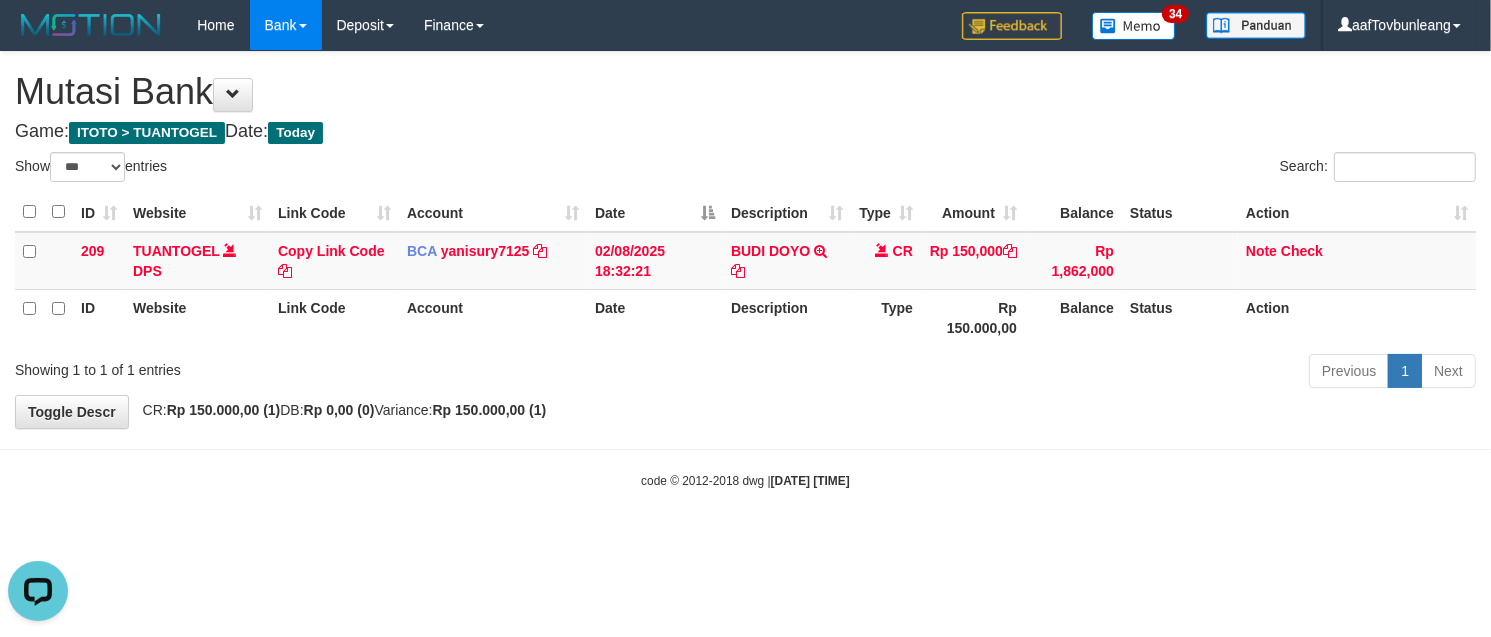 scroll, scrollTop: 0, scrollLeft: 0, axis: both 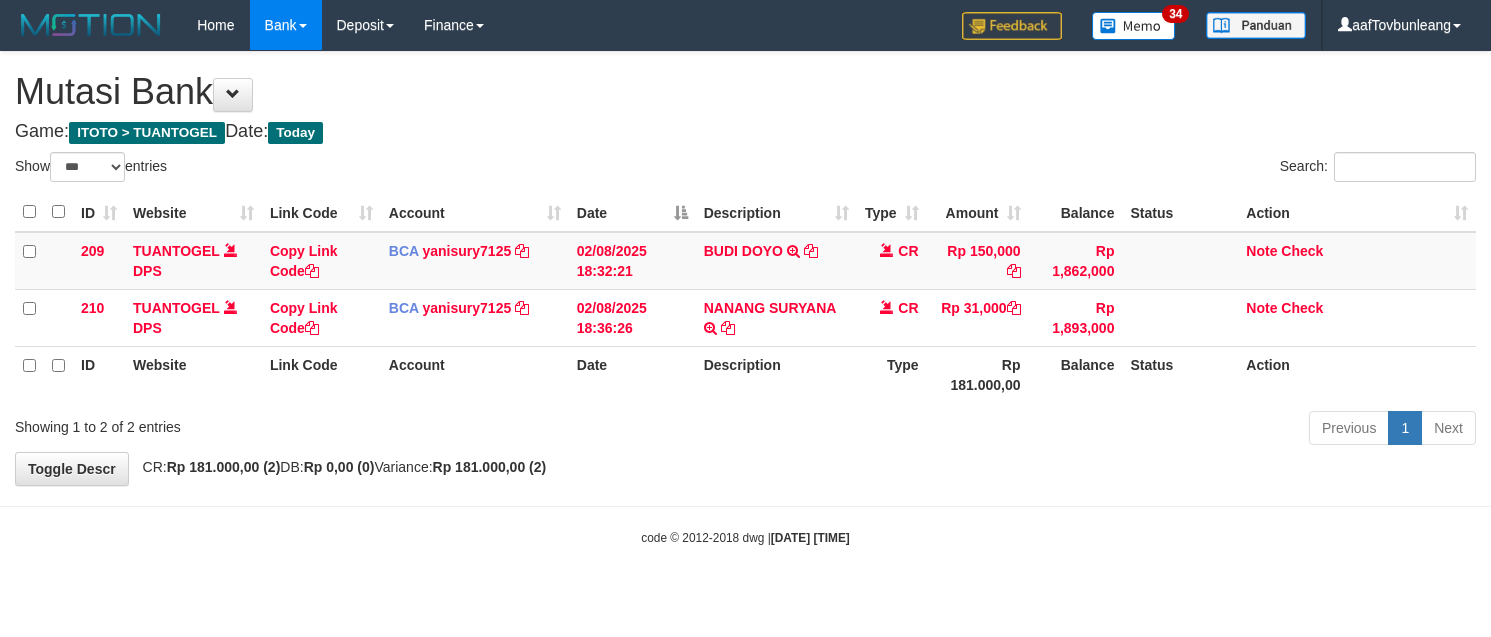 select on "***" 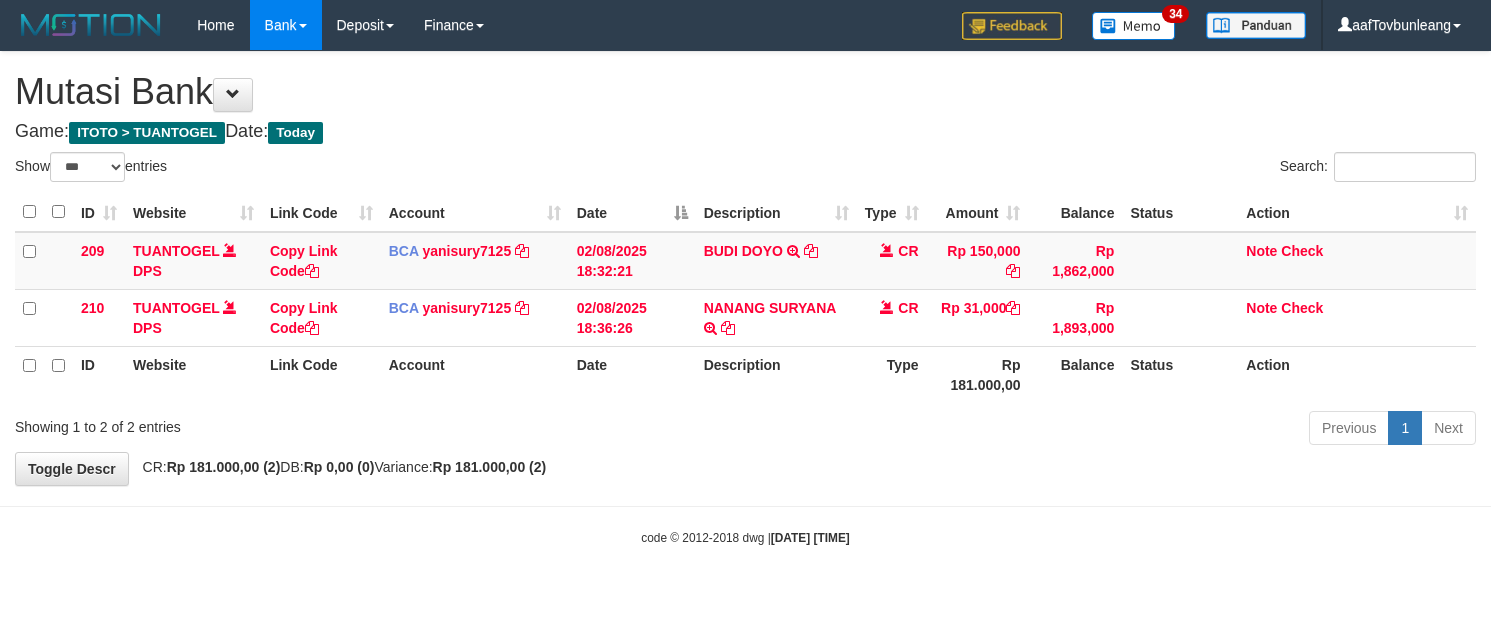 scroll, scrollTop: 0, scrollLeft: 0, axis: both 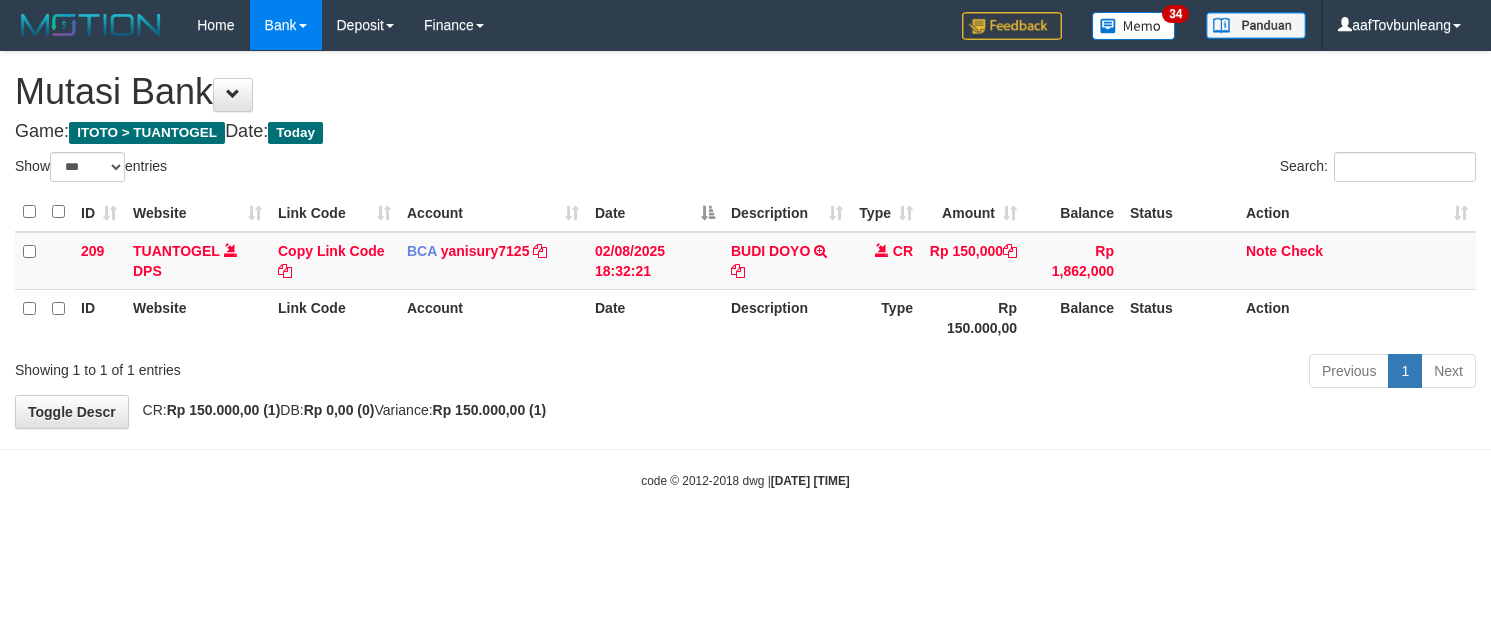 select on "***" 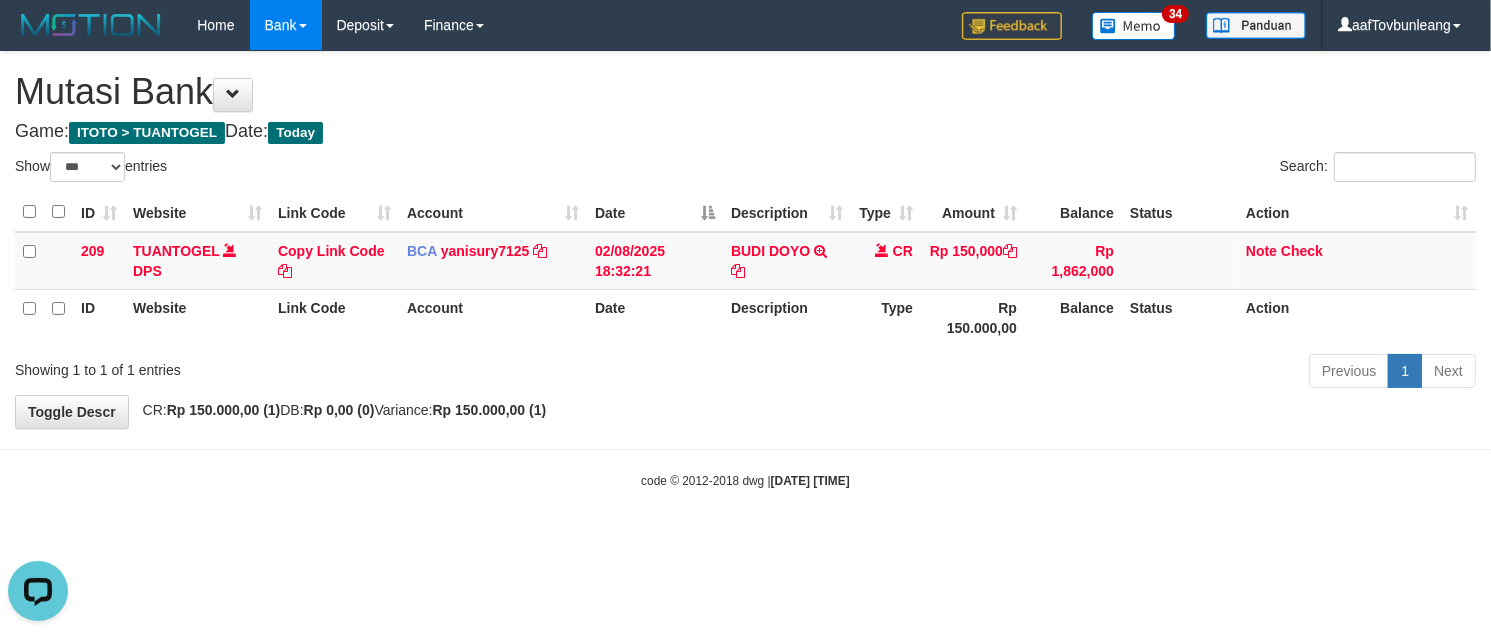 scroll, scrollTop: 0, scrollLeft: 0, axis: both 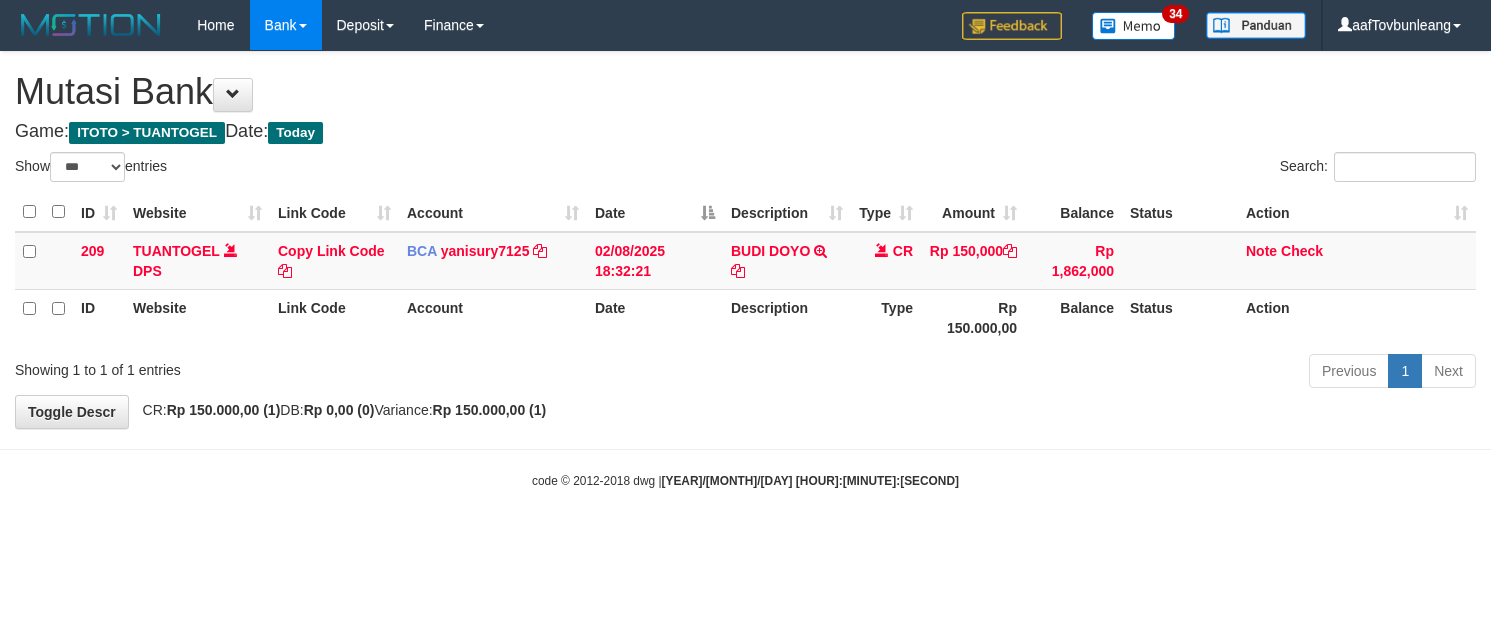 select on "***" 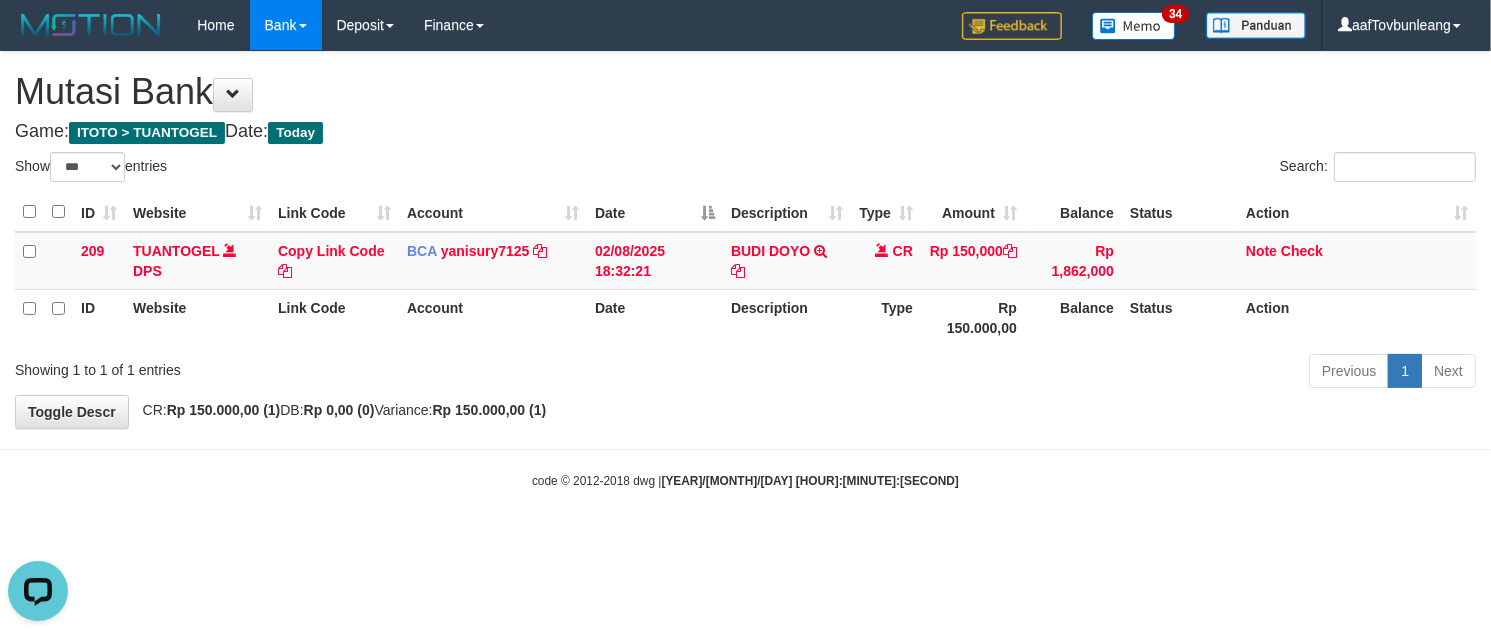 scroll, scrollTop: 0, scrollLeft: 0, axis: both 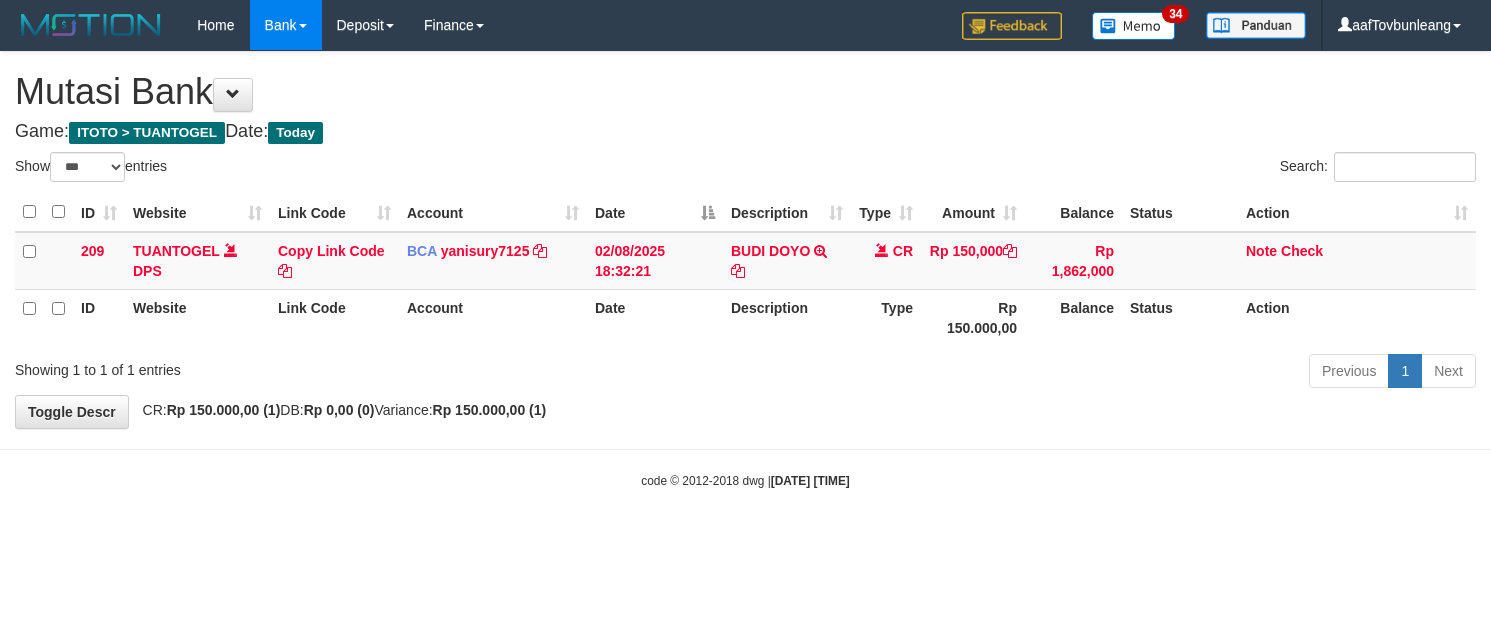 select on "***" 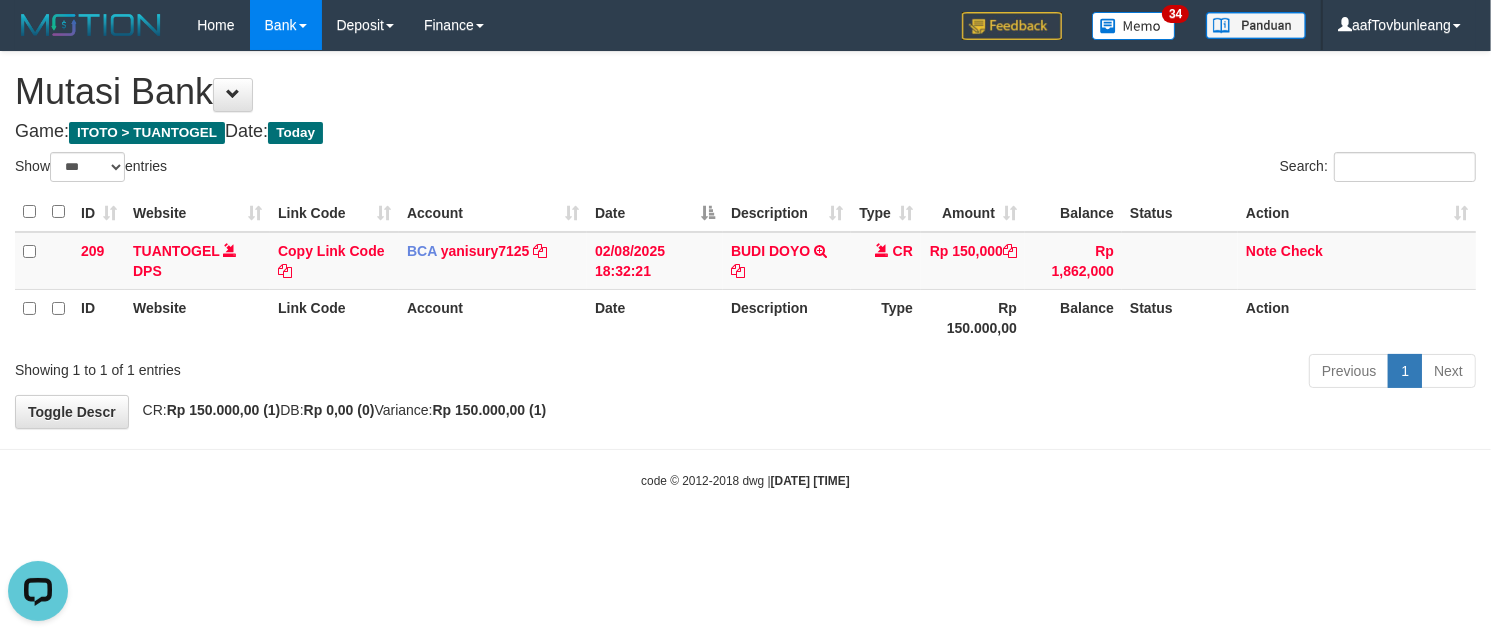 scroll, scrollTop: 0, scrollLeft: 0, axis: both 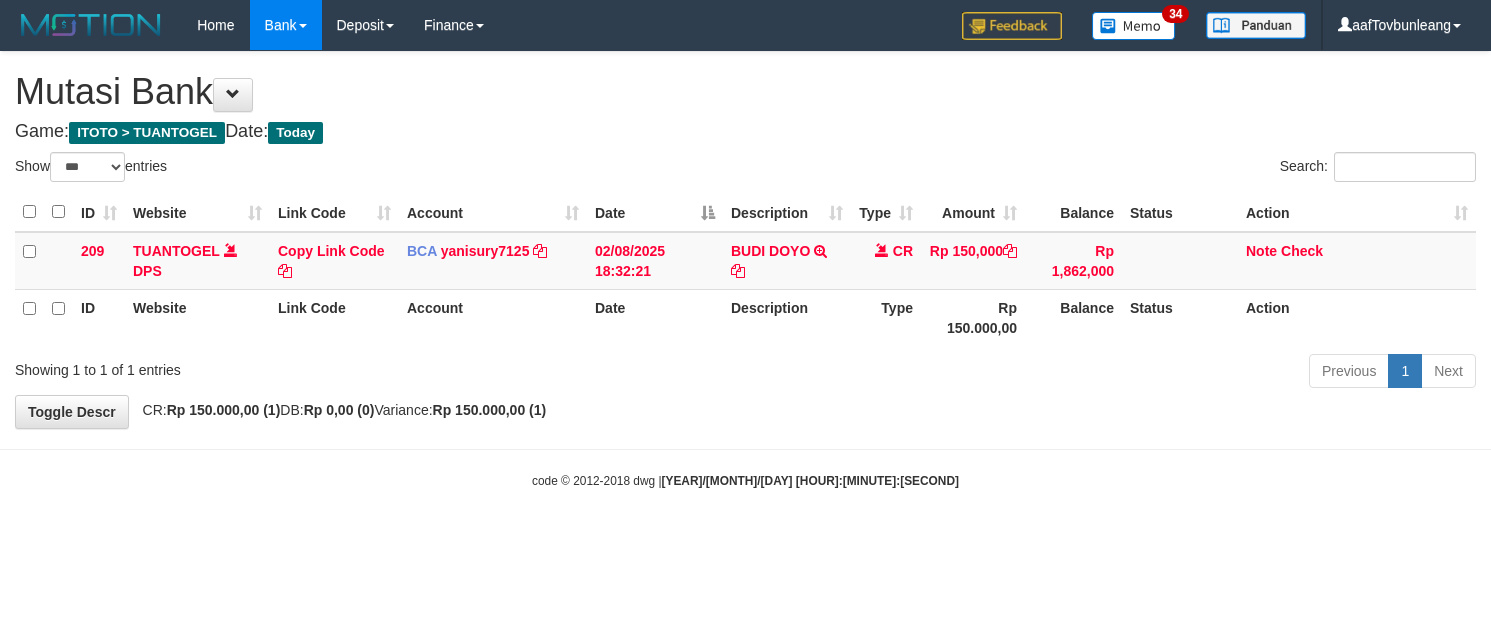select on "***" 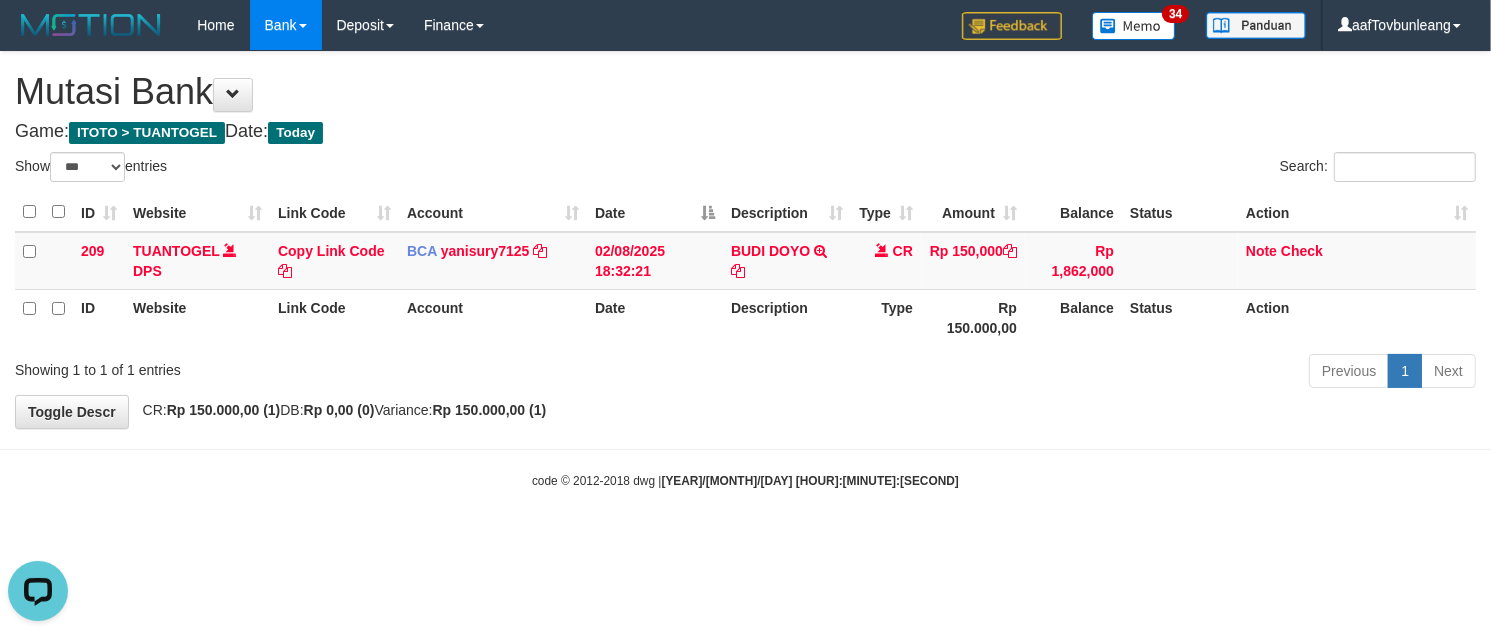 scroll, scrollTop: 0, scrollLeft: 0, axis: both 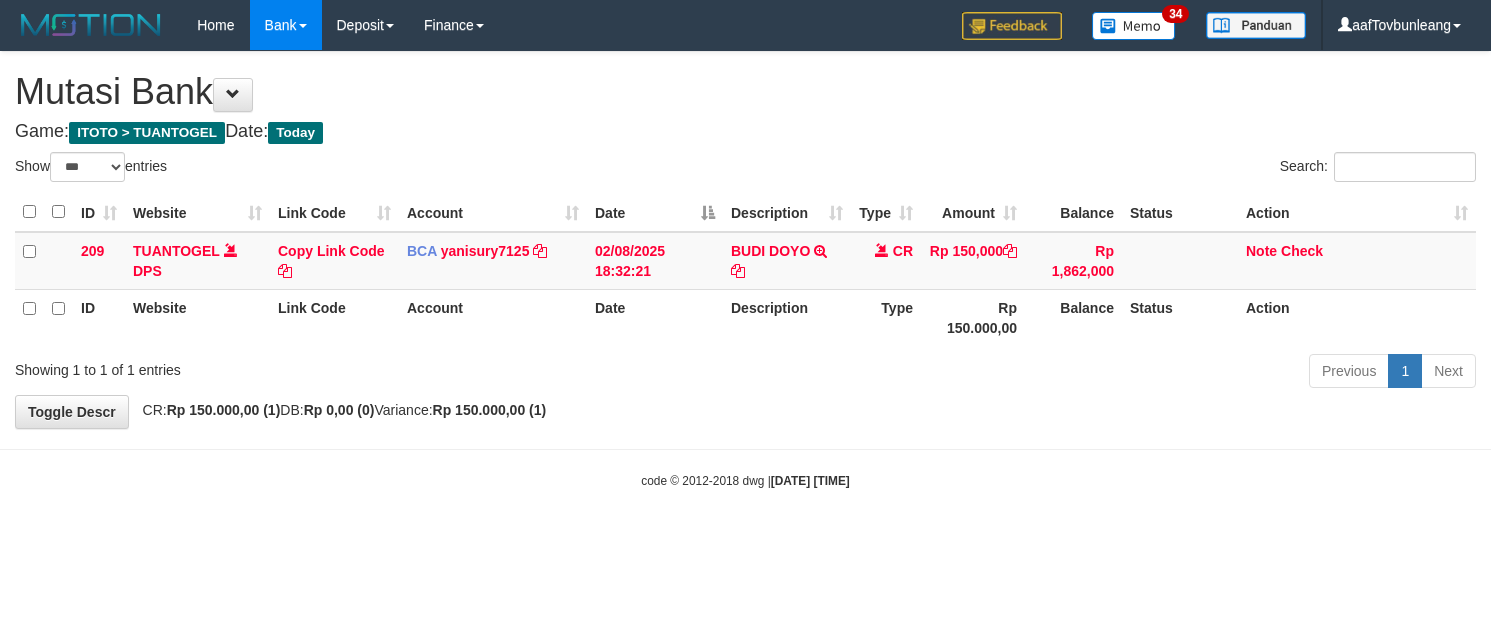 select on "***" 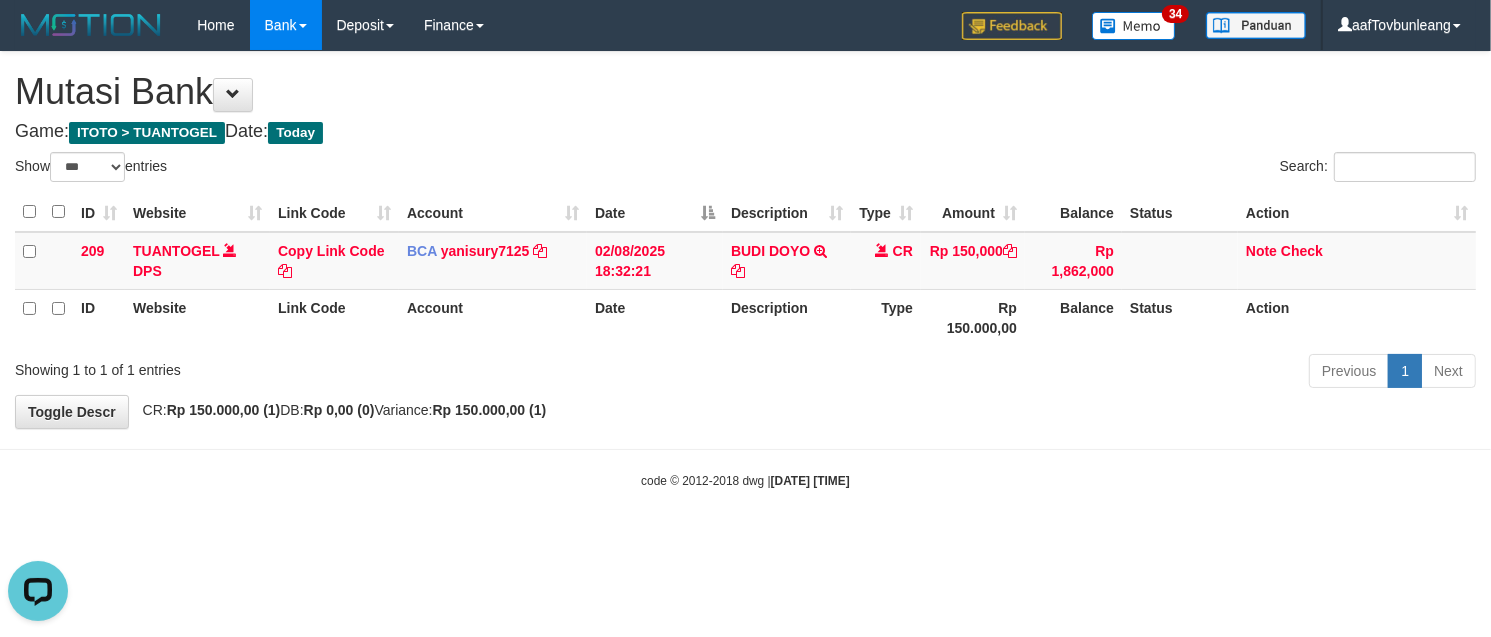 scroll, scrollTop: 0, scrollLeft: 0, axis: both 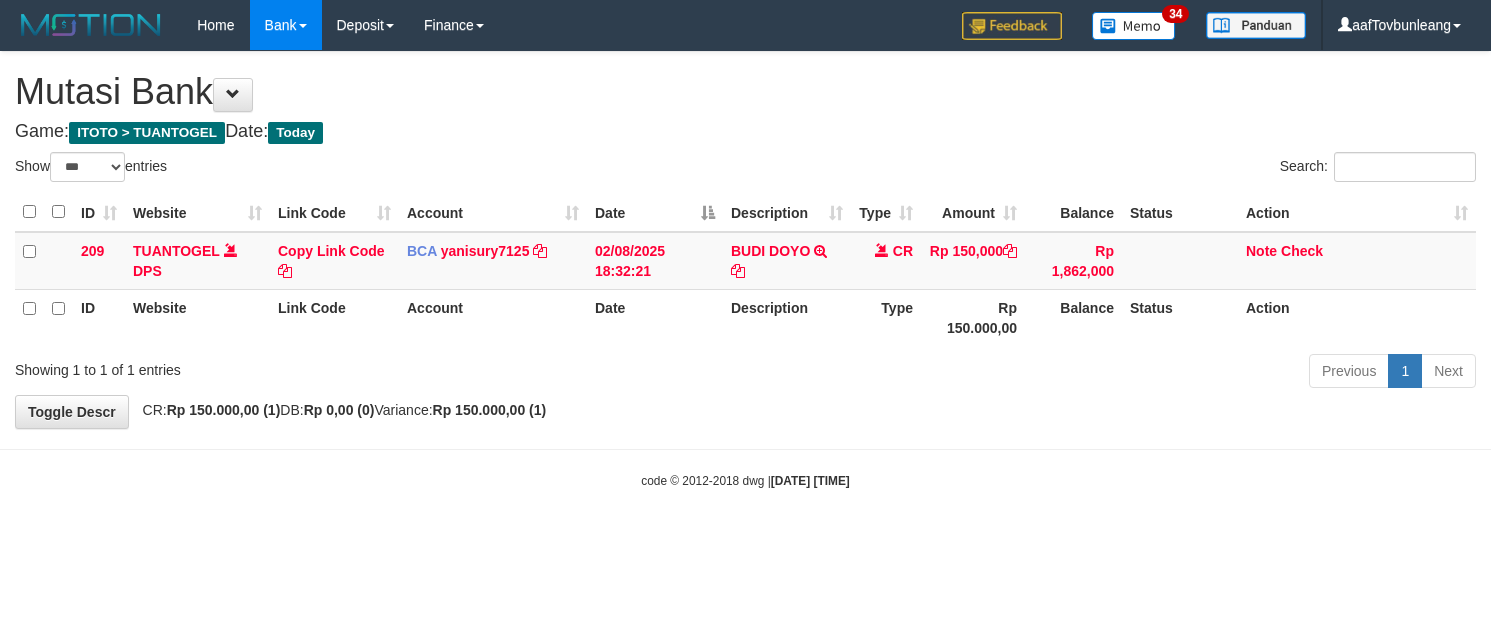 select on "***" 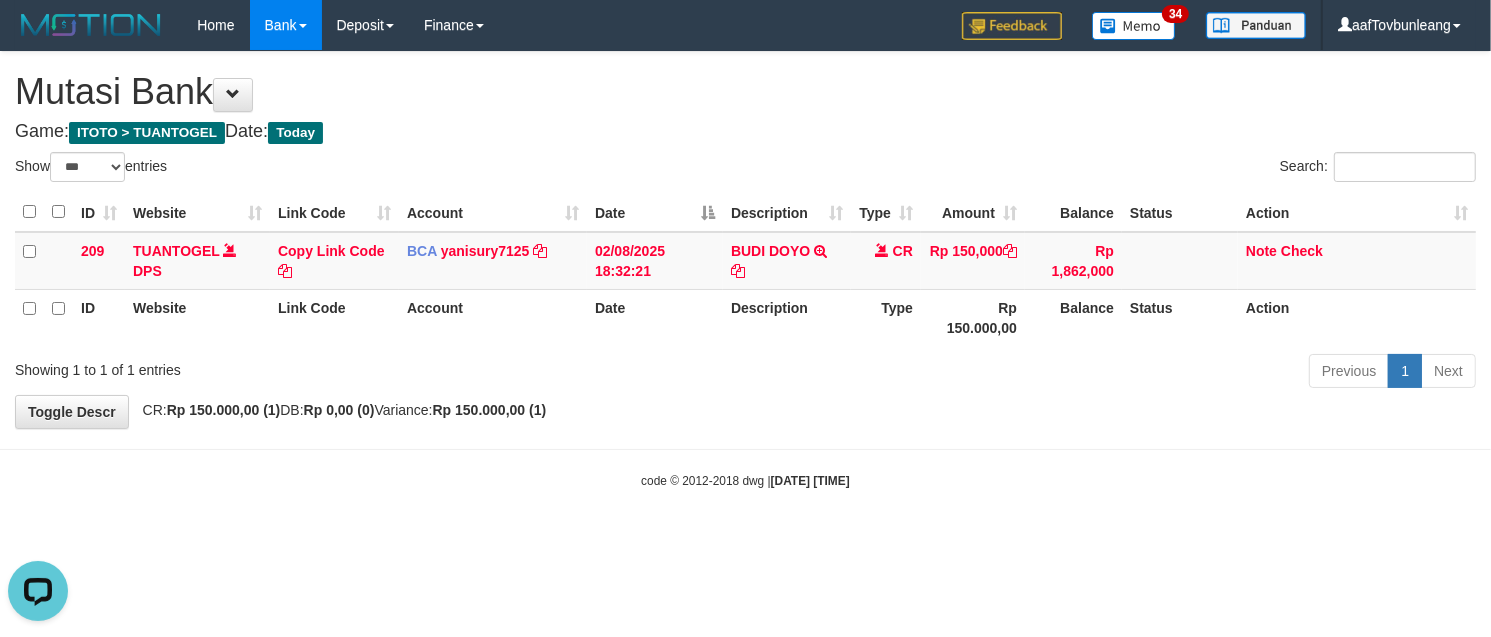 scroll, scrollTop: 0, scrollLeft: 0, axis: both 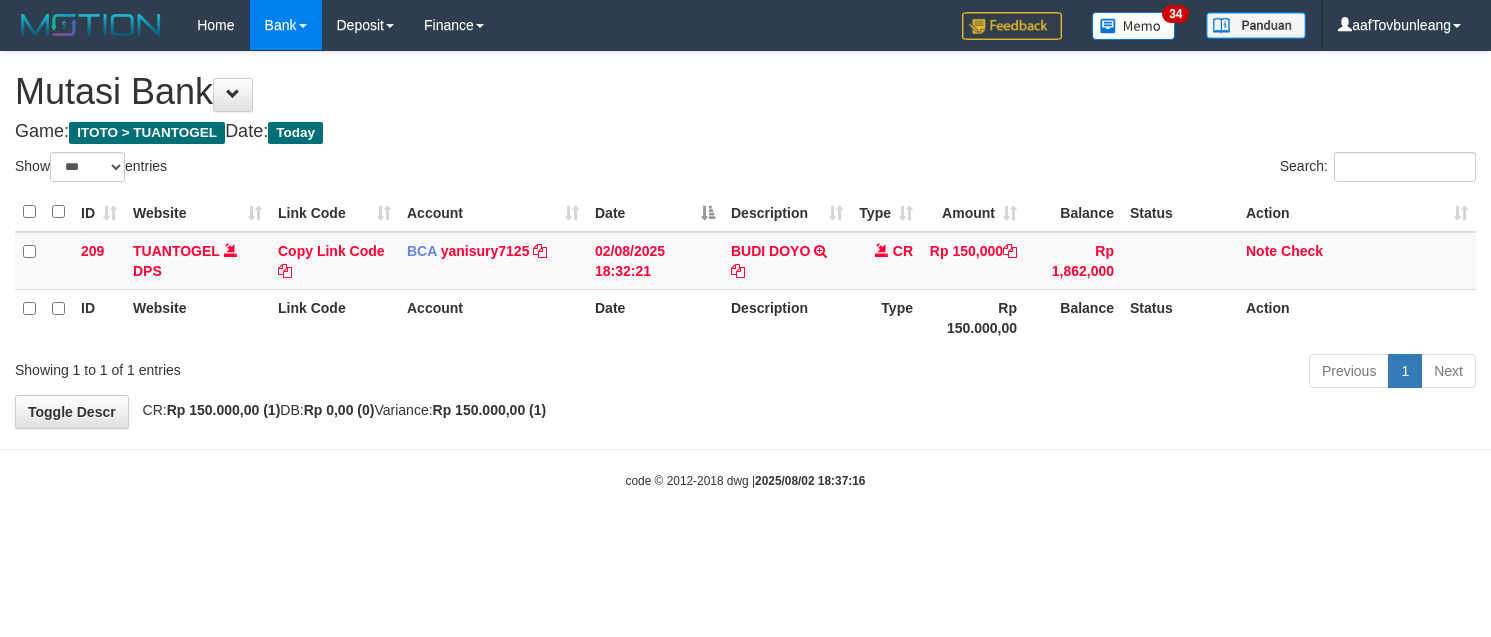 select on "***" 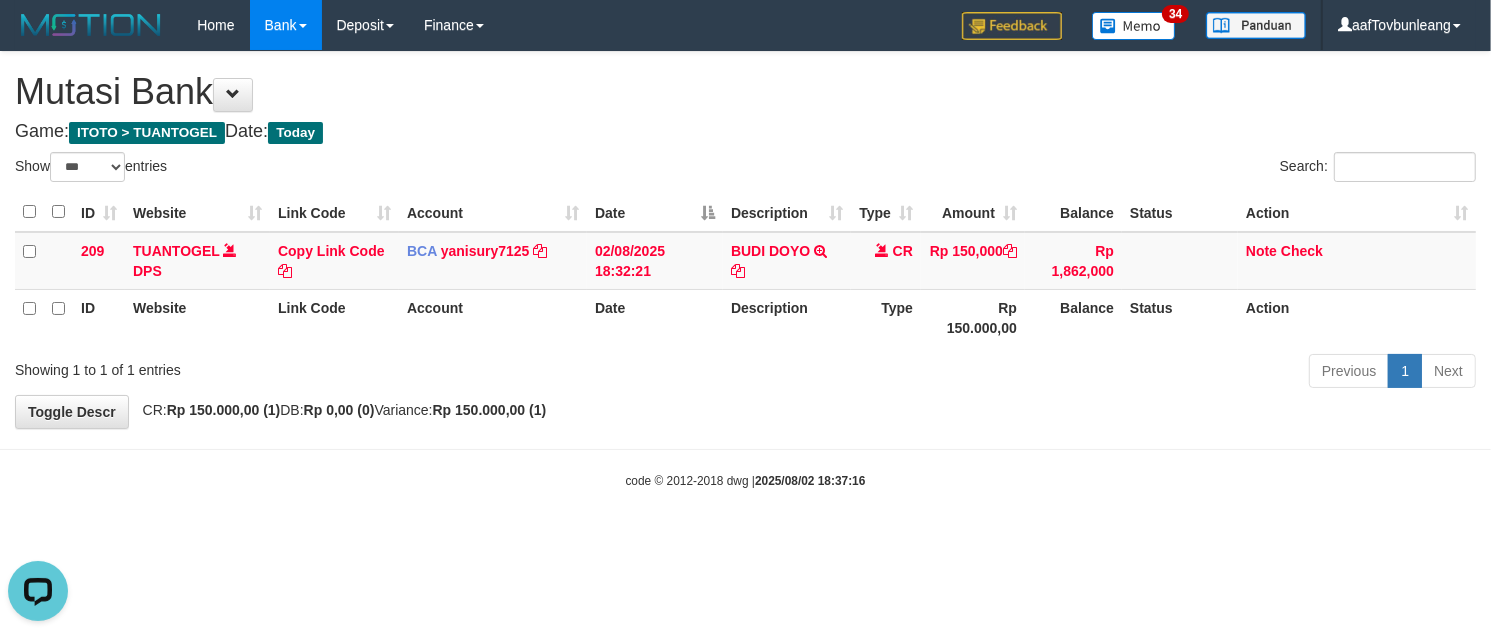 scroll, scrollTop: 0, scrollLeft: 0, axis: both 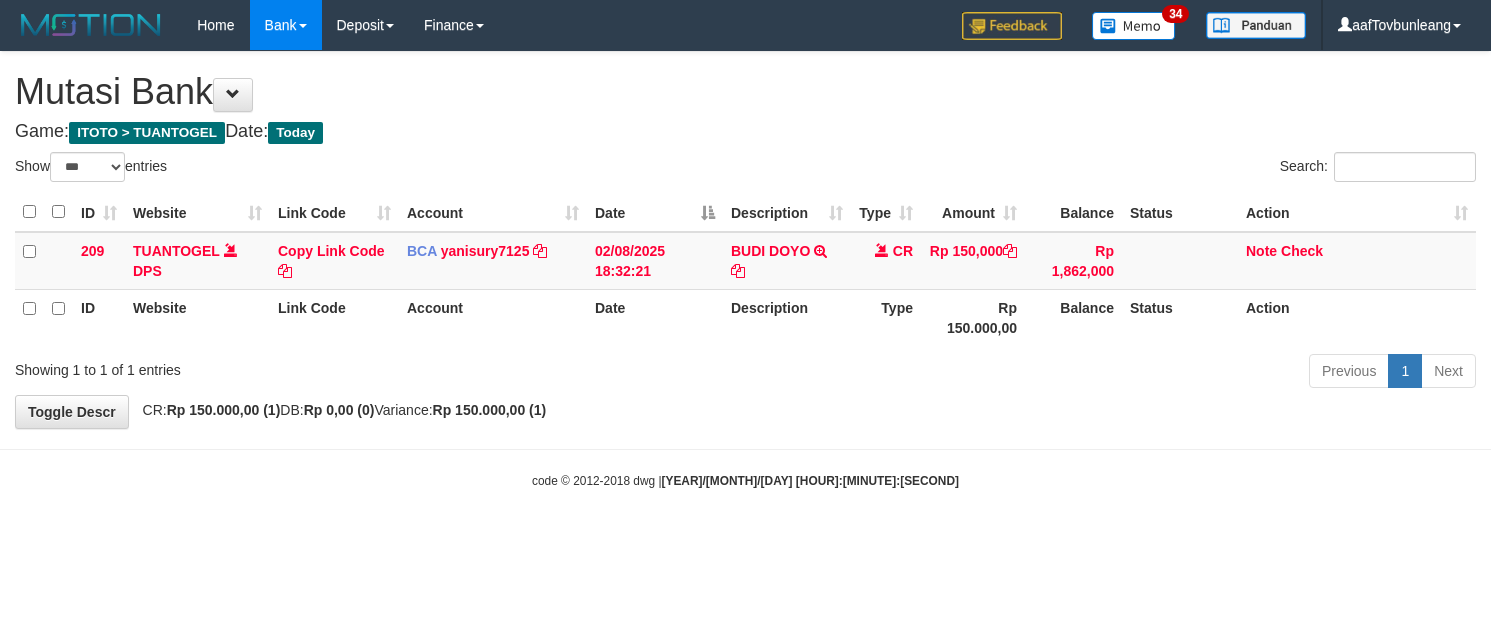 select on "***" 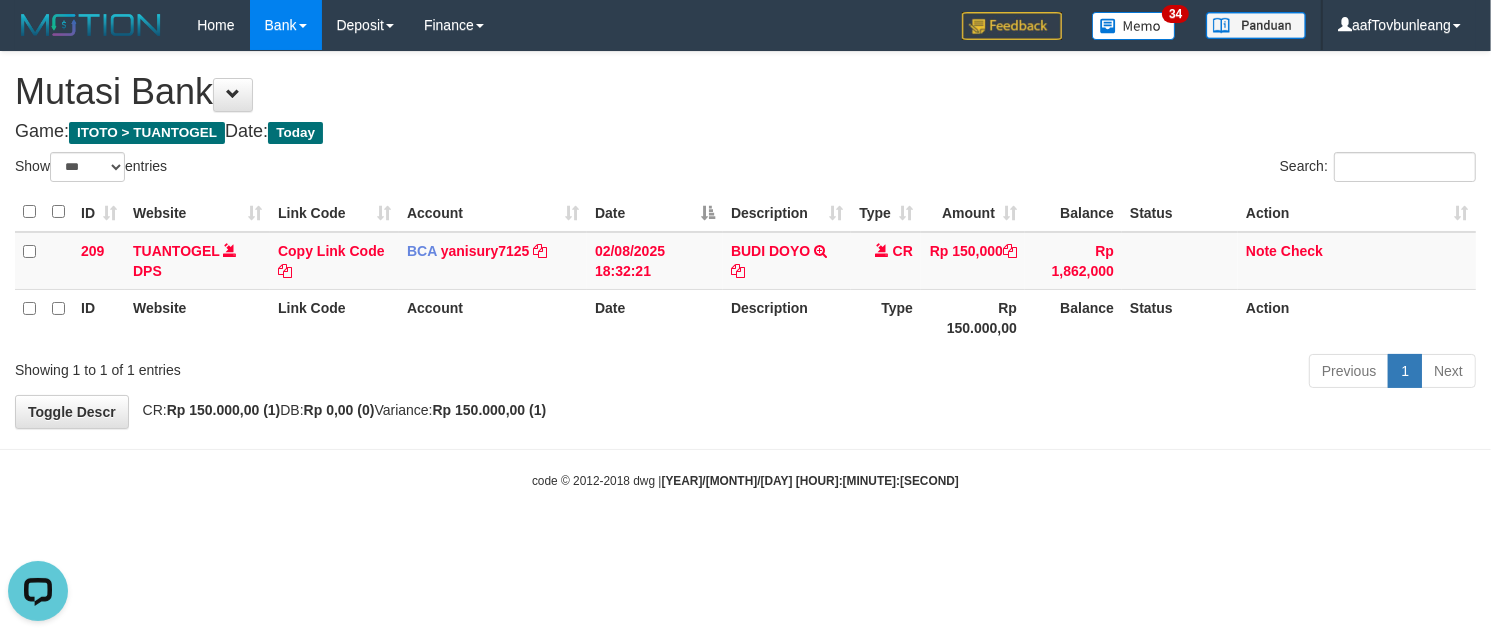 scroll, scrollTop: 0, scrollLeft: 0, axis: both 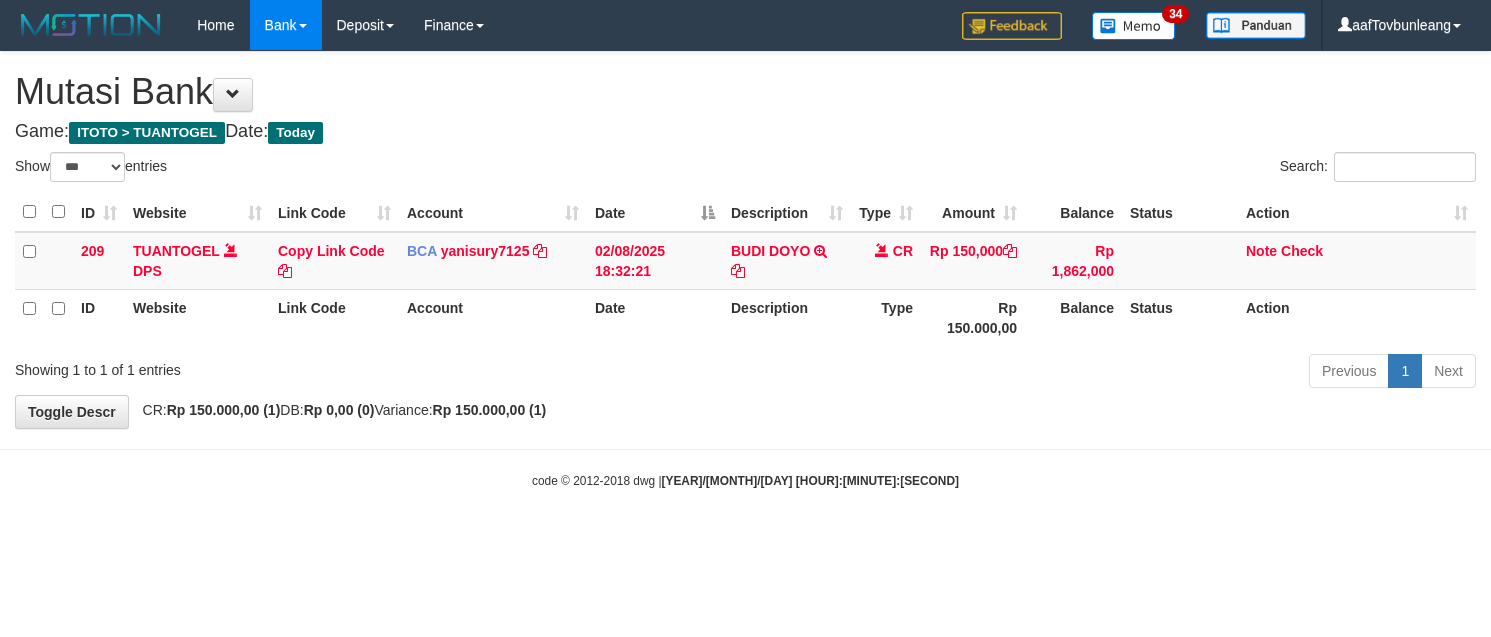 select on "***" 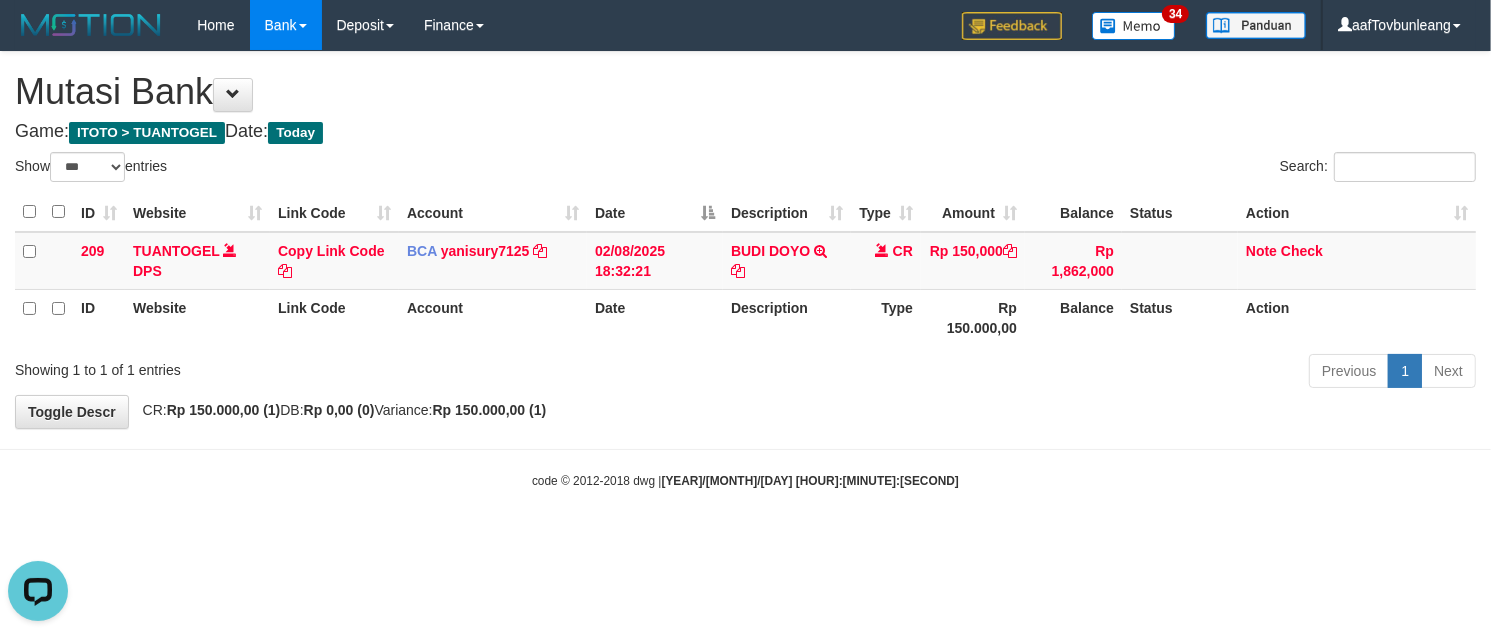 scroll, scrollTop: 0, scrollLeft: 0, axis: both 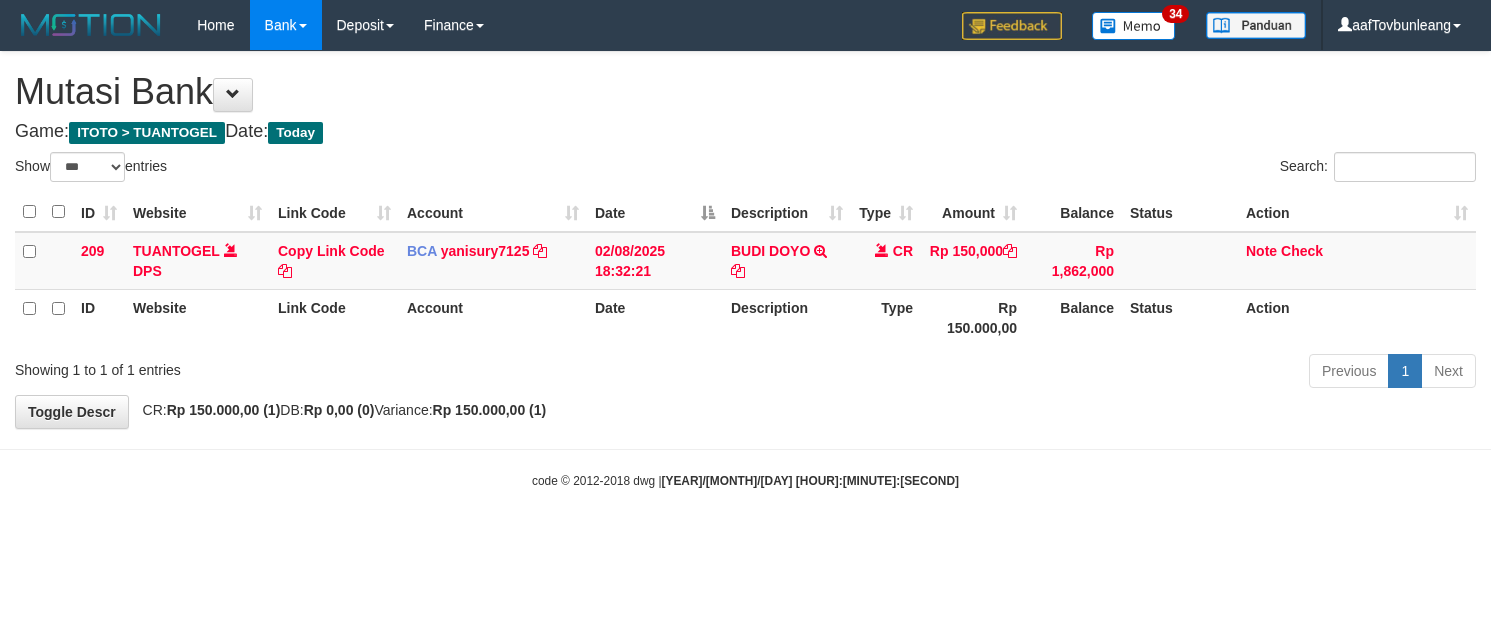 select on "***" 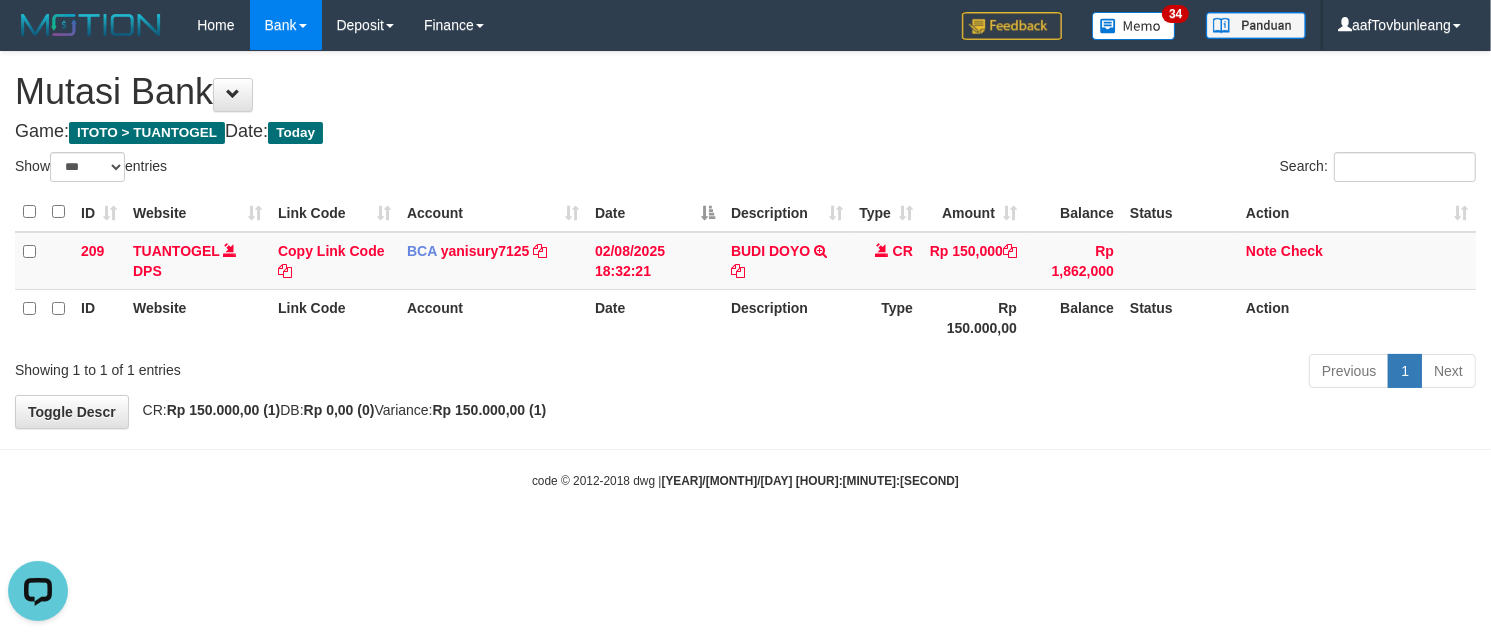 scroll, scrollTop: 0, scrollLeft: 0, axis: both 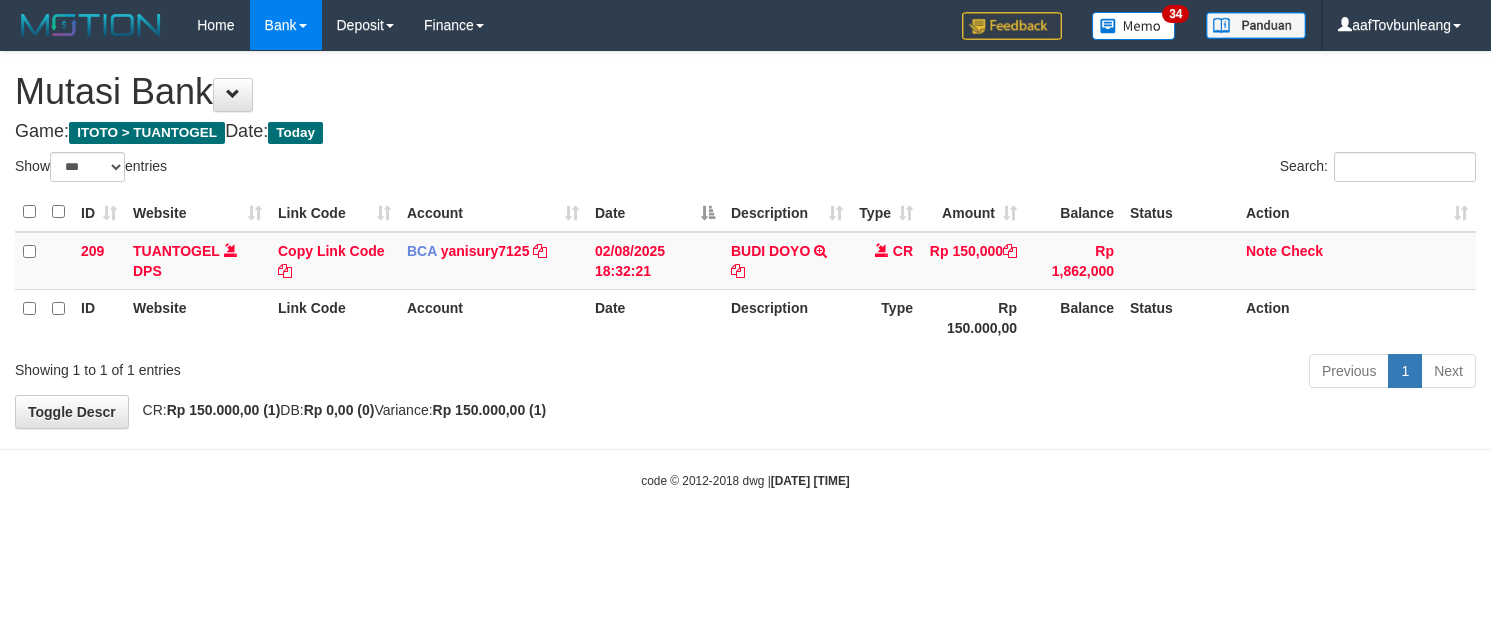 select on "***" 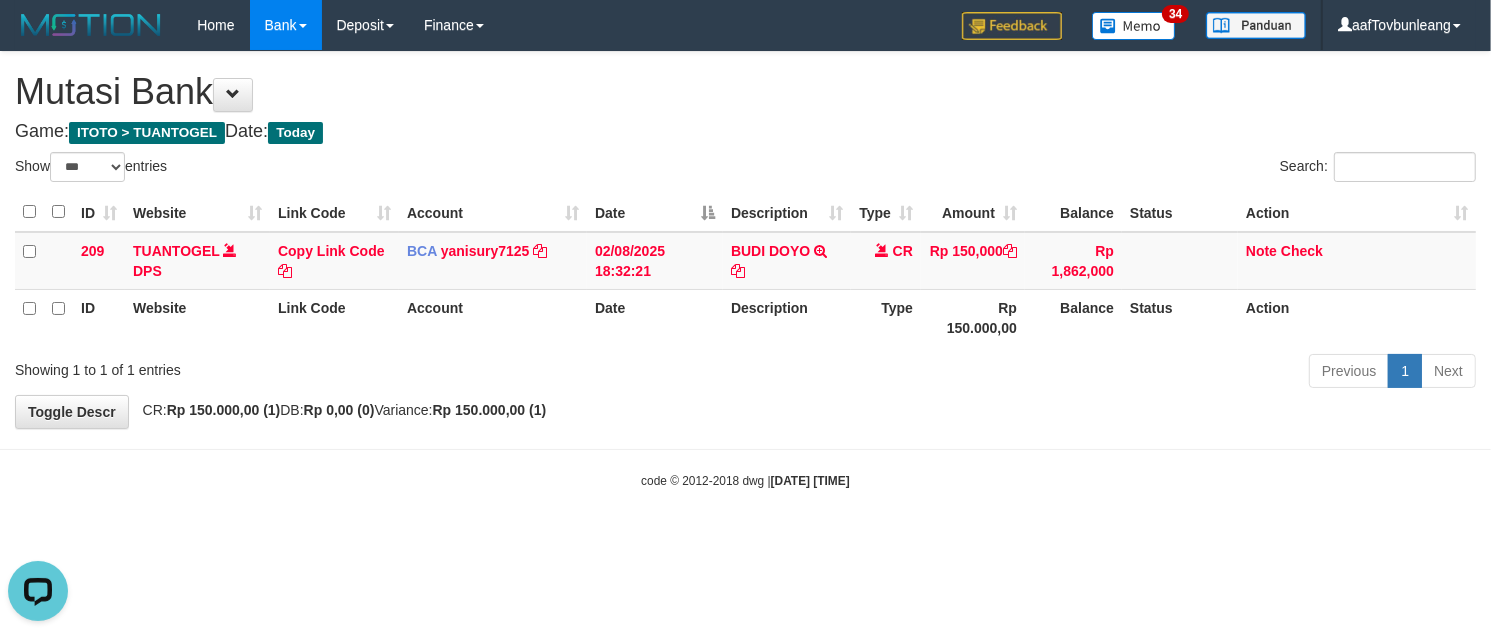 scroll, scrollTop: 0, scrollLeft: 0, axis: both 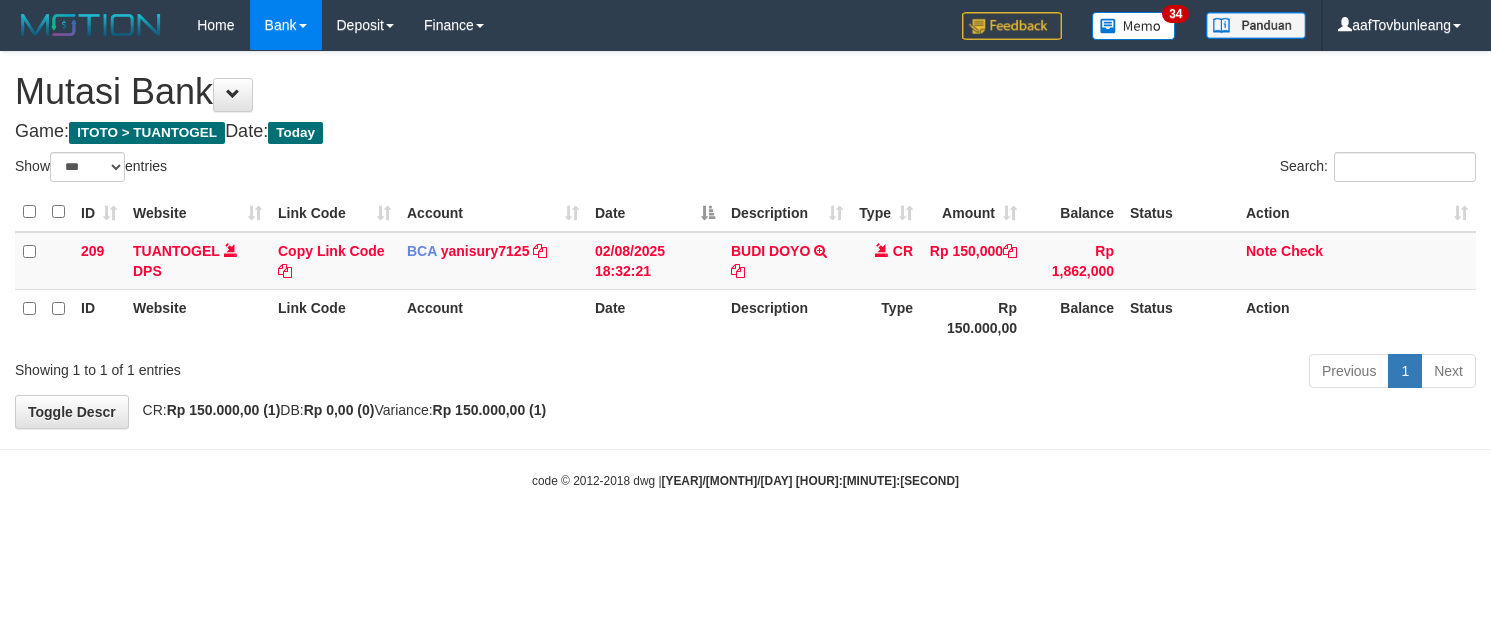 select on "***" 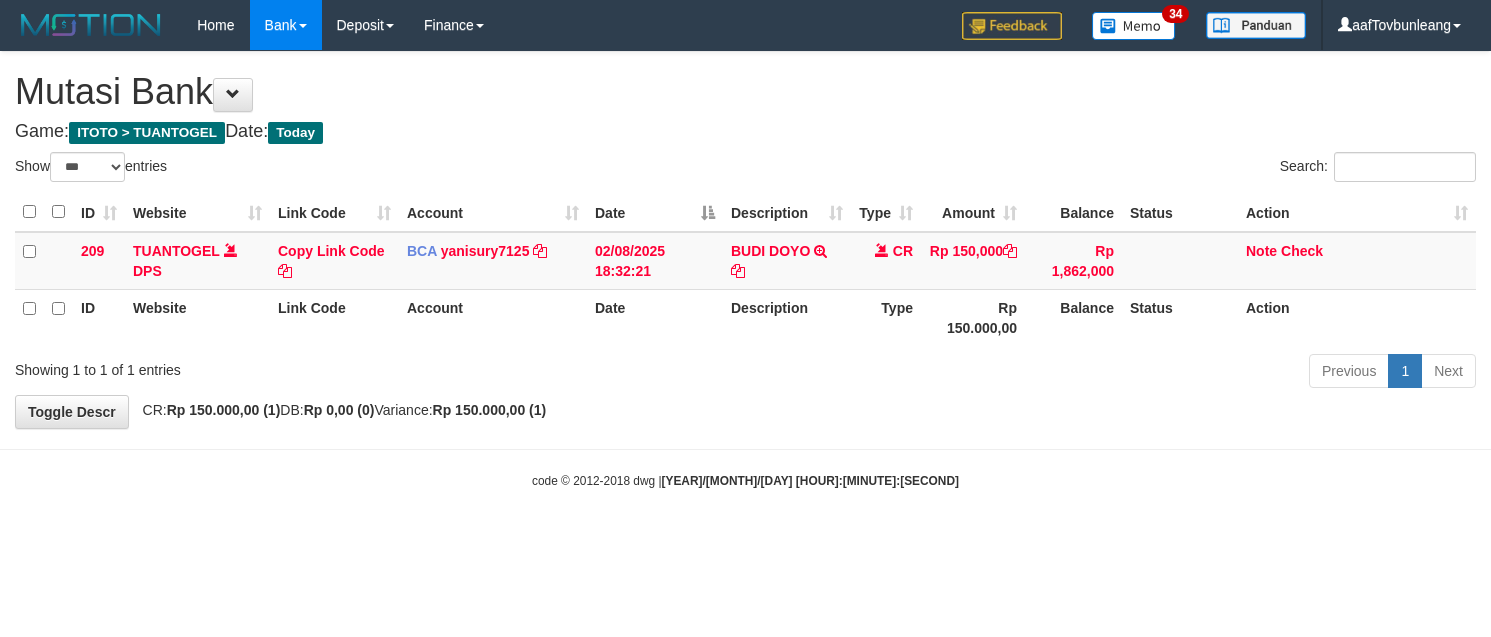 scroll, scrollTop: 0, scrollLeft: 0, axis: both 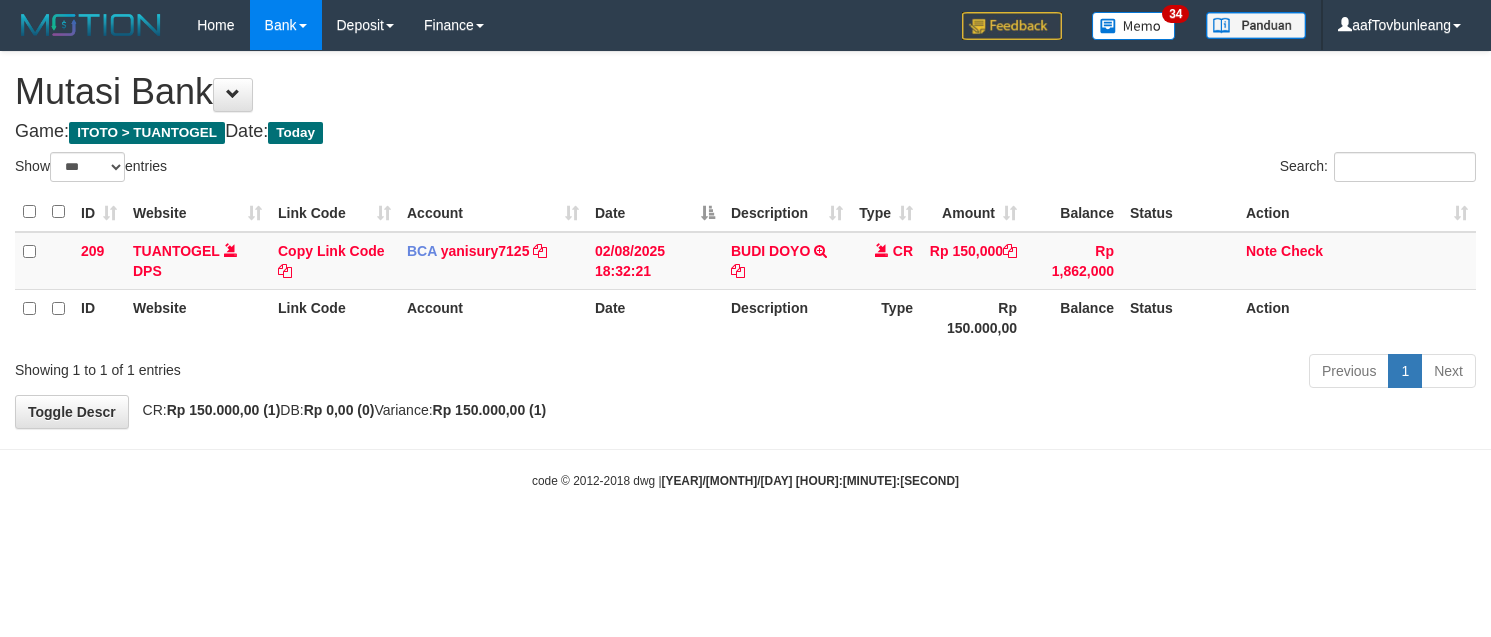 select on "***" 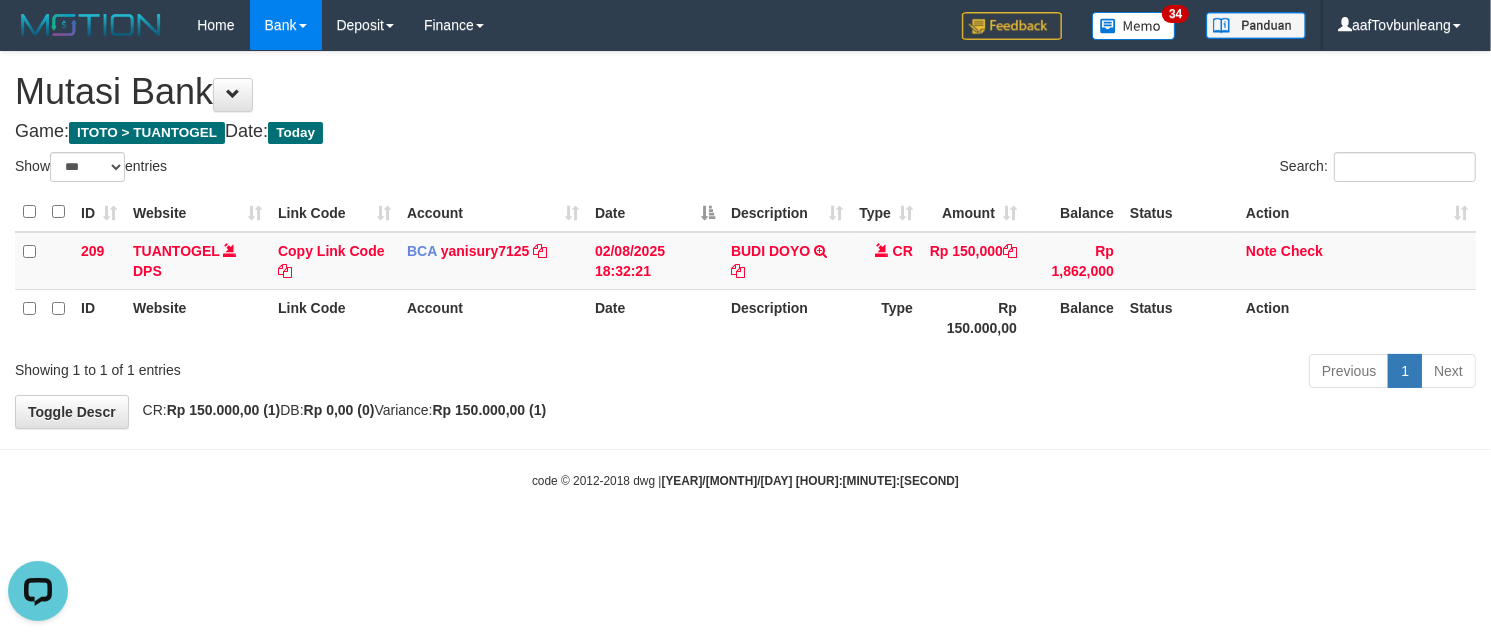 scroll, scrollTop: 0, scrollLeft: 0, axis: both 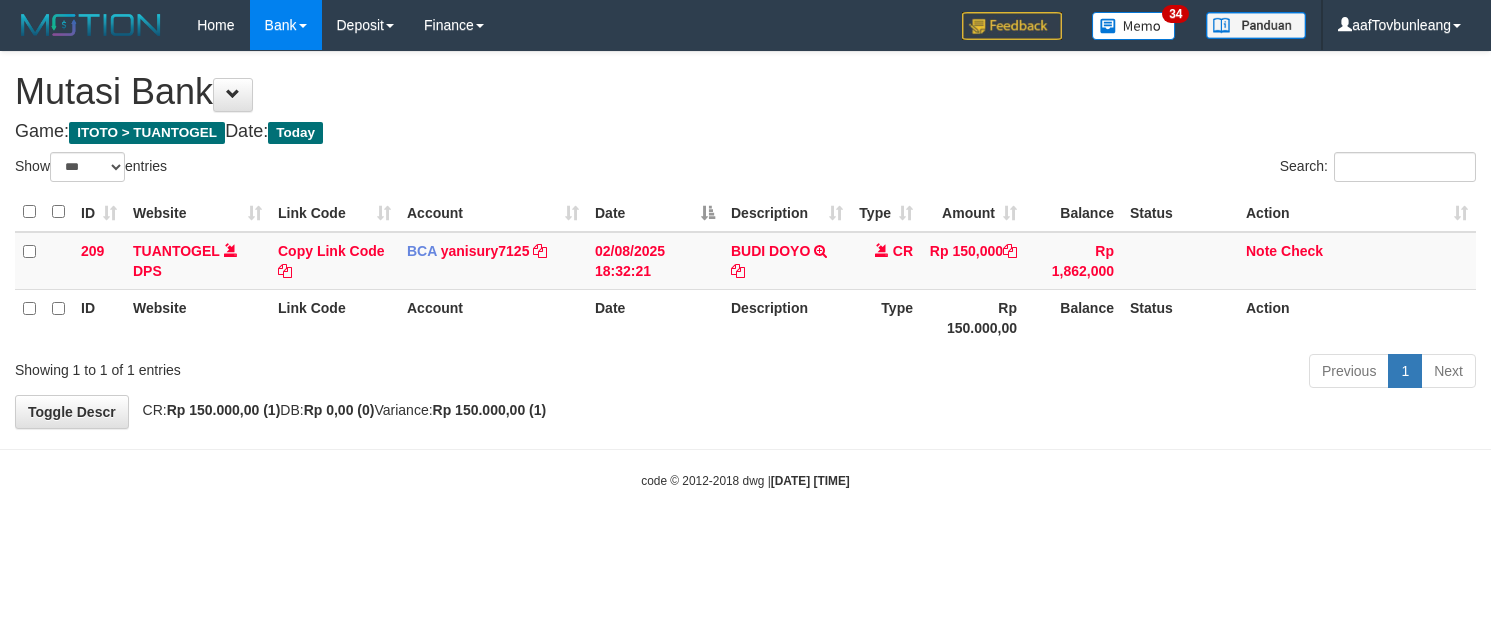 select on "***" 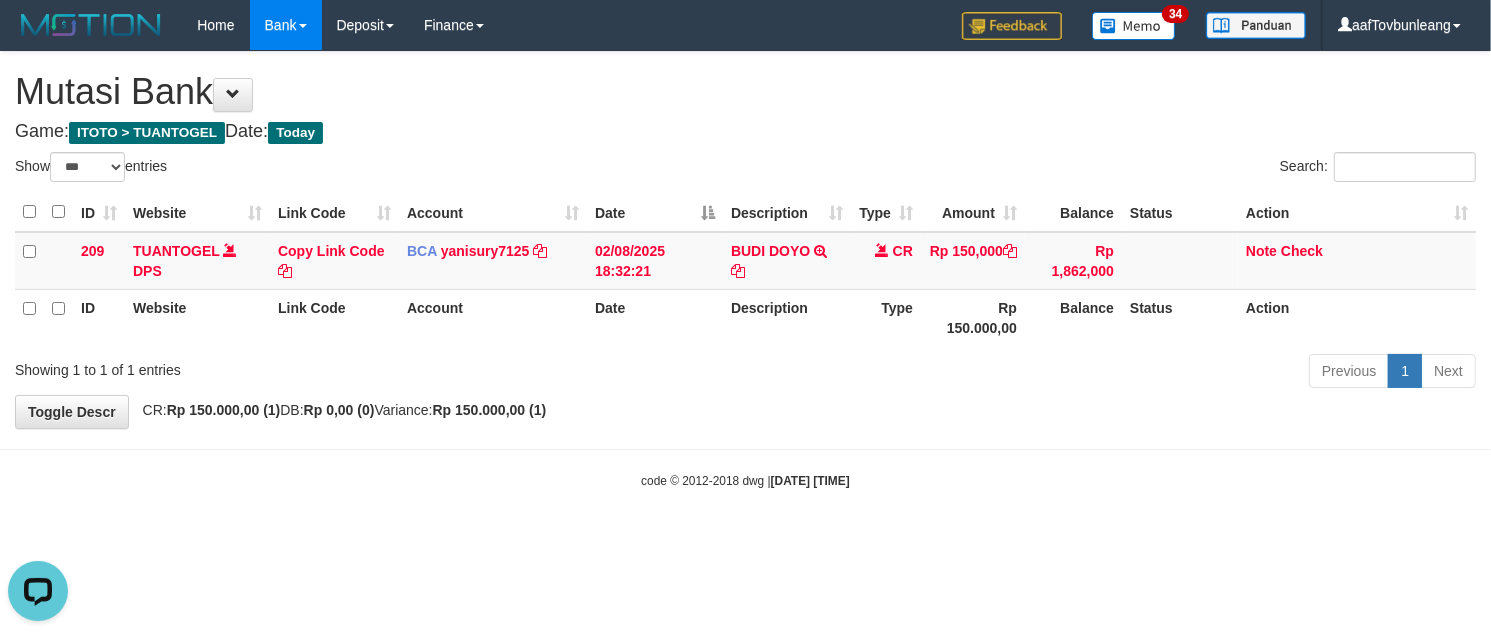 scroll, scrollTop: 0, scrollLeft: 0, axis: both 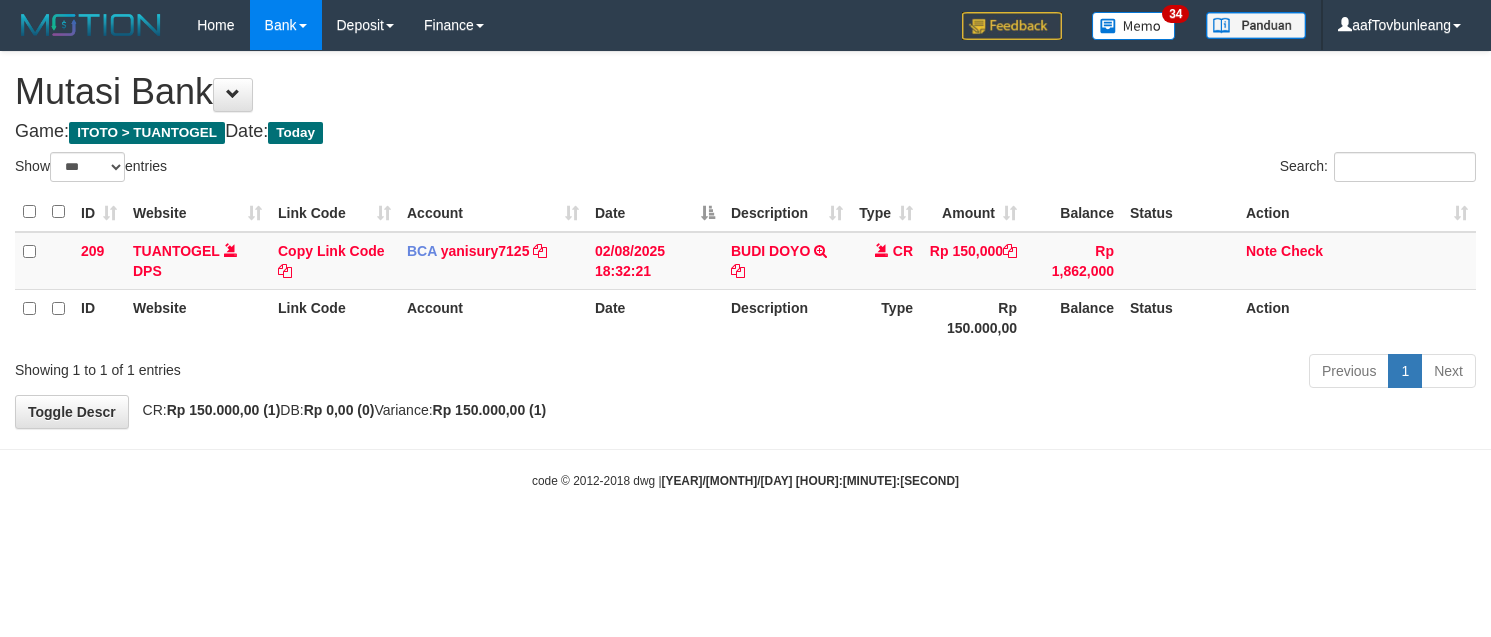 select on "***" 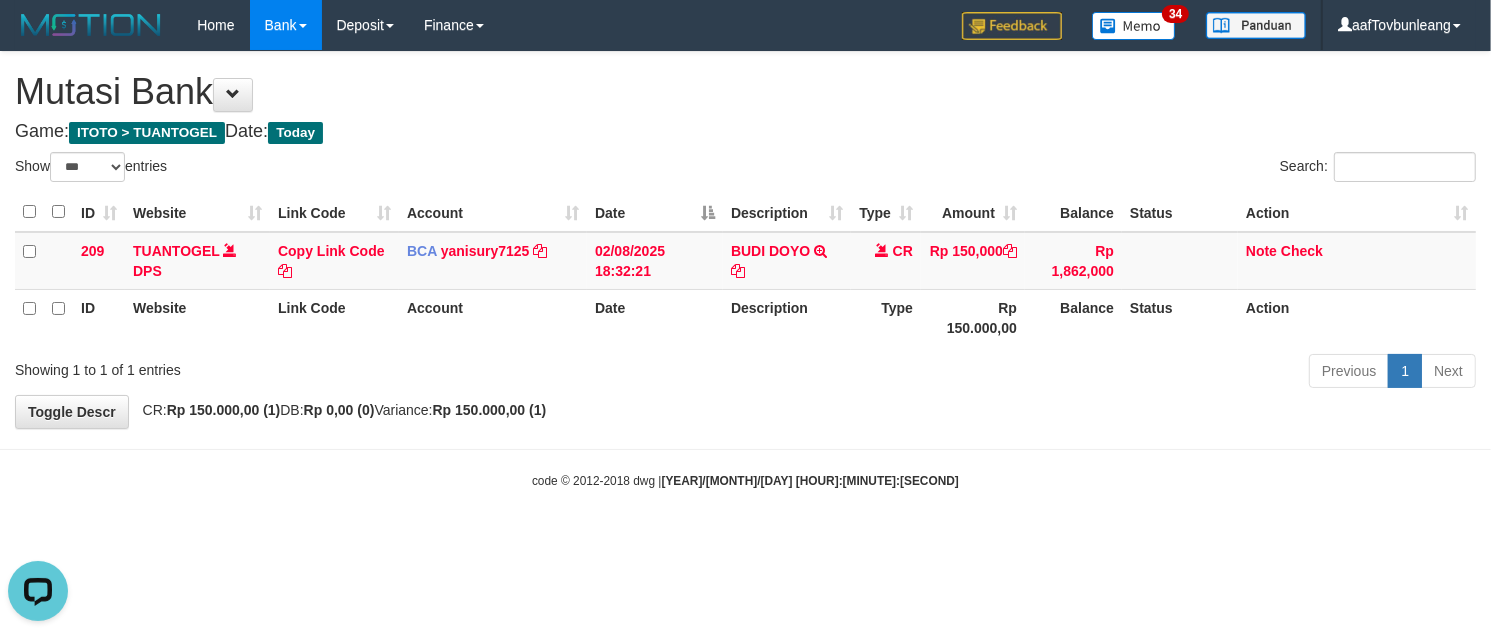 scroll, scrollTop: 0, scrollLeft: 0, axis: both 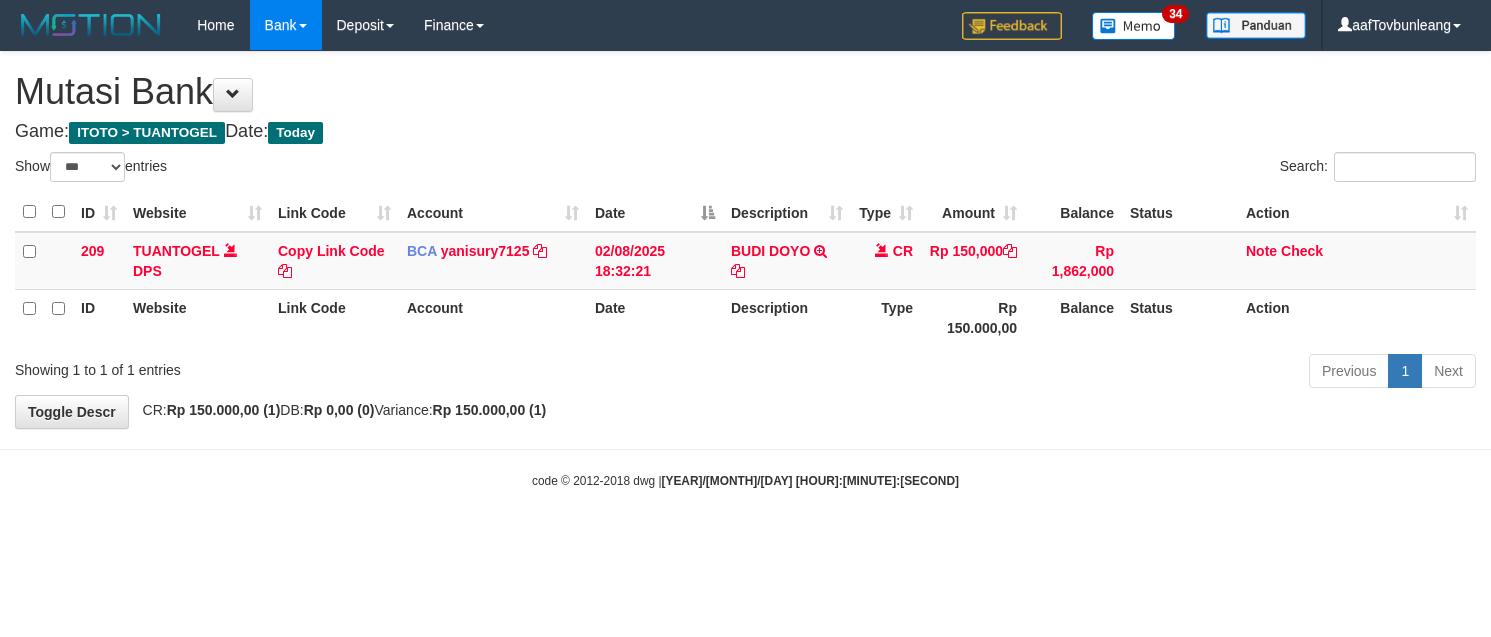 select on "***" 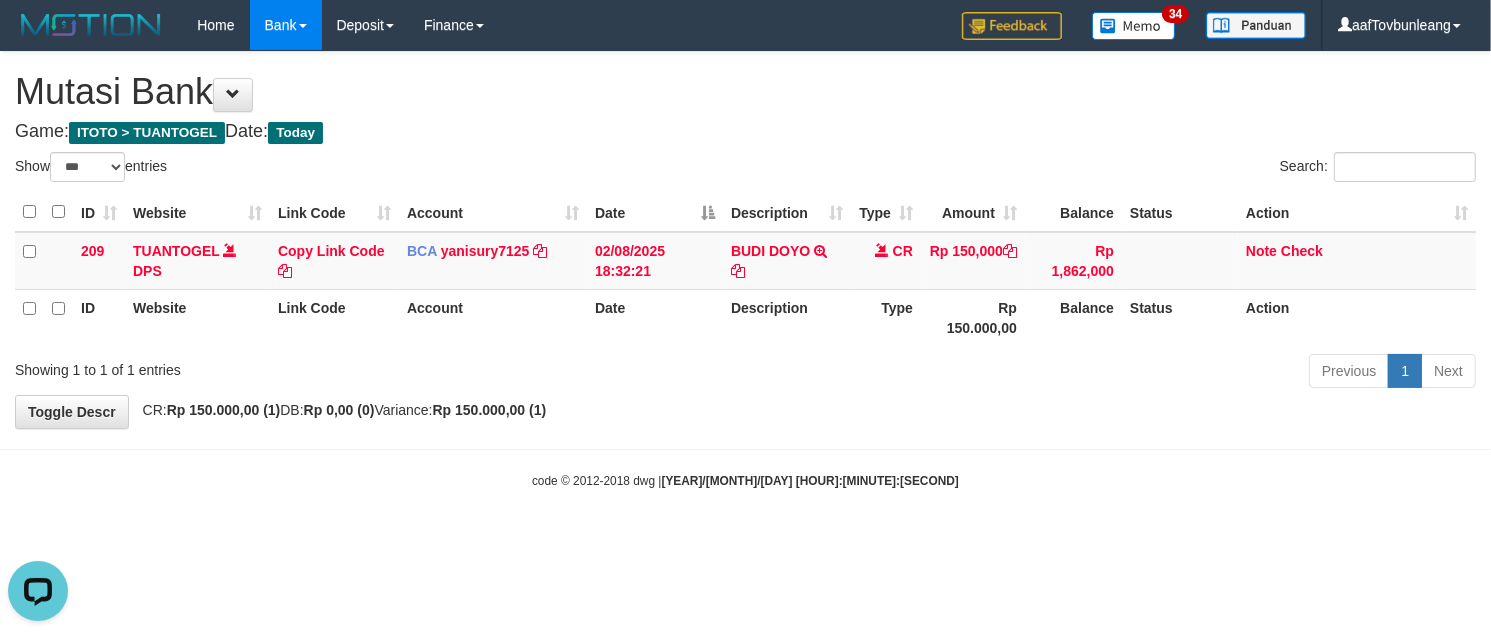 scroll, scrollTop: 0, scrollLeft: 0, axis: both 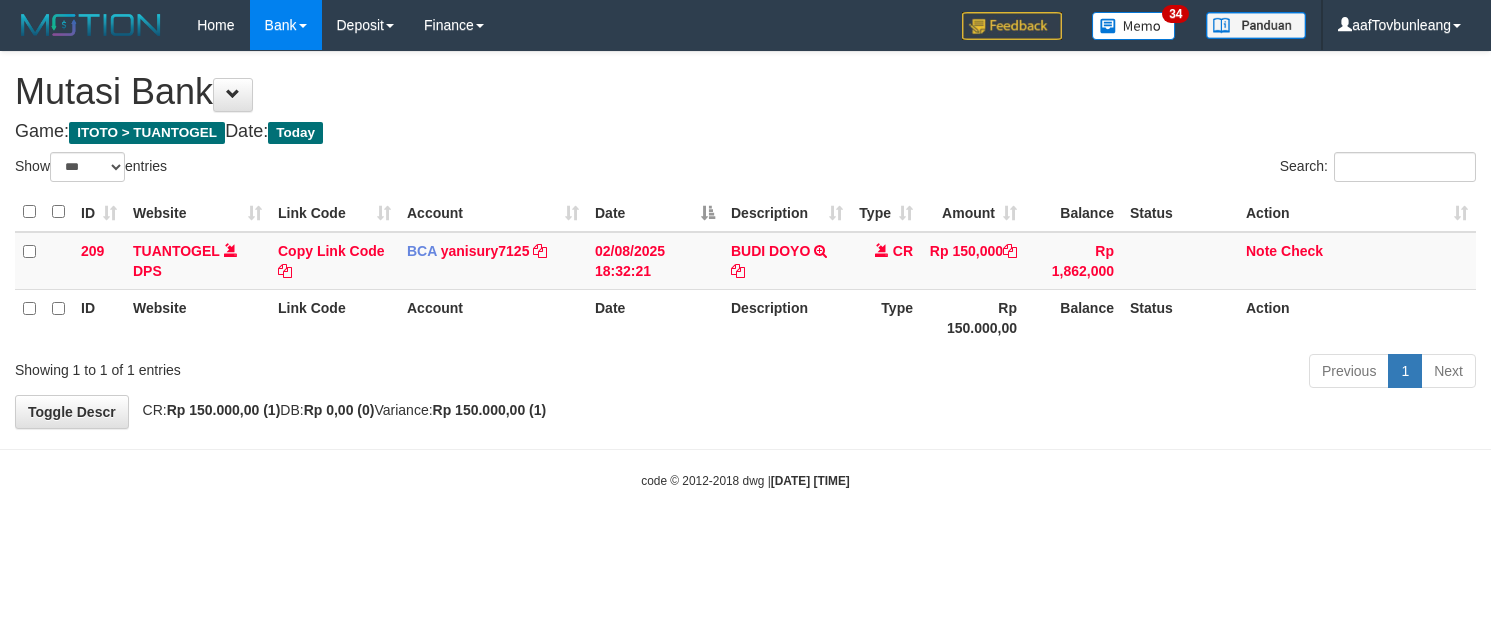 select on "***" 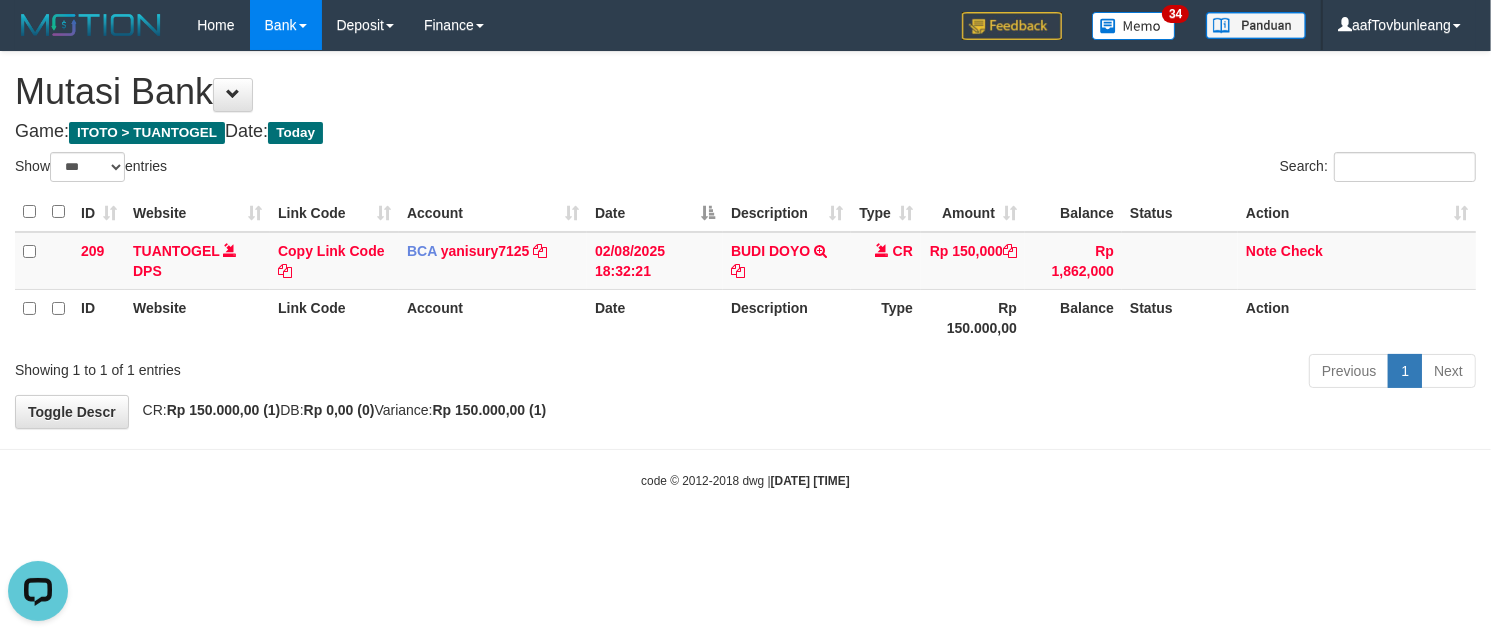 scroll, scrollTop: 0, scrollLeft: 0, axis: both 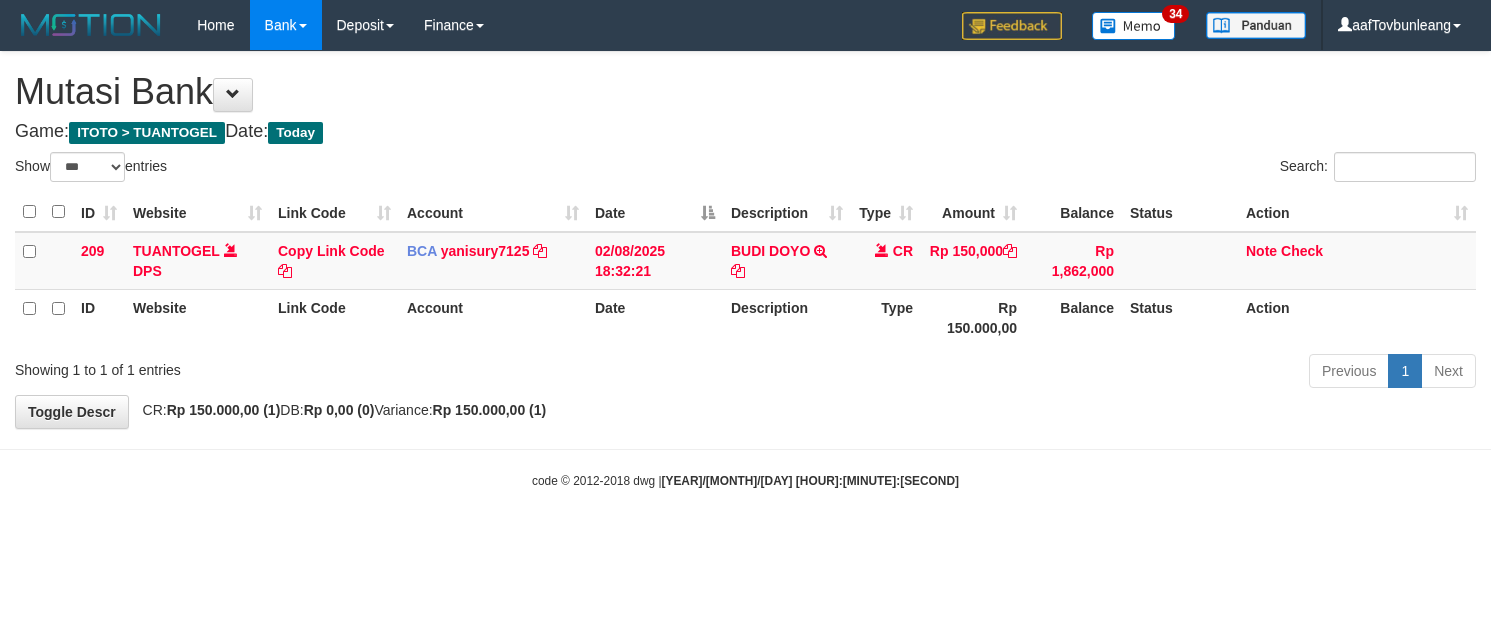 select on "***" 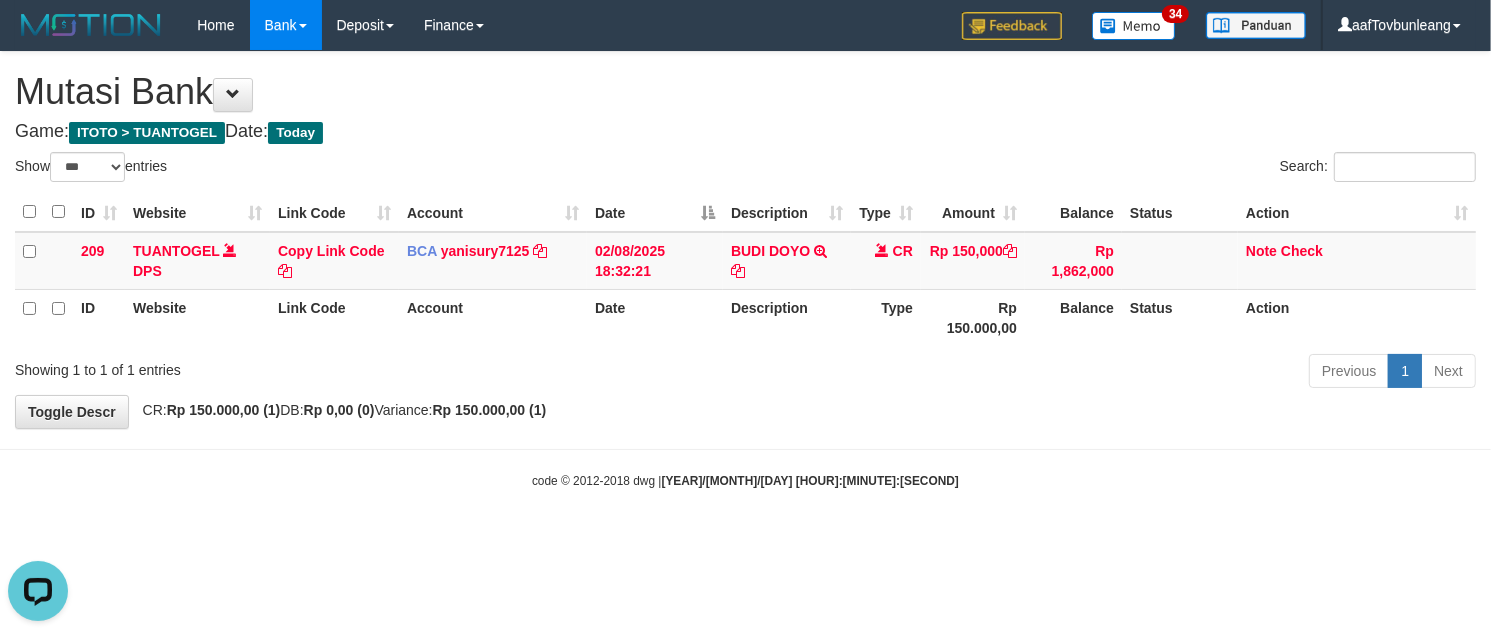 scroll, scrollTop: 0, scrollLeft: 0, axis: both 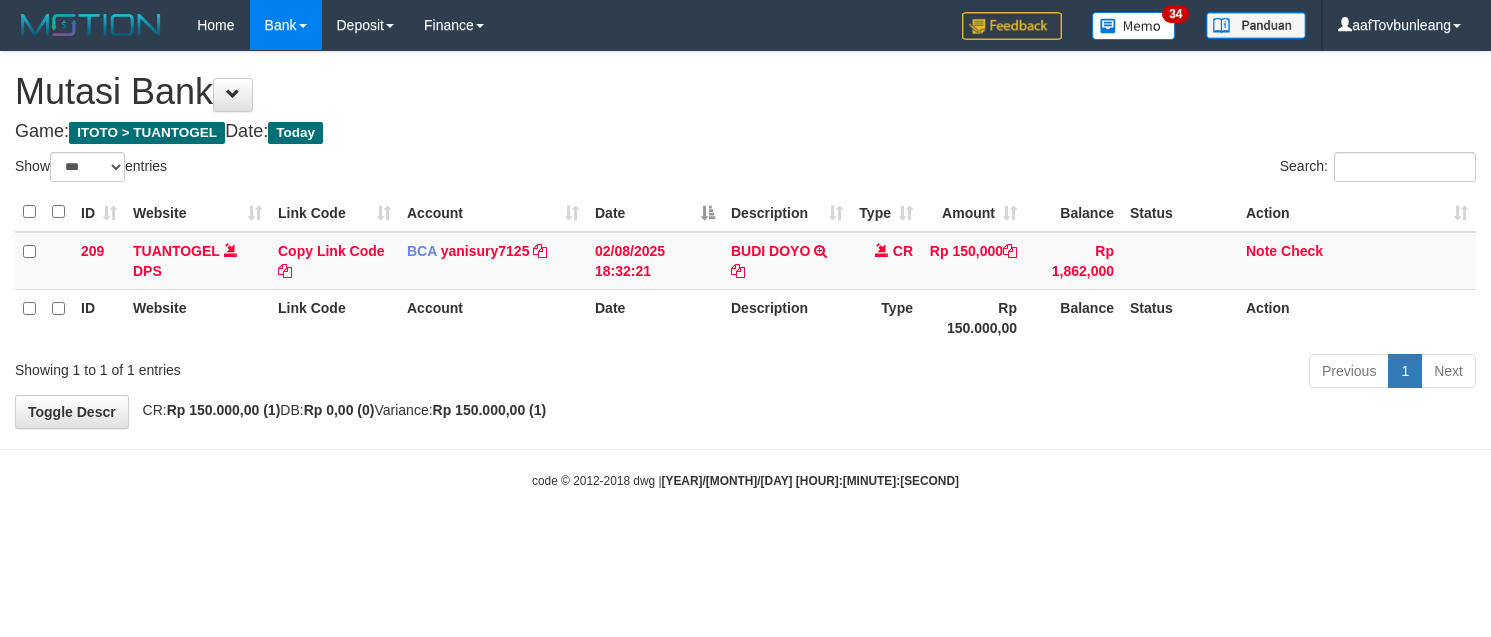 select on "***" 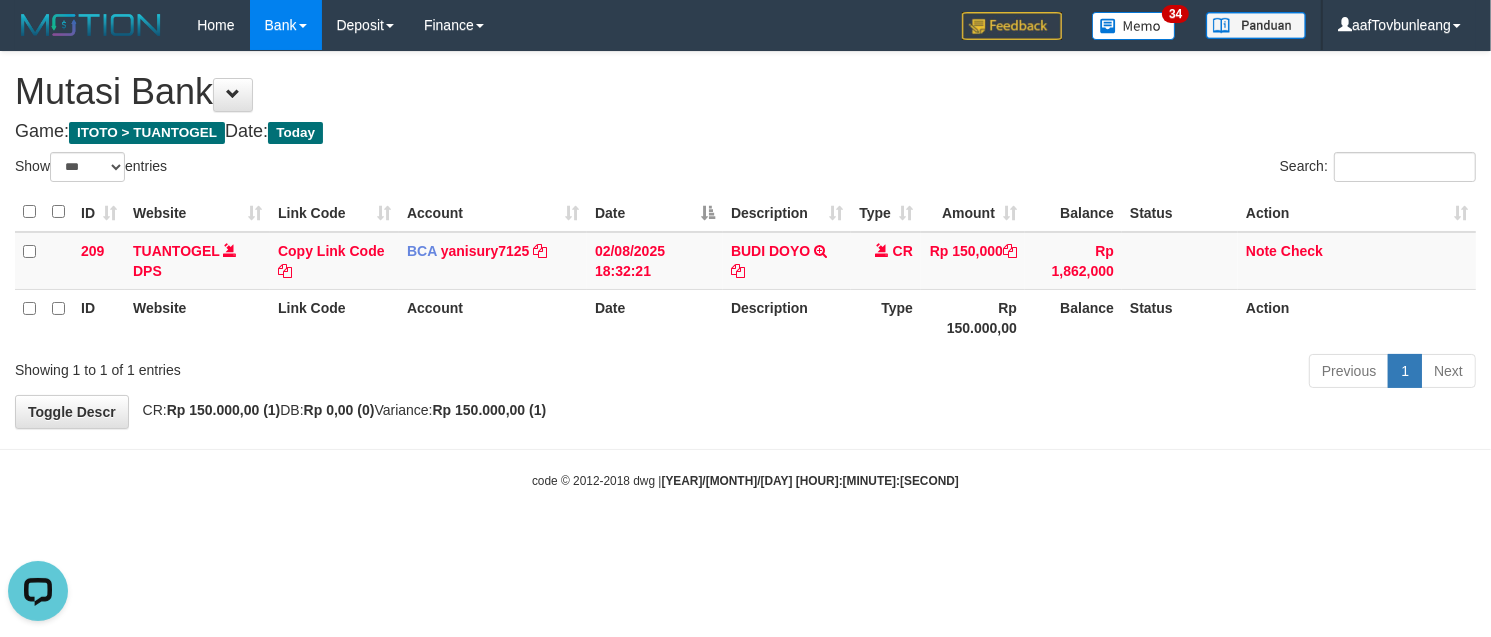scroll, scrollTop: 0, scrollLeft: 0, axis: both 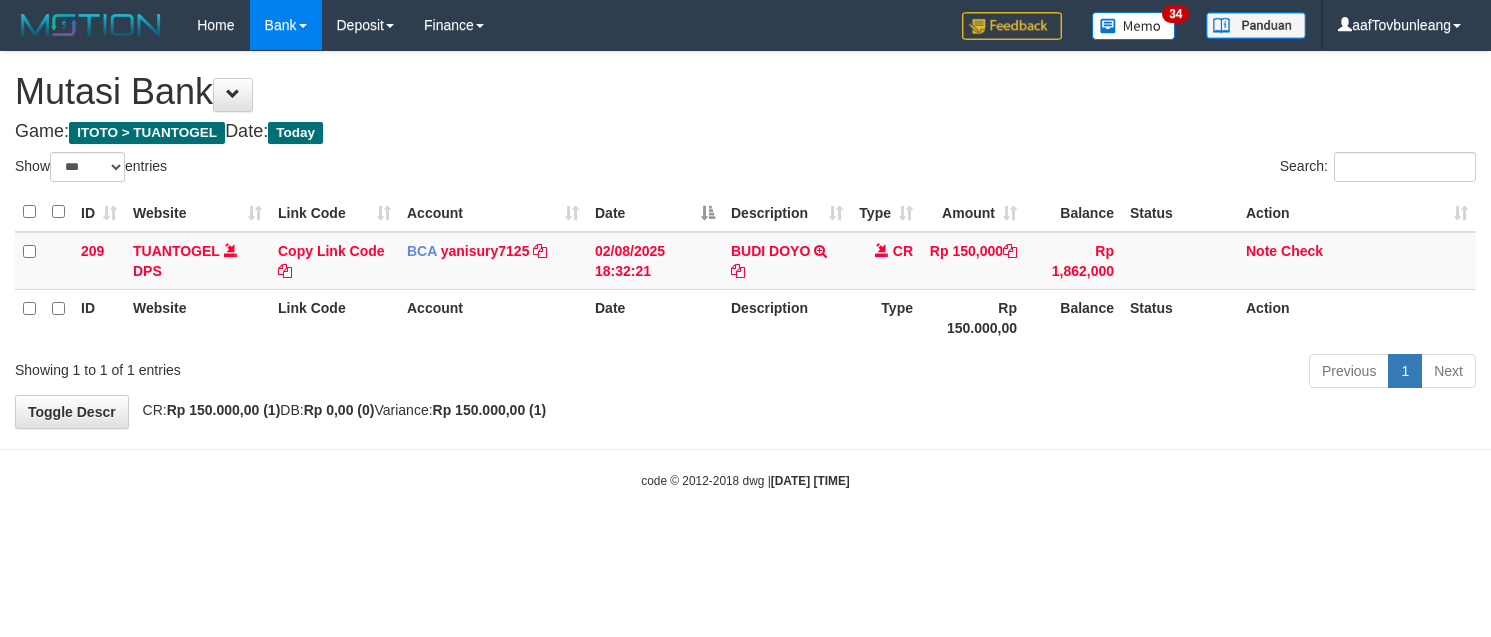 select on "***" 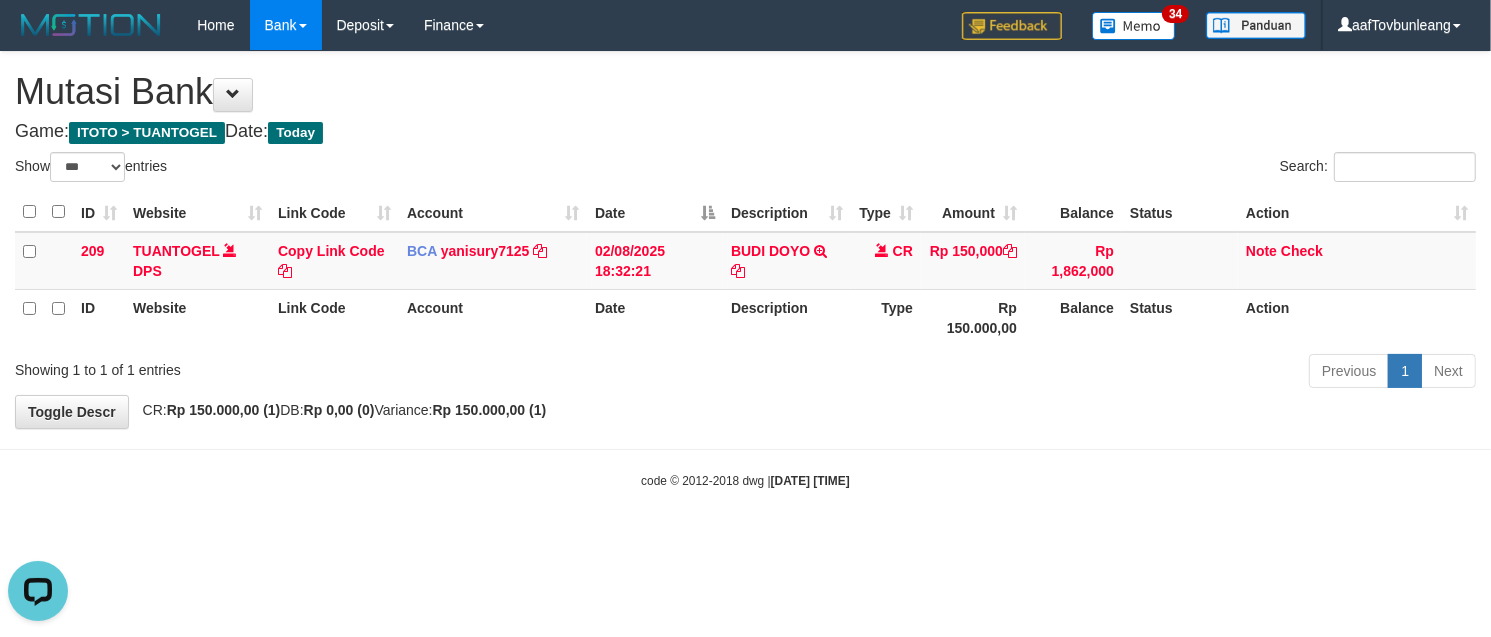 scroll, scrollTop: 0, scrollLeft: 0, axis: both 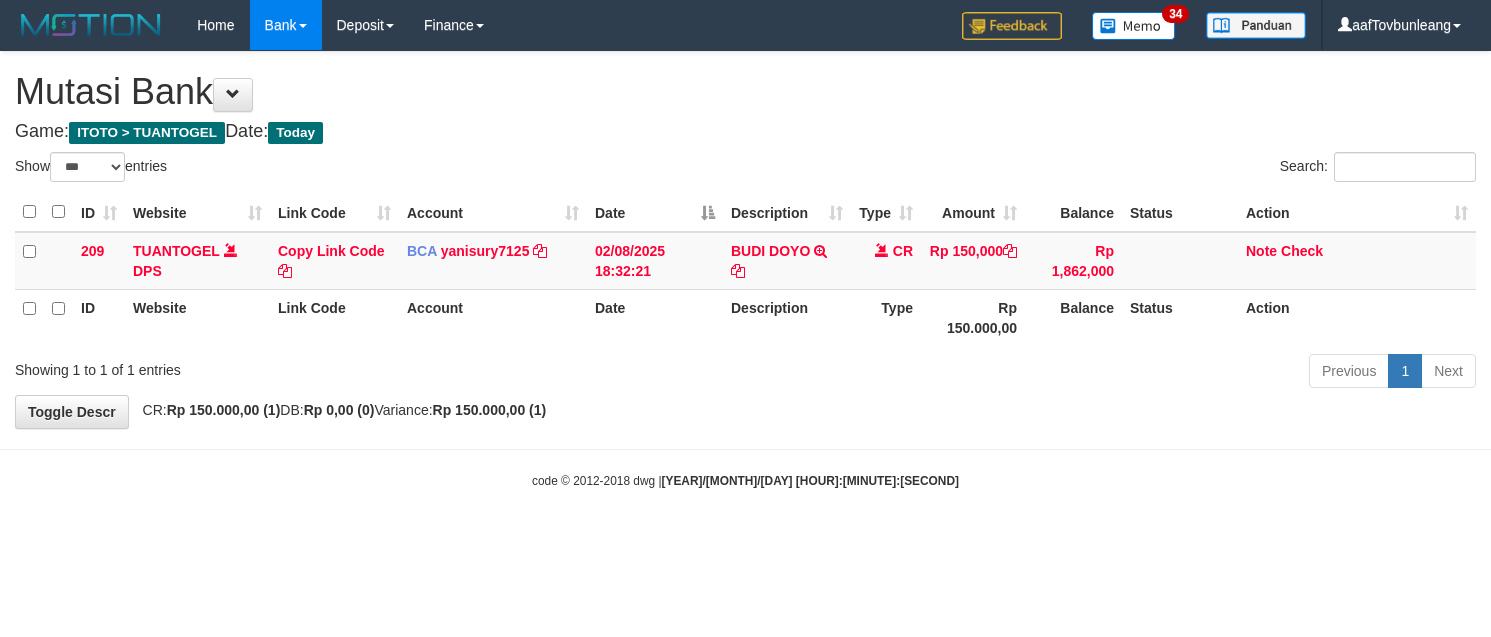 select on "***" 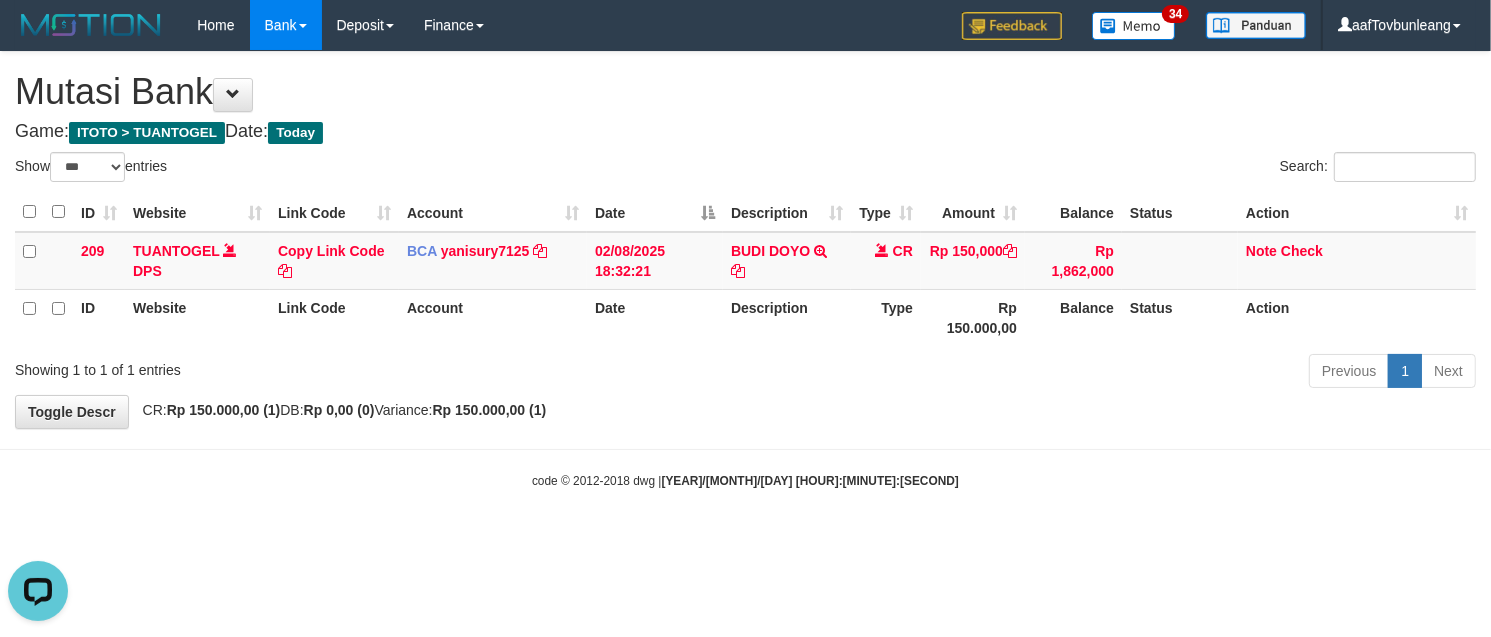 scroll, scrollTop: 0, scrollLeft: 0, axis: both 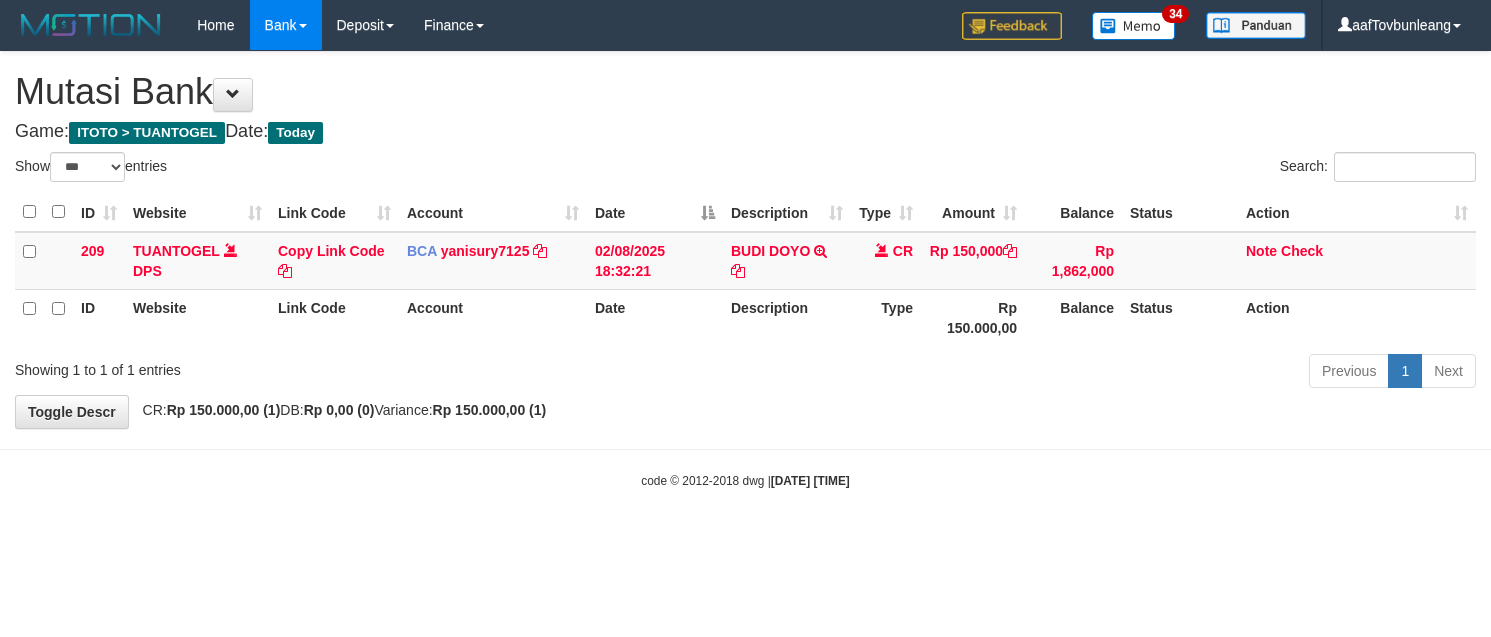 select on "***" 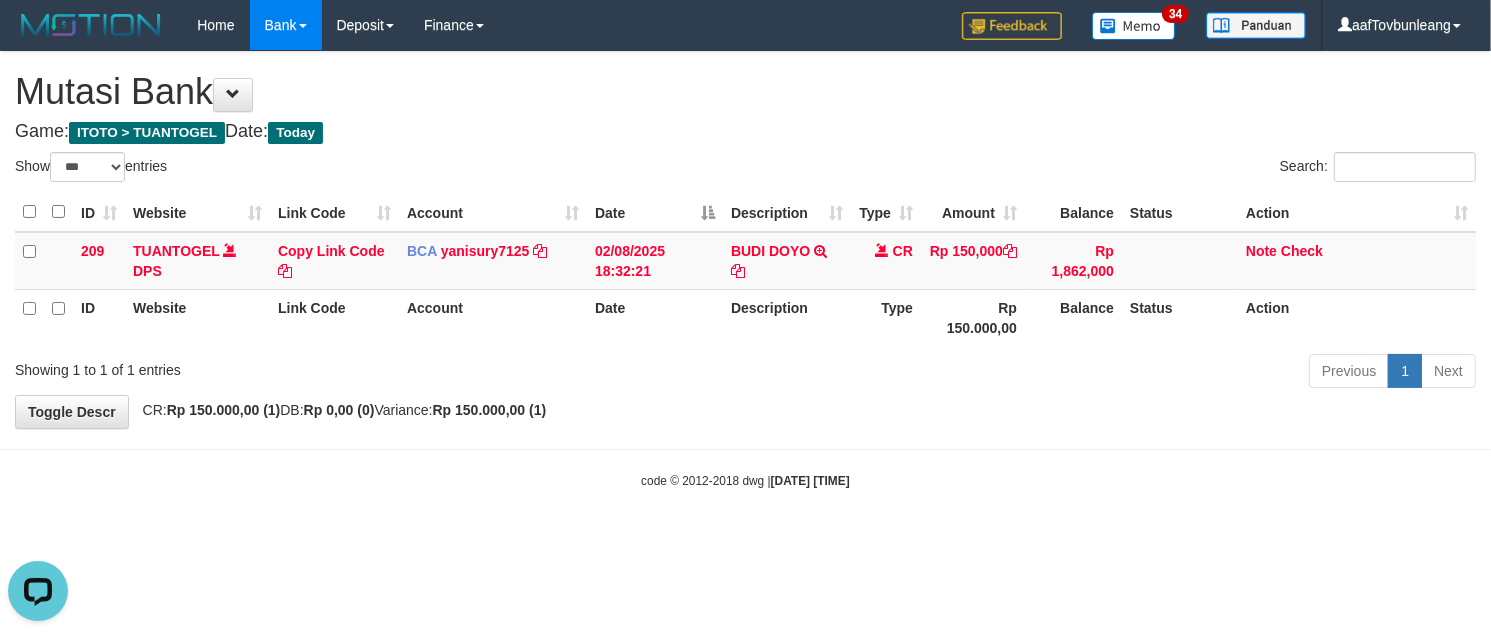 scroll, scrollTop: 0, scrollLeft: 0, axis: both 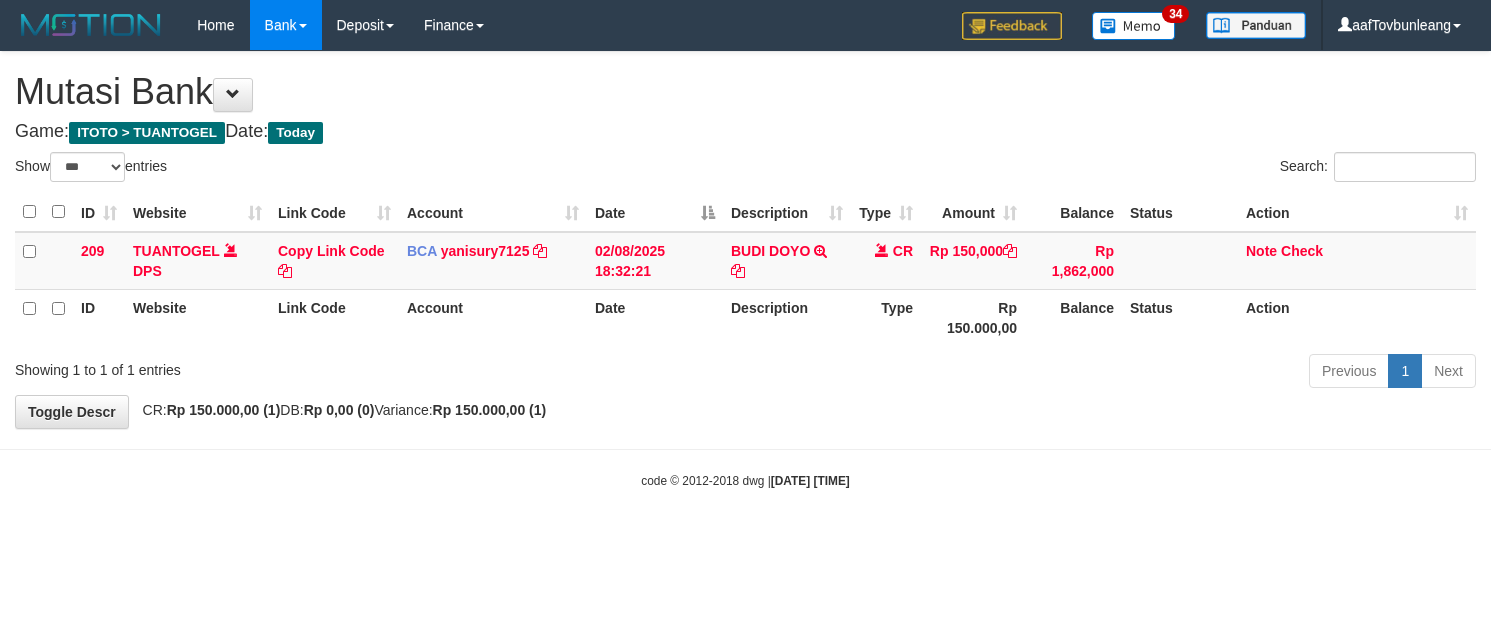select on "***" 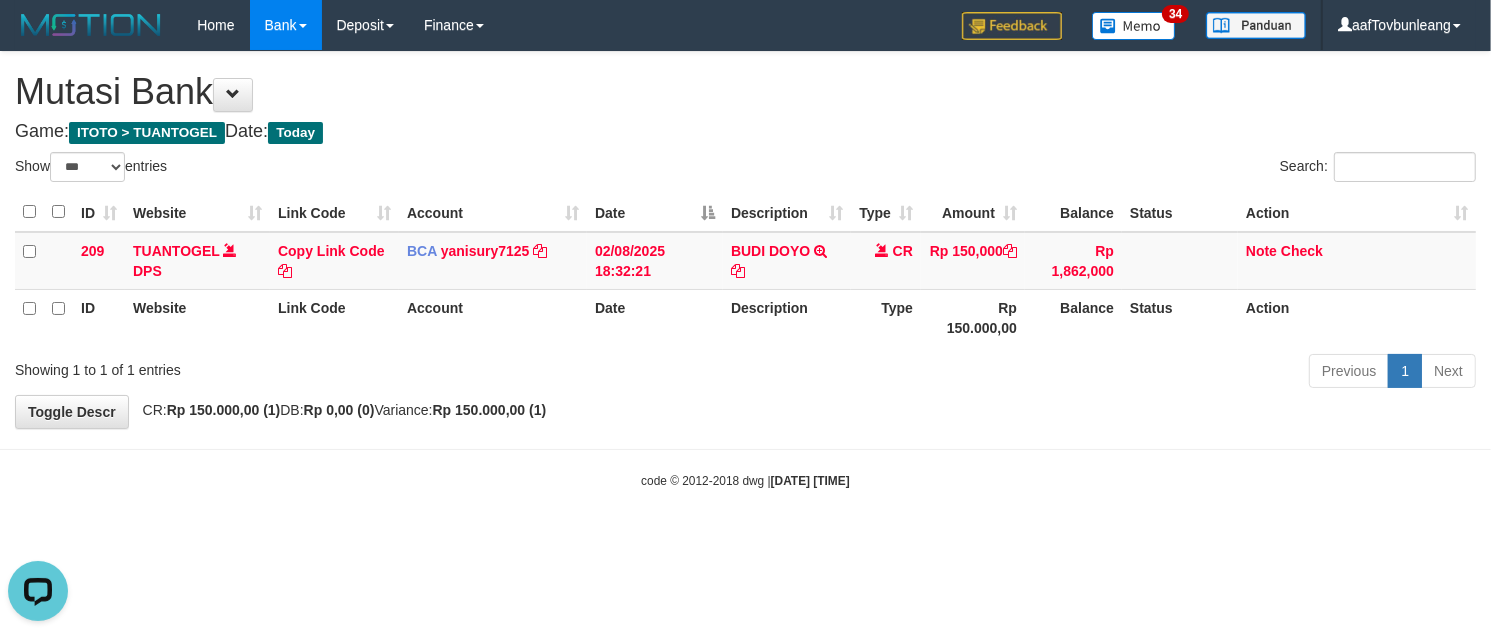 scroll, scrollTop: 0, scrollLeft: 0, axis: both 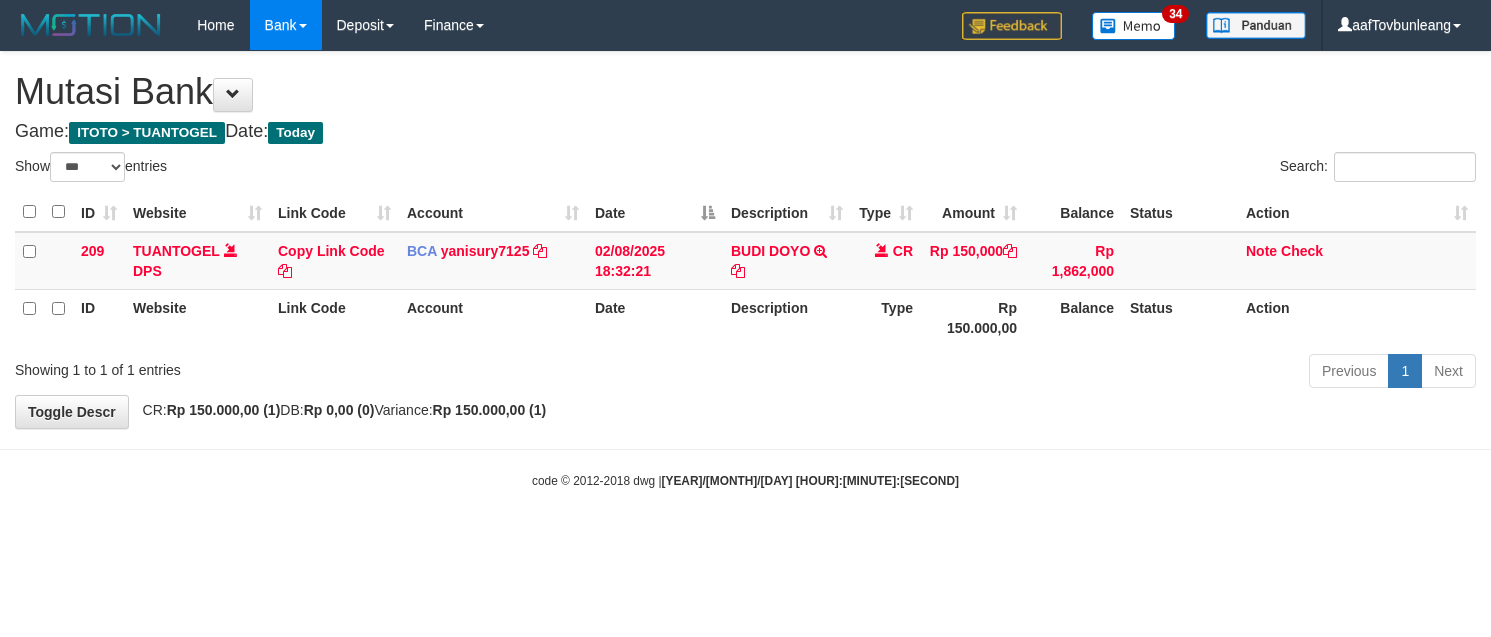 select on "***" 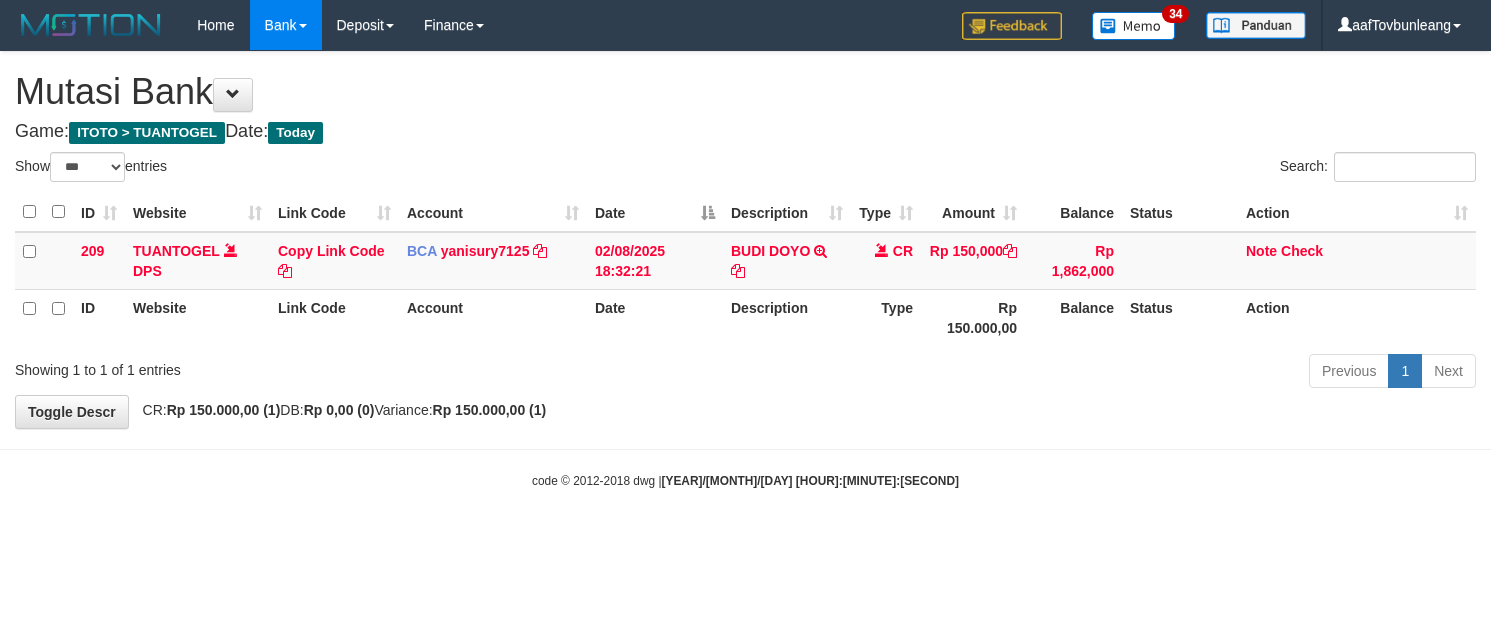 scroll, scrollTop: 0, scrollLeft: 0, axis: both 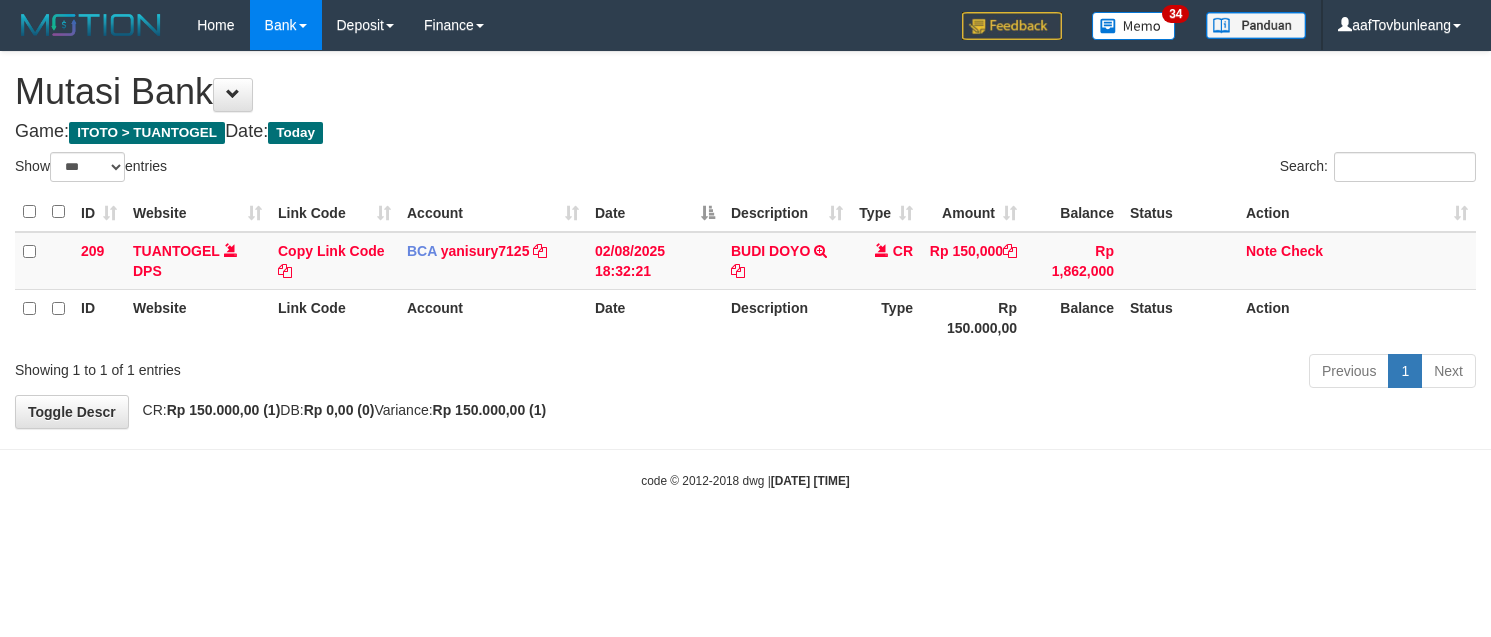 select on "***" 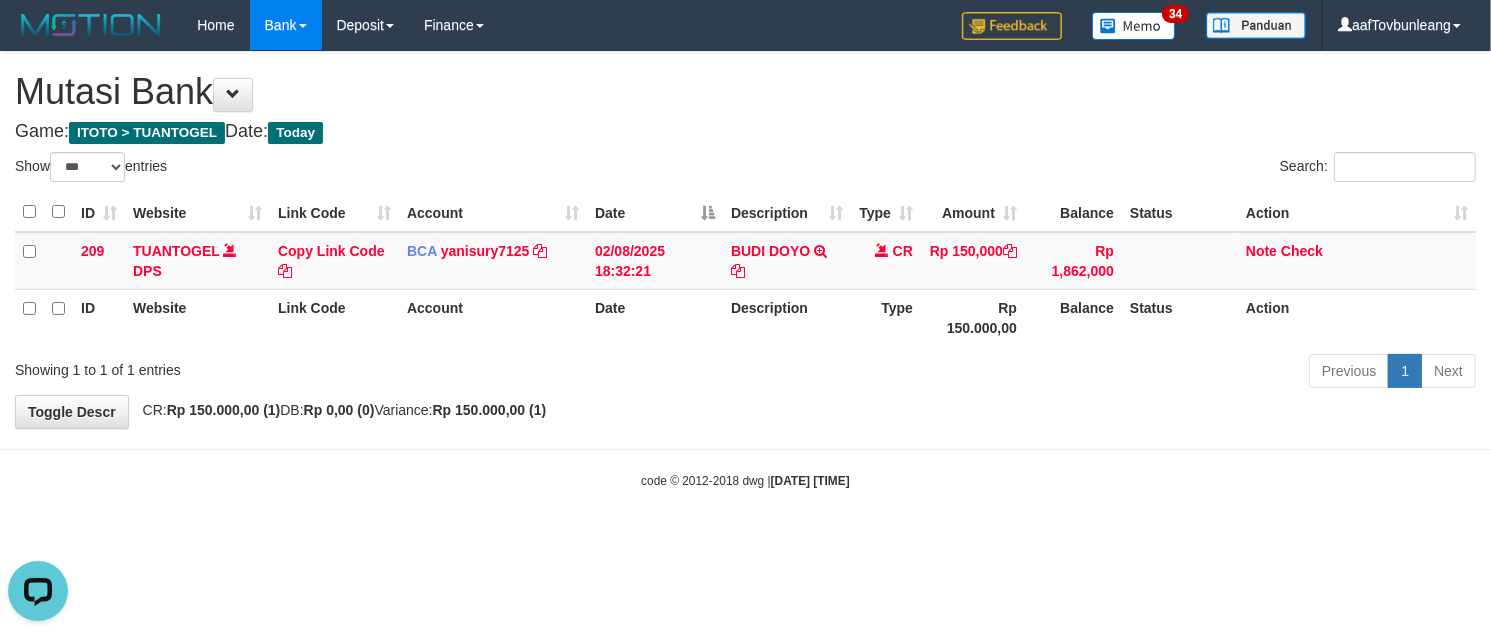 scroll, scrollTop: 0, scrollLeft: 0, axis: both 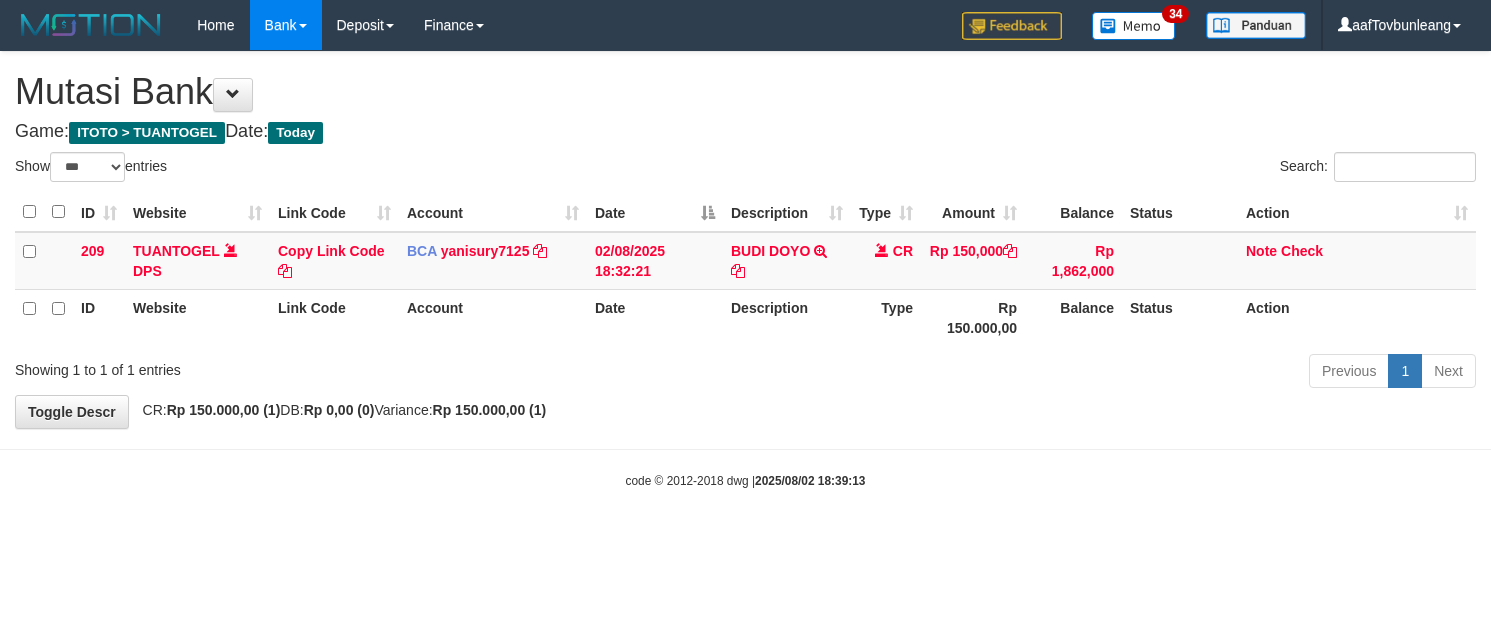 select on "***" 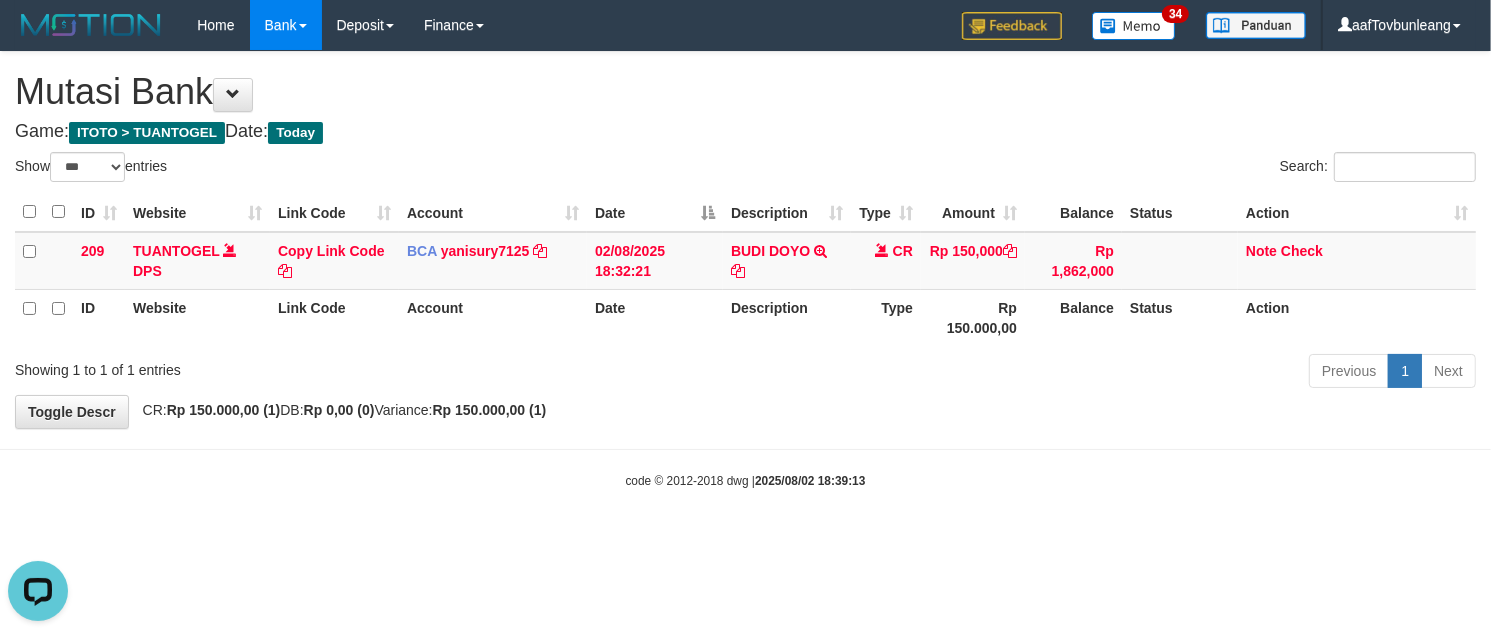 scroll, scrollTop: 0, scrollLeft: 0, axis: both 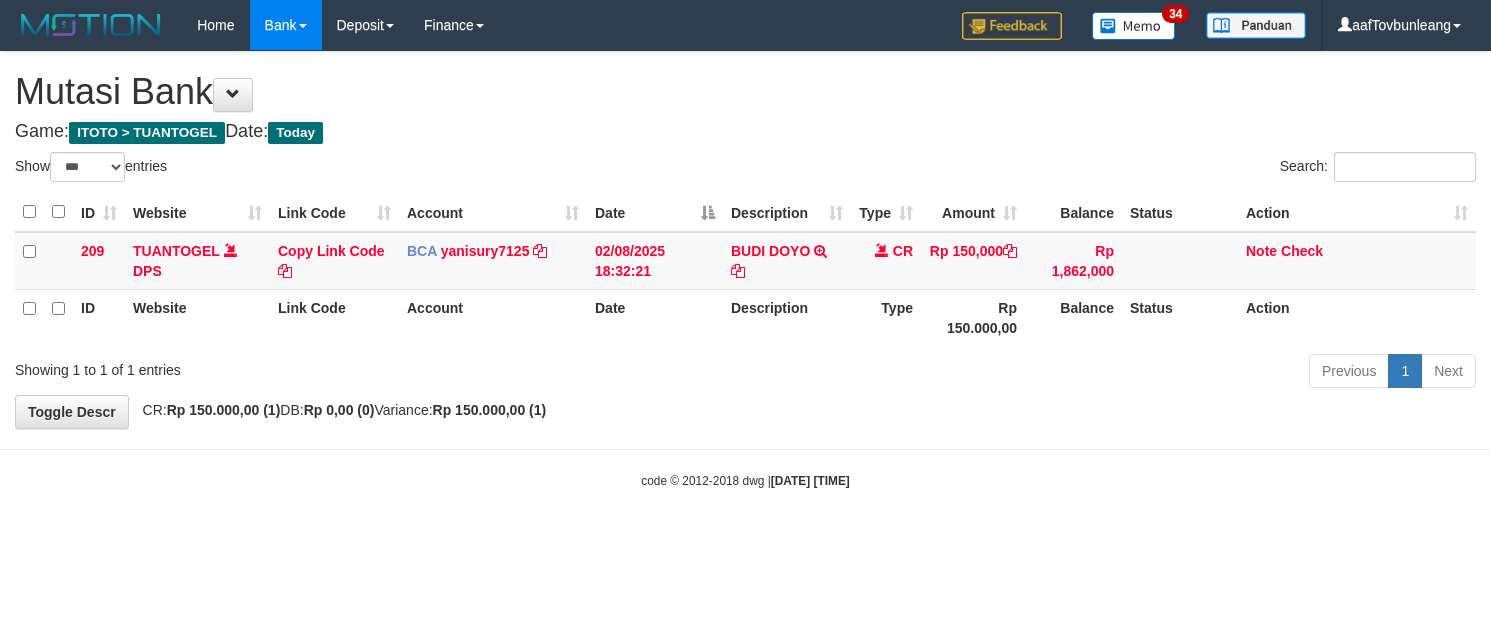 select on "***" 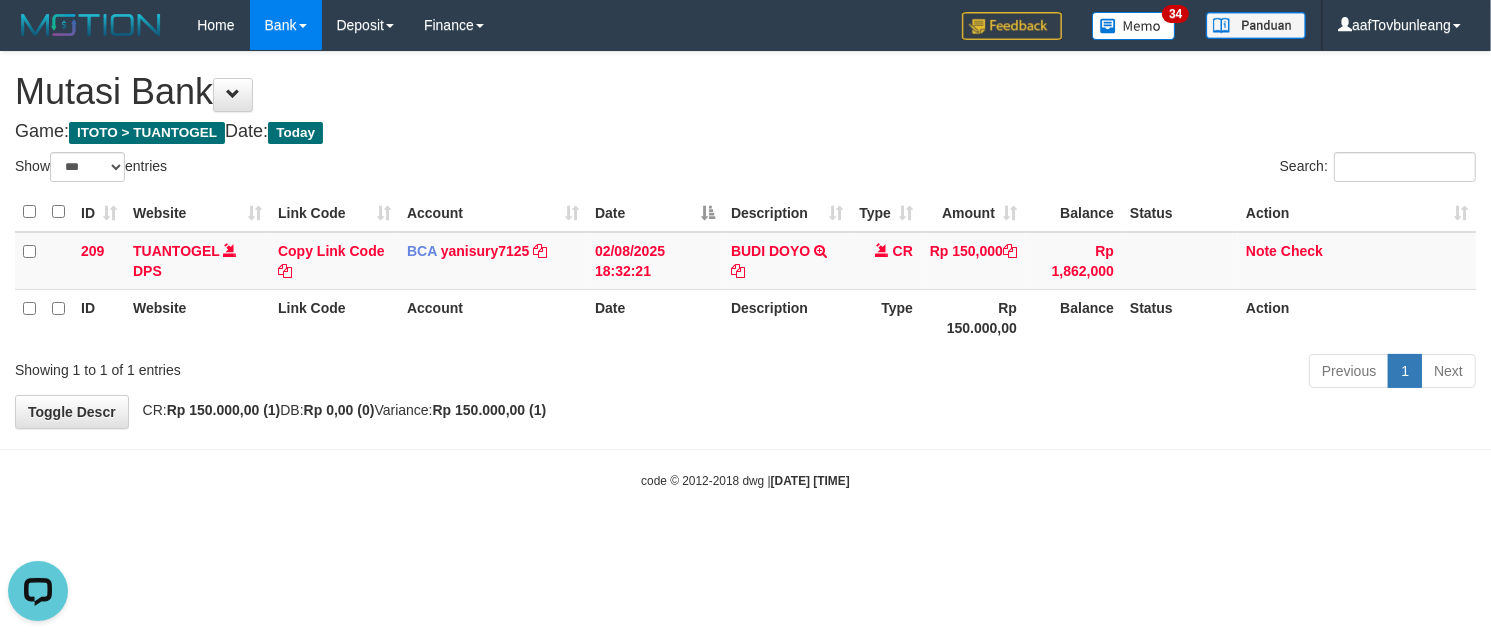 scroll, scrollTop: 0, scrollLeft: 0, axis: both 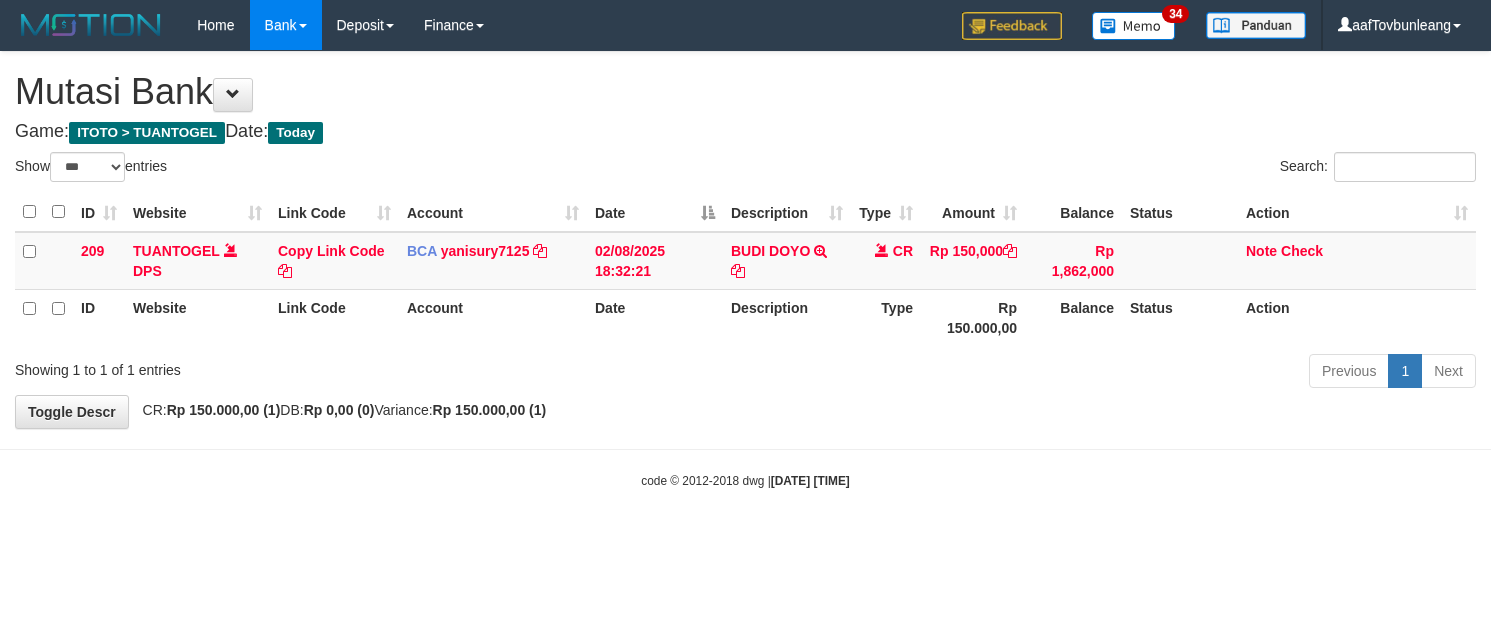 select on "***" 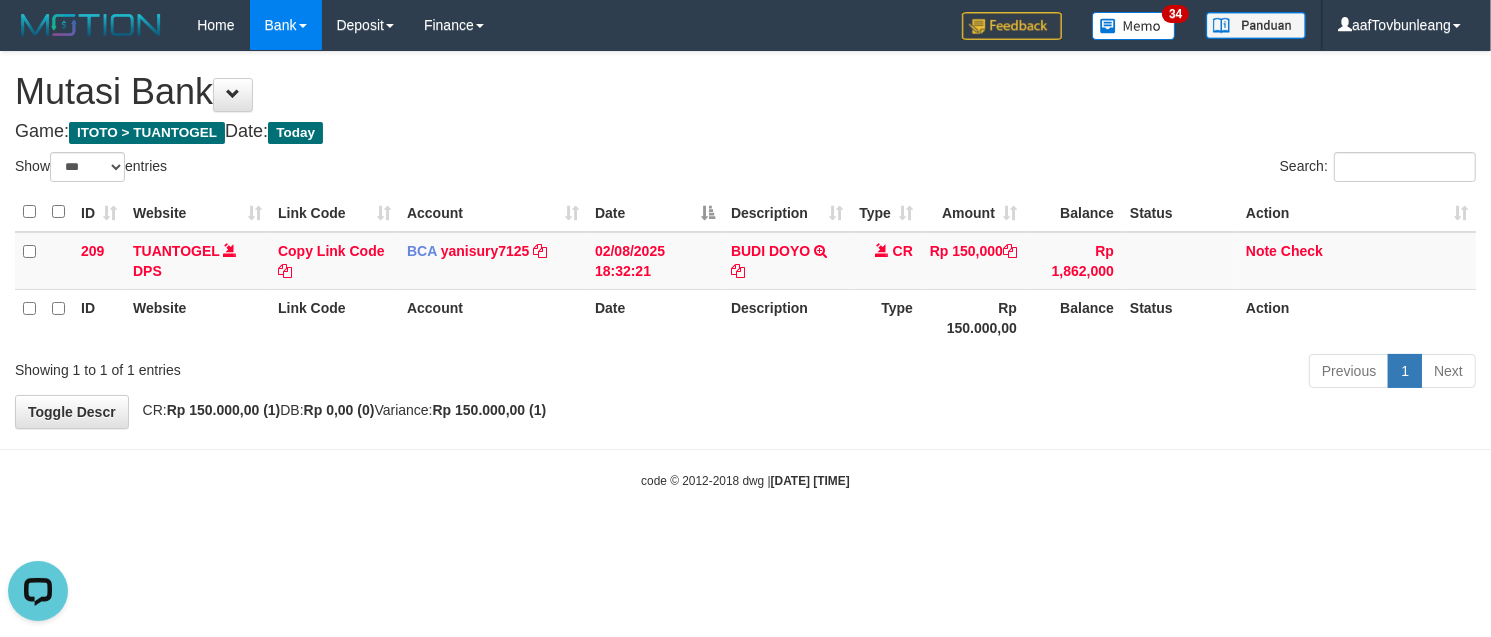 scroll, scrollTop: 0, scrollLeft: 0, axis: both 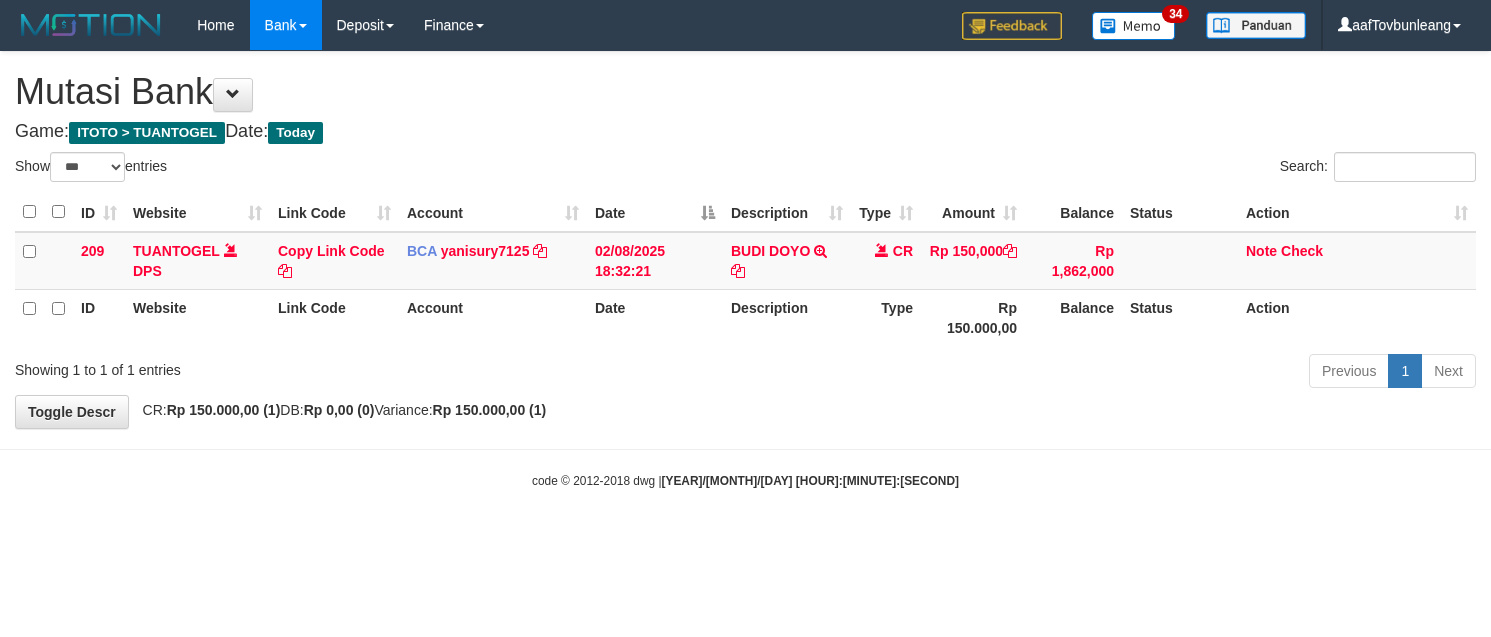 select on "***" 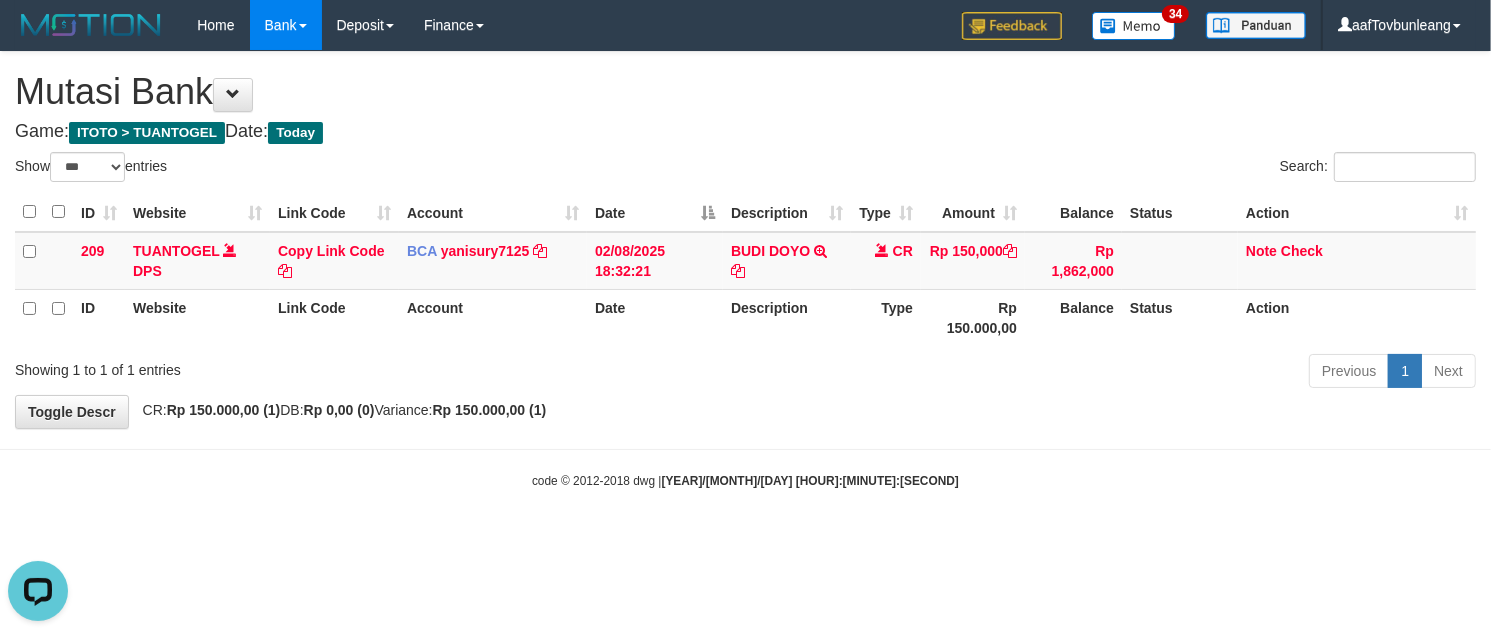 scroll, scrollTop: 0, scrollLeft: 0, axis: both 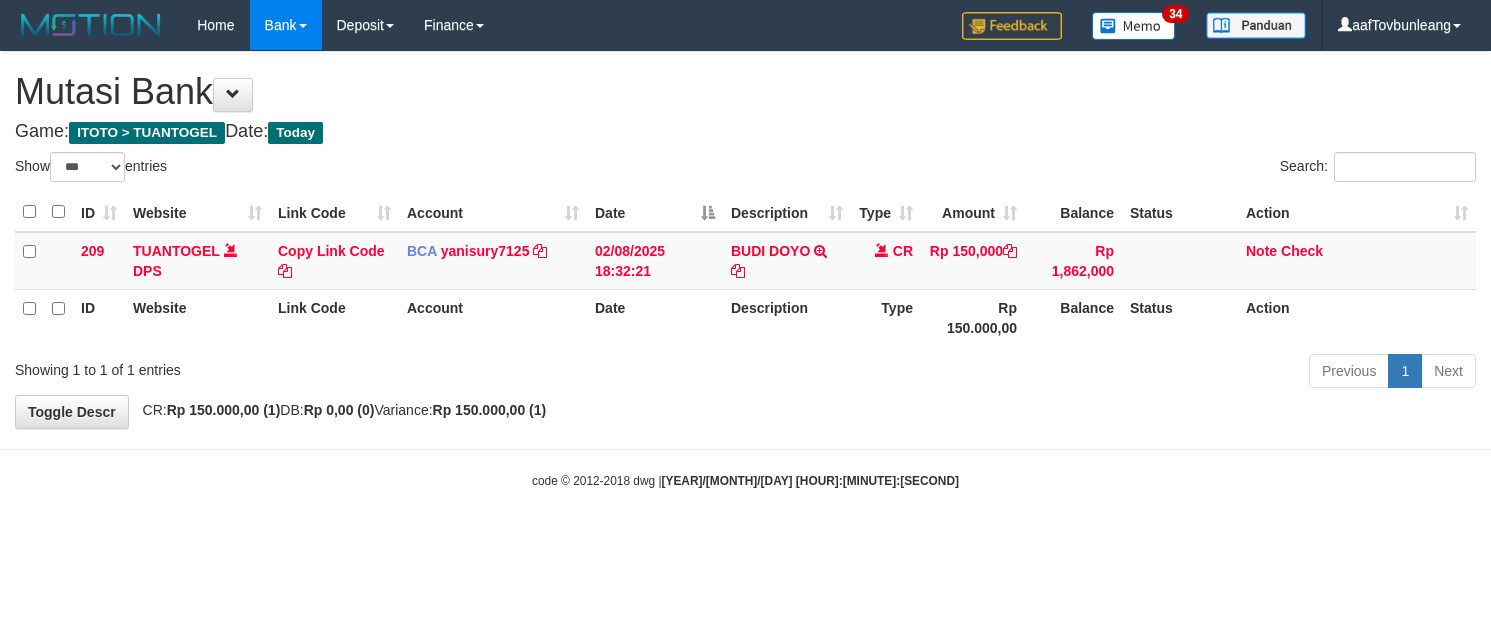 select on "***" 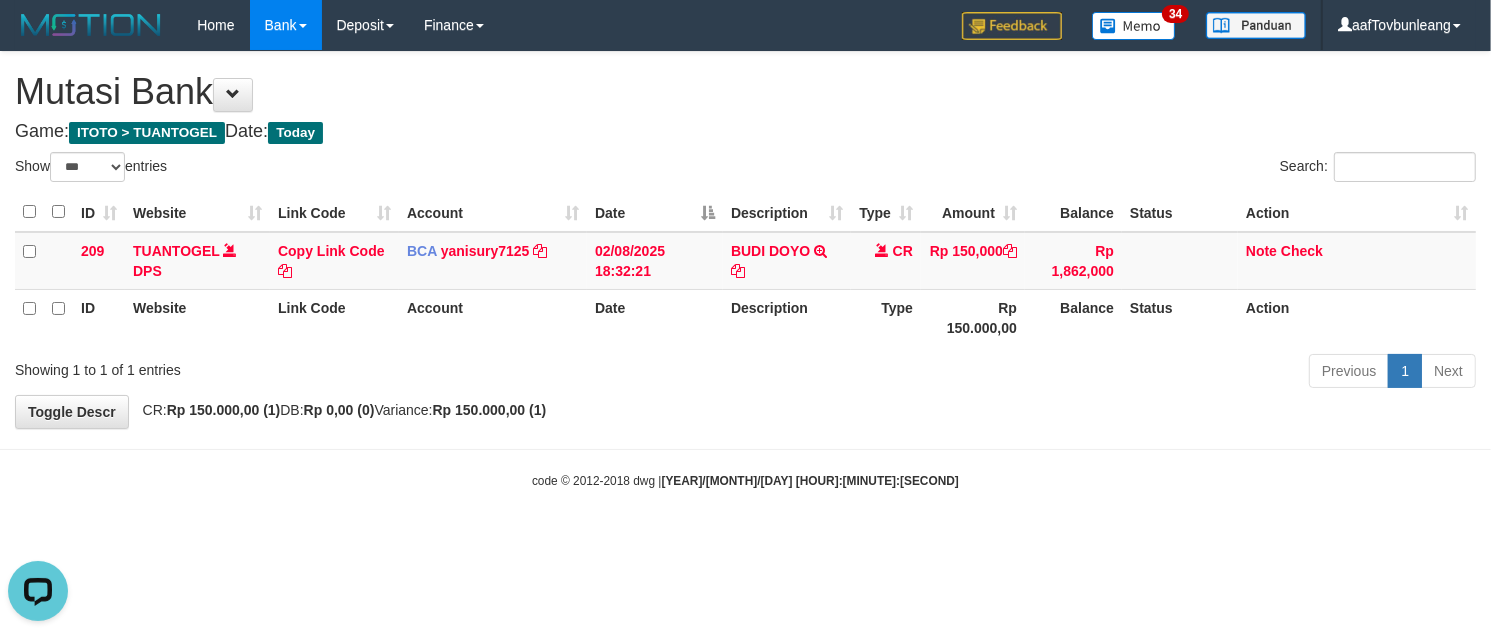 scroll, scrollTop: 0, scrollLeft: 0, axis: both 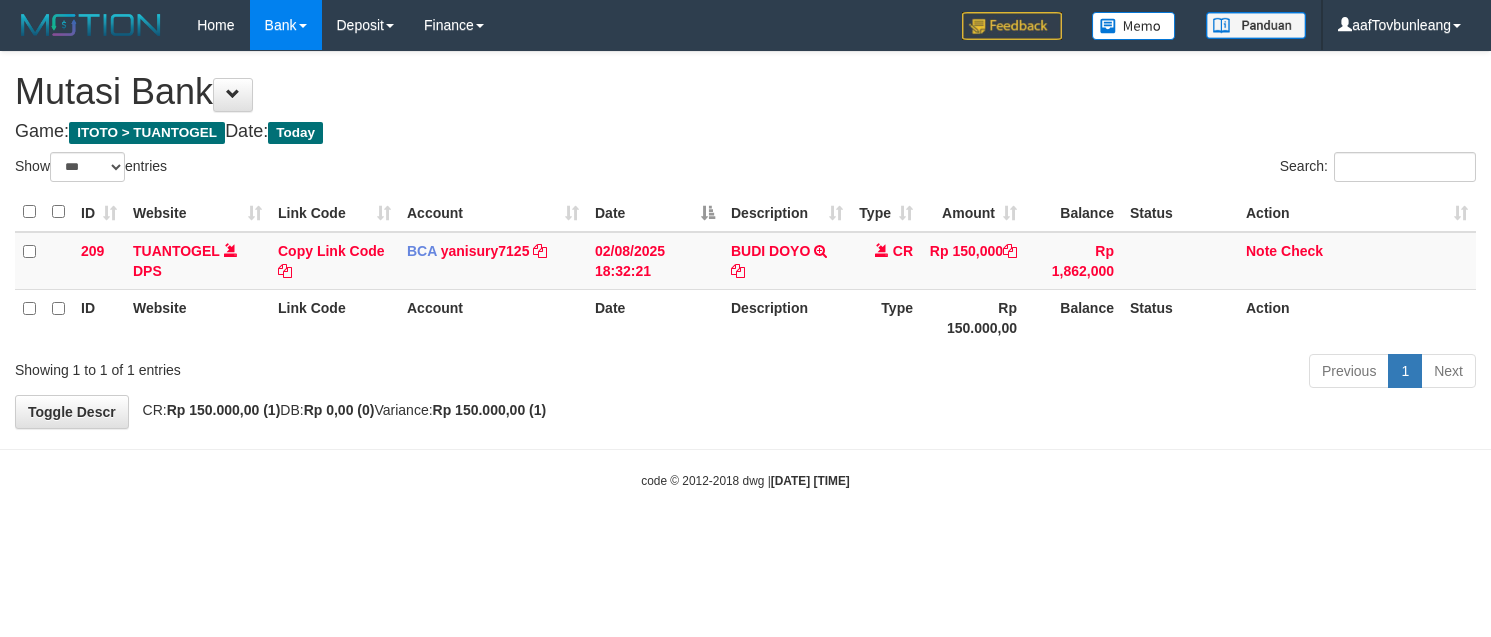 select on "***" 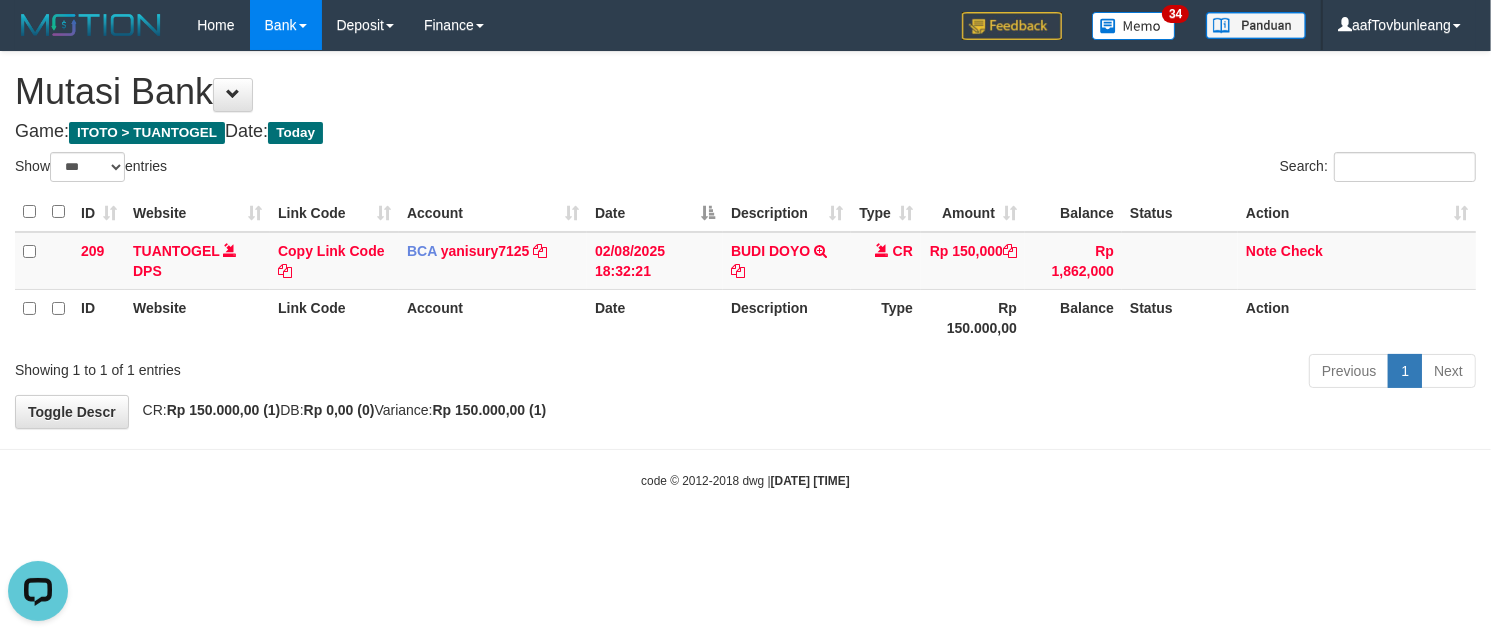 scroll, scrollTop: 0, scrollLeft: 0, axis: both 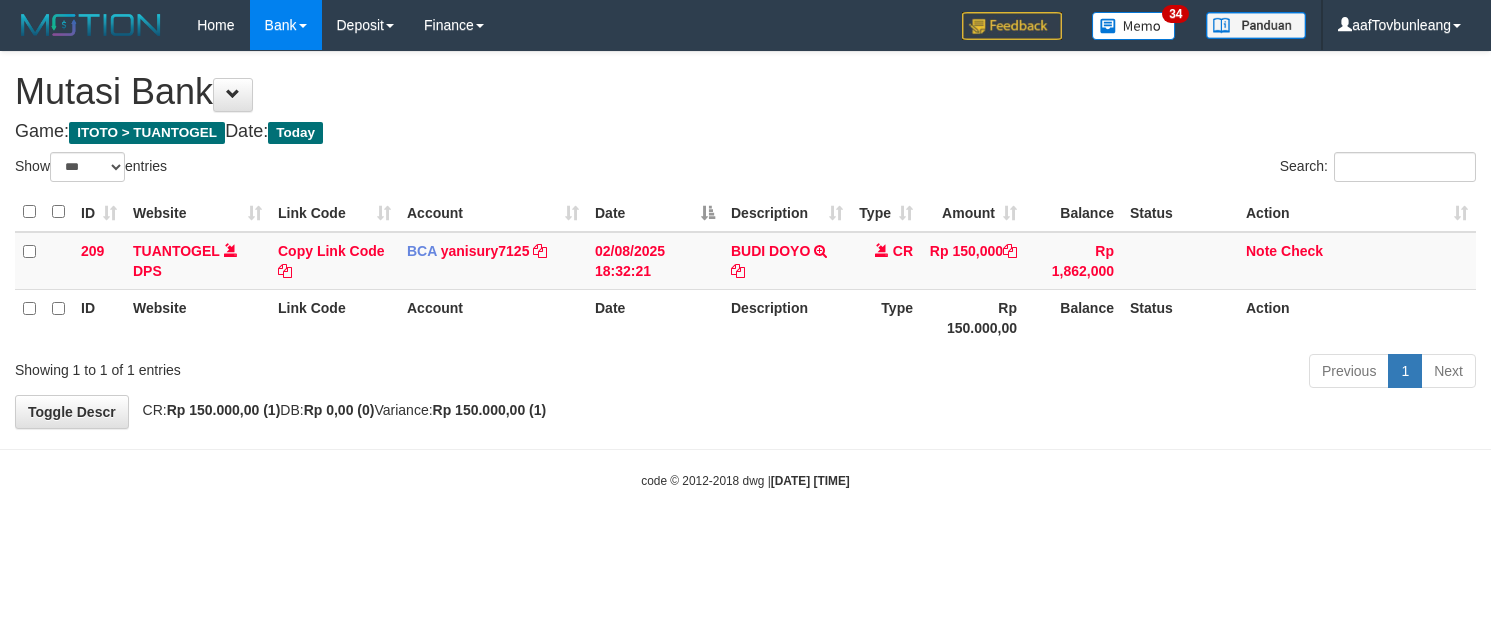 select on "***" 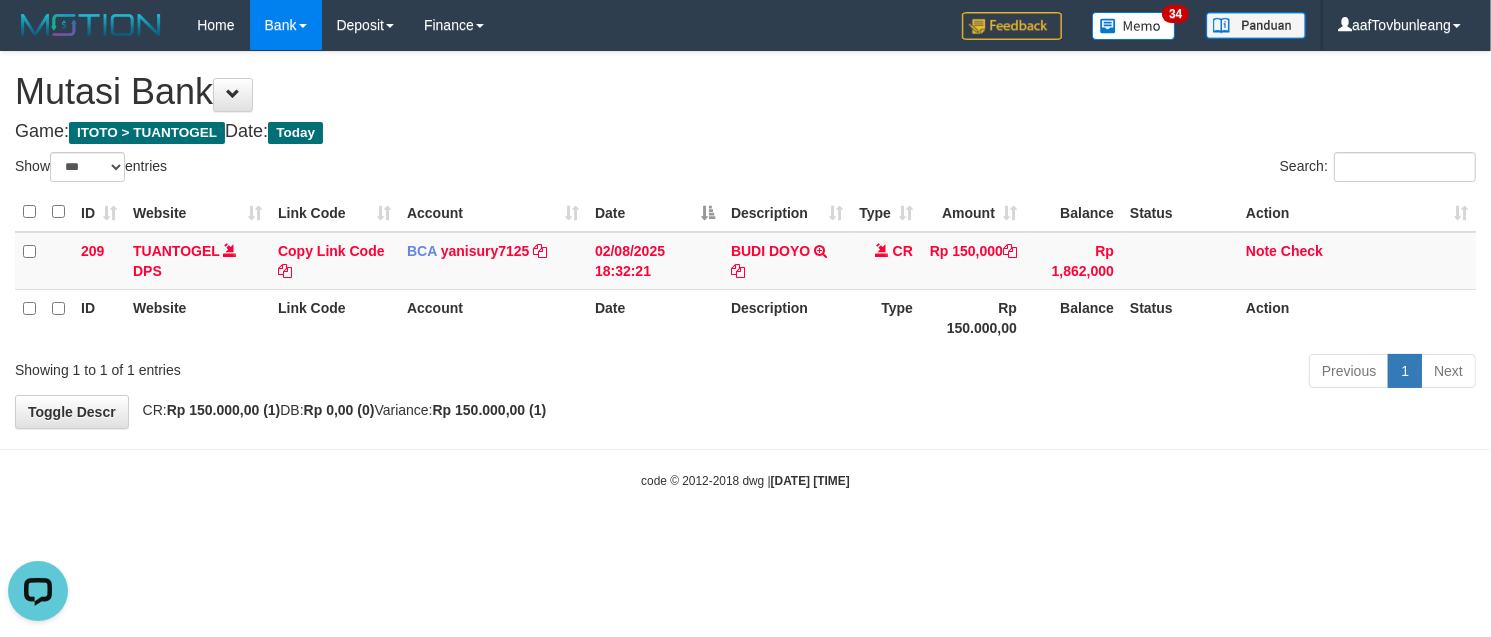 scroll, scrollTop: 0, scrollLeft: 0, axis: both 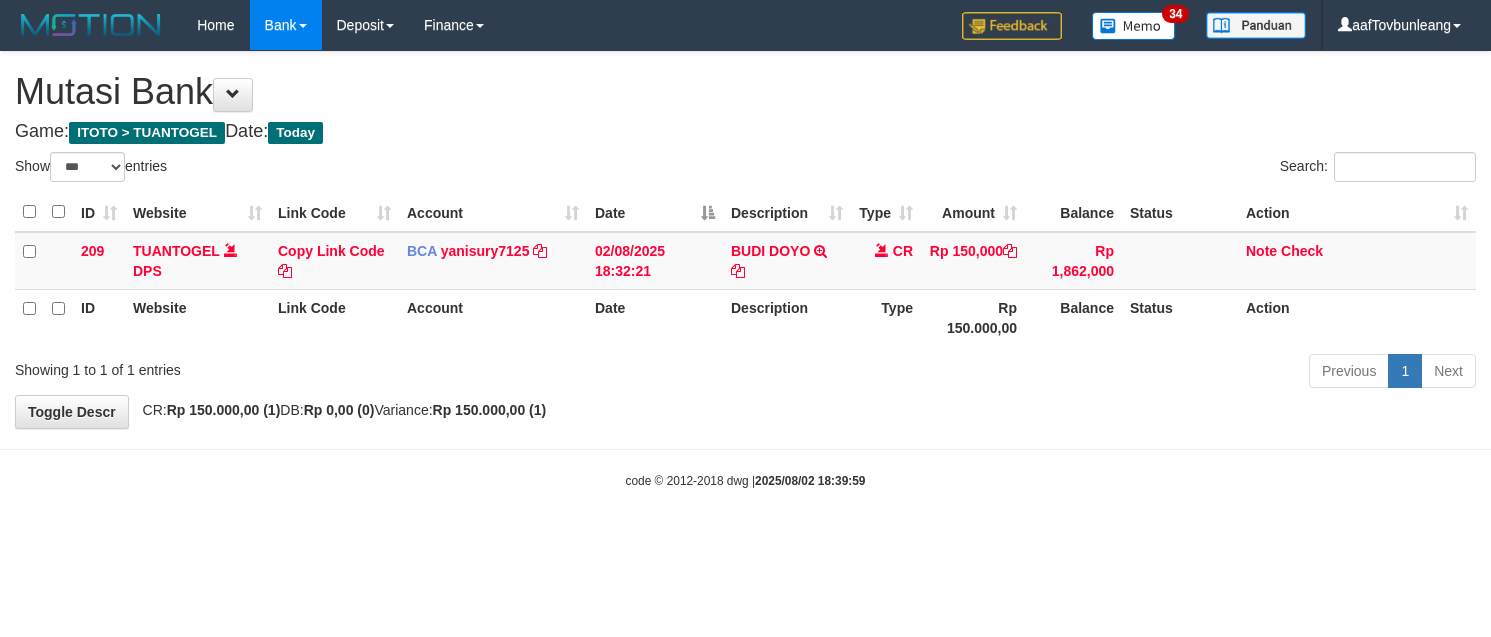 select on "***" 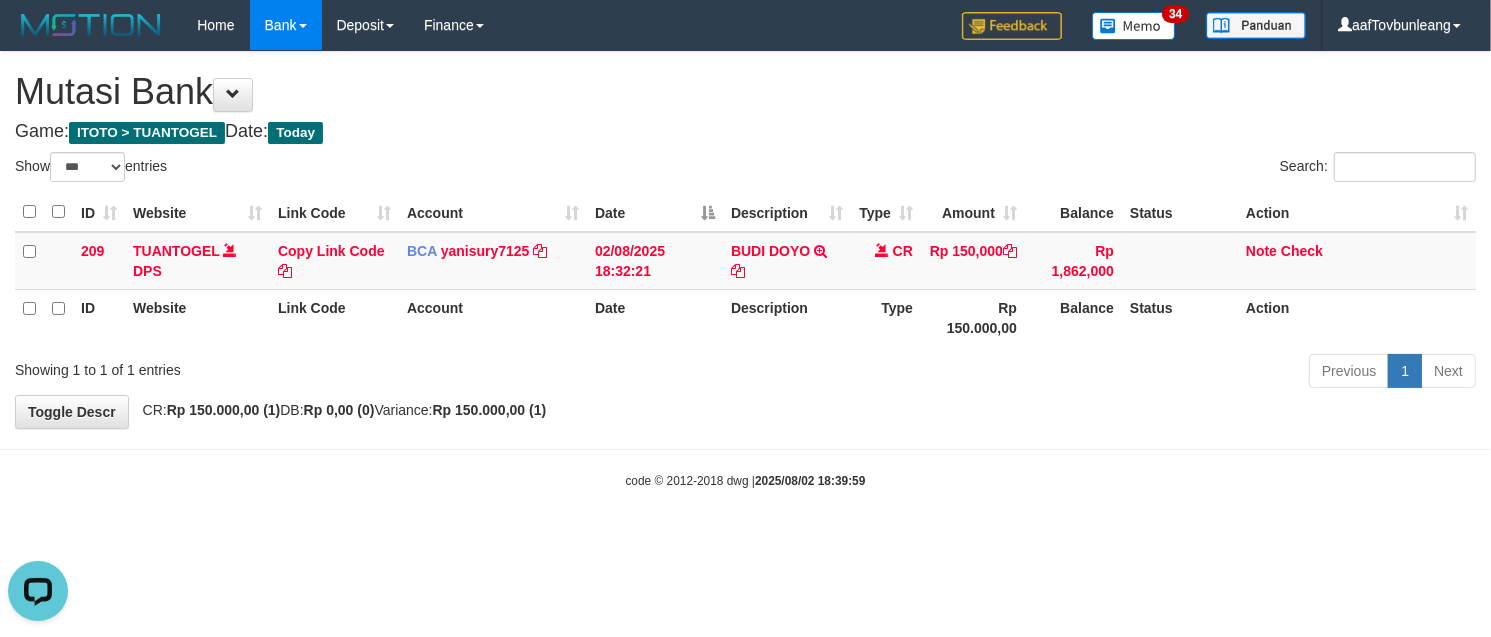 scroll, scrollTop: 0, scrollLeft: 0, axis: both 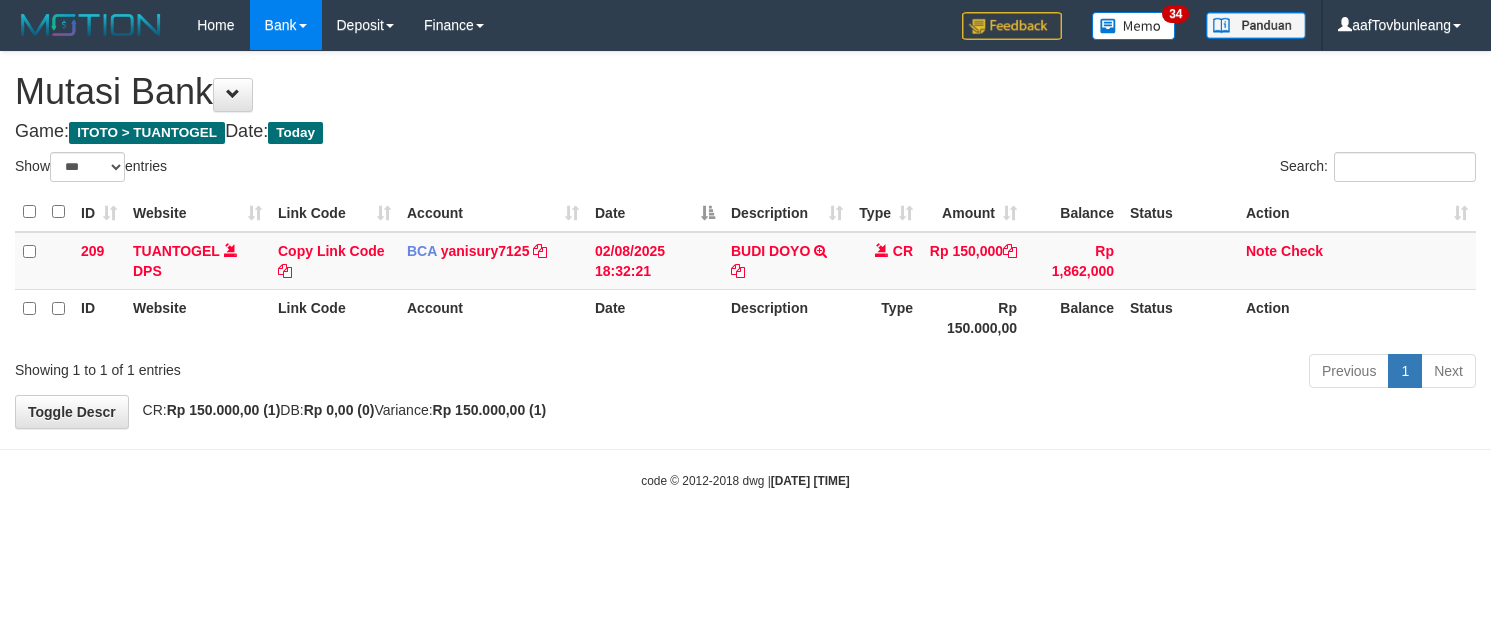 select on "***" 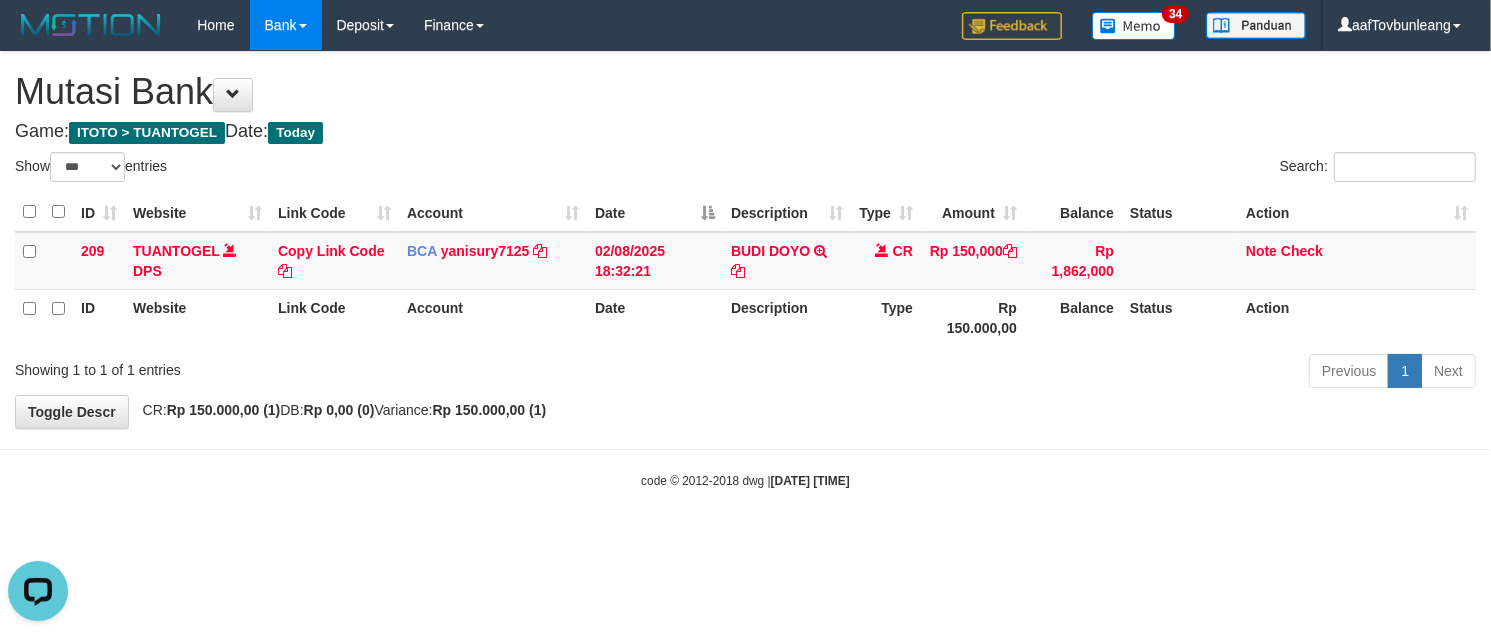 scroll, scrollTop: 0, scrollLeft: 0, axis: both 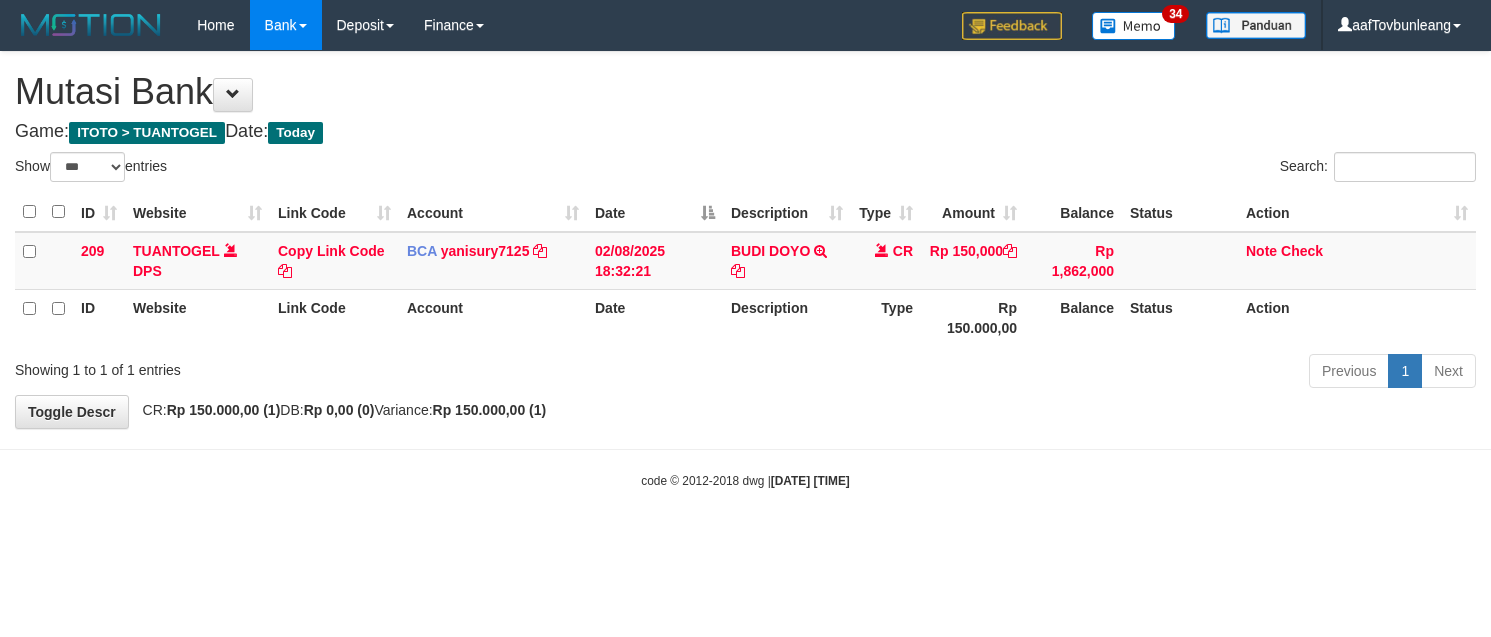 select on "***" 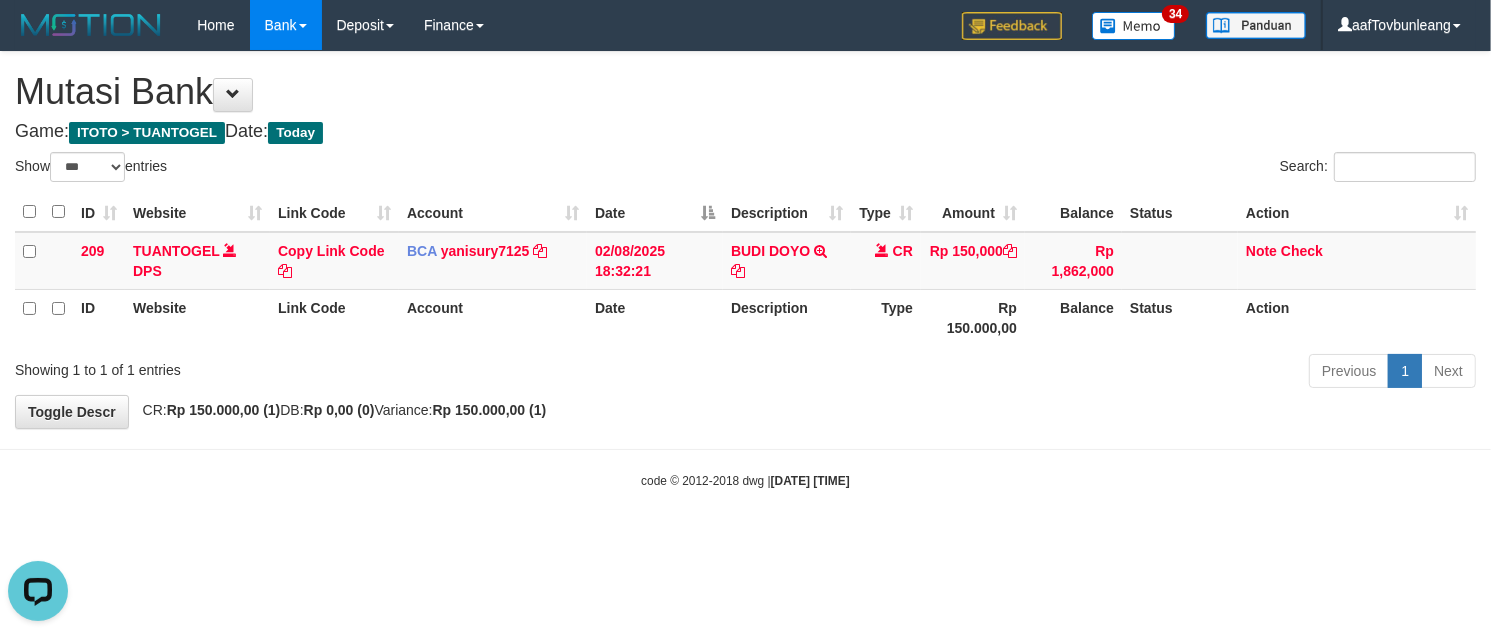 scroll, scrollTop: 0, scrollLeft: 0, axis: both 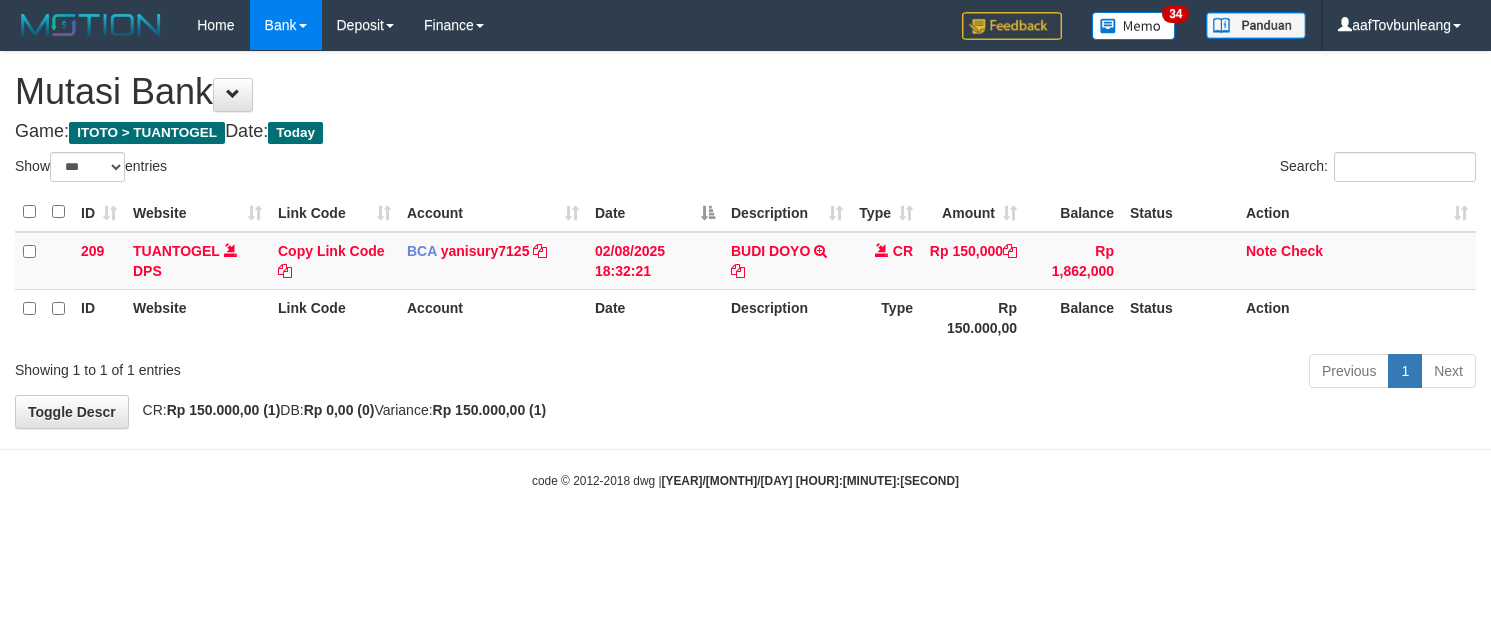 select on "***" 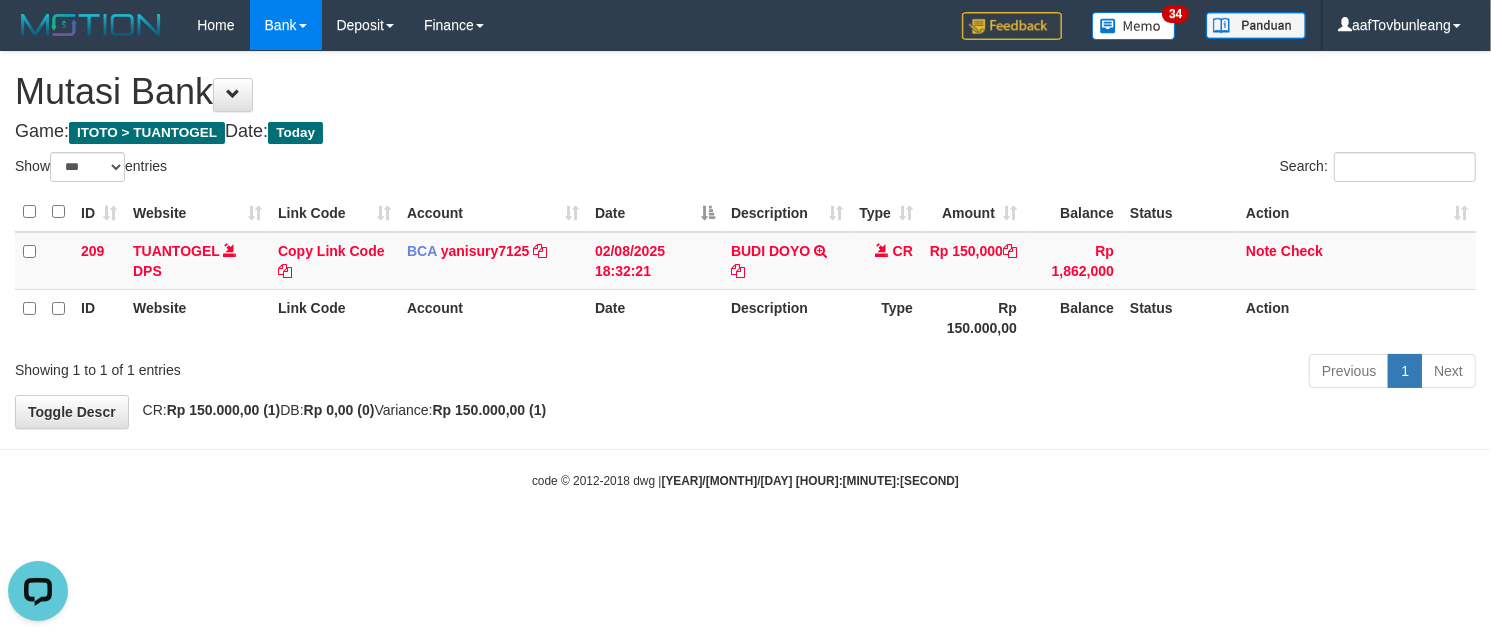 scroll, scrollTop: 0, scrollLeft: 0, axis: both 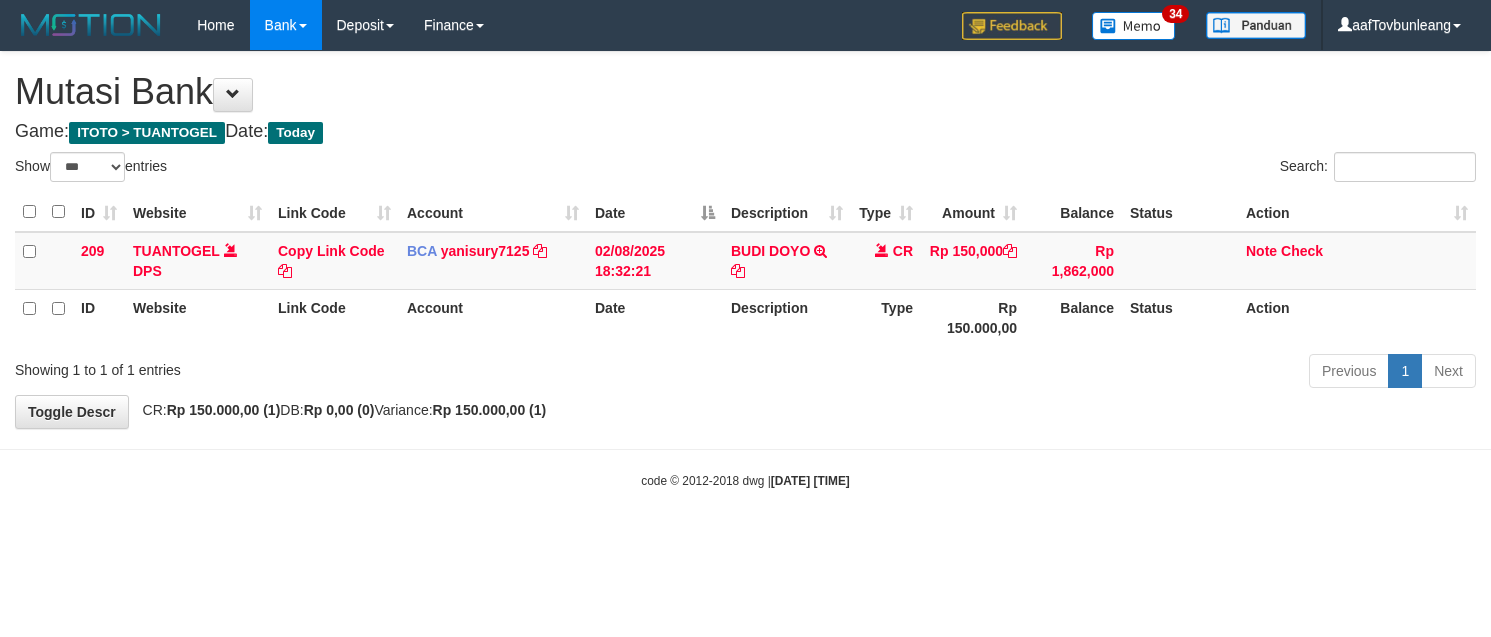 select on "***" 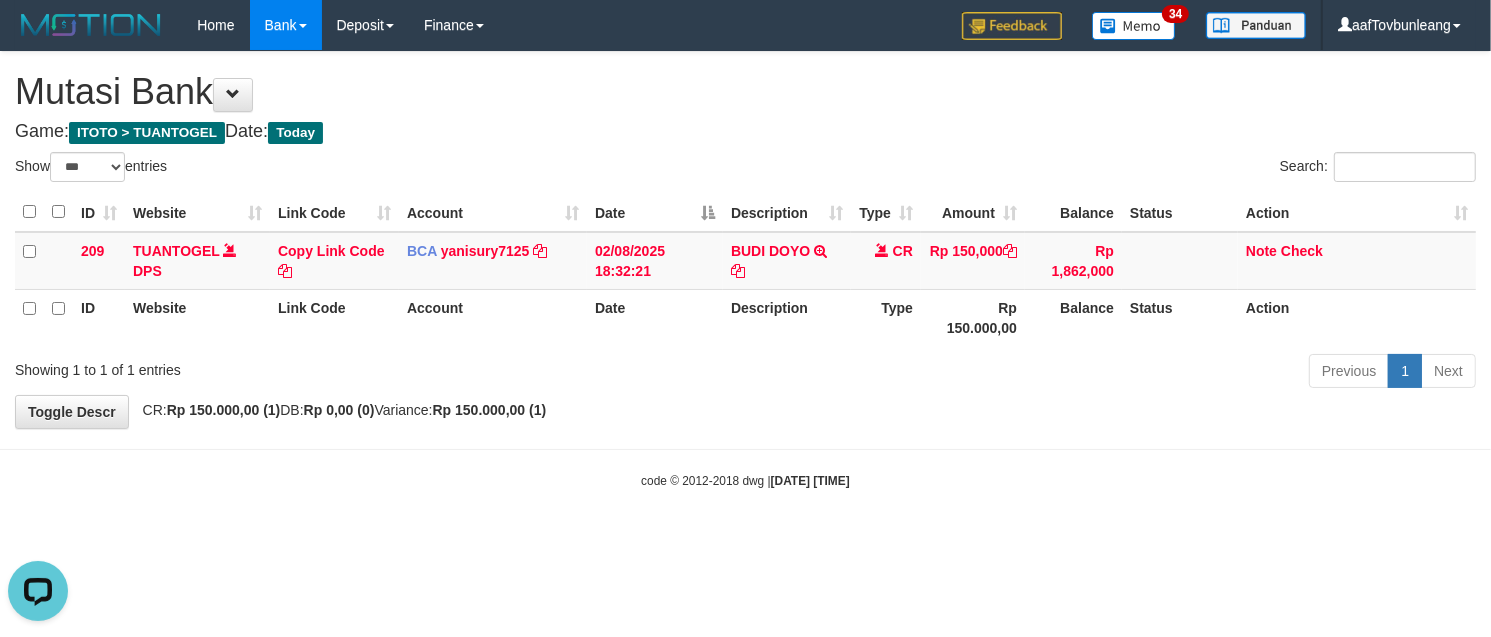 scroll, scrollTop: 0, scrollLeft: 0, axis: both 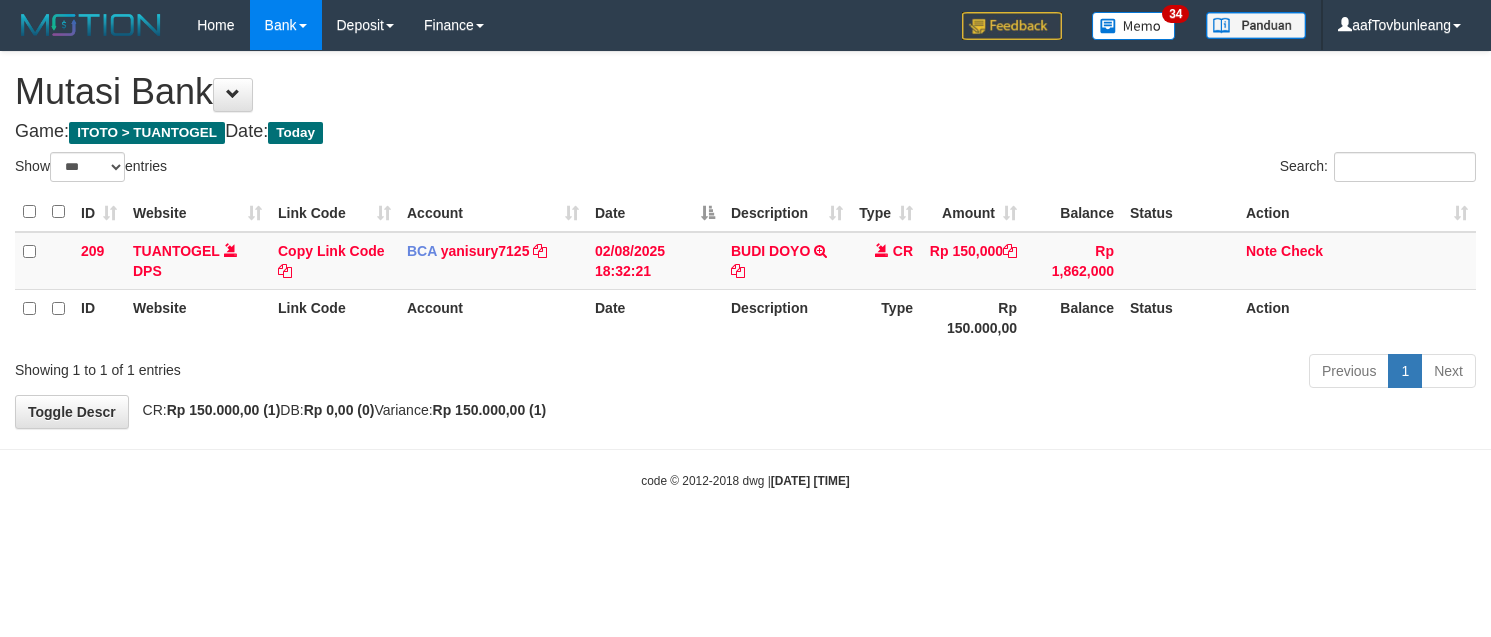 select on "***" 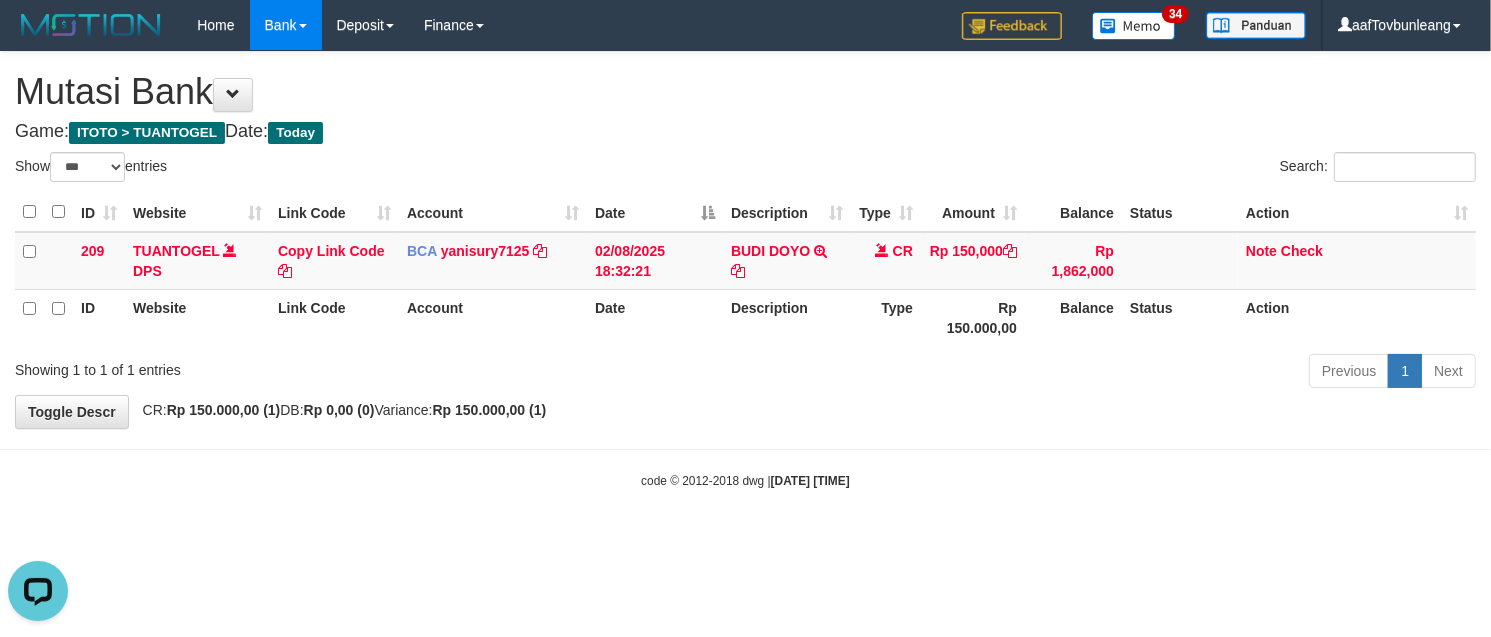 scroll, scrollTop: 0, scrollLeft: 0, axis: both 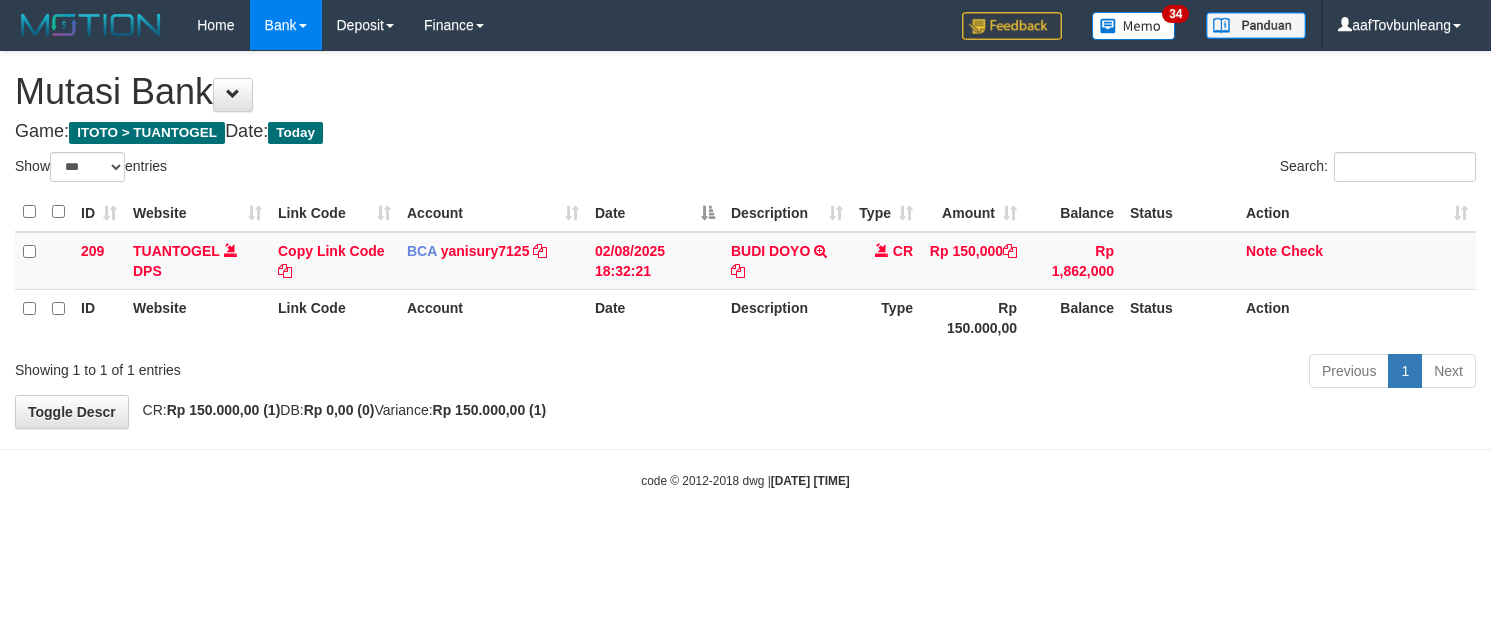 select on "***" 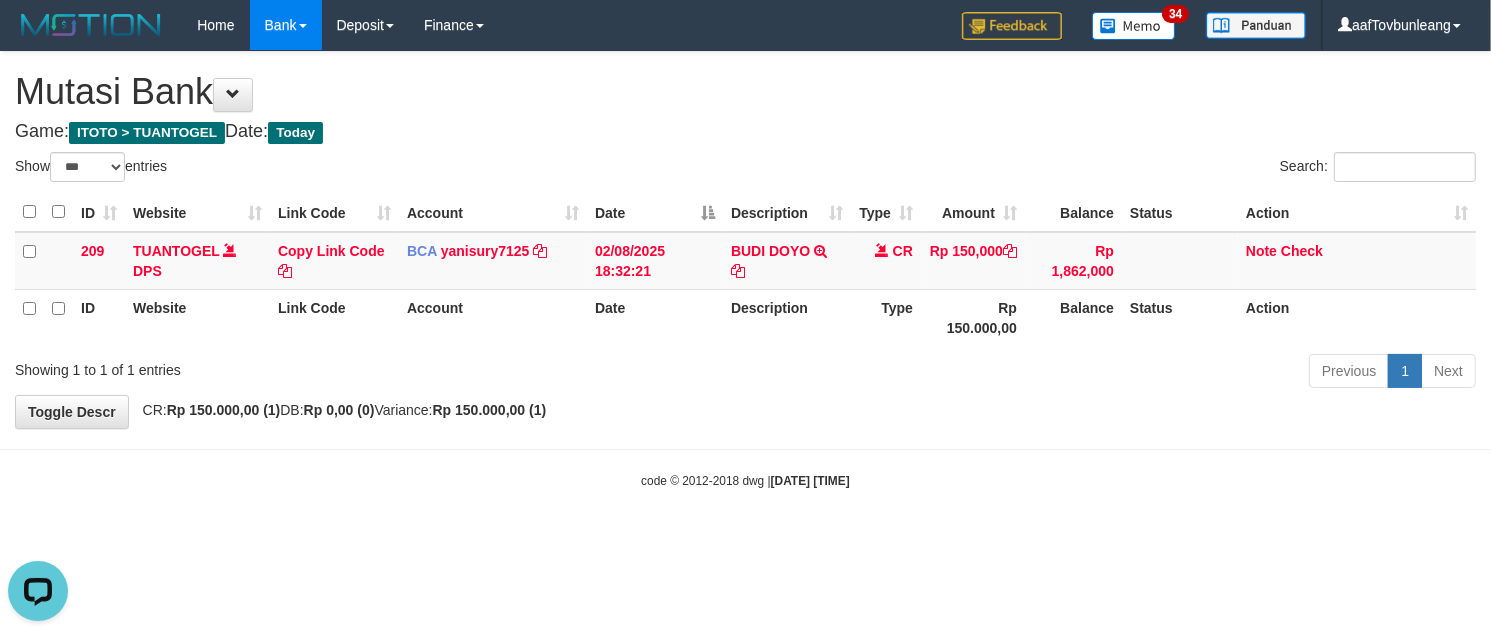 scroll, scrollTop: 0, scrollLeft: 0, axis: both 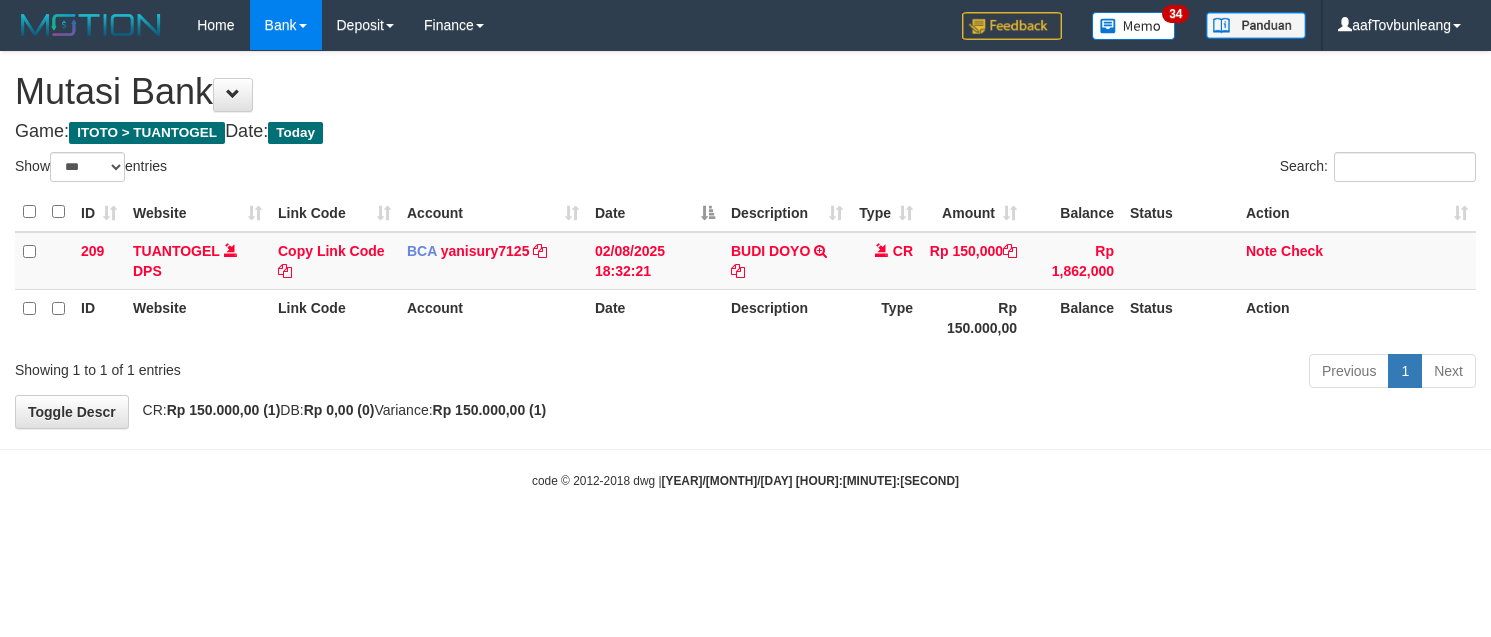 select on "***" 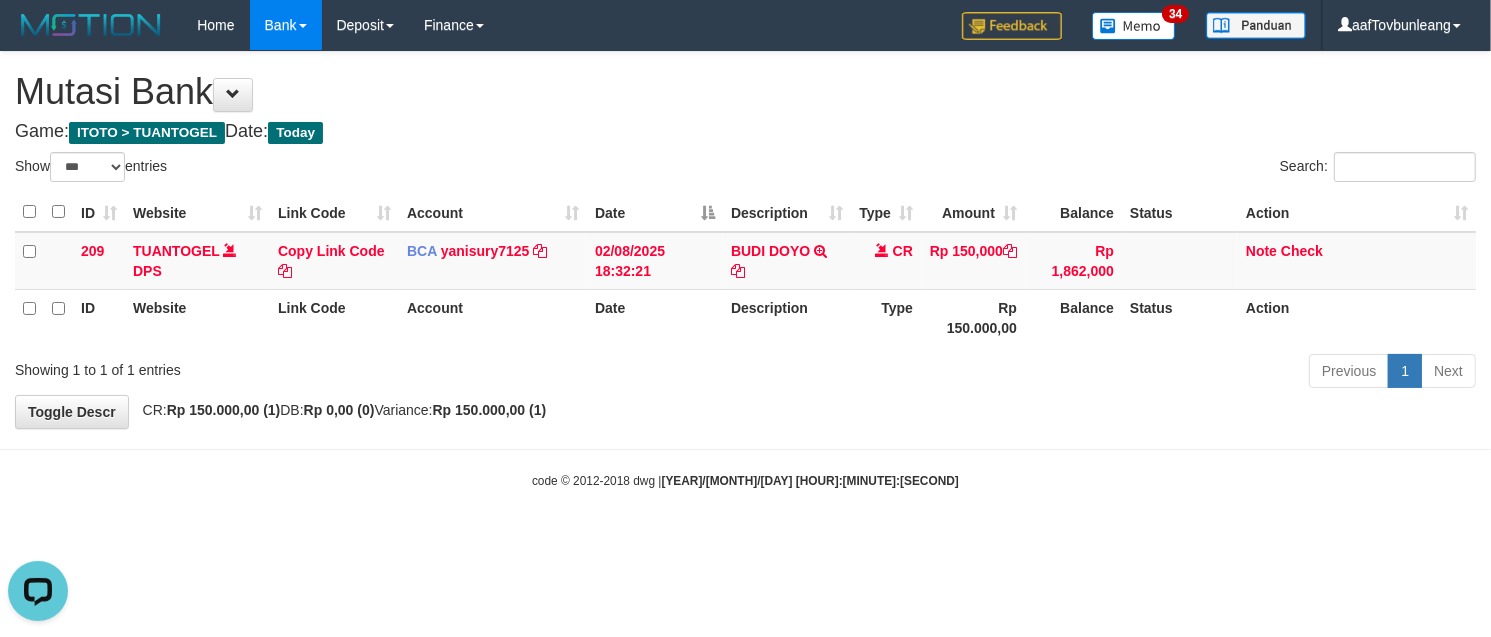 scroll, scrollTop: 0, scrollLeft: 0, axis: both 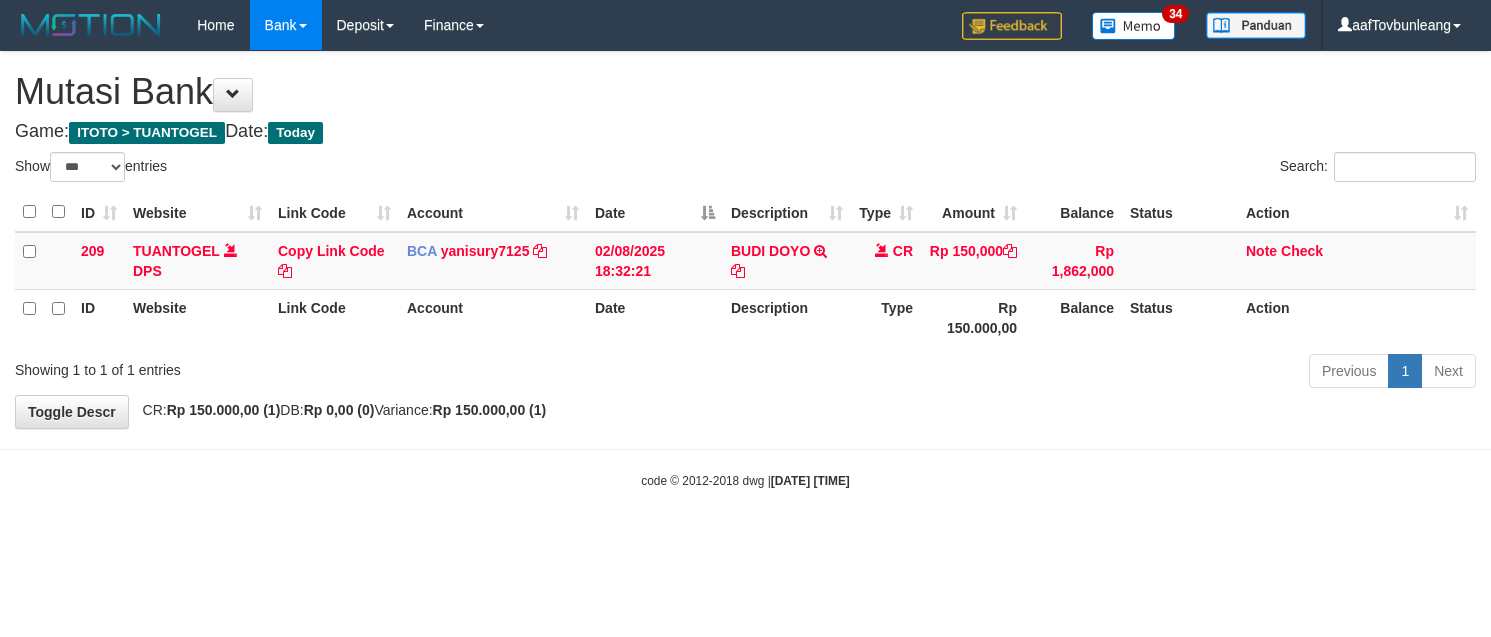 select on "***" 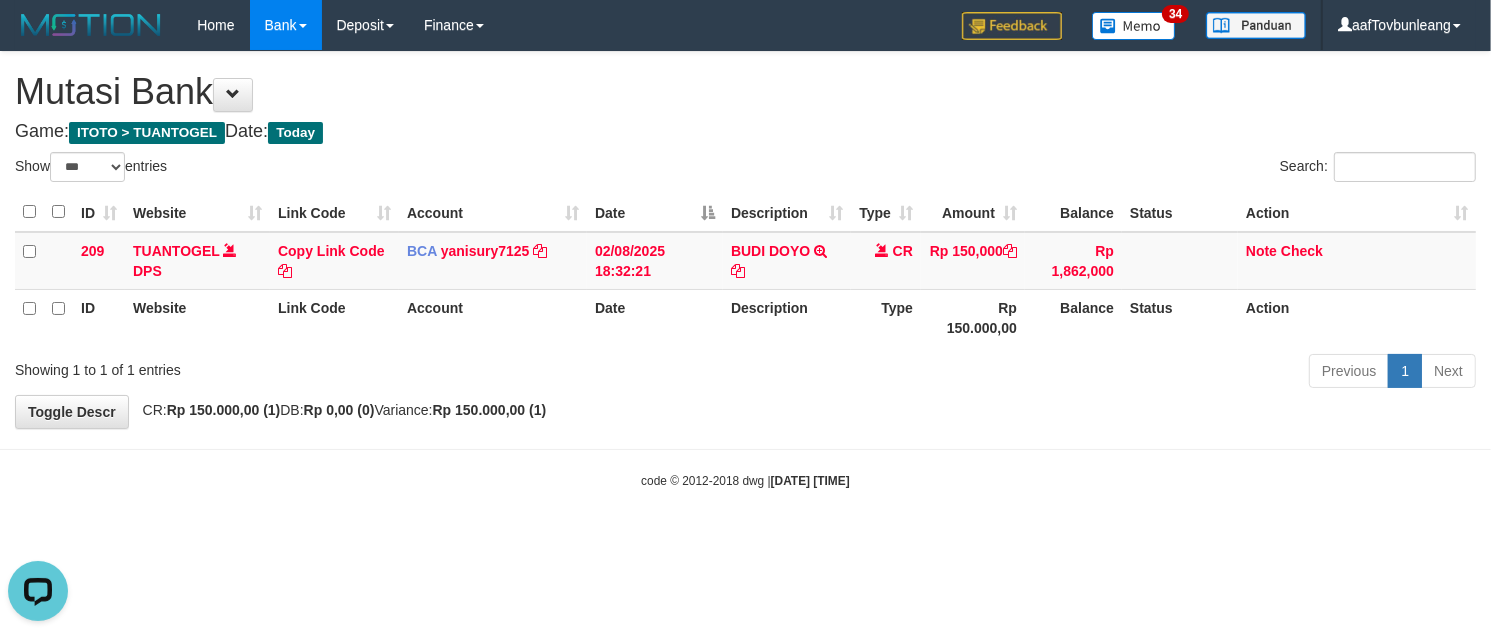 scroll, scrollTop: 0, scrollLeft: 0, axis: both 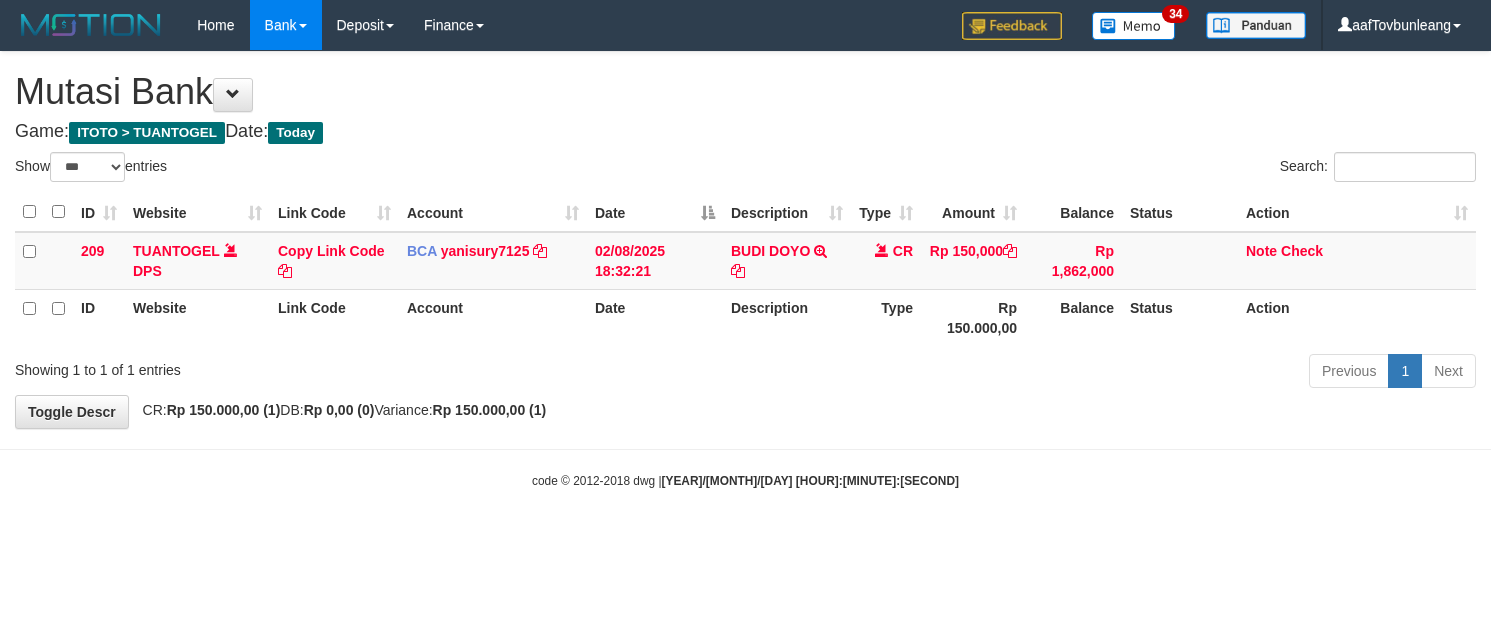 select on "***" 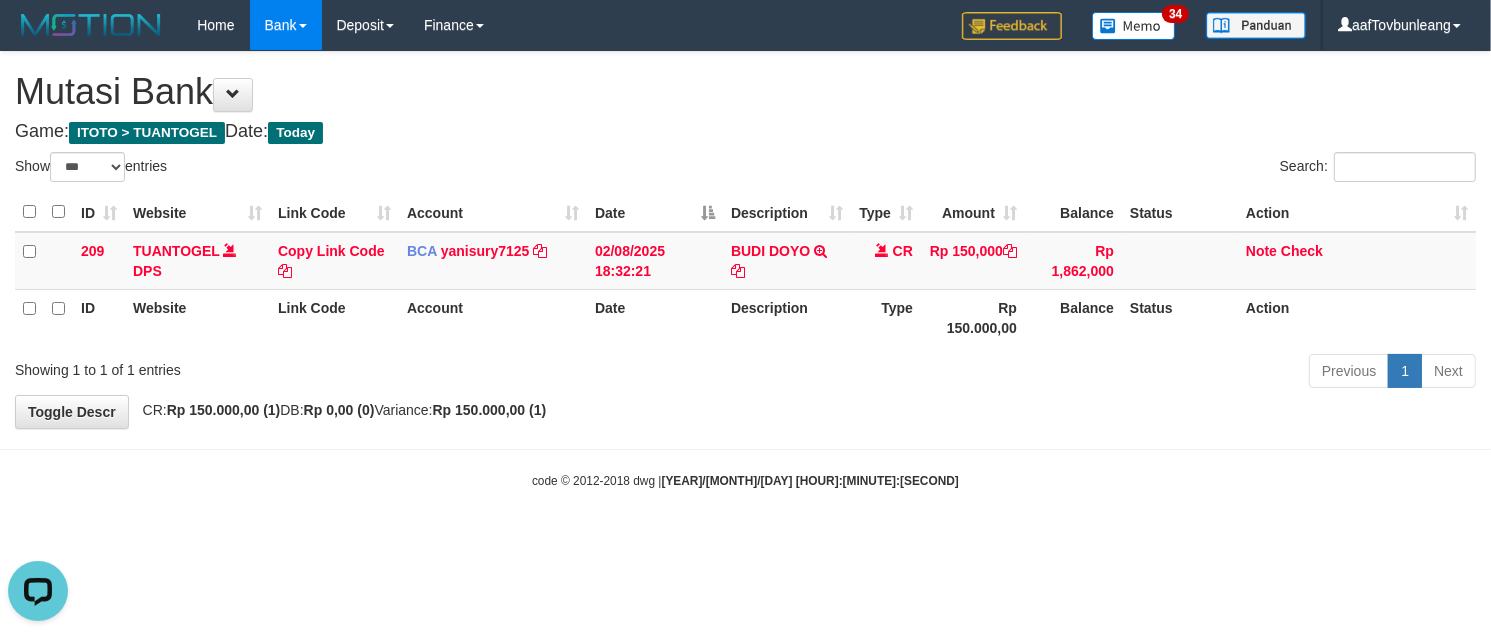 scroll, scrollTop: 0, scrollLeft: 0, axis: both 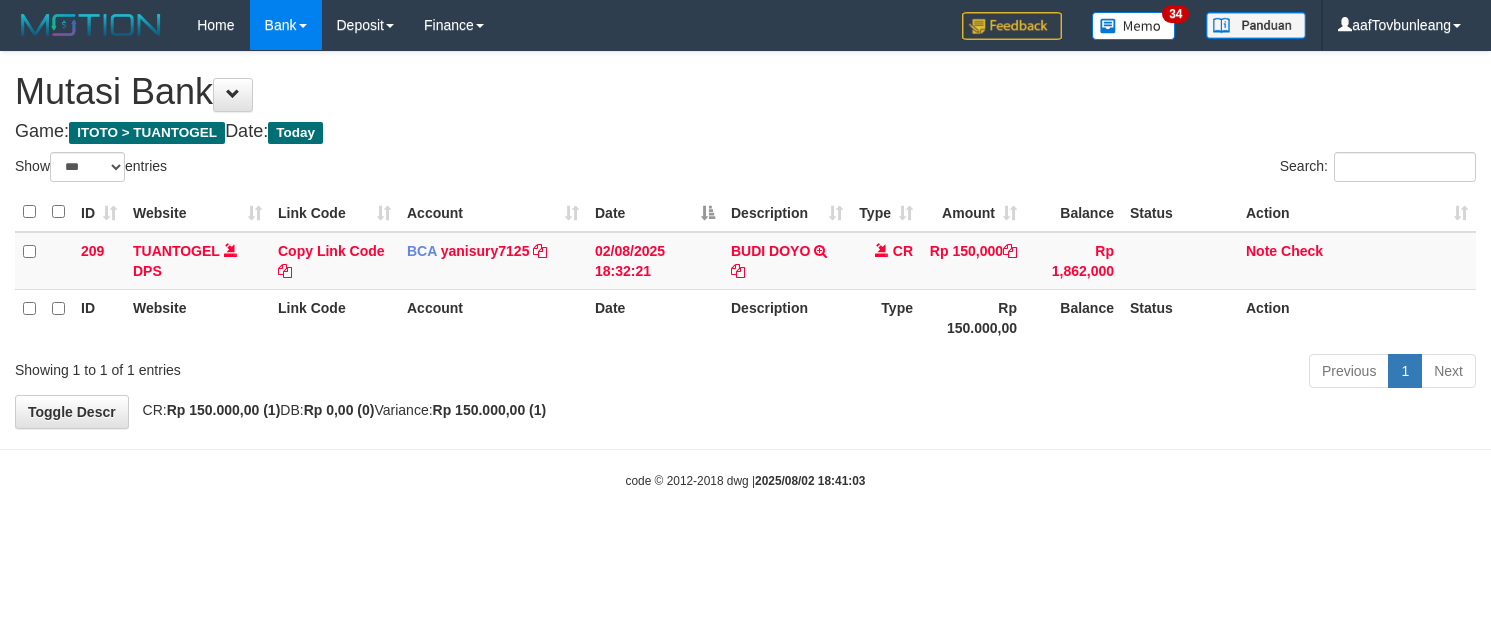 select on "***" 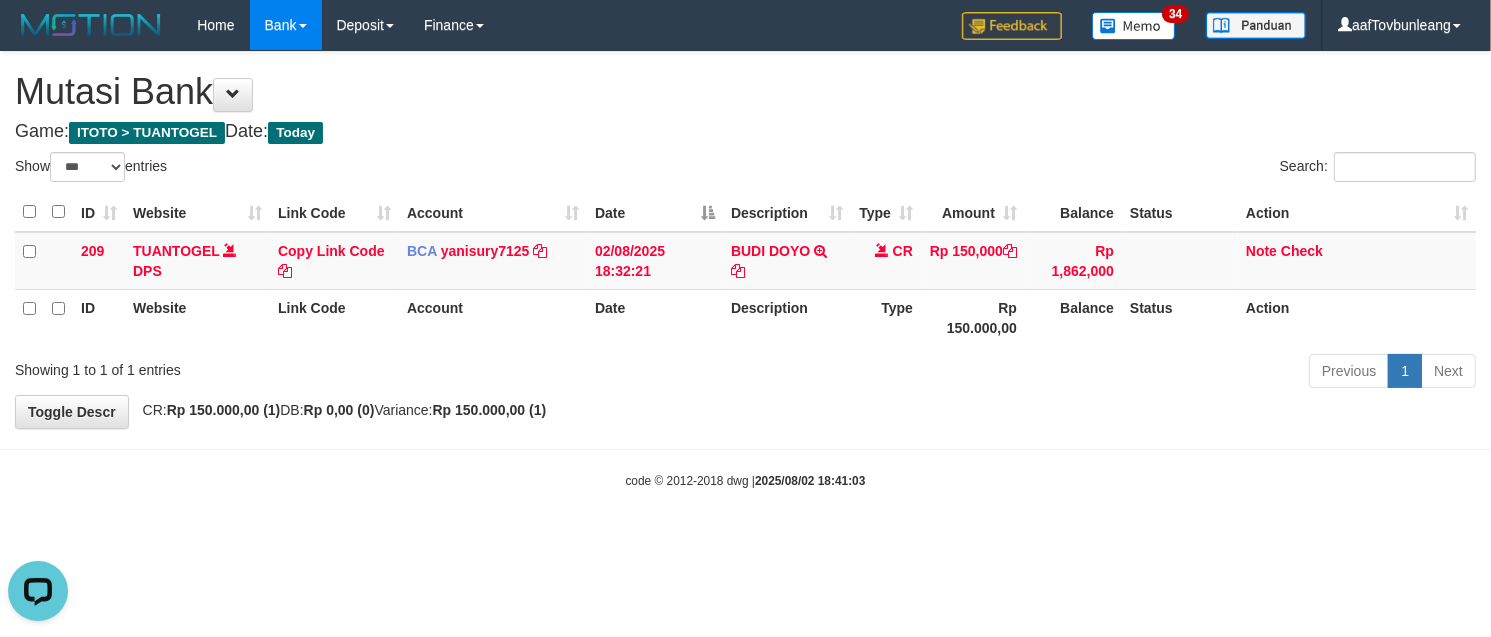scroll, scrollTop: 0, scrollLeft: 0, axis: both 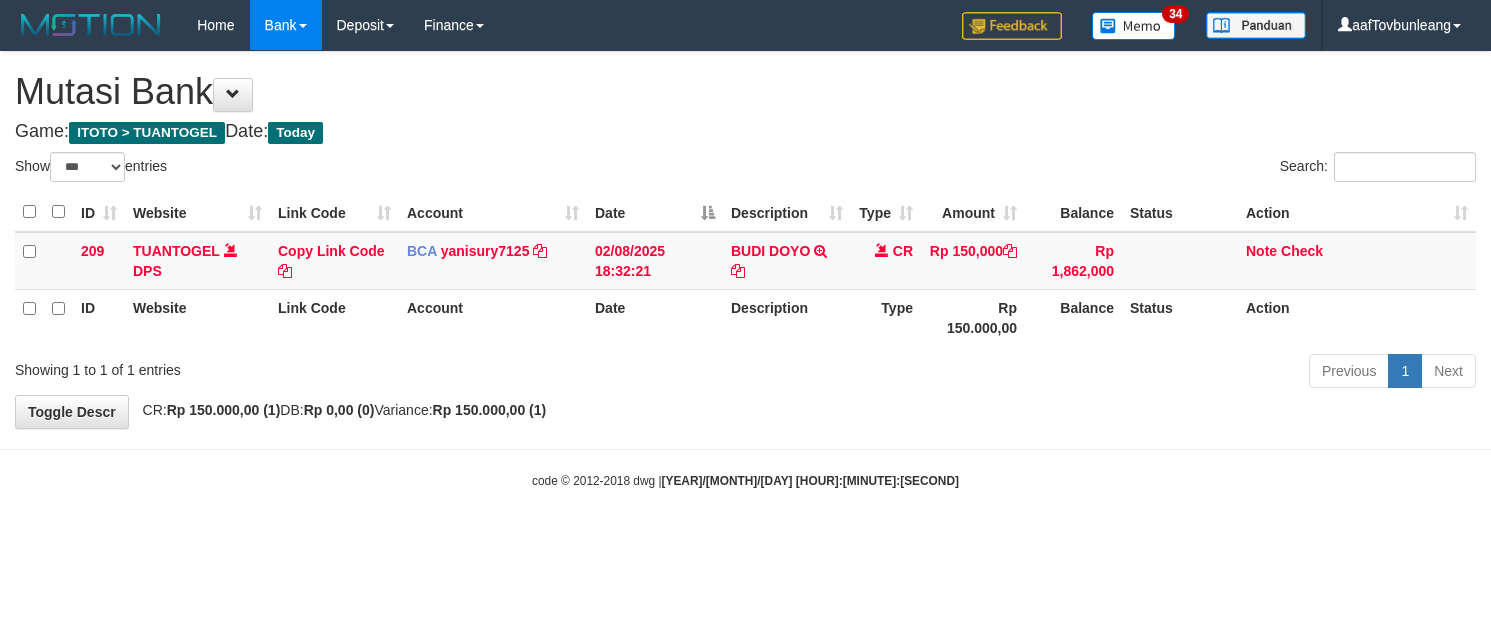 select on "***" 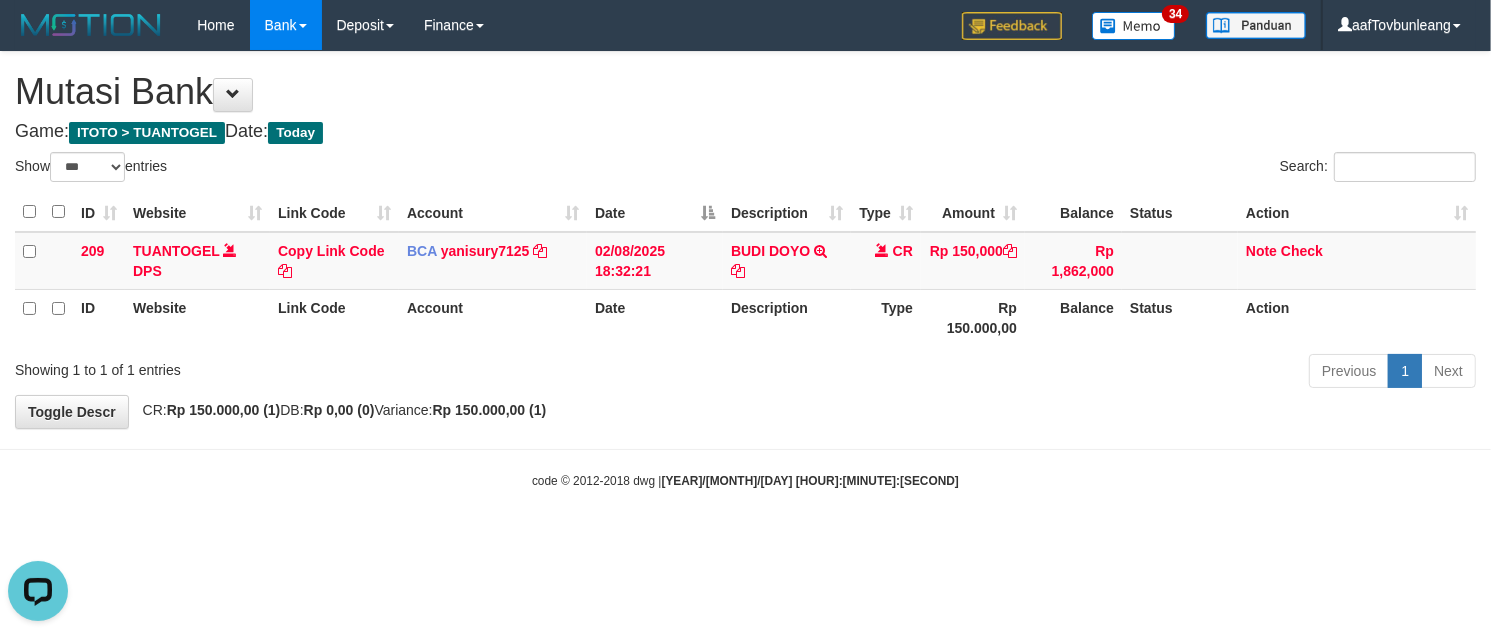 scroll, scrollTop: 0, scrollLeft: 0, axis: both 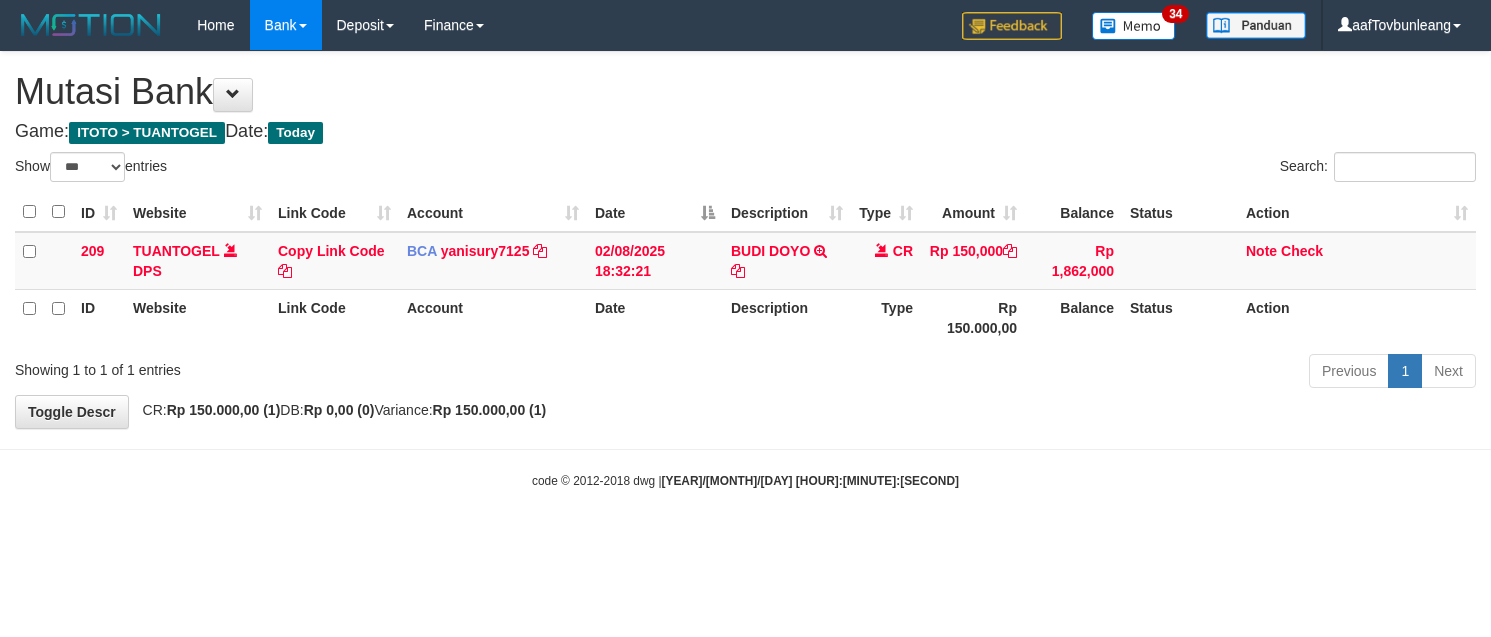 select on "***" 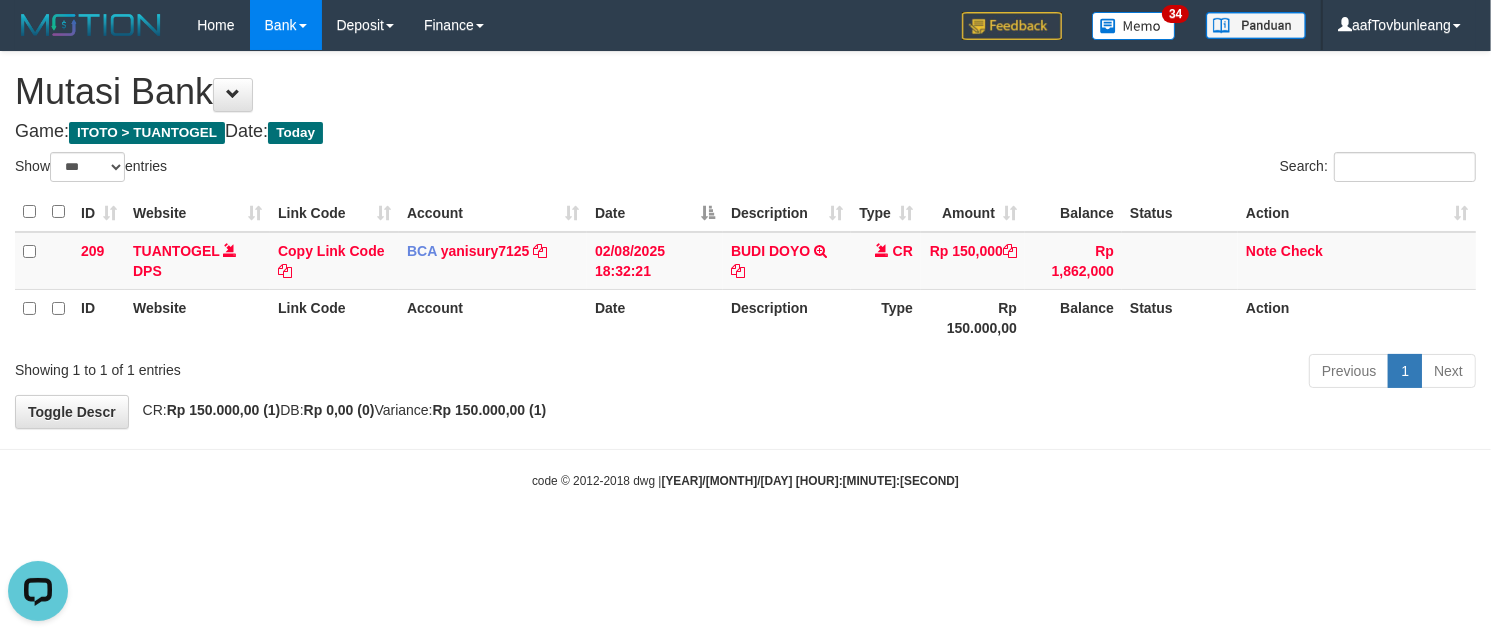 scroll, scrollTop: 0, scrollLeft: 0, axis: both 